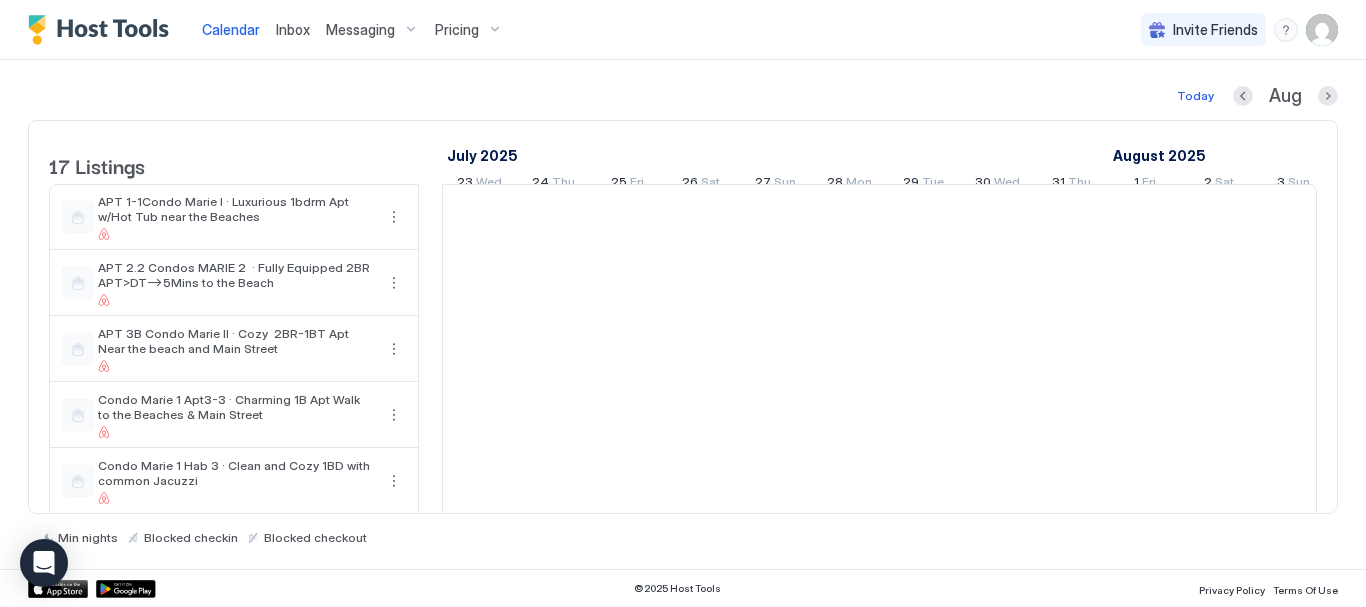 scroll, scrollTop: 0, scrollLeft: 0, axis: both 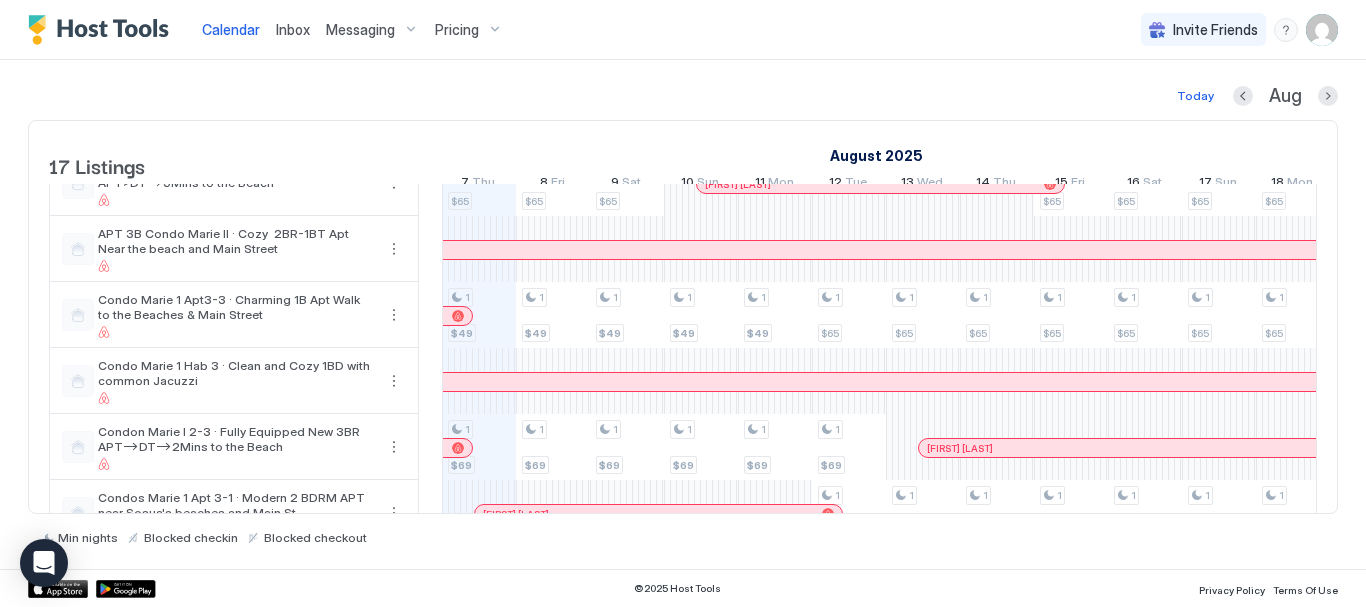 click on "Pricing" at bounding box center [469, 30] 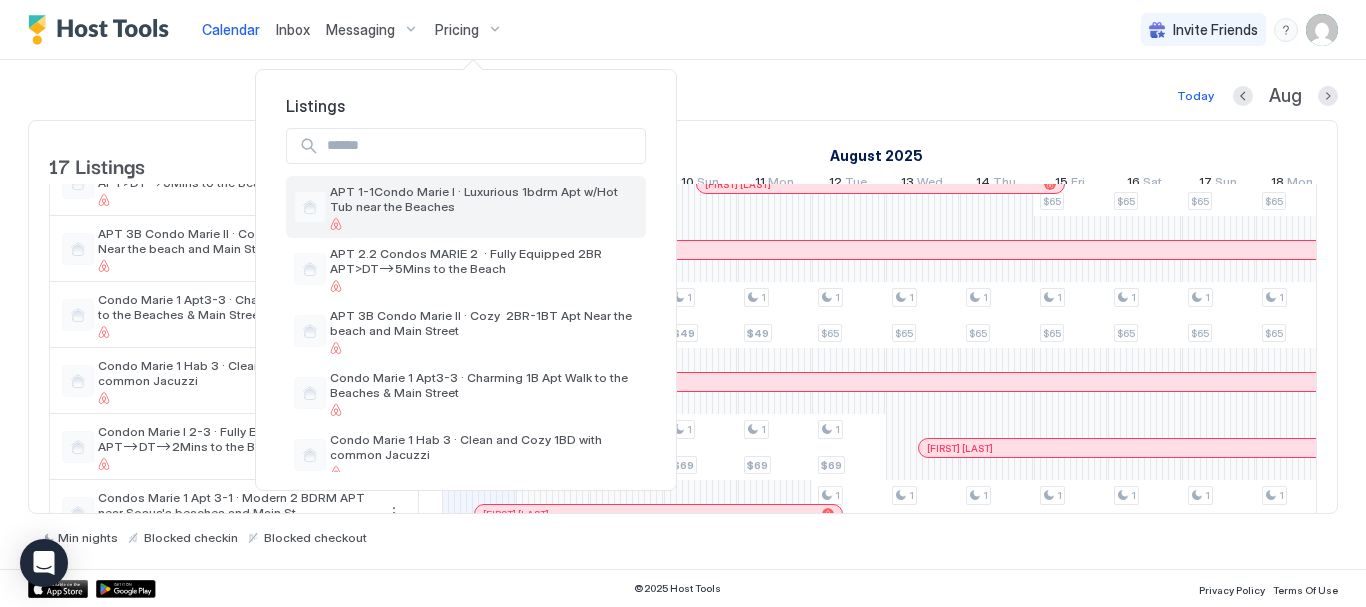 click on "APT 1-1Condo Marie I · Luxurious 1bdrm Apt w/Hot Tub near the Beaches" at bounding box center (484, 199) 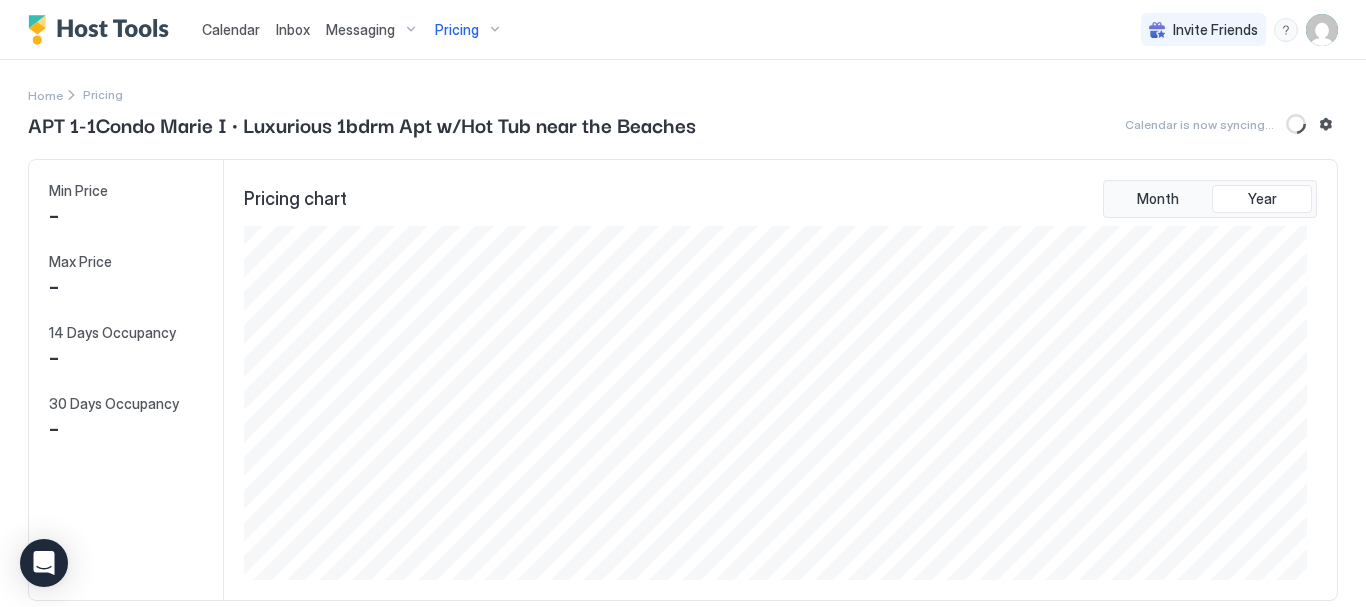 scroll, scrollTop: 999646, scrollLeft: 998937, axis: both 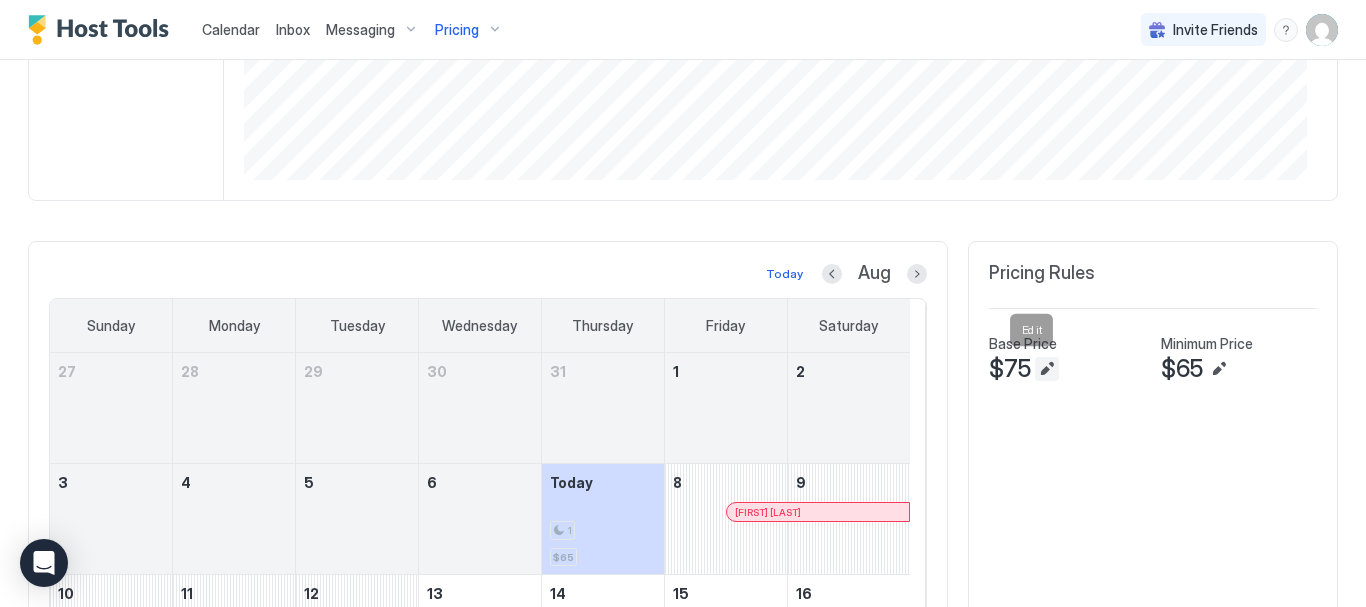 click at bounding box center [1047, 369] 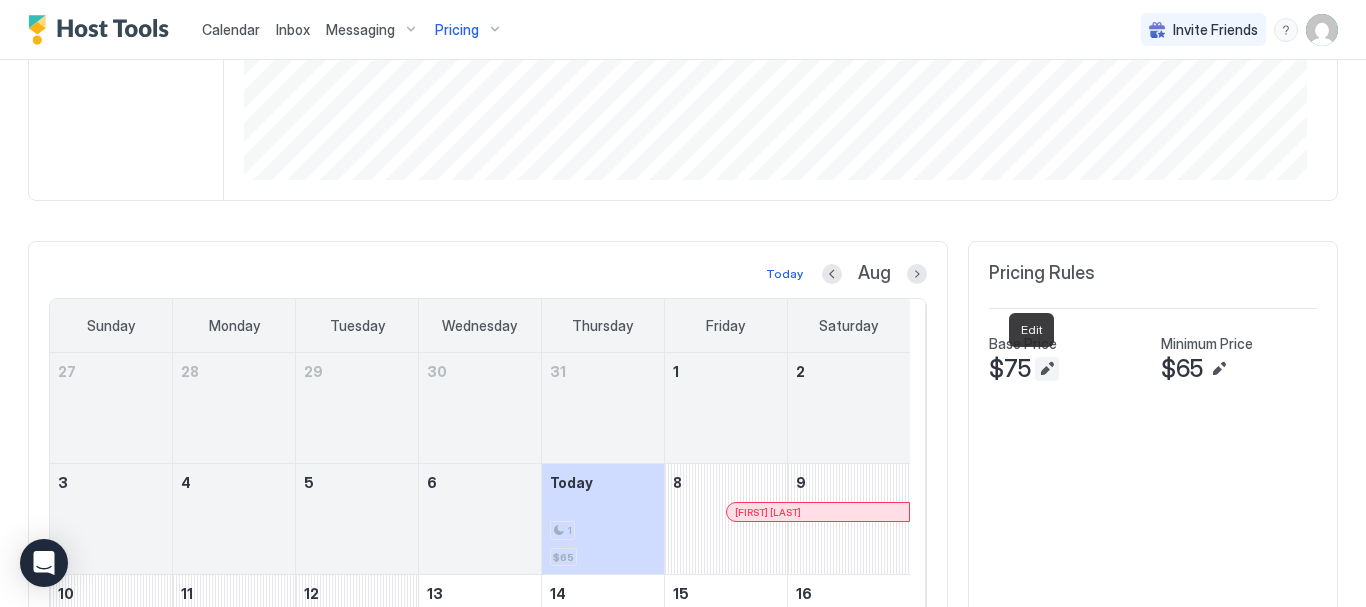 type on "**" 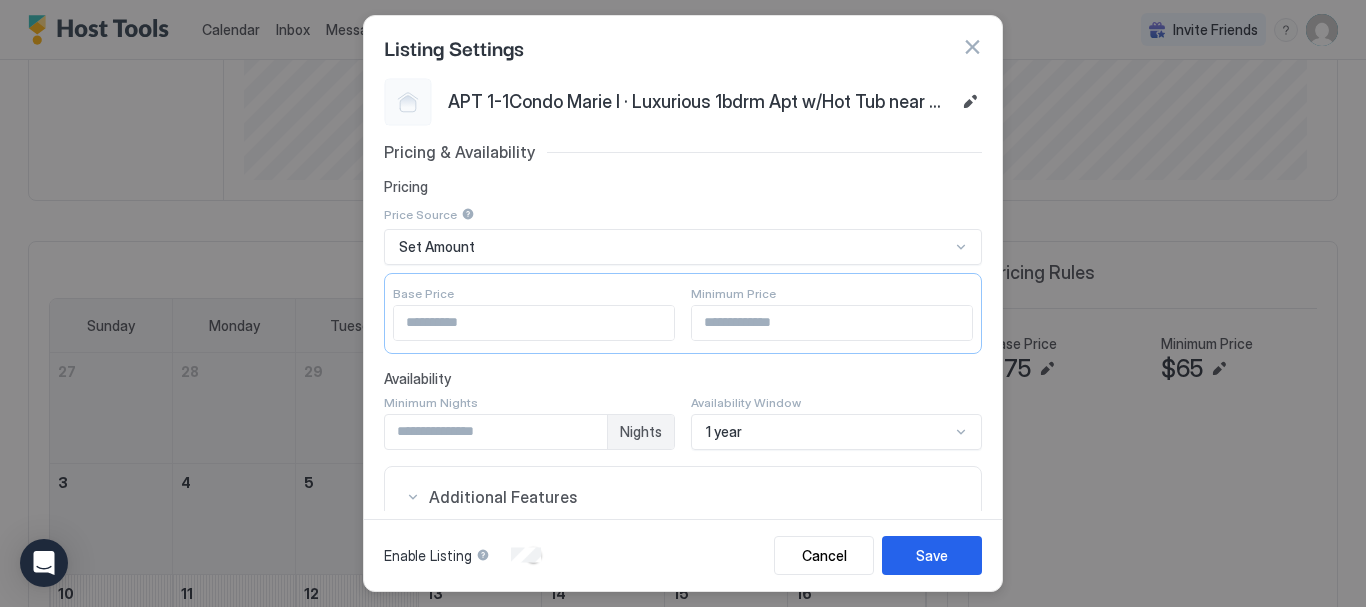click on "Pricing & Availability Pricing Price Source   Set Amount Base Price ** Minimum Price ** Availability Minimum Nights * Nights Availability Window 1 year Additional Features Linked Rooms   Select... Calendar   + Add Export Calendar   Other Settings Linked Locks   Select... CM1-FRIST-FlOOR GATE CM1-U1" at bounding box center [683, 529] 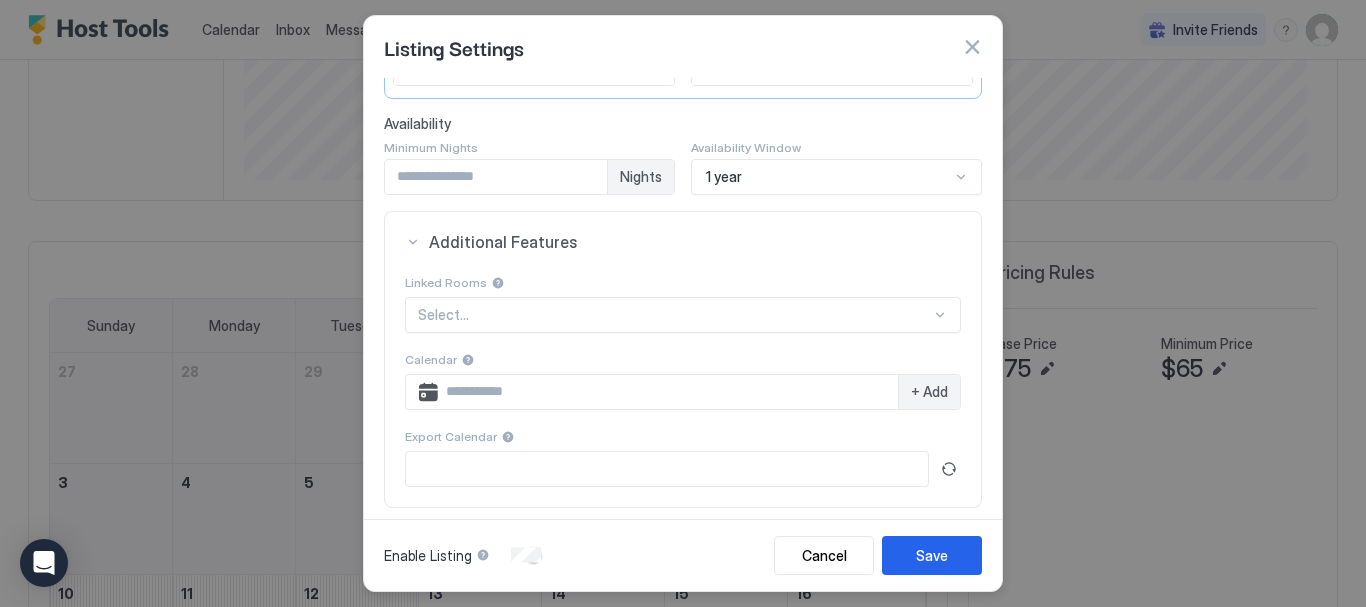 scroll, scrollTop: 35, scrollLeft: 0, axis: vertical 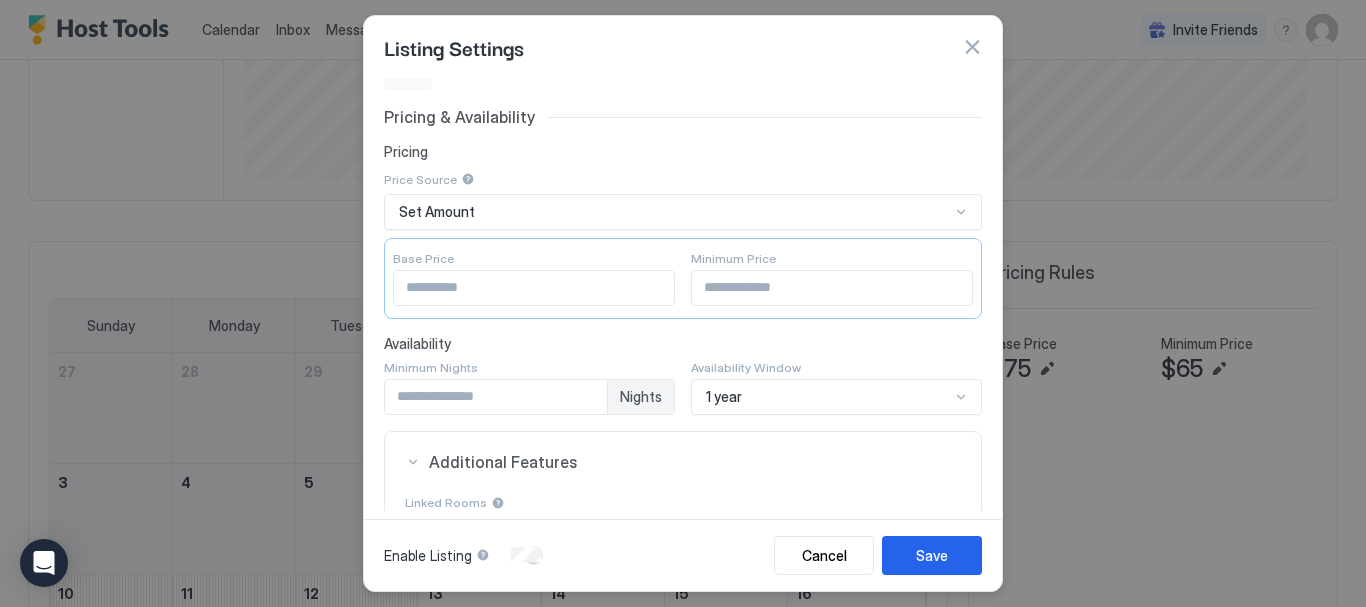 click on "1 year" at bounding box center (836, 397) 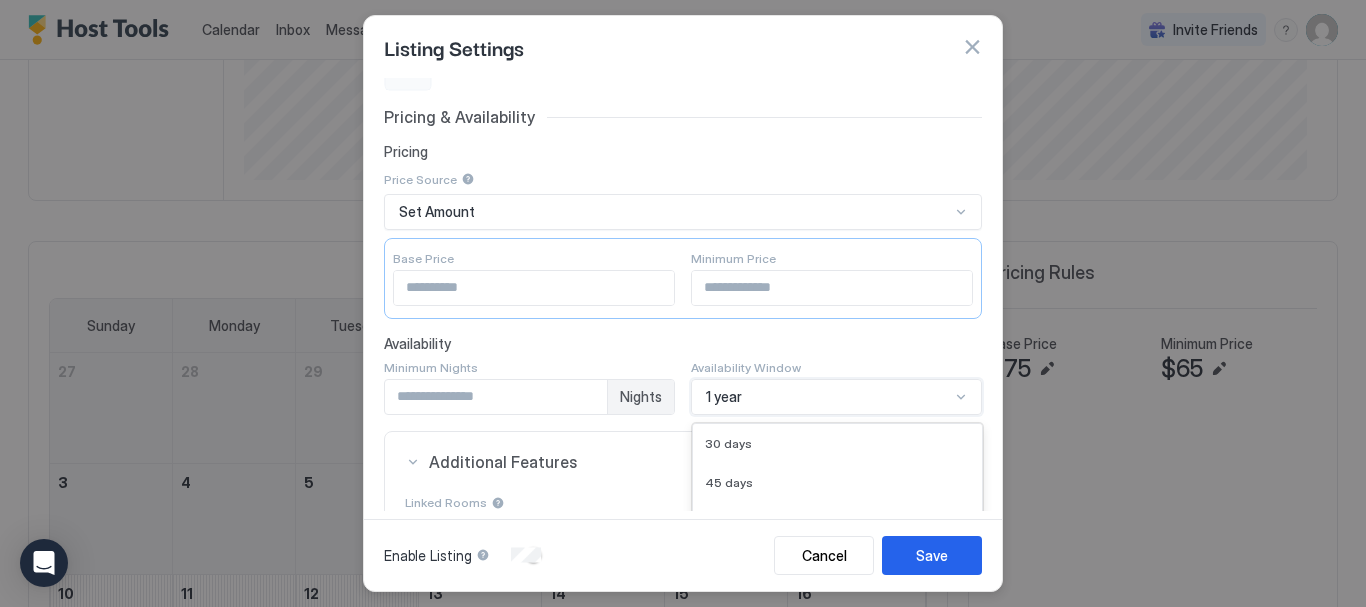 scroll, scrollTop: 335, scrollLeft: 0, axis: vertical 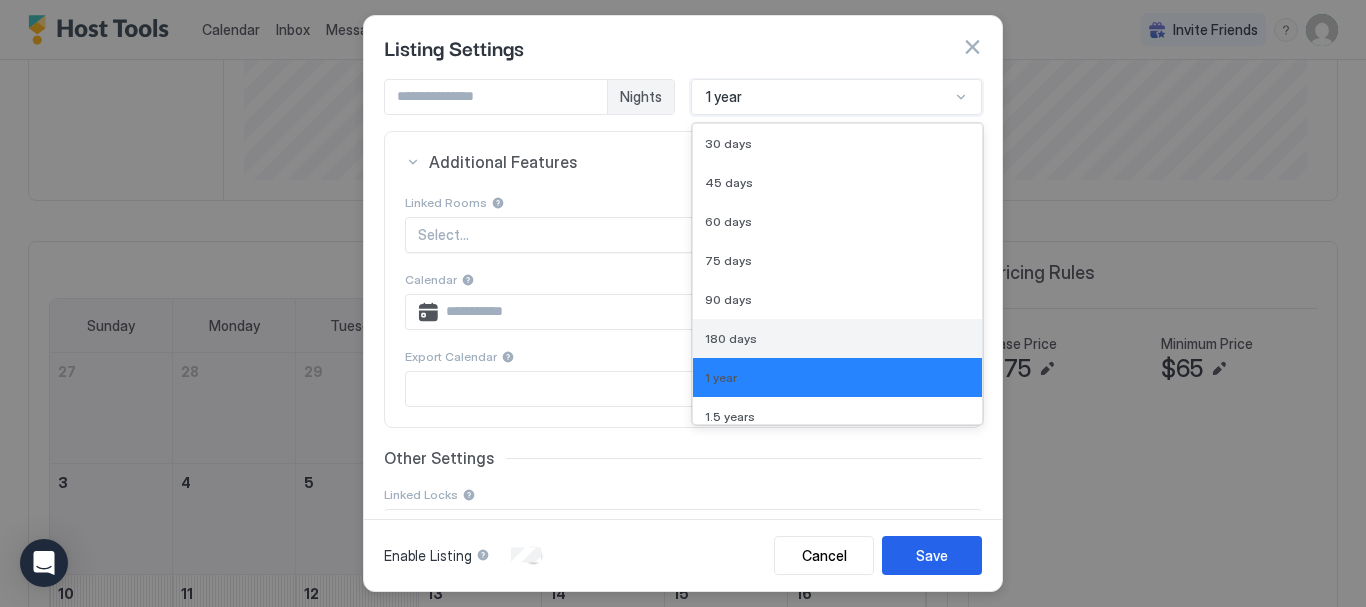 click on "180 days" at bounding box center [837, 338] 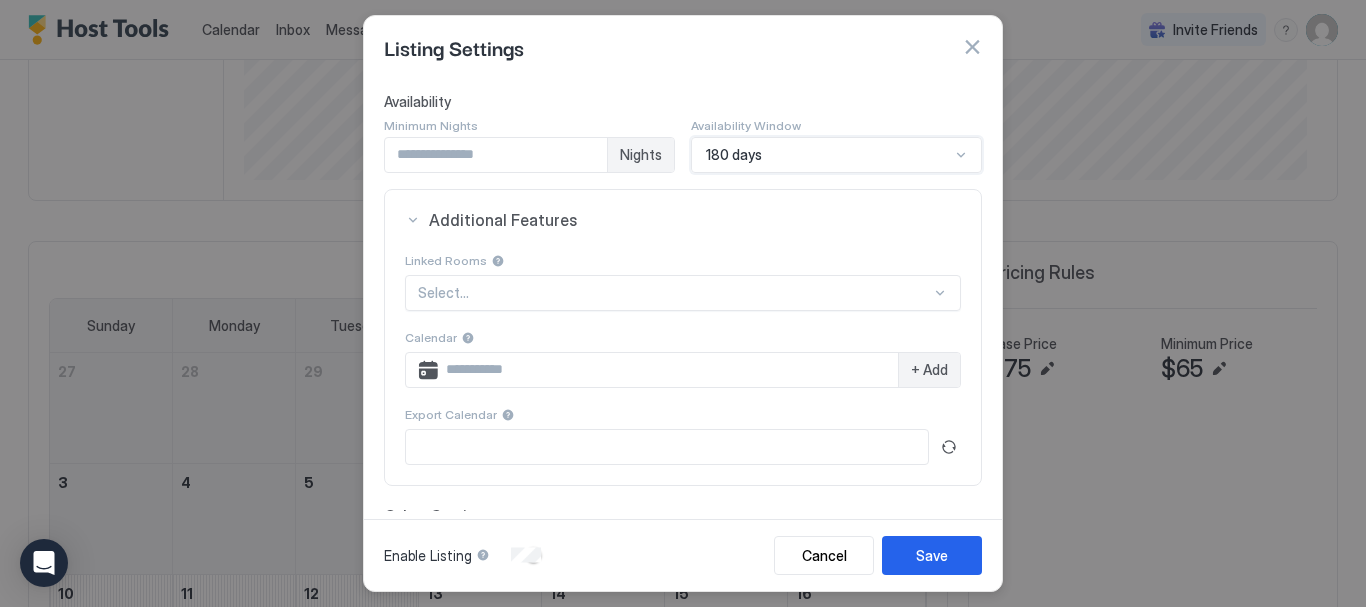 scroll, scrollTop: 0, scrollLeft: 0, axis: both 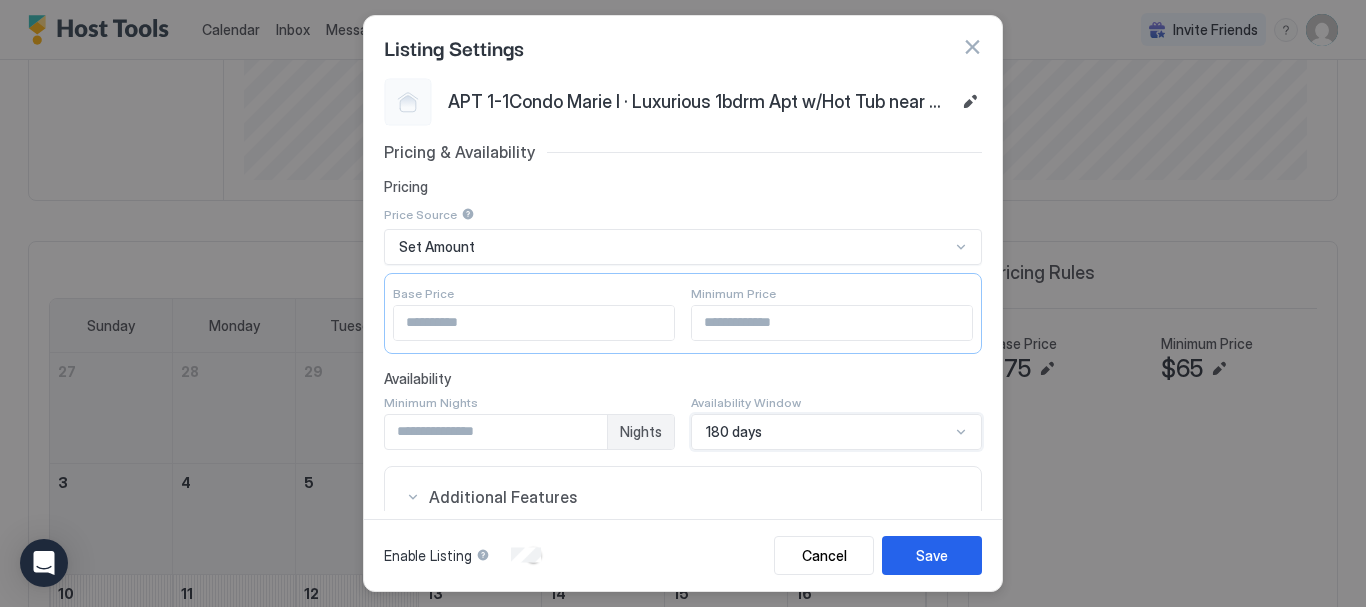 click on "**" at bounding box center [534, 323] 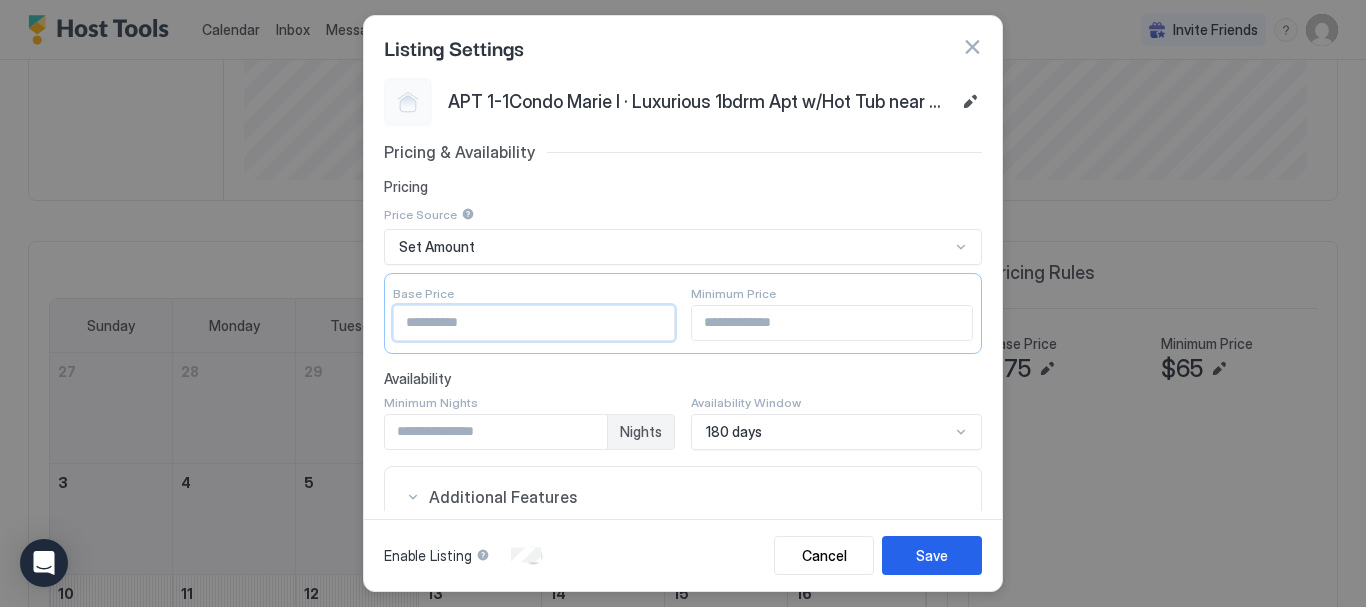 click on "Set Amount" at bounding box center (674, 247) 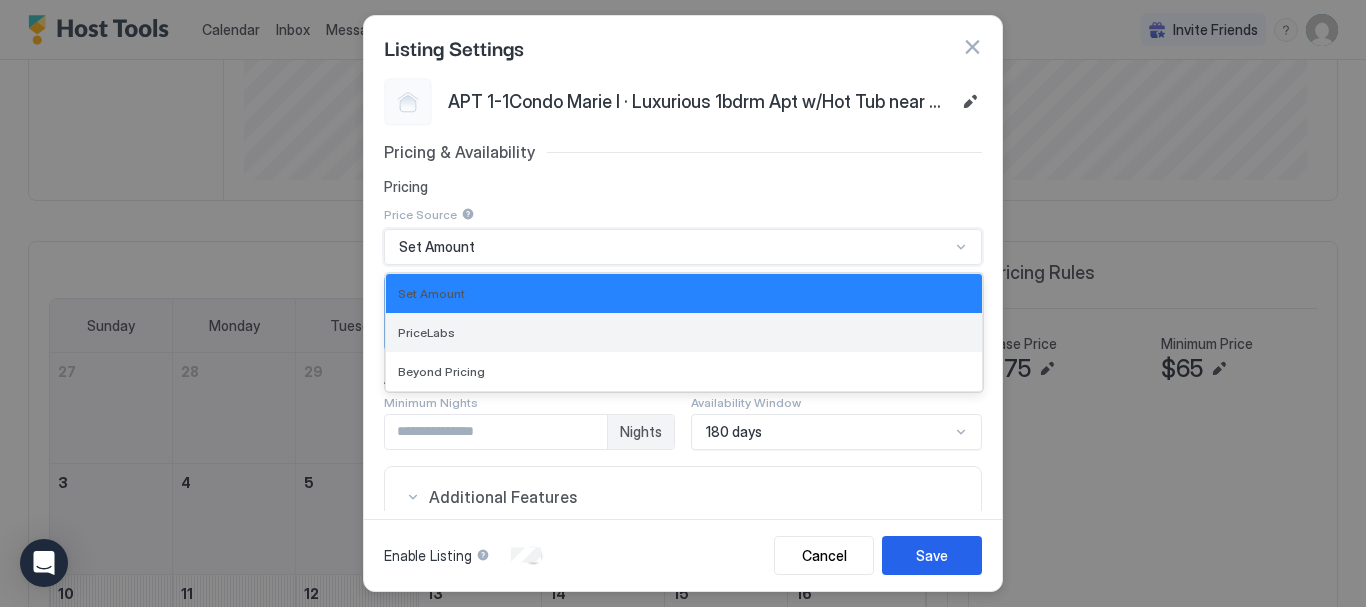 click on "PriceLabs" at bounding box center (426, 332) 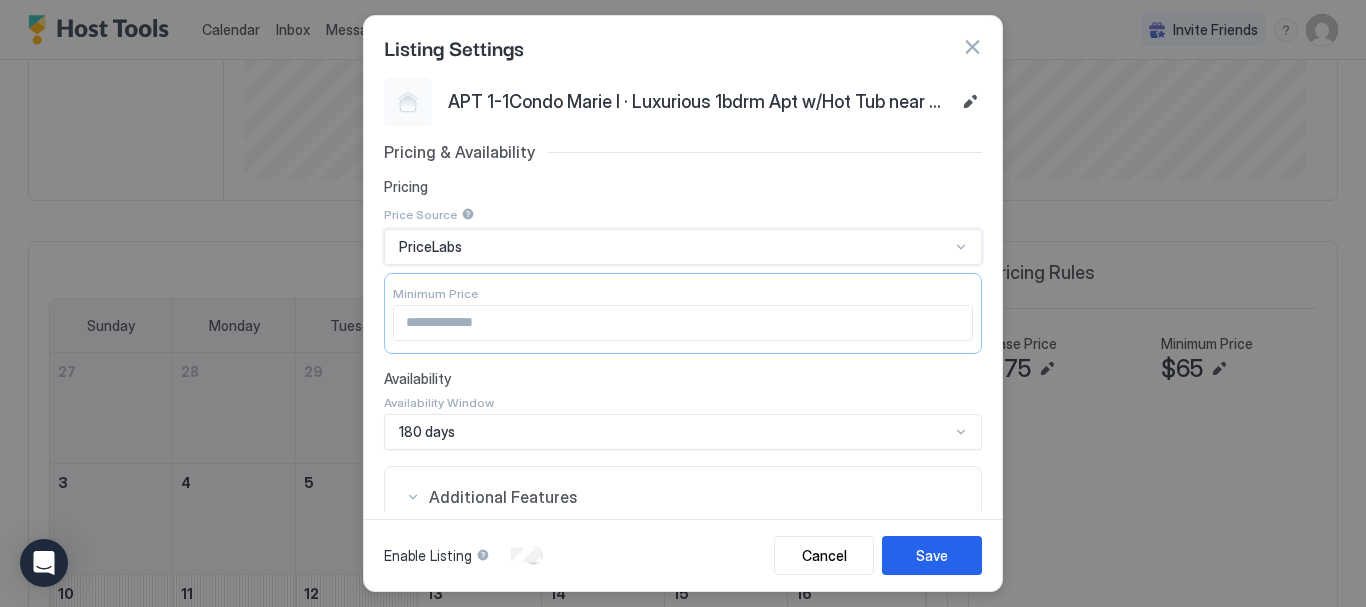 click on "**" at bounding box center (683, 323) 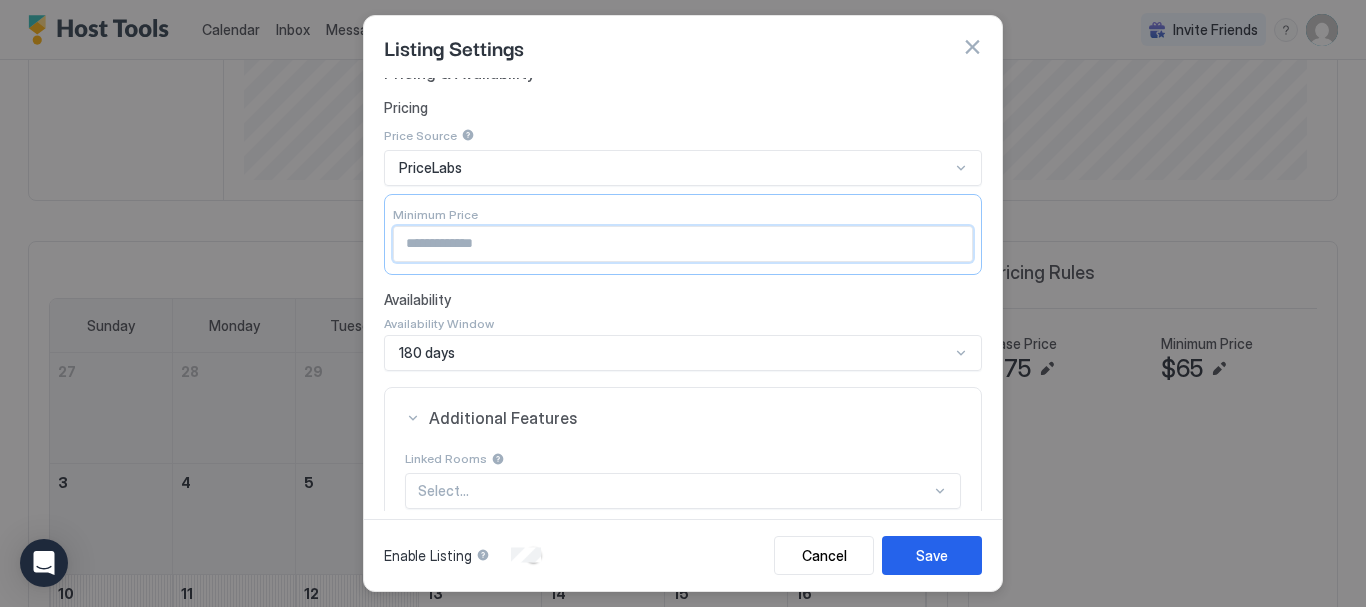 scroll, scrollTop: 100, scrollLeft: 0, axis: vertical 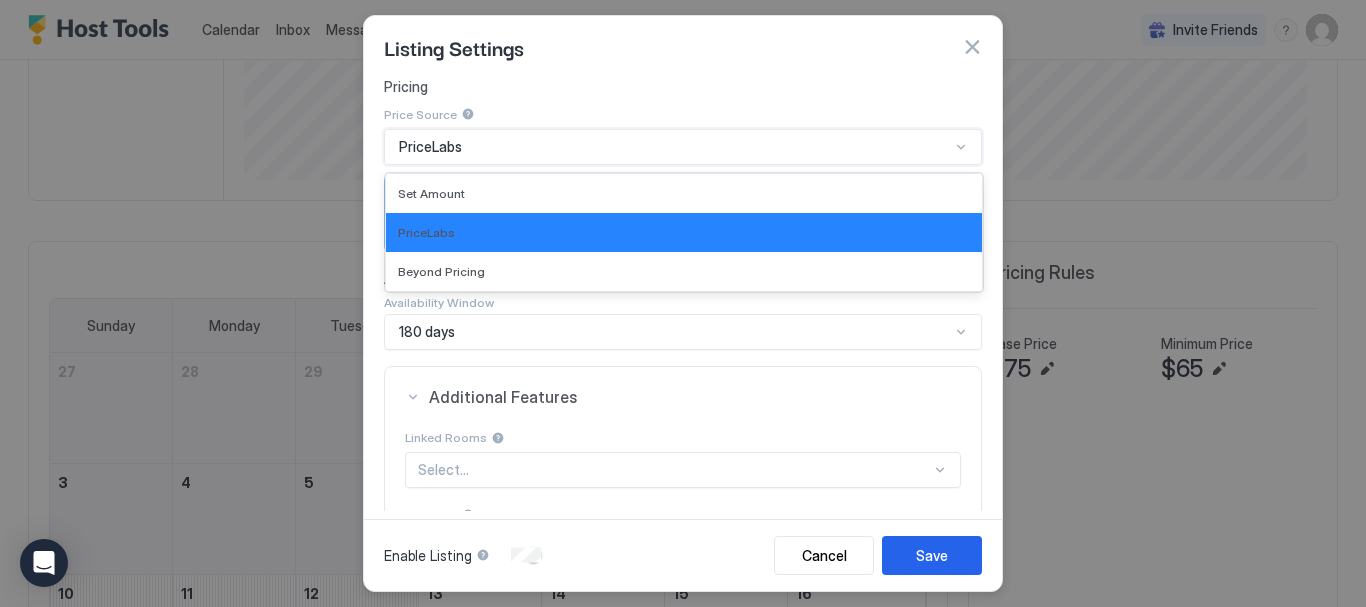 click on "PriceLabs" at bounding box center (674, 147) 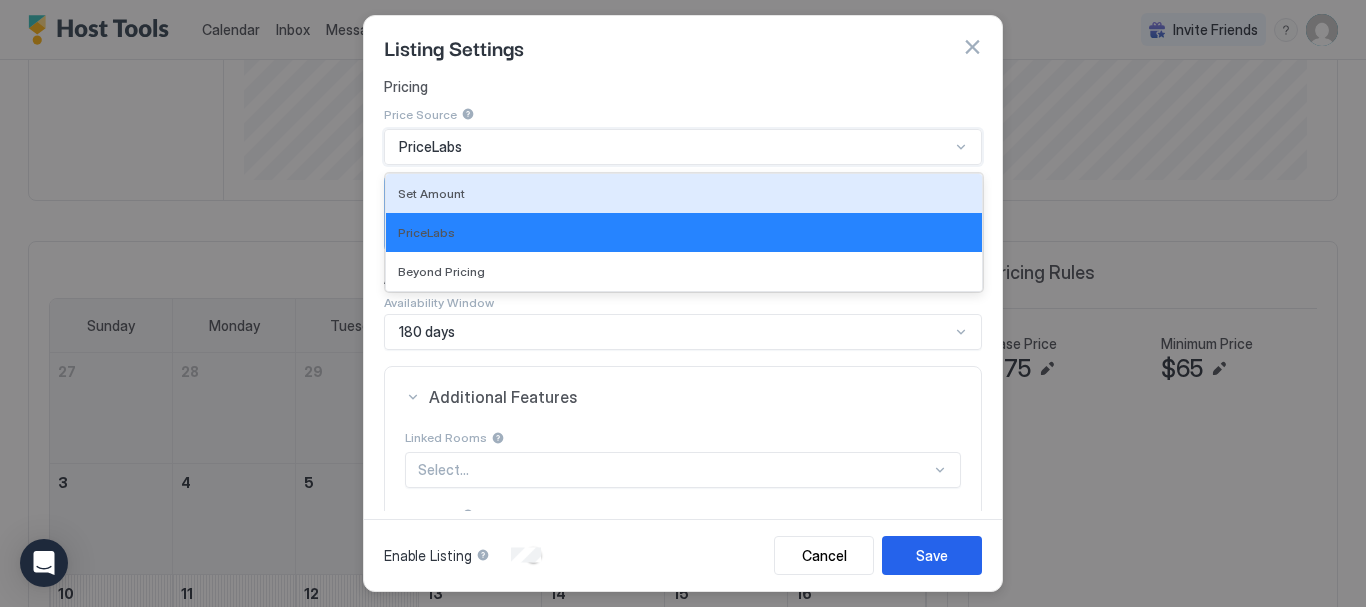 click on "Set Amount" at bounding box center [684, 193] 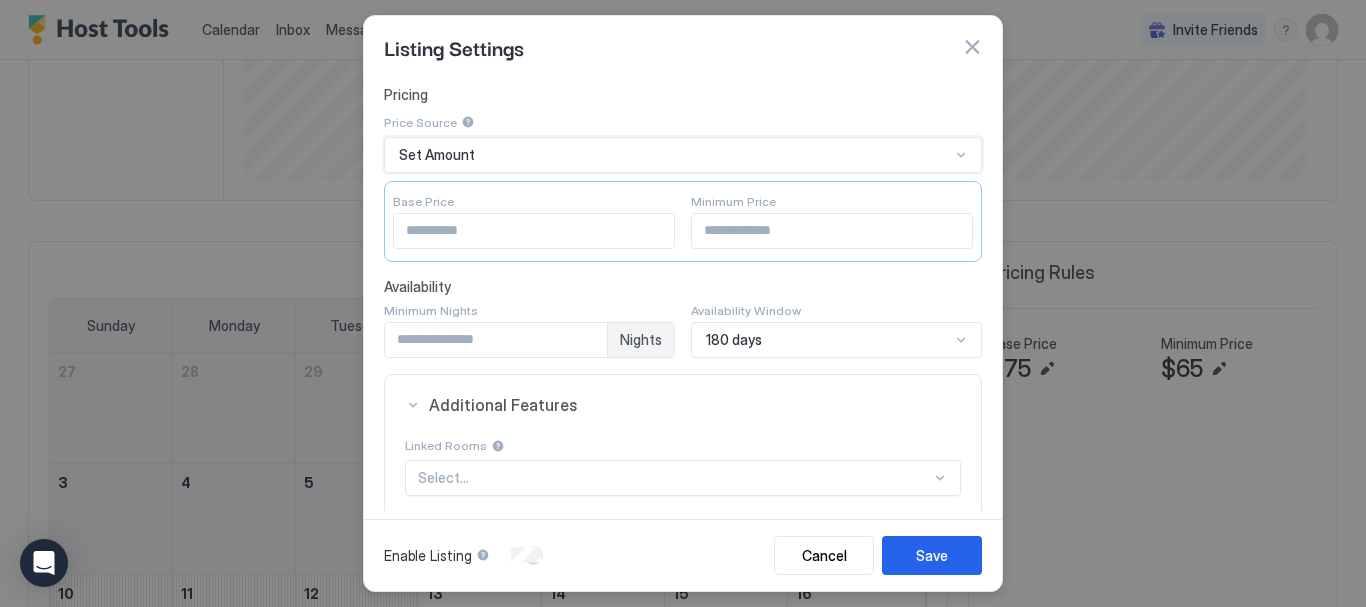 scroll, scrollTop: 100, scrollLeft: 0, axis: vertical 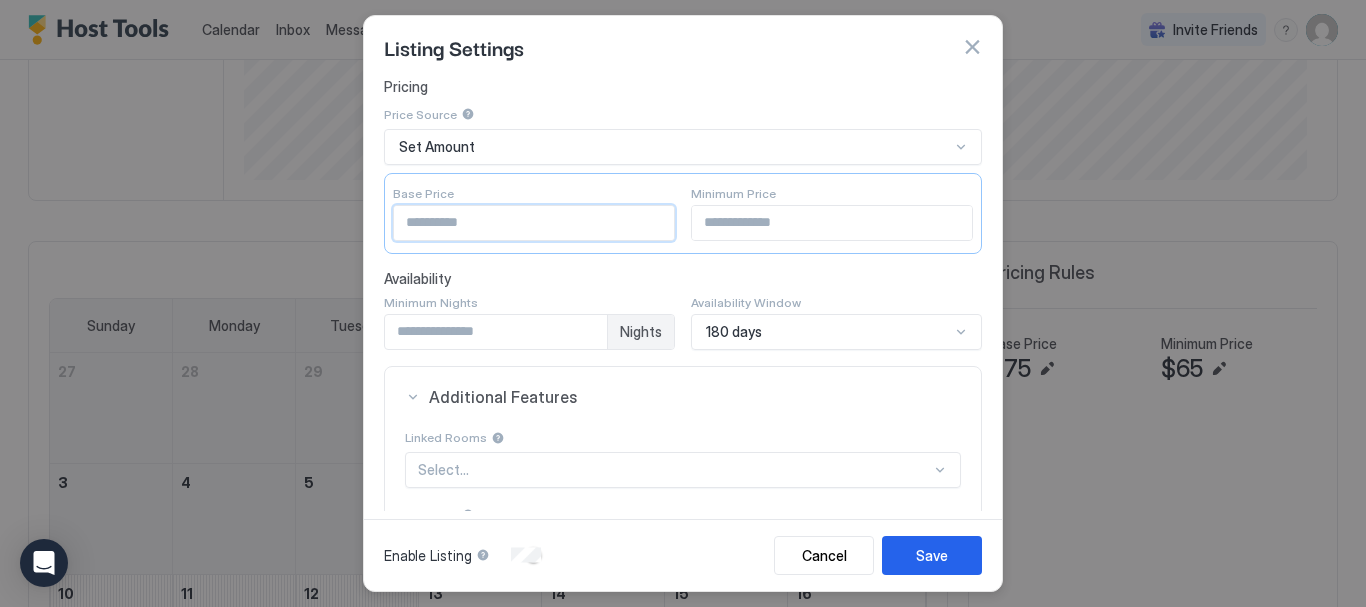 click on "**" at bounding box center [534, 223] 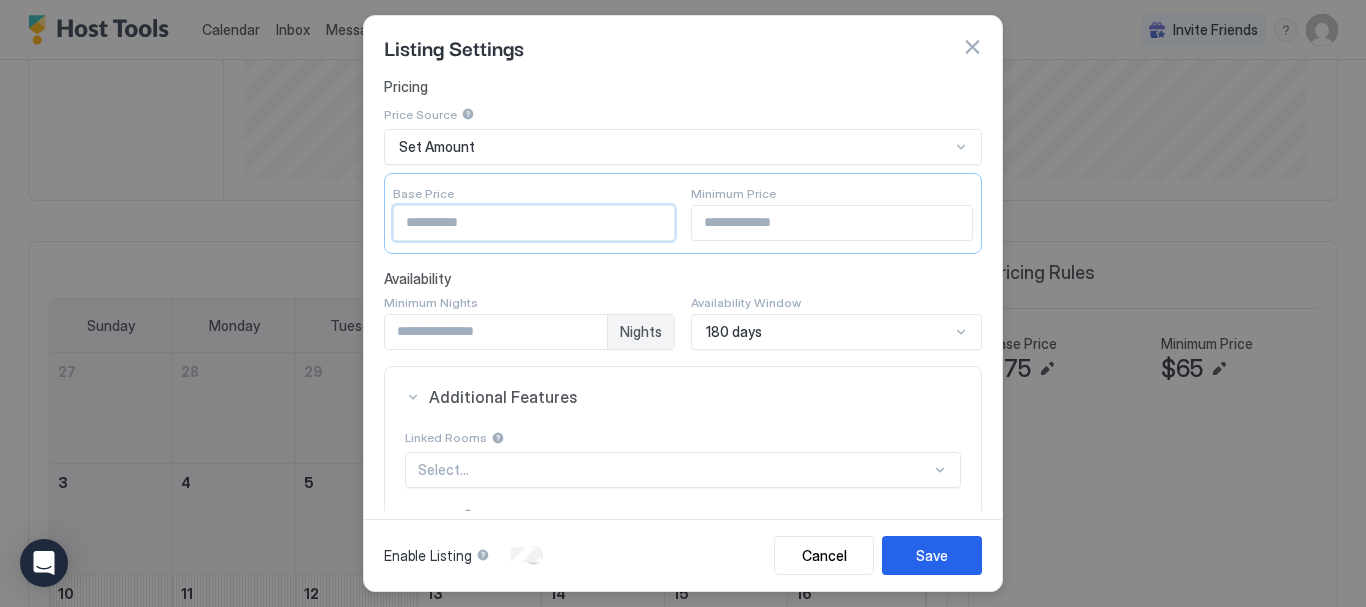 drag, startPoint x: 396, startPoint y: 201, endPoint x: 381, endPoint y: 193, distance: 17 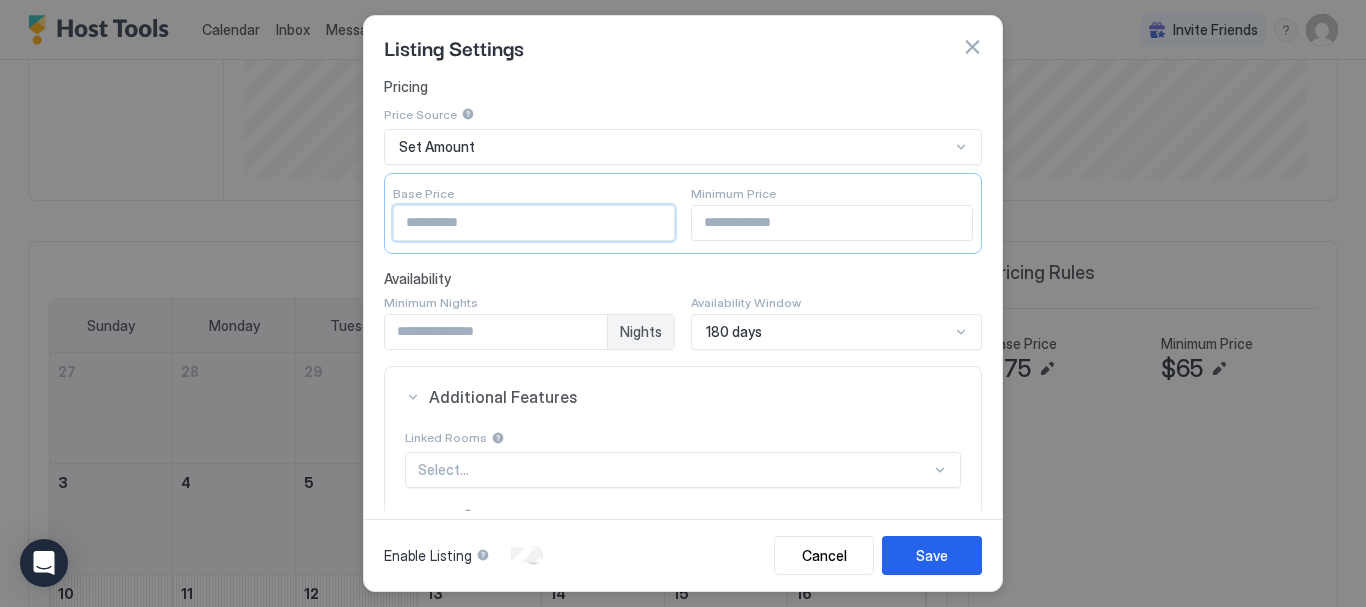 type on "**" 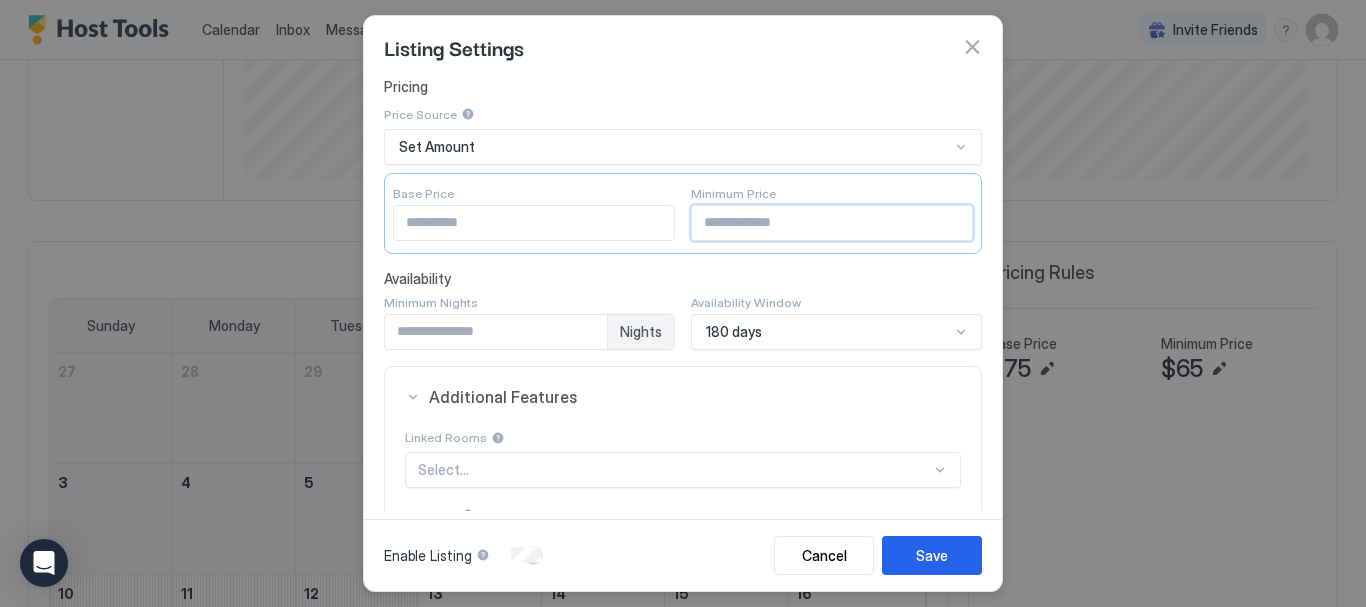 drag, startPoint x: 760, startPoint y: 219, endPoint x: 670, endPoint y: 208, distance: 90.66973 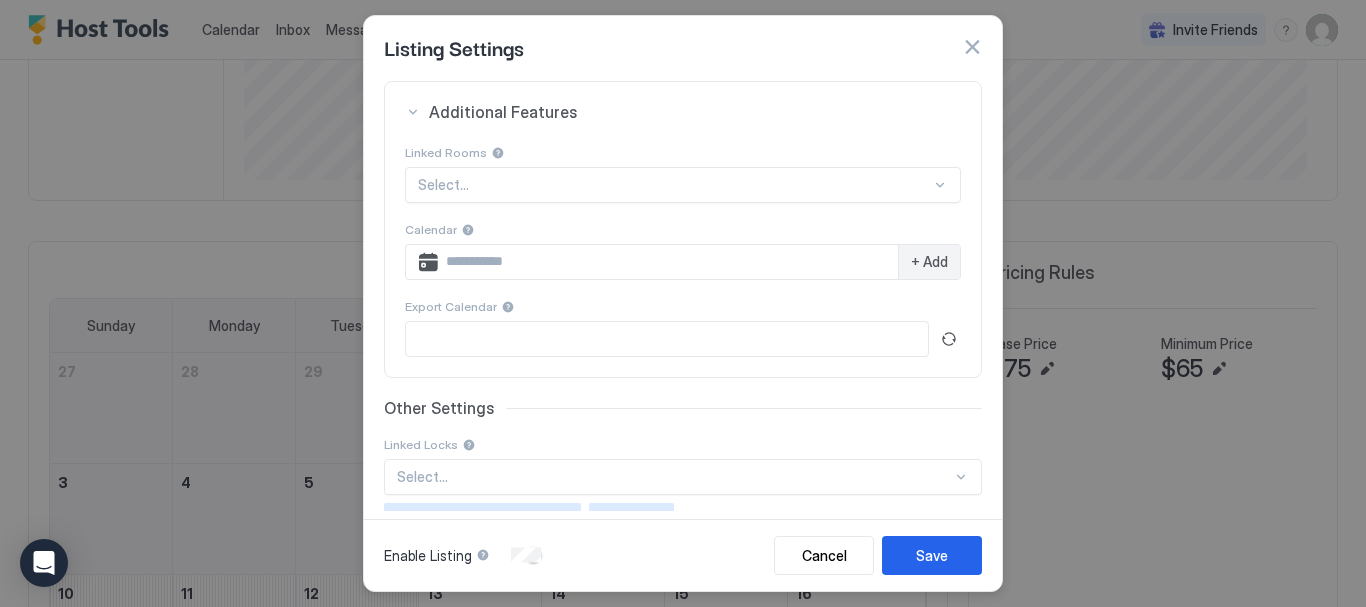 scroll, scrollTop: 461, scrollLeft: 0, axis: vertical 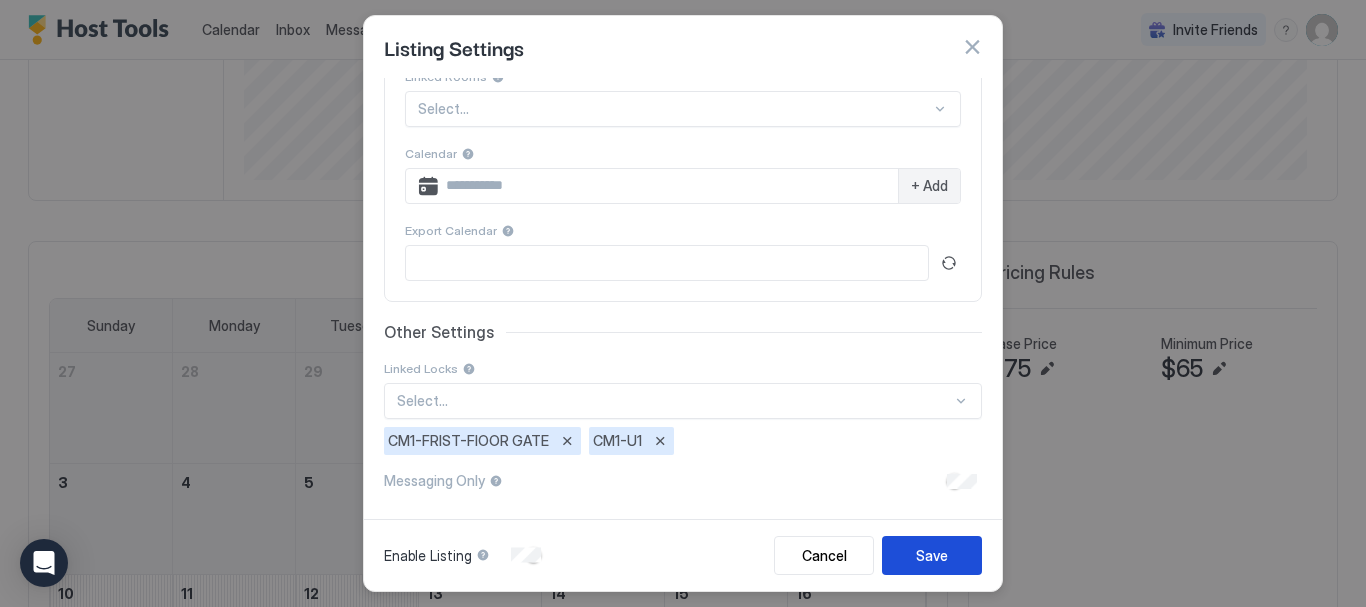 type on "**" 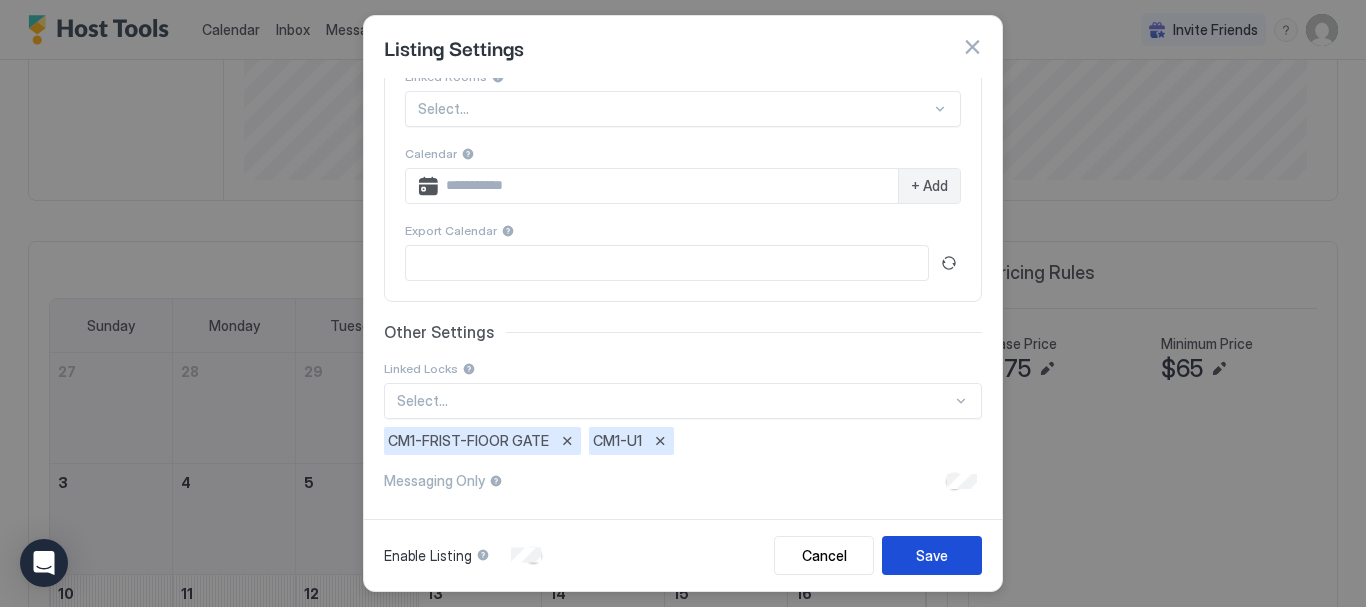click on "Save" at bounding box center (932, 555) 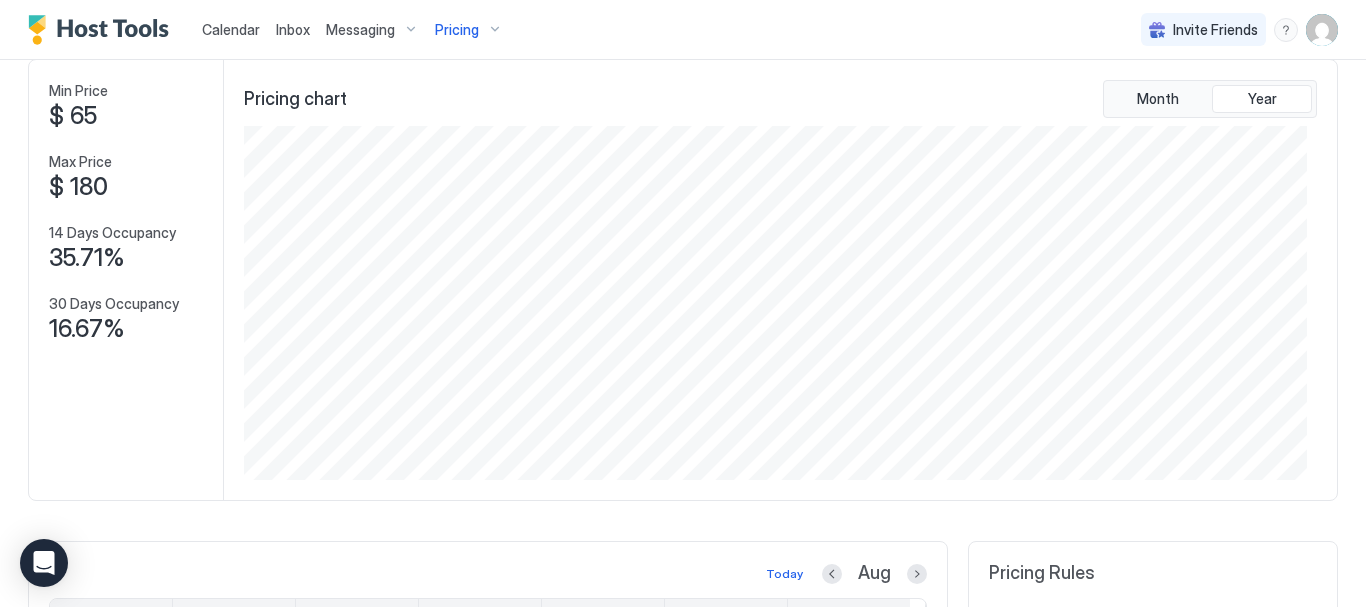 scroll, scrollTop: 0, scrollLeft: 0, axis: both 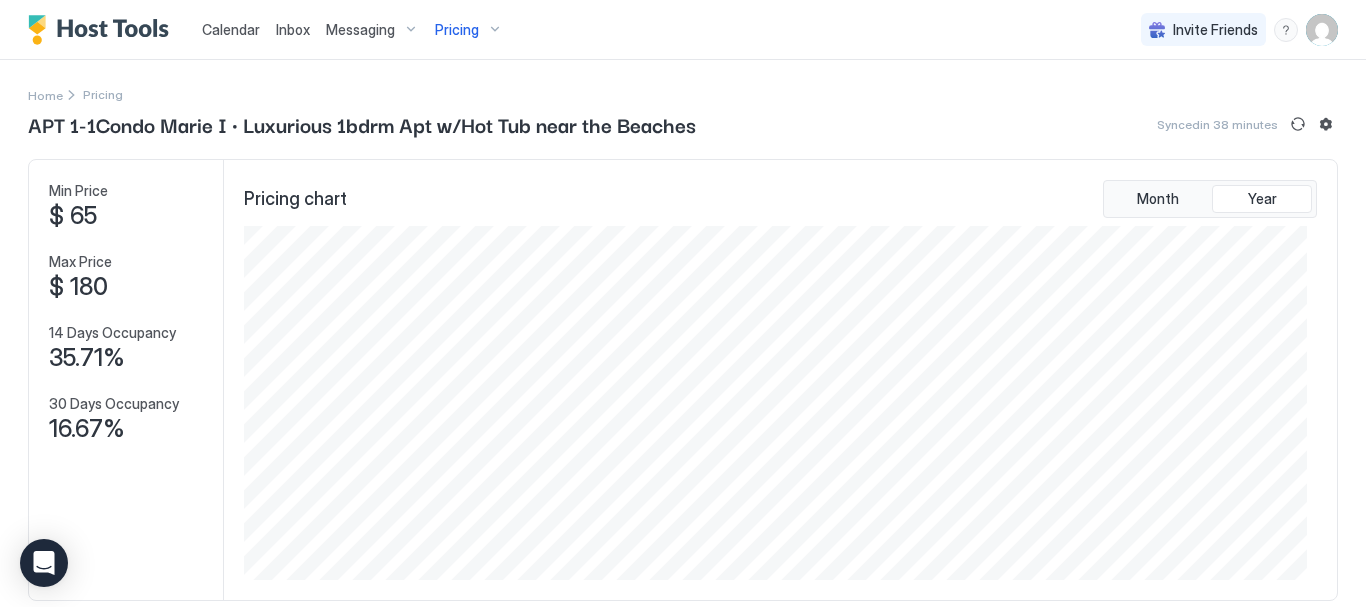 click on "Pricing" at bounding box center (469, 30) 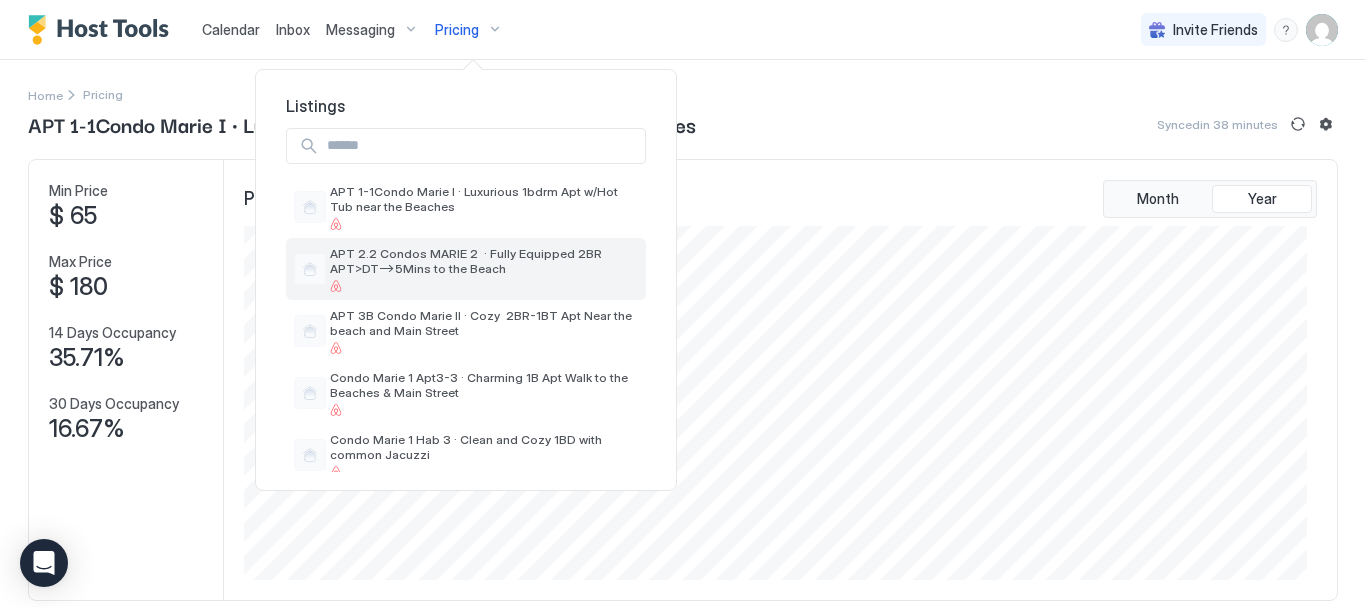 click on "APT 2.2 Condos MARIE 2  · Fully Equipped 2BR APT>DT–>5Mins to the Beach" at bounding box center [484, 261] 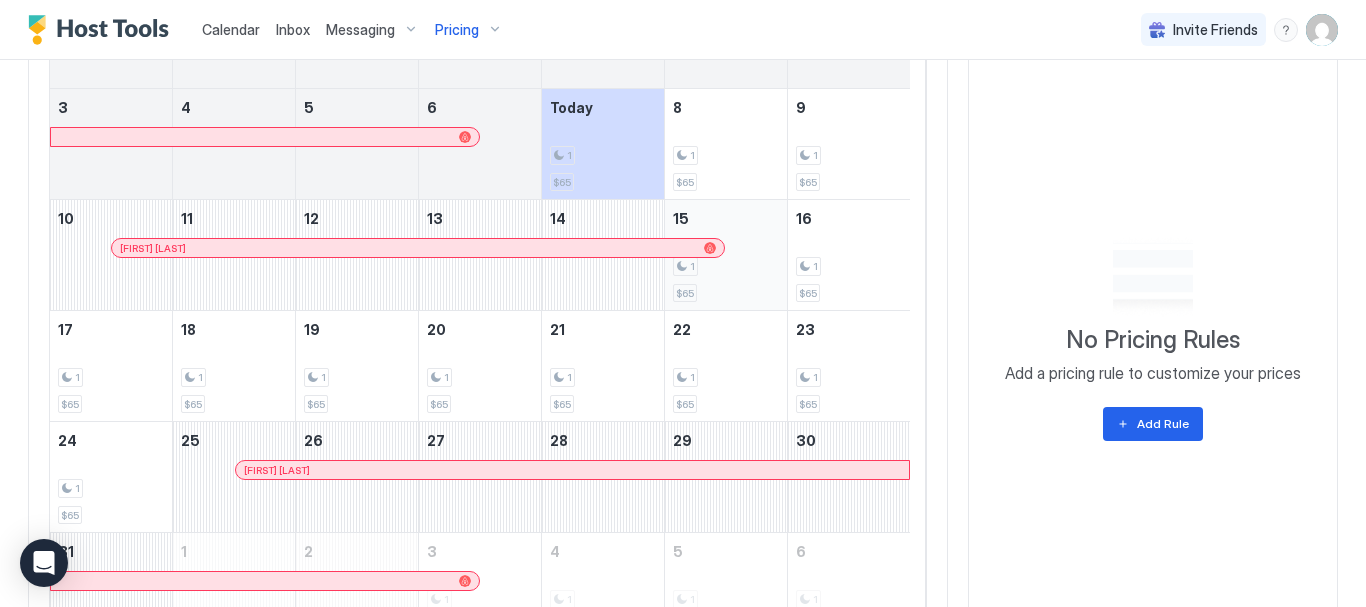 scroll, scrollTop: 790, scrollLeft: 0, axis: vertical 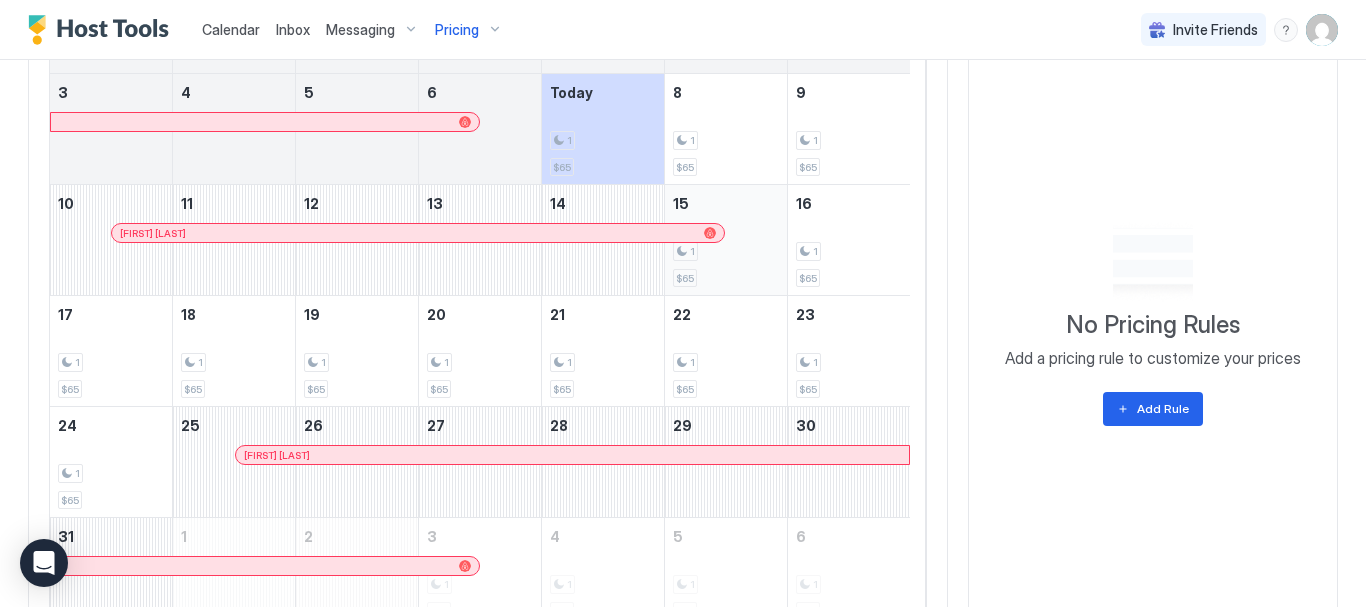click on "1 $65" at bounding box center [726, 240] 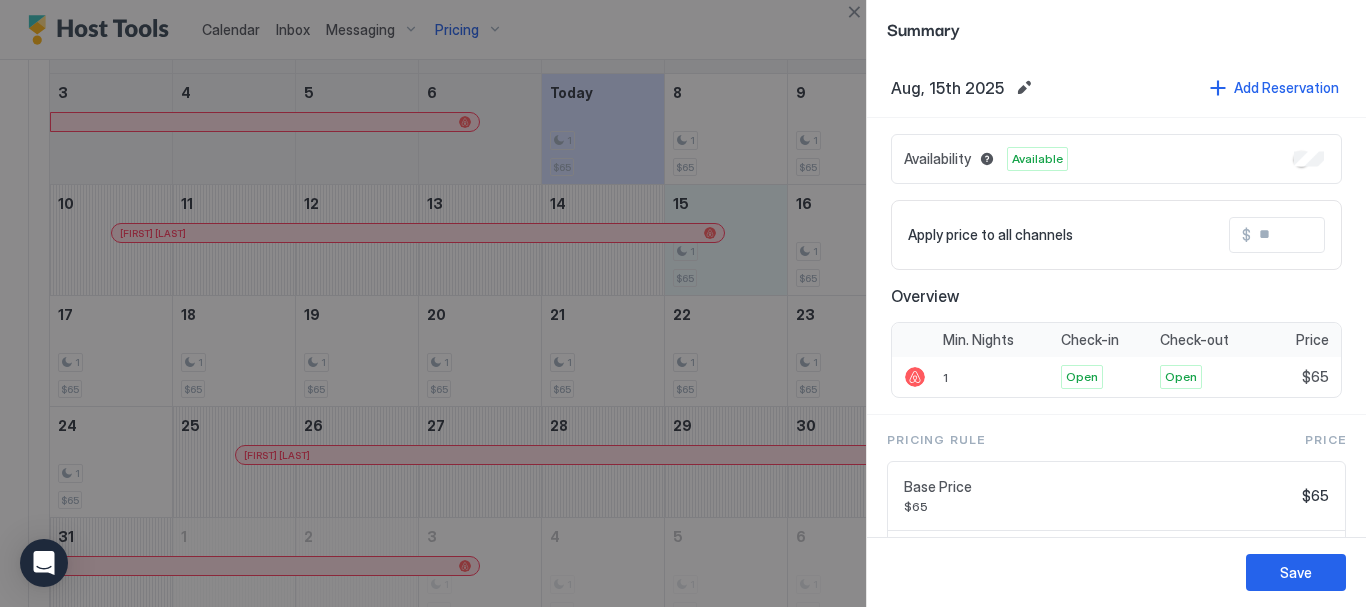 drag, startPoint x: 765, startPoint y: 170, endPoint x: 593, endPoint y: 333, distance: 236.96625 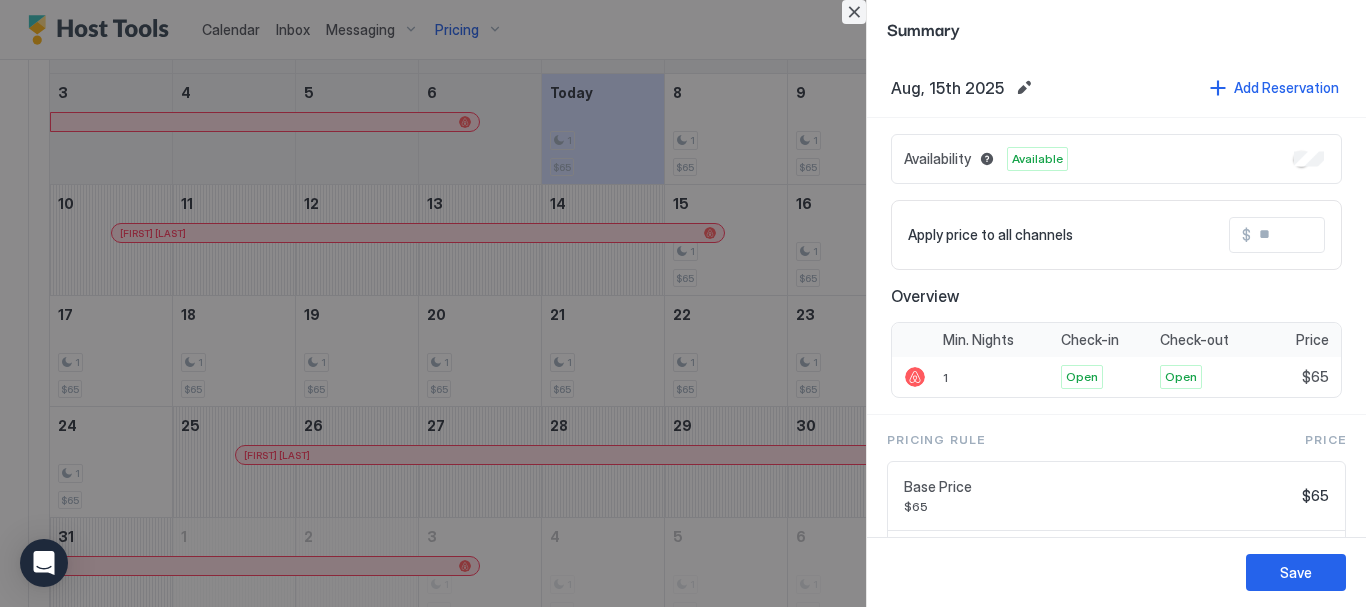 click at bounding box center [854, 12] 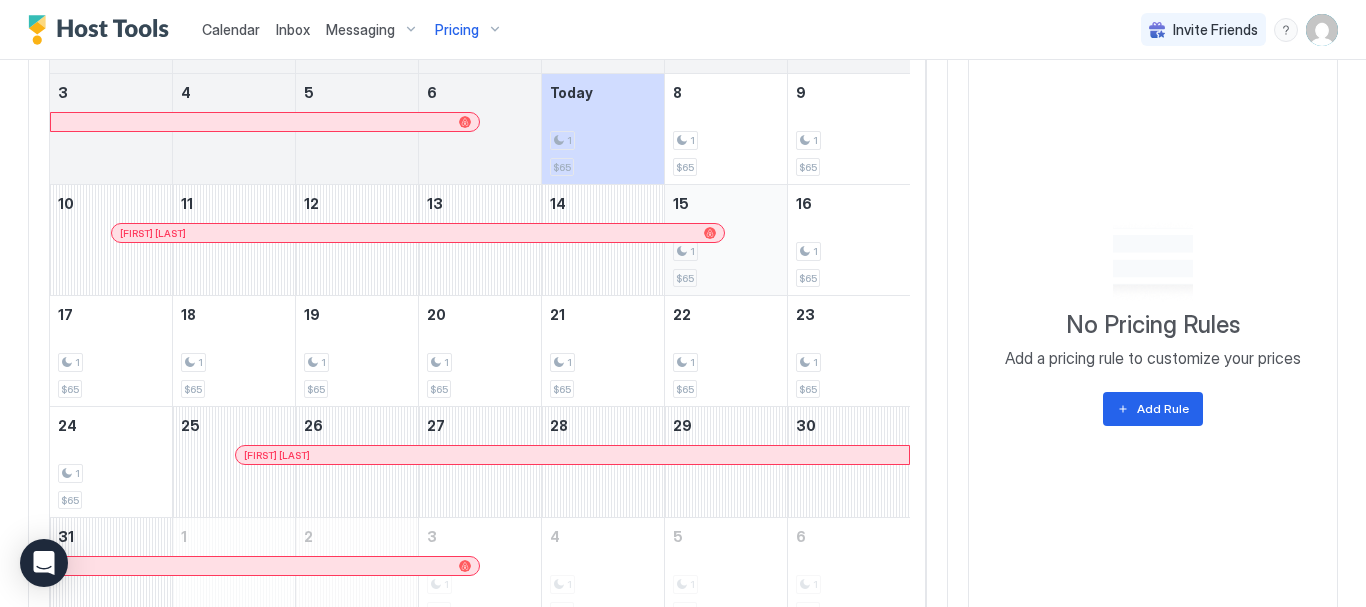 click on "1" at bounding box center (726, 251) 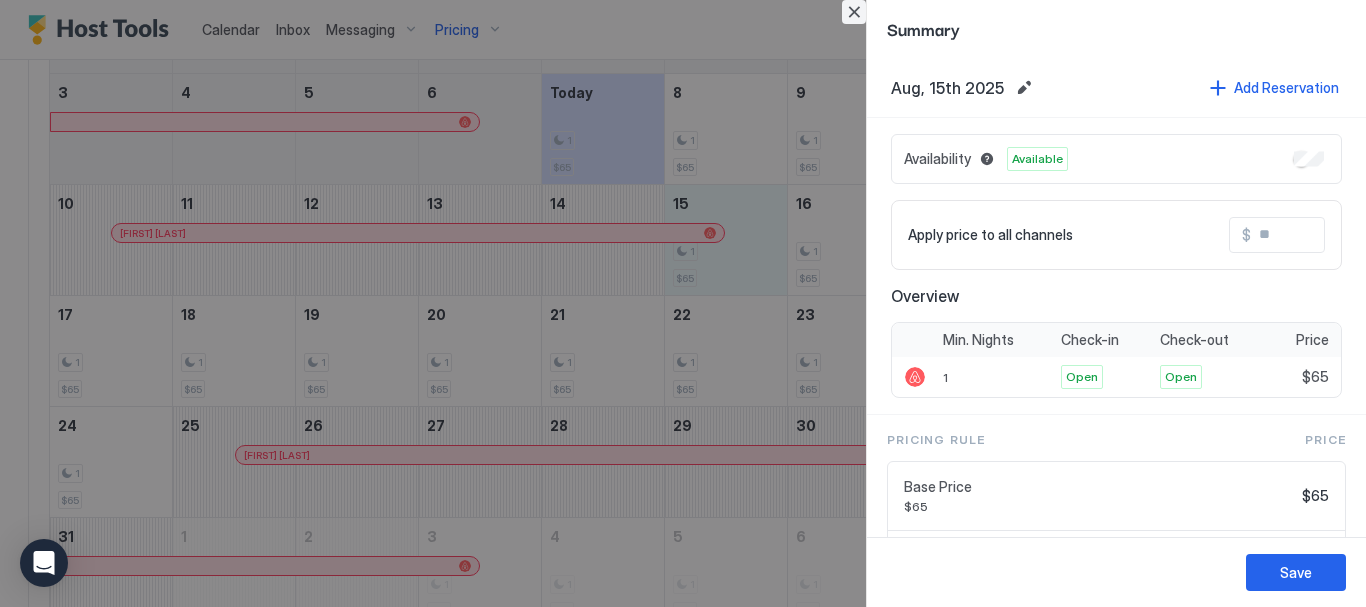 click at bounding box center [854, 12] 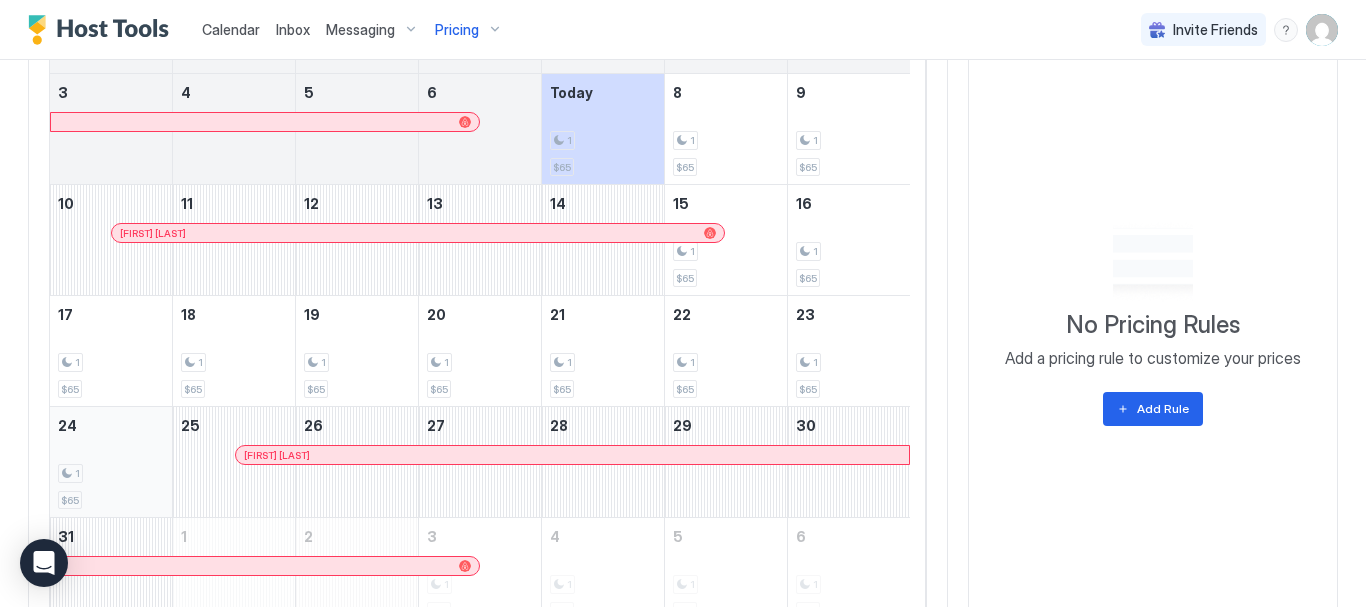 drag, startPoint x: 760, startPoint y: 208, endPoint x: 129, endPoint y: 488, distance: 690.334 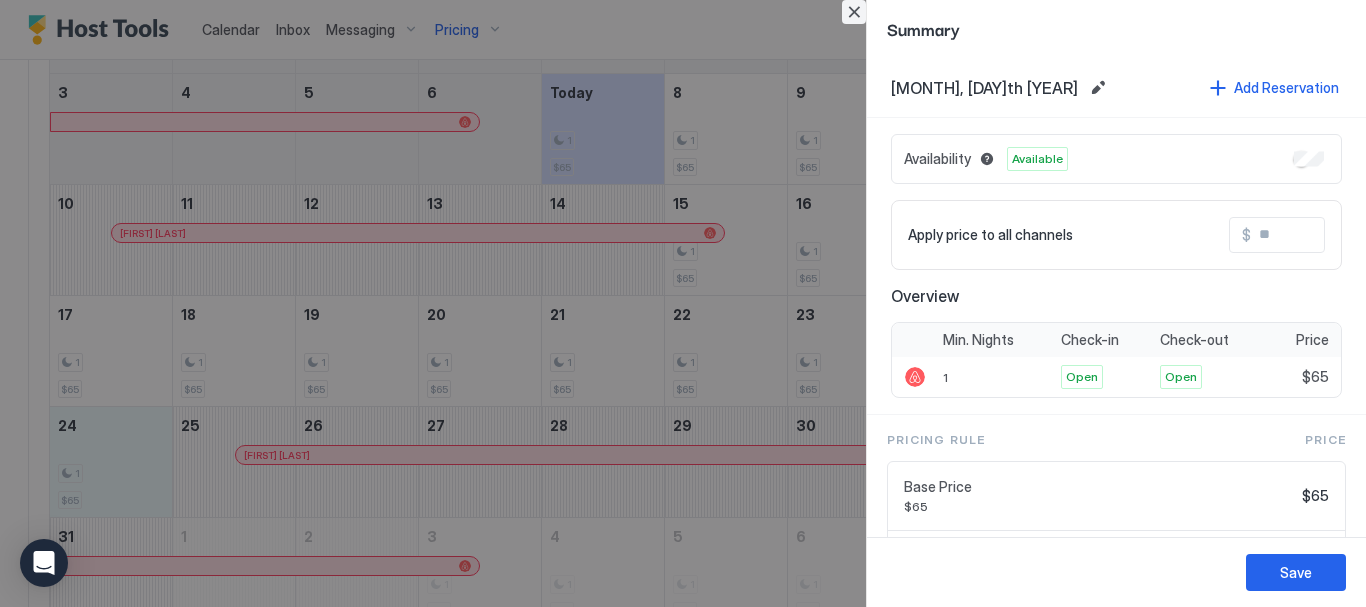 click at bounding box center (854, 12) 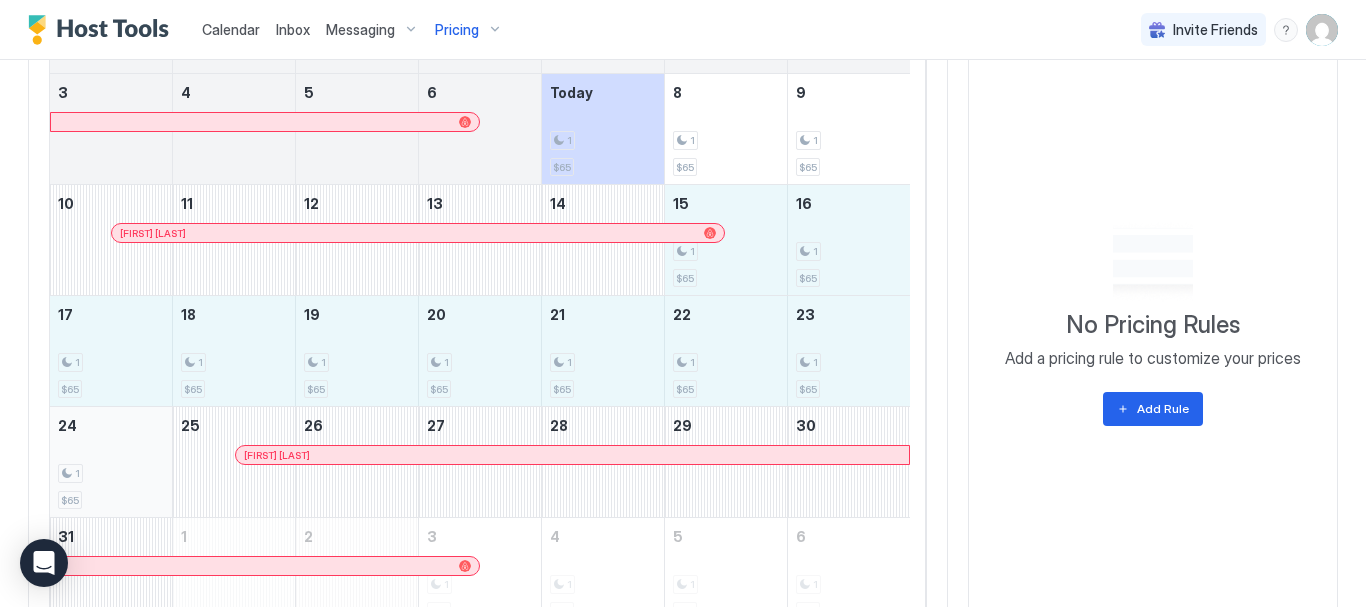 drag, startPoint x: 701, startPoint y: 248, endPoint x: 142, endPoint y: 508, distance: 616.5071 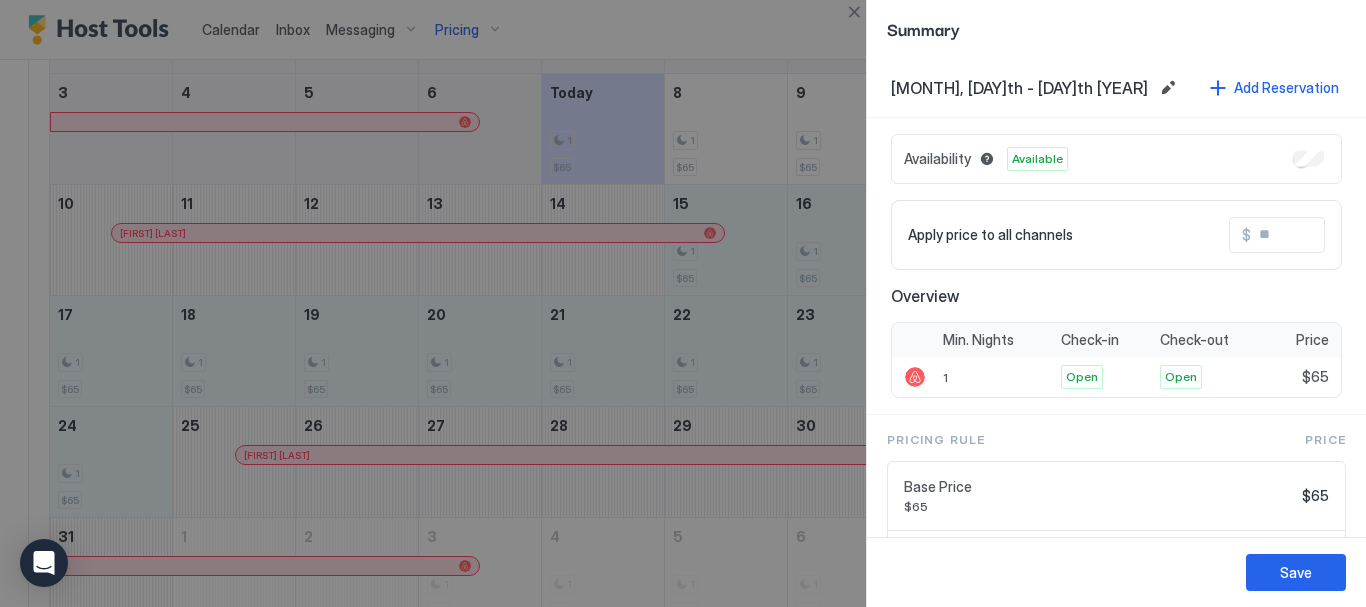click at bounding box center [1331, 235] 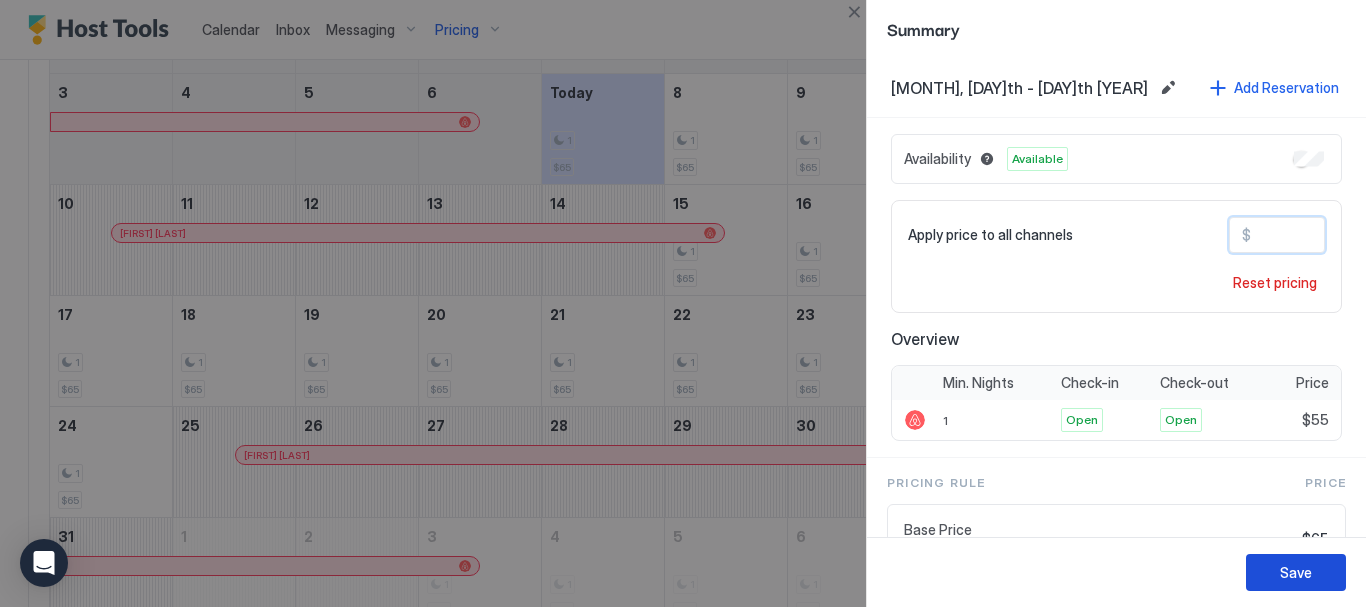 type on "**" 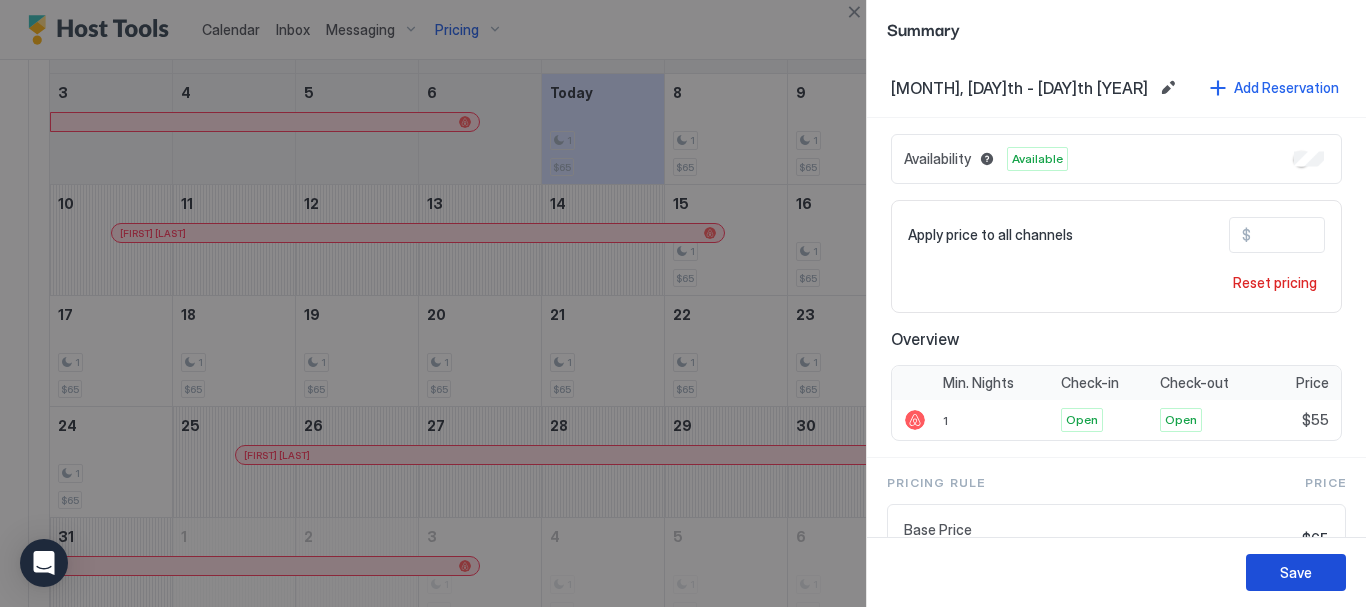click on "Save" at bounding box center (1296, 572) 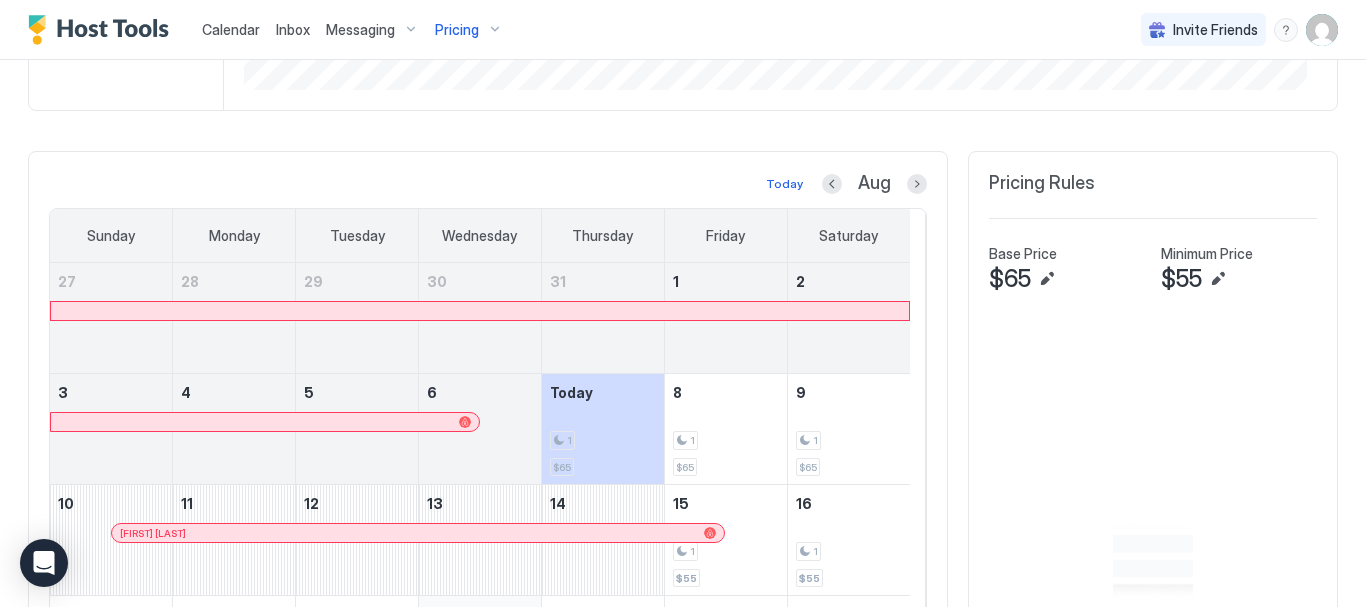 scroll, scrollTop: 690, scrollLeft: 0, axis: vertical 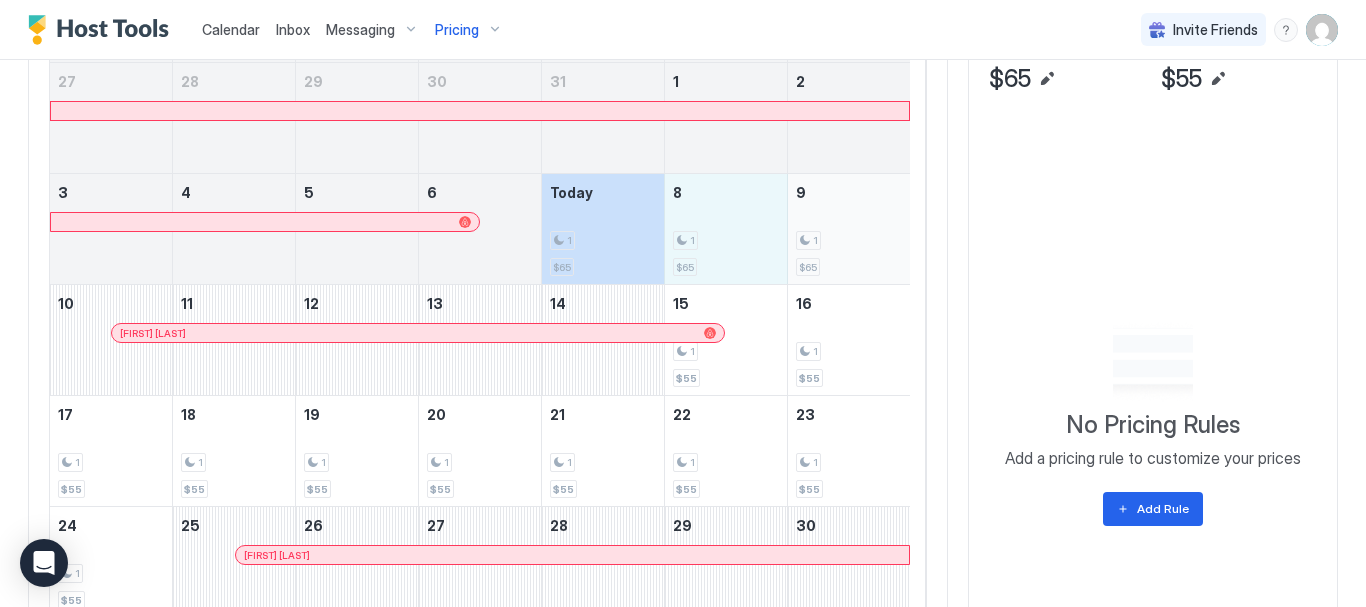 drag, startPoint x: 621, startPoint y: 225, endPoint x: 858, endPoint y: 231, distance: 237.07594 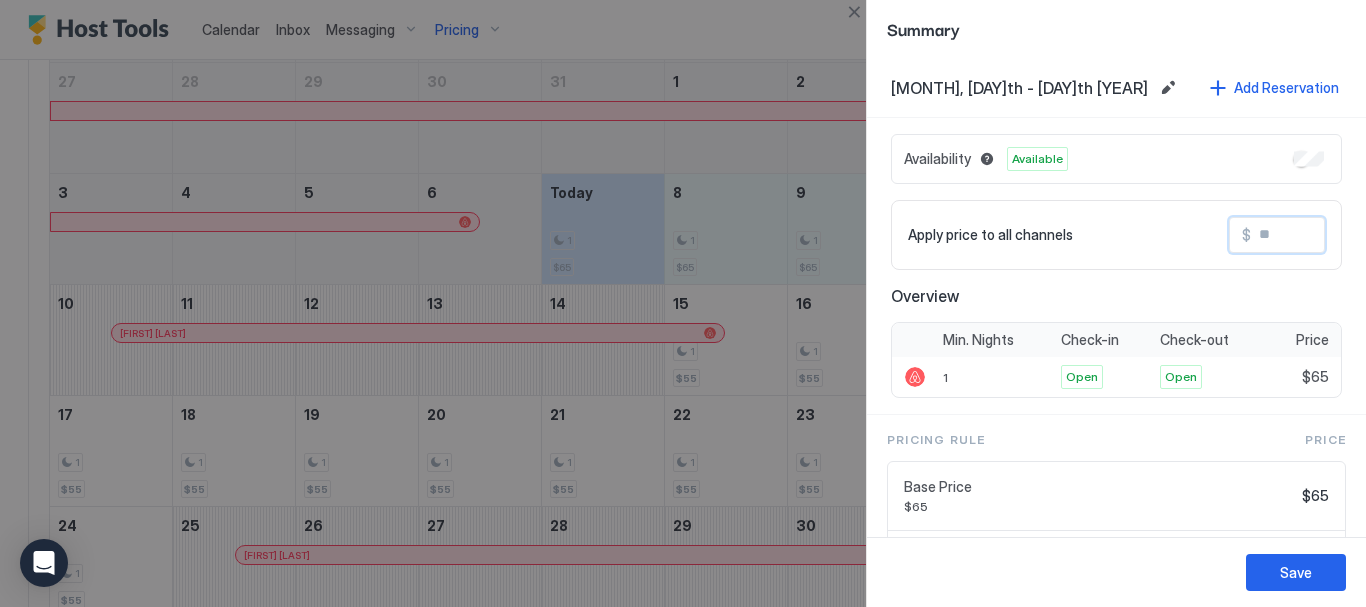 drag, startPoint x: 1279, startPoint y: 238, endPoint x: 1119, endPoint y: 210, distance: 162.43152 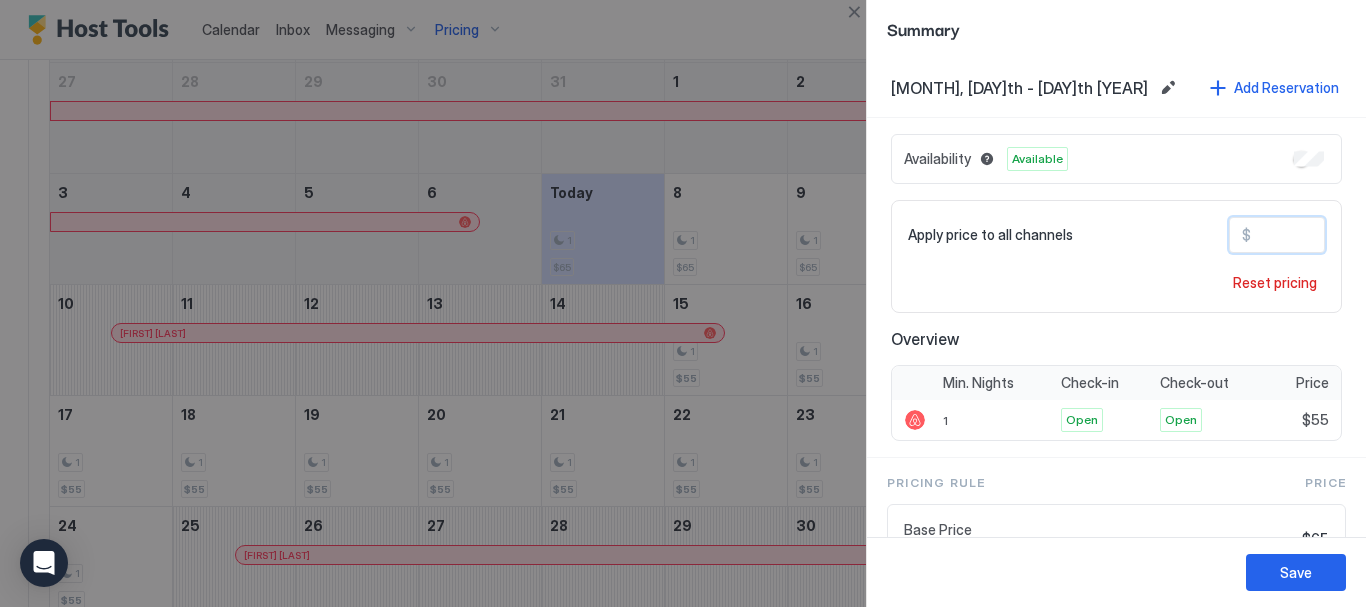 type on "**" 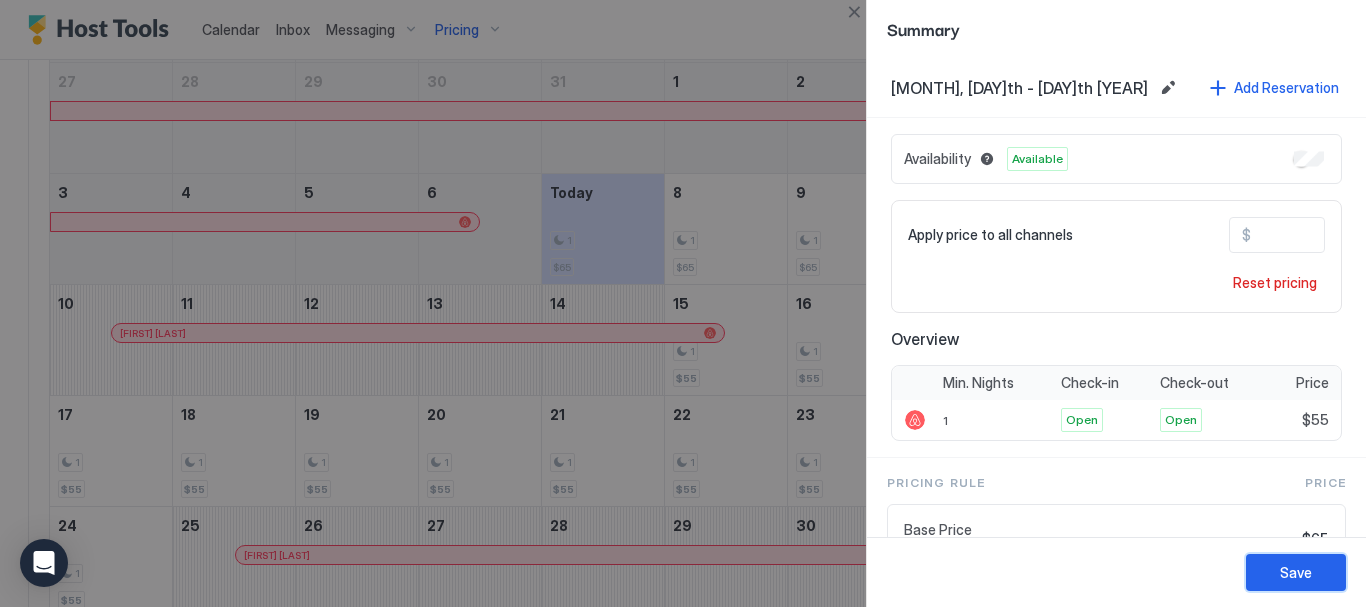 click on "Save" at bounding box center (1296, 572) 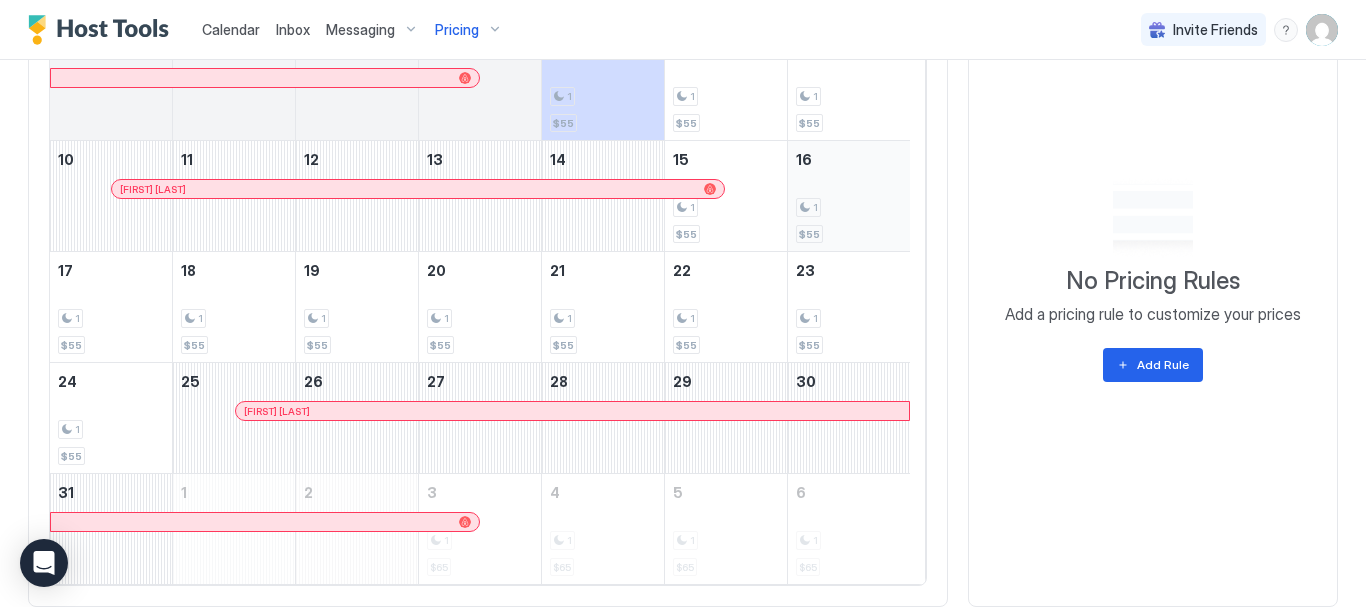 scroll, scrollTop: 790, scrollLeft: 0, axis: vertical 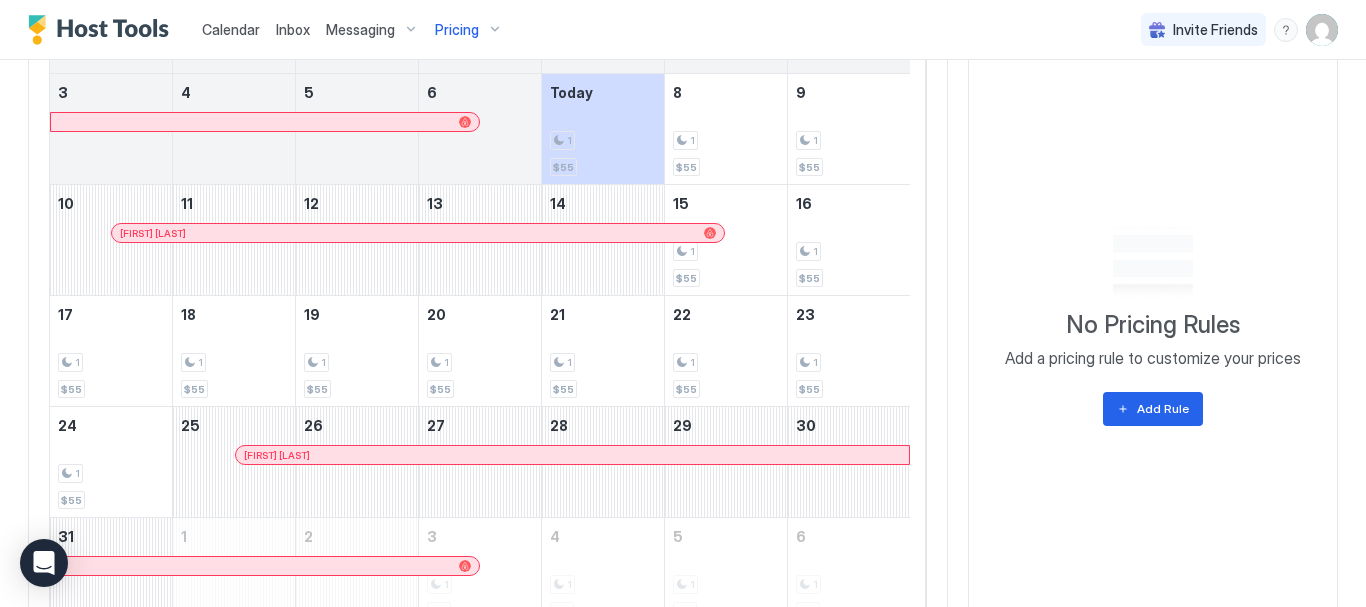 click on "Pricing" at bounding box center [469, 30] 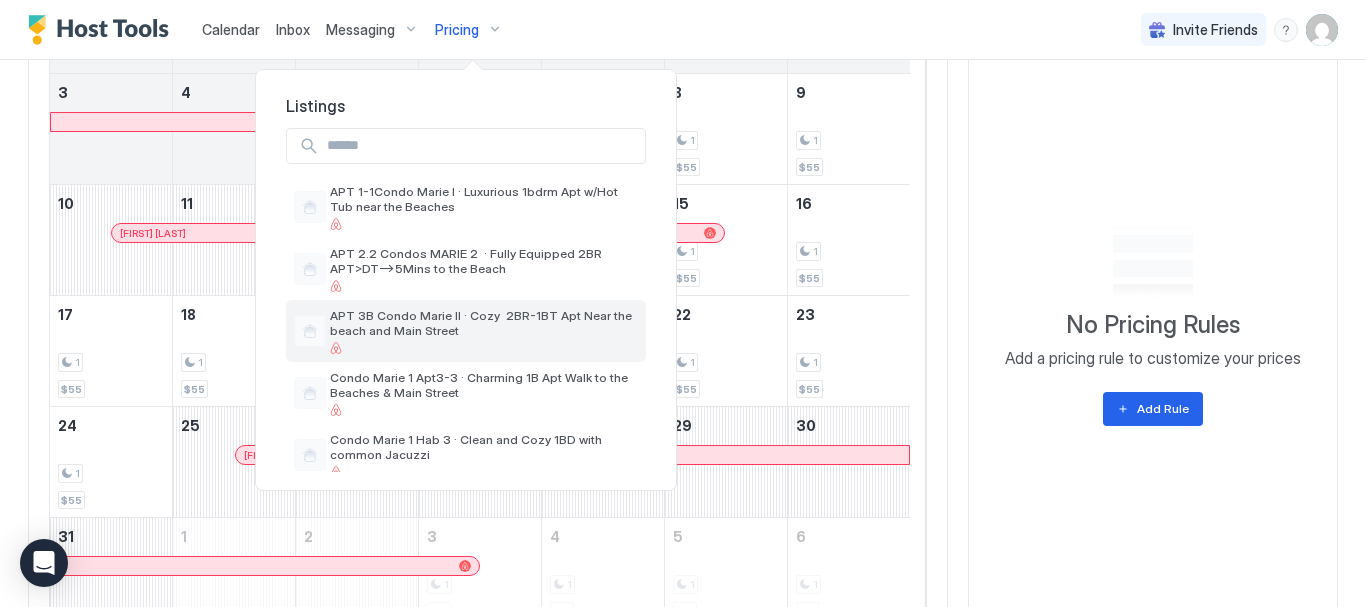 click on "APT 3B Condo Marie II · Cozy  2BR-1BT Apt Near the beach and Main Street" at bounding box center (484, 323) 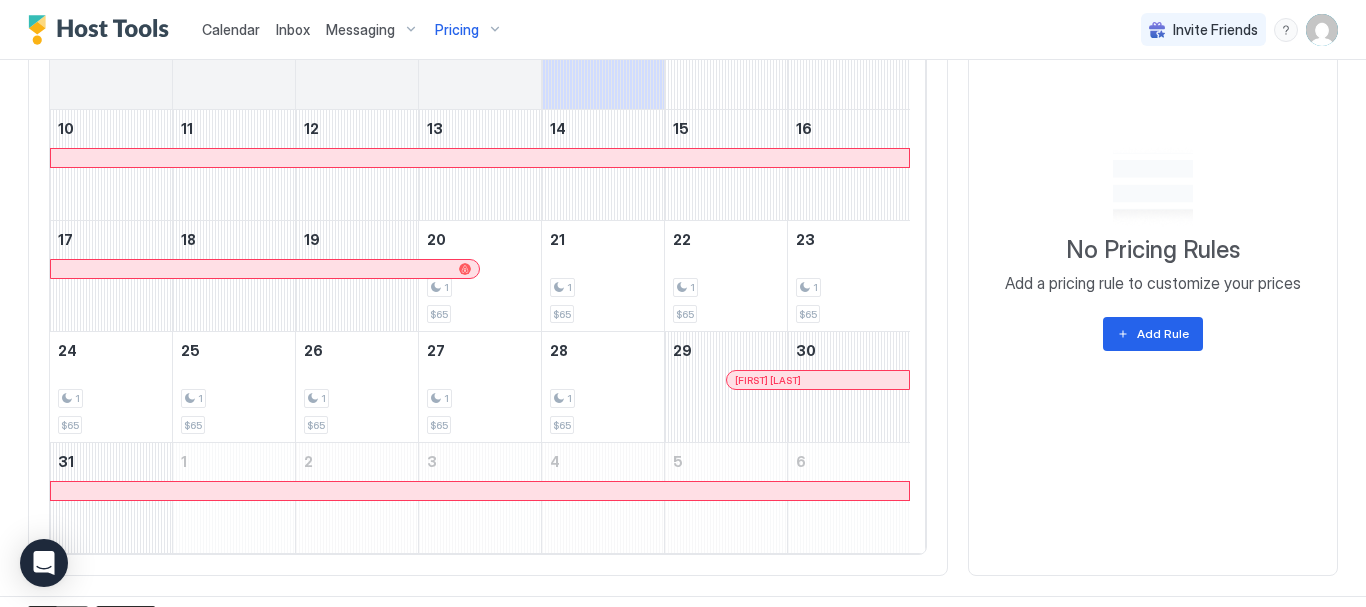scroll, scrollTop: 790, scrollLeft: 0, axis: vertical 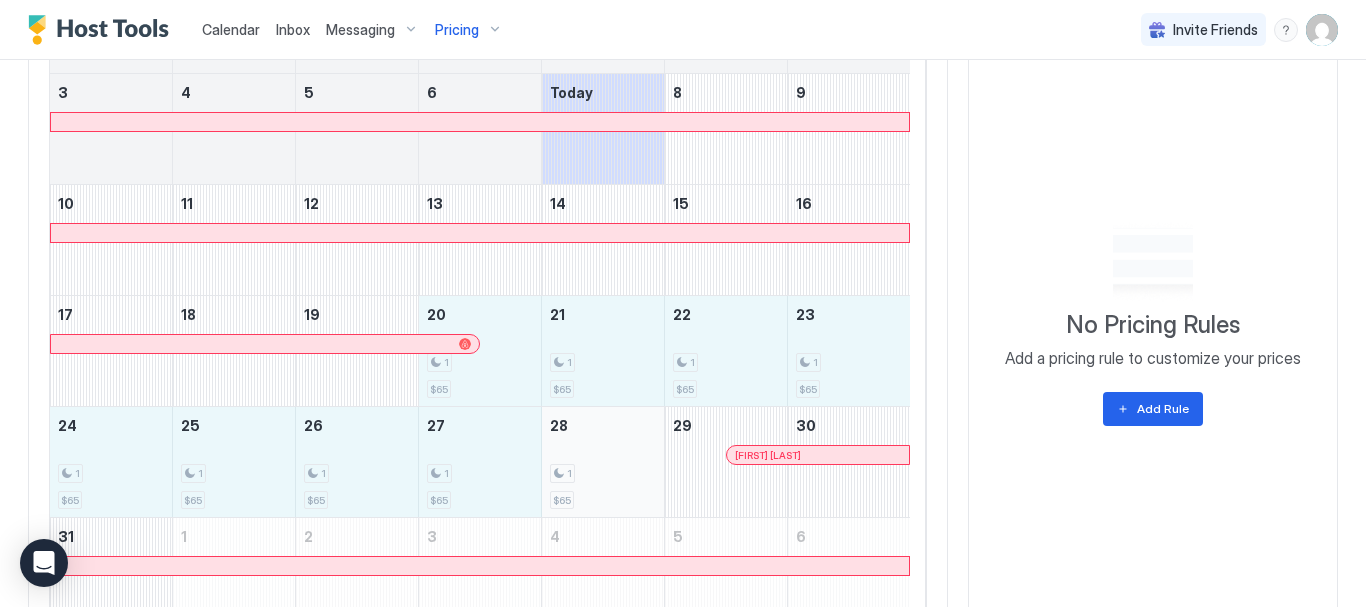 drag, startPoint x: 499, startPoint y: 330, endPoint x: 623, endPoint y: 495, distance: 206.4001 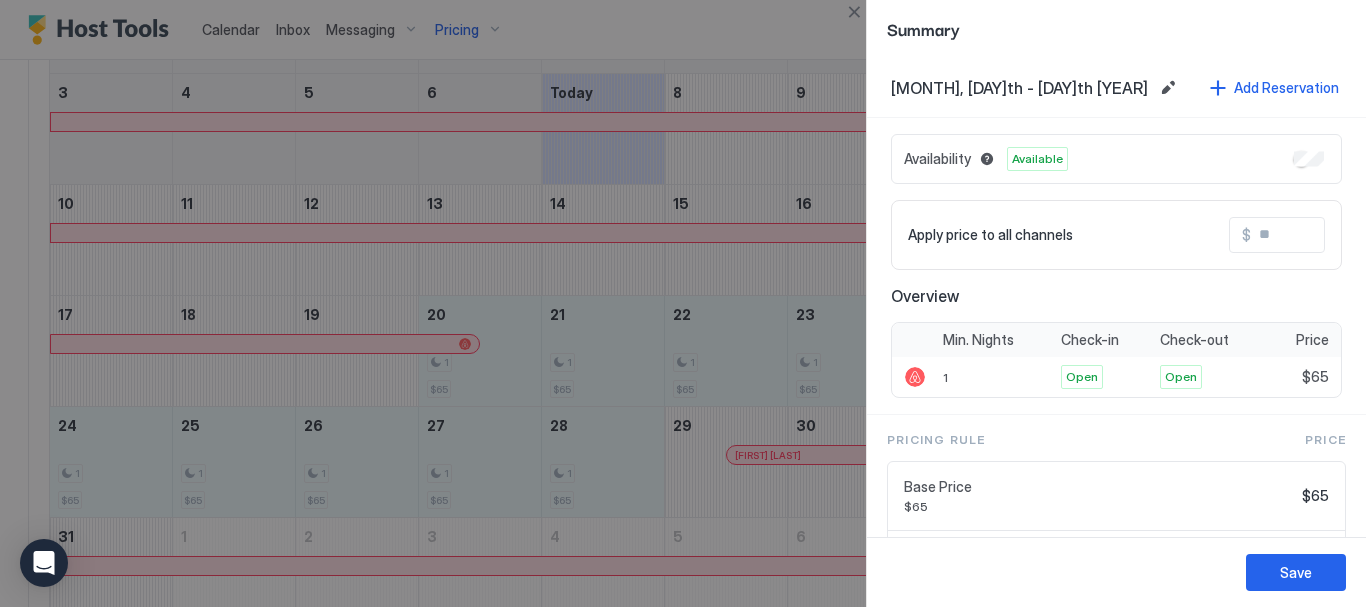 click on "Apply price to all channels $" at bounding box center (1116, 235) 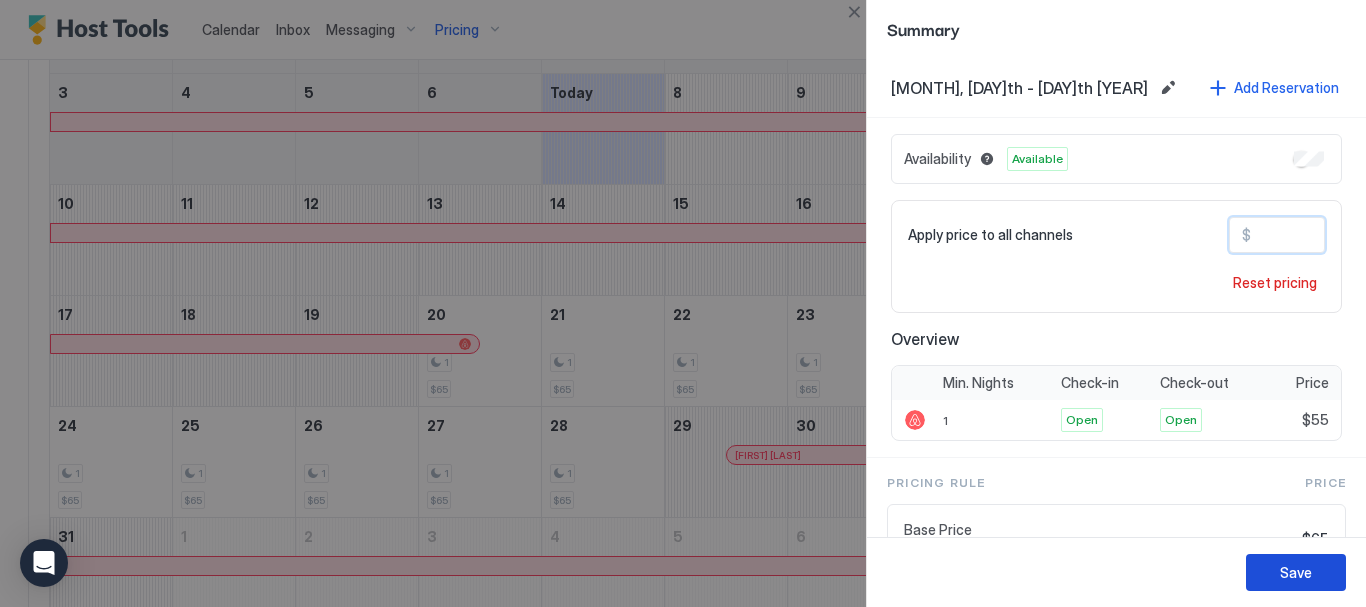 type on "**" 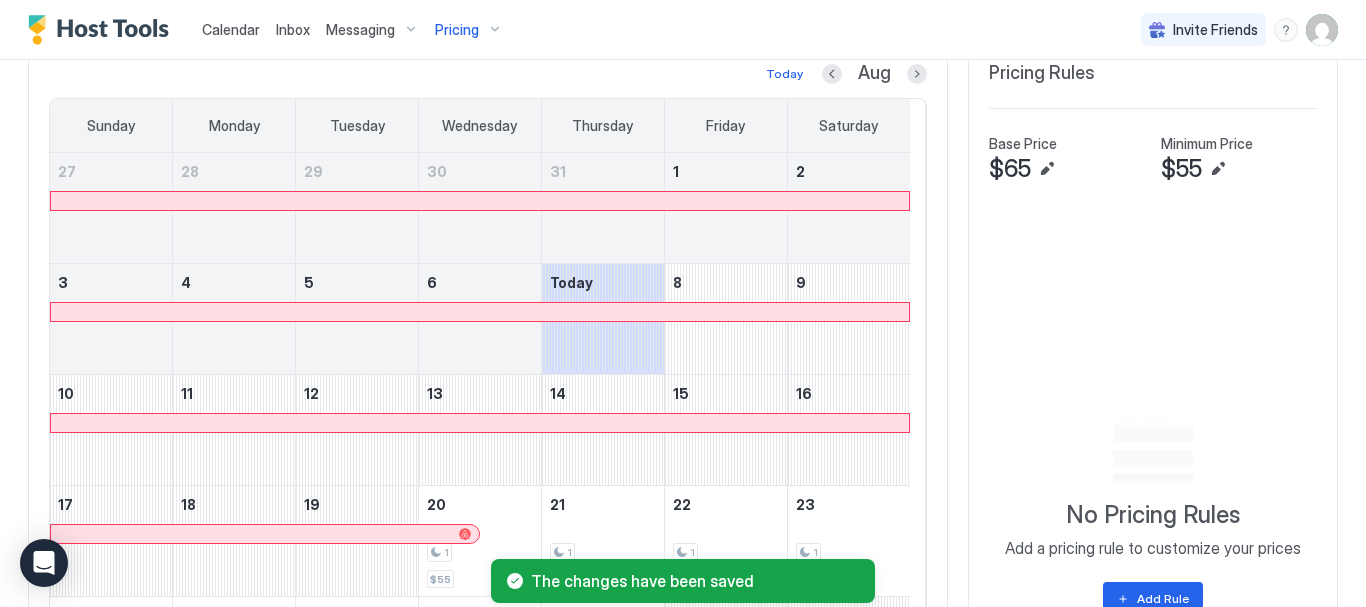 scroll, scrollTop: 500, scrollLeft: 0, axis: vertical 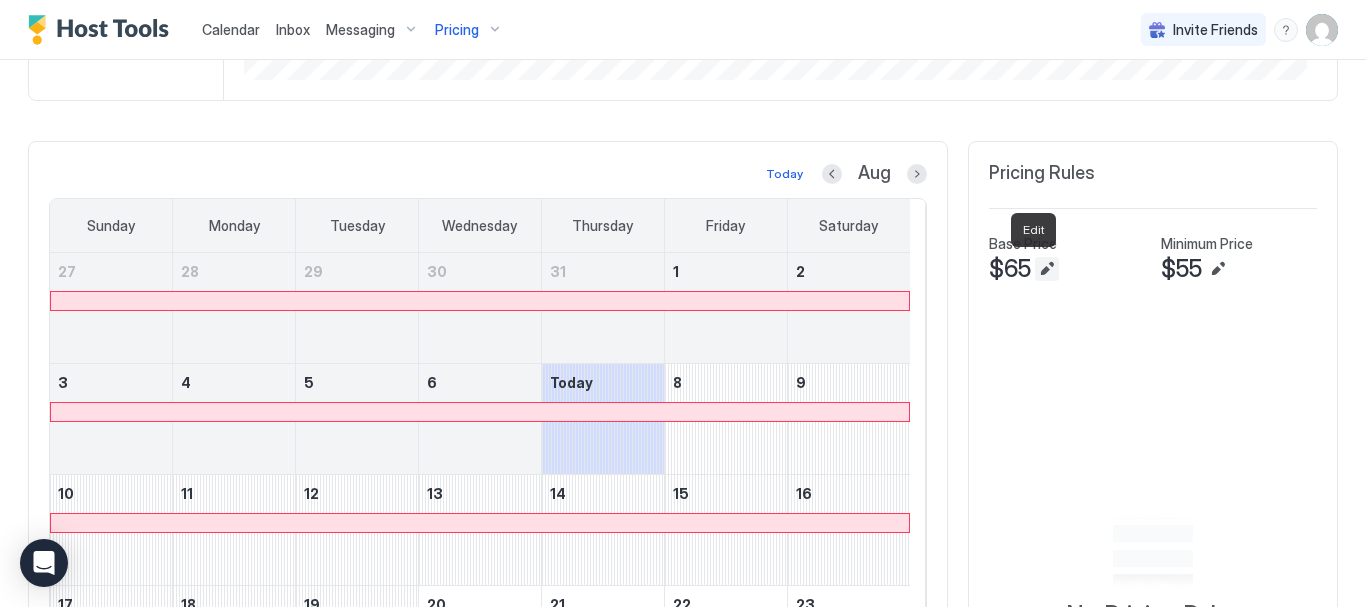 click at bounding box center (1047, 269) 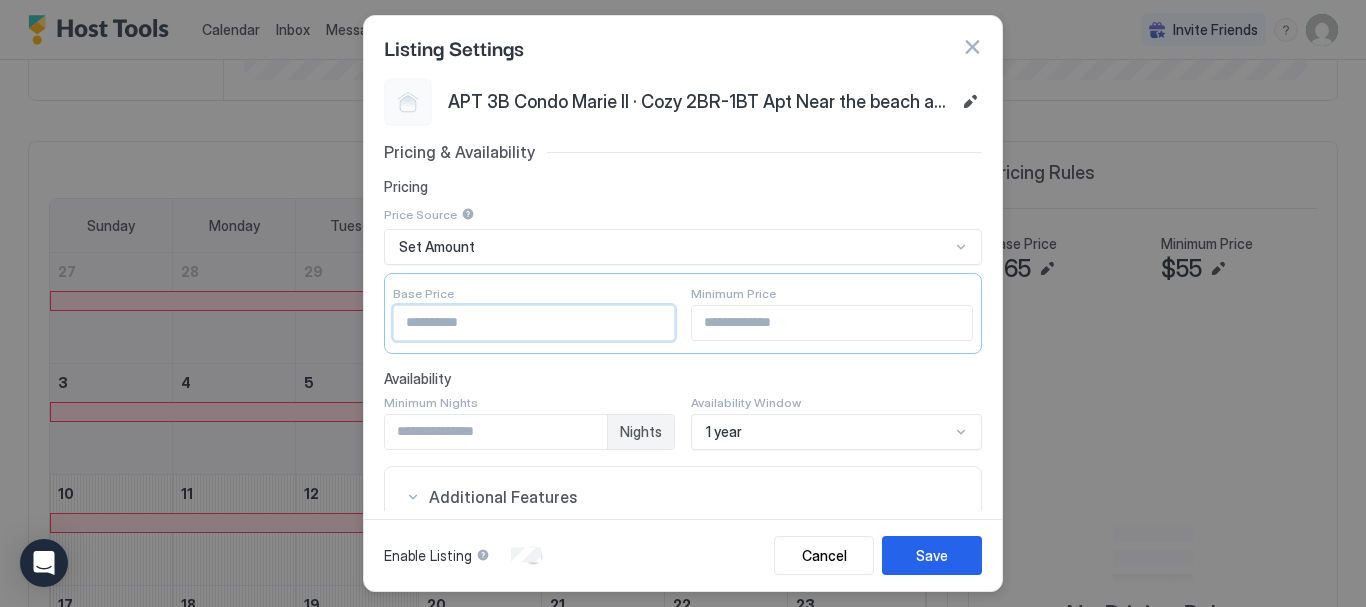 click on "**" at bounding box center [534, 323] 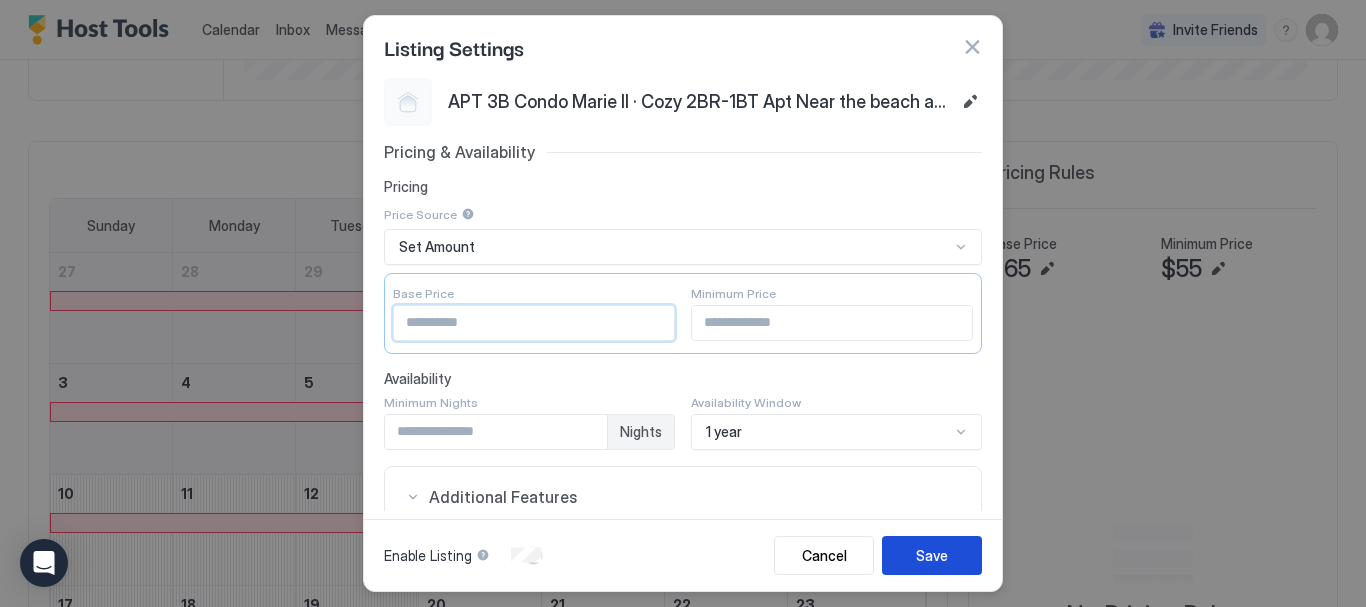 type on "**" 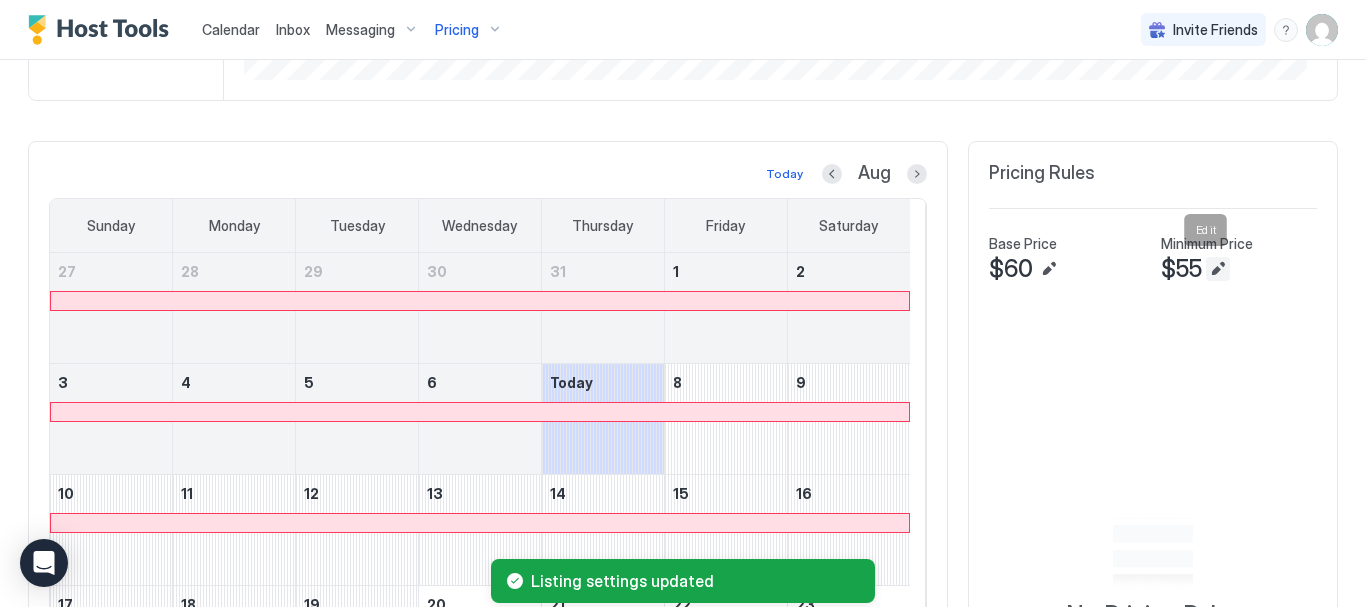 click at bounding box center (1218, 269) 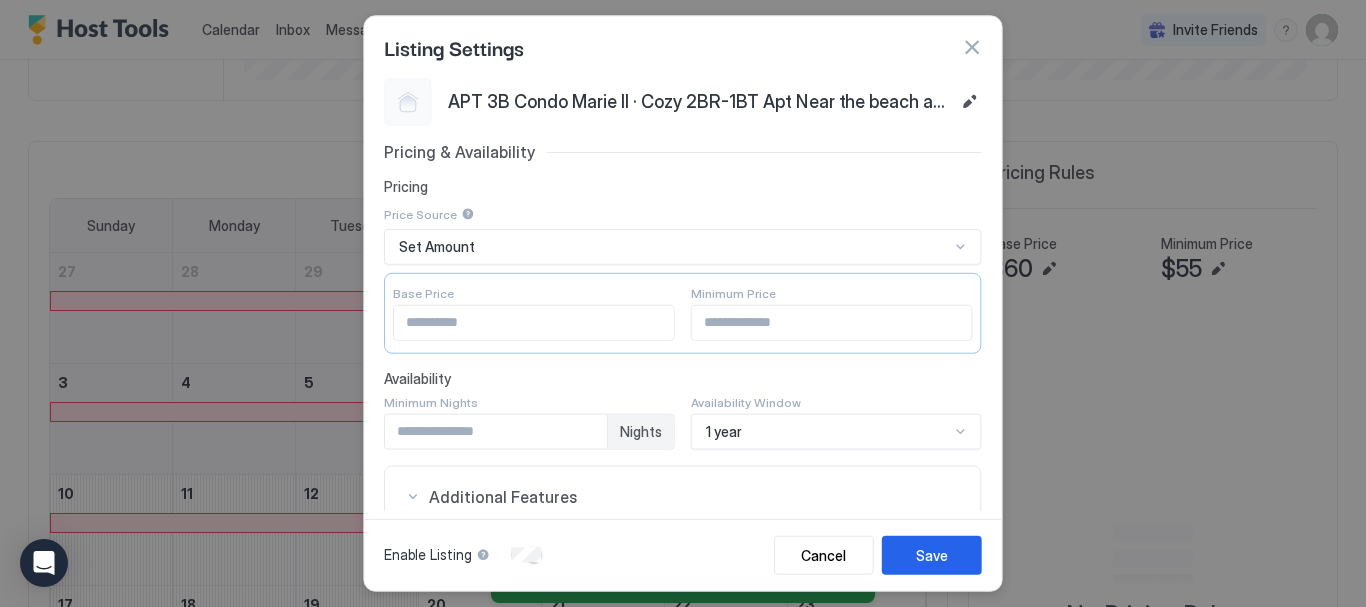 click on "Pricing & Availability Pricing Price Source   Set Amount Base Price ** Minimum Price ** Availability Minimum Nights * Nights Availability Window 1 year Additional Features Linked Rooms   Select... Calendar   + Add Export Calendar   Other Settings Linked Locks   Select... CM2 - GATE CM2 - U6" at bounding box center [682, 528] 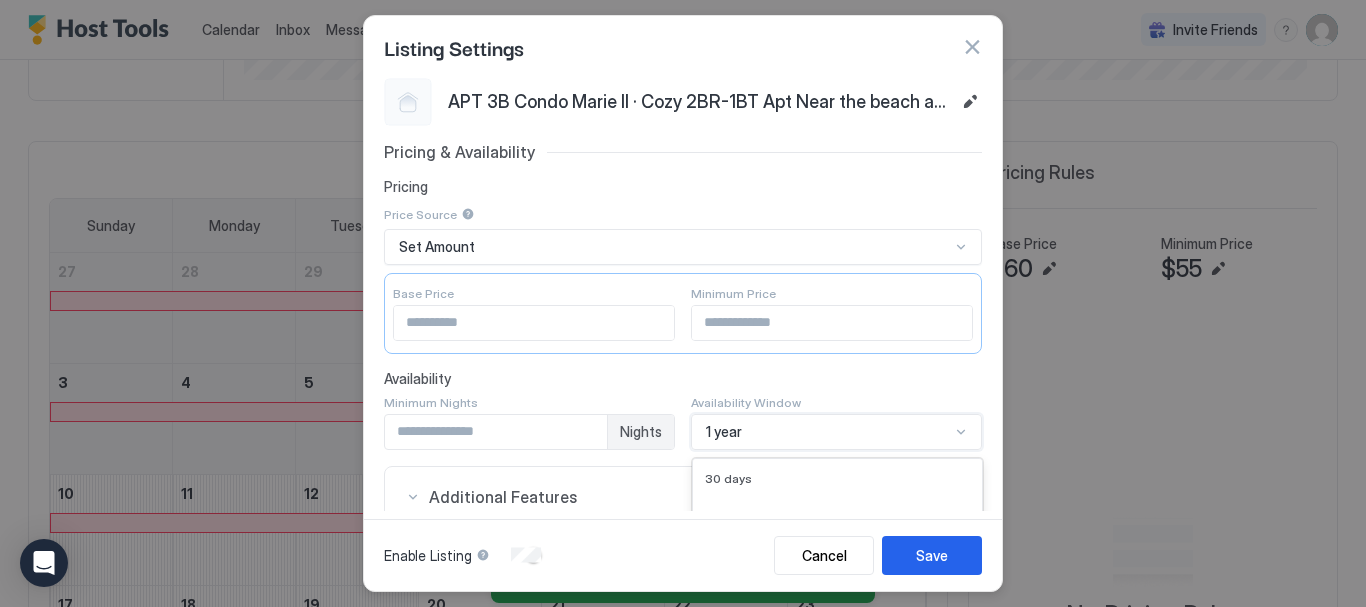 click on "180 days" at bounding box center [837, 673] 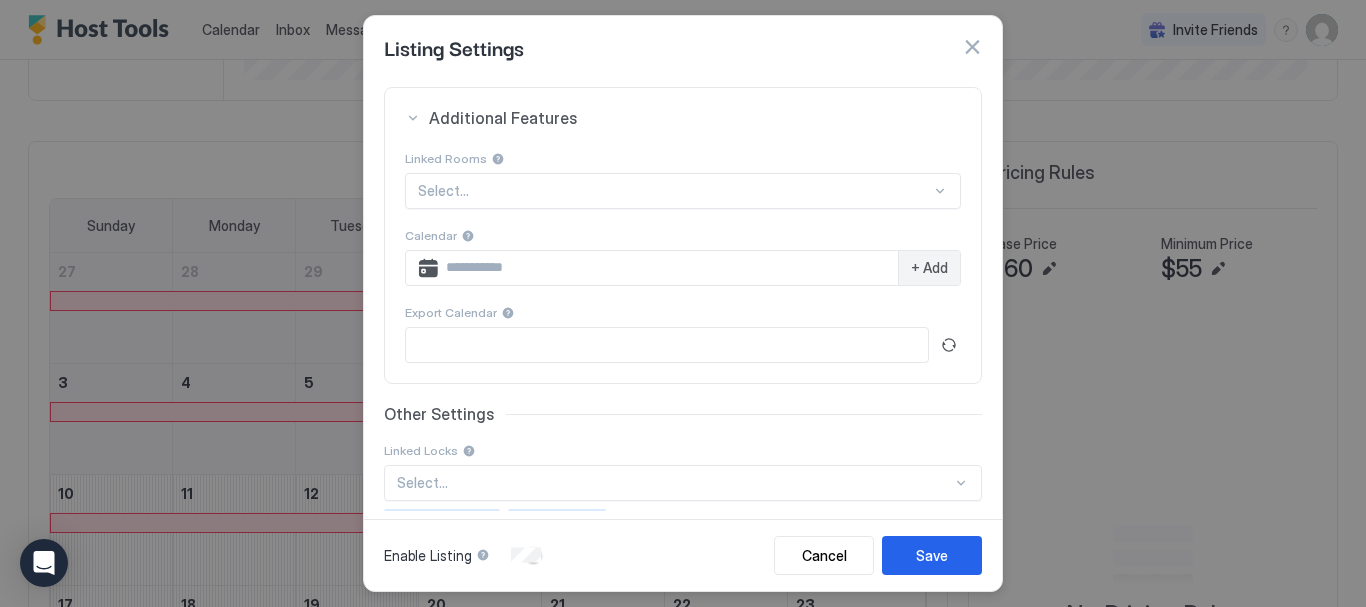 scroll, scrollTop: 461, scrollLeft: 0, axis: vertical 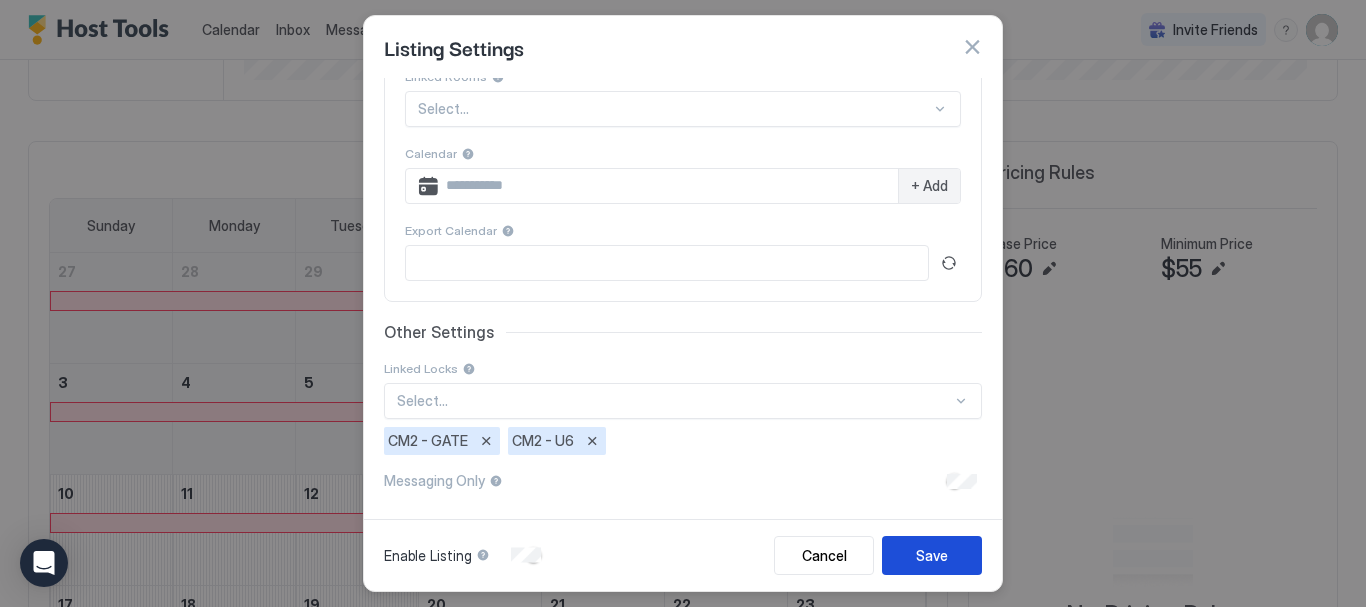 click on "Save" at bounding box center [932, 555] 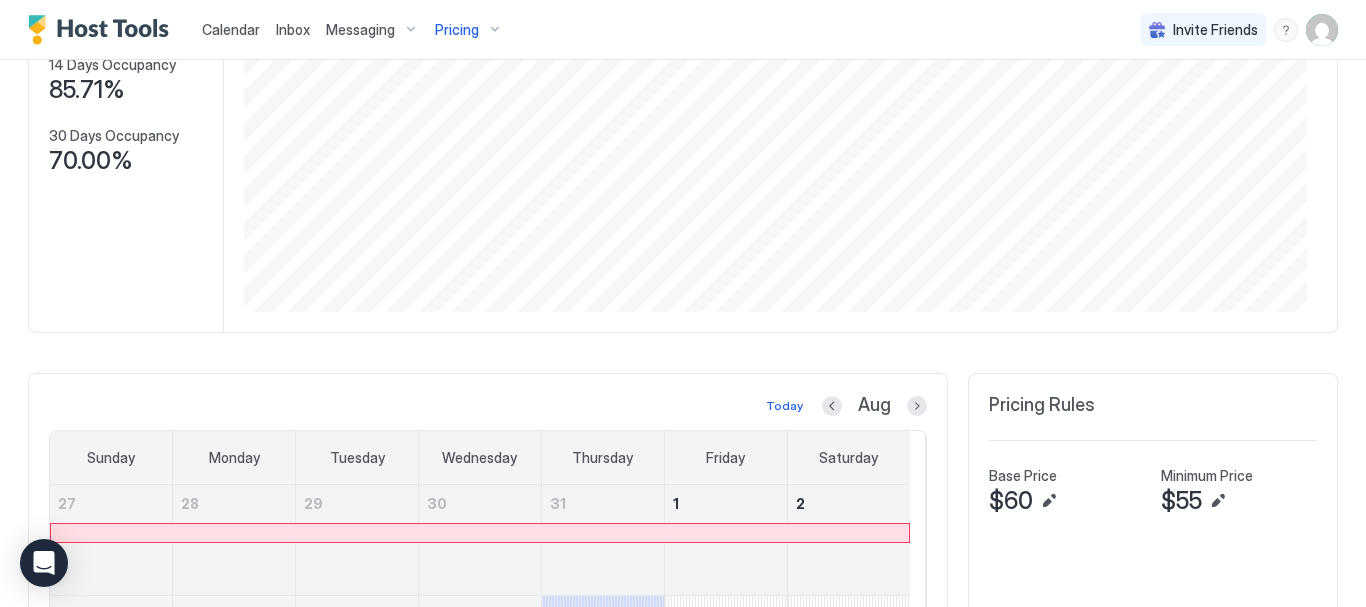 scroll, scrollTop: 0, scrollLeft: 0, axis: both 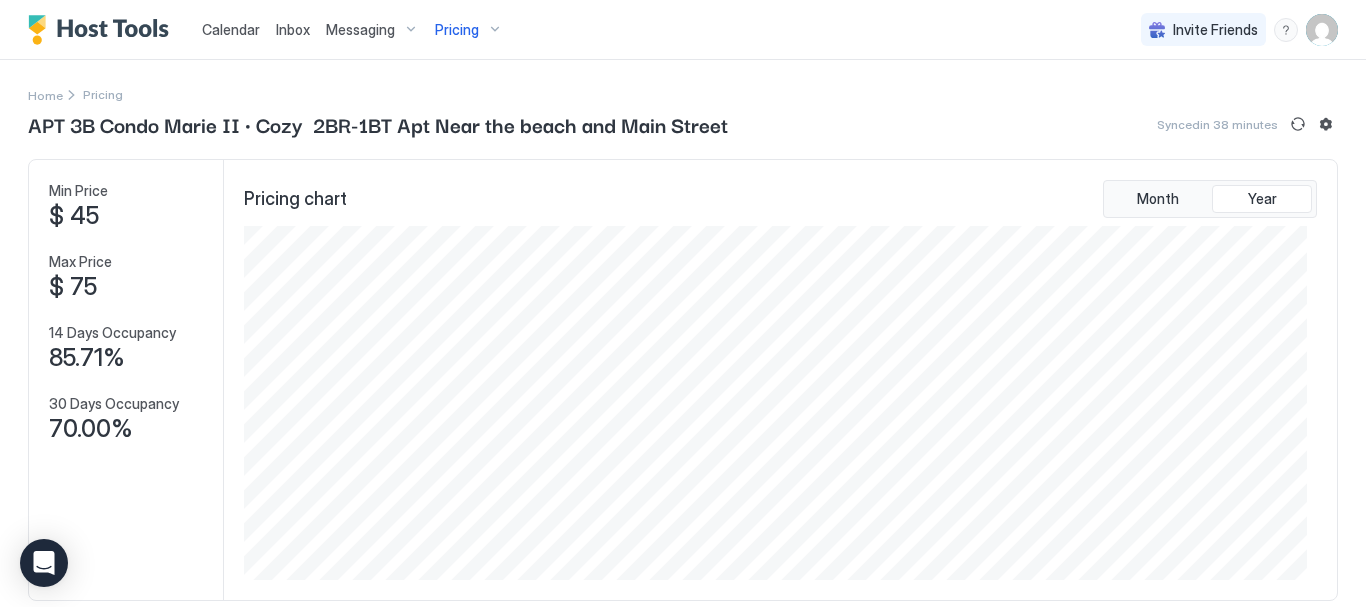 click on "Pricing" at bounding box center [469, 30] 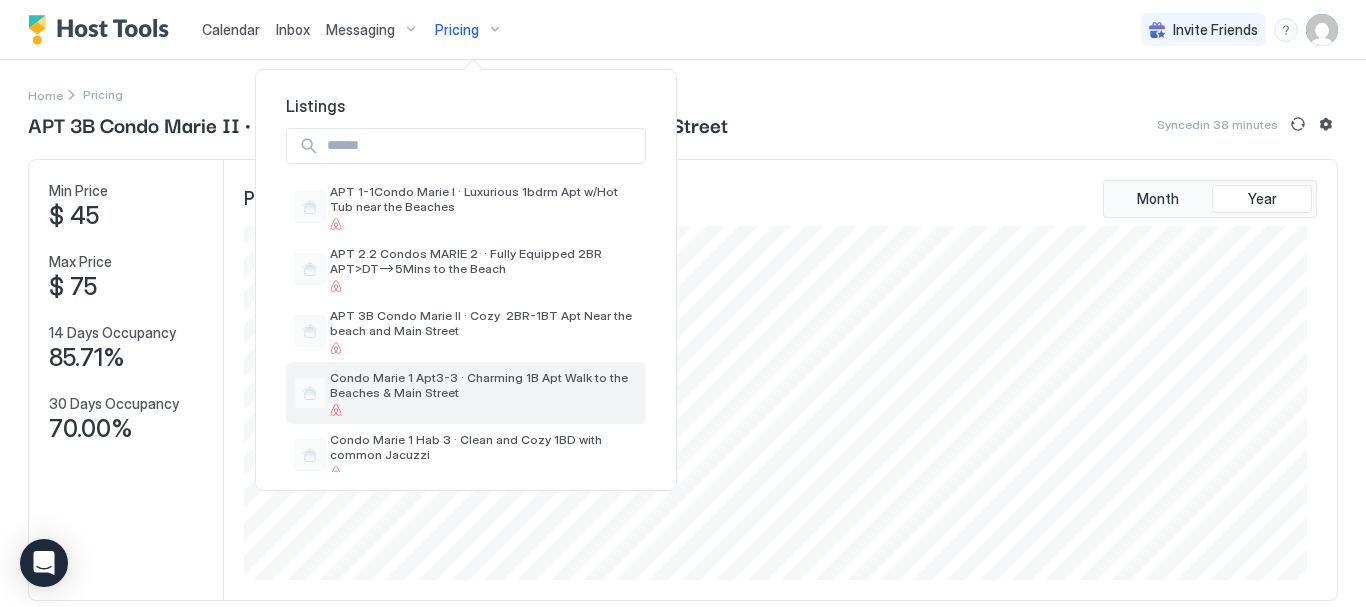 click on "Condo Marie 1 Apt3-3 · Charming 1B Apt Walk to the Beaches & Main Street" at bounding box center (484, 385) 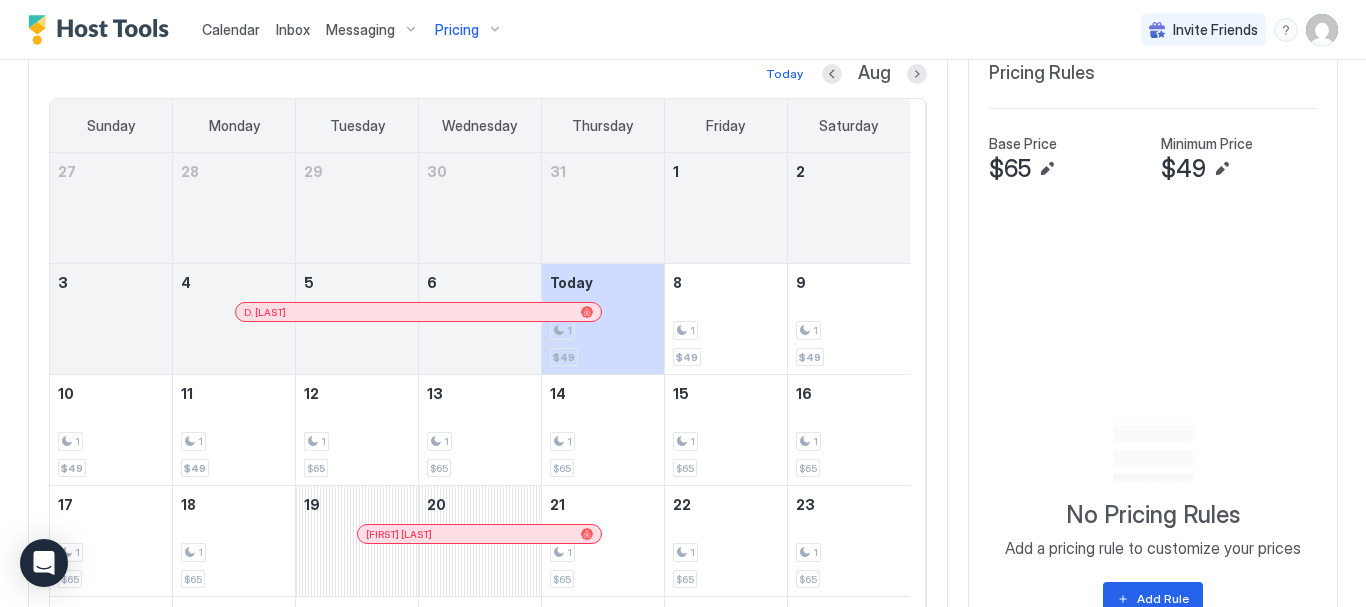 scroll, scrollTop: 700, scrollLeft: 0, axis: vertical 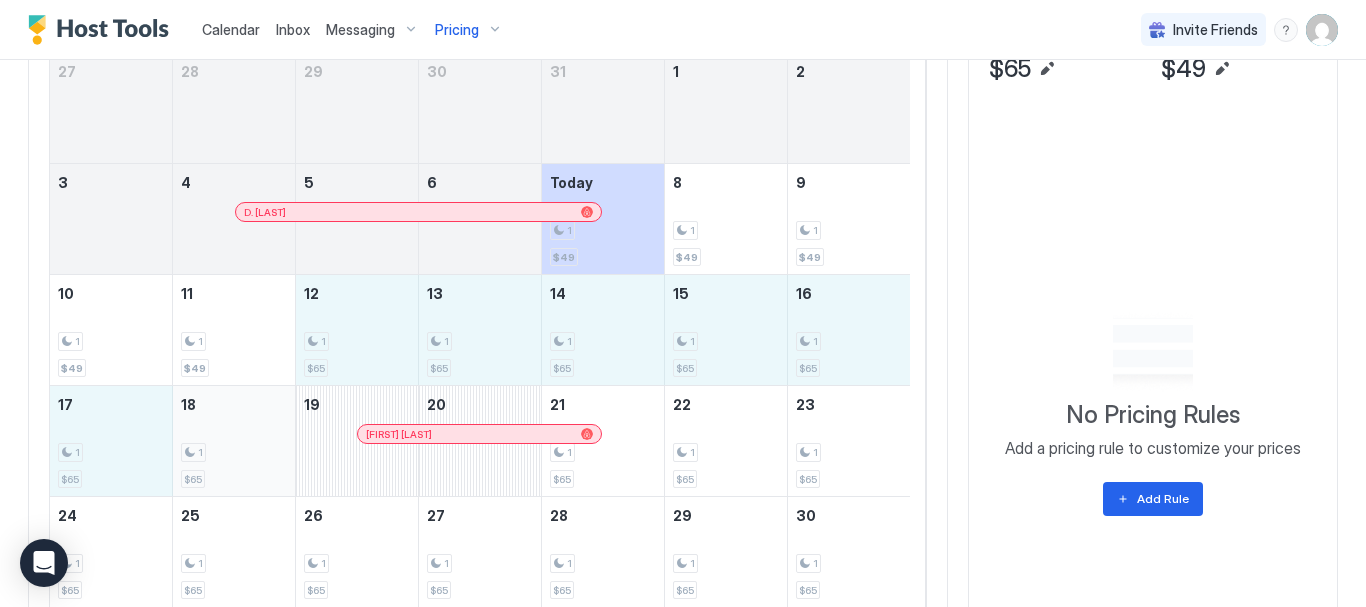 drag, startPoint x: 344, startPoint y: 317, endPoint x: 242, endPoint y: 481, distance: 193.13208 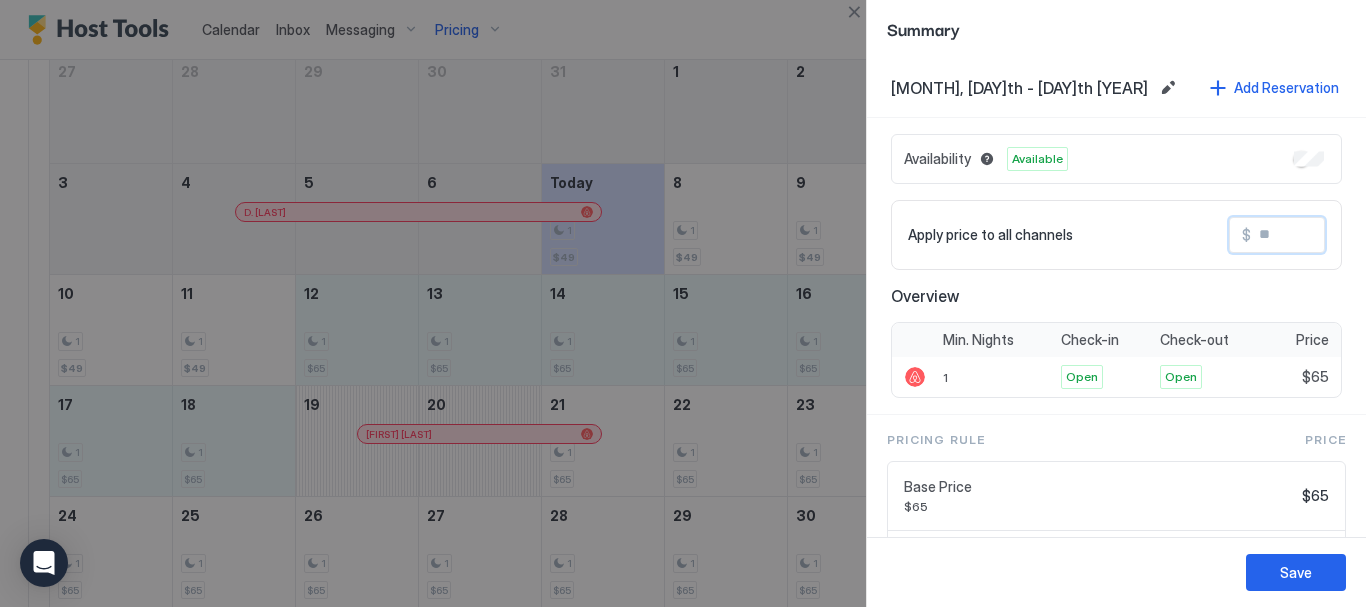 click at bounding box center (1331, 235) 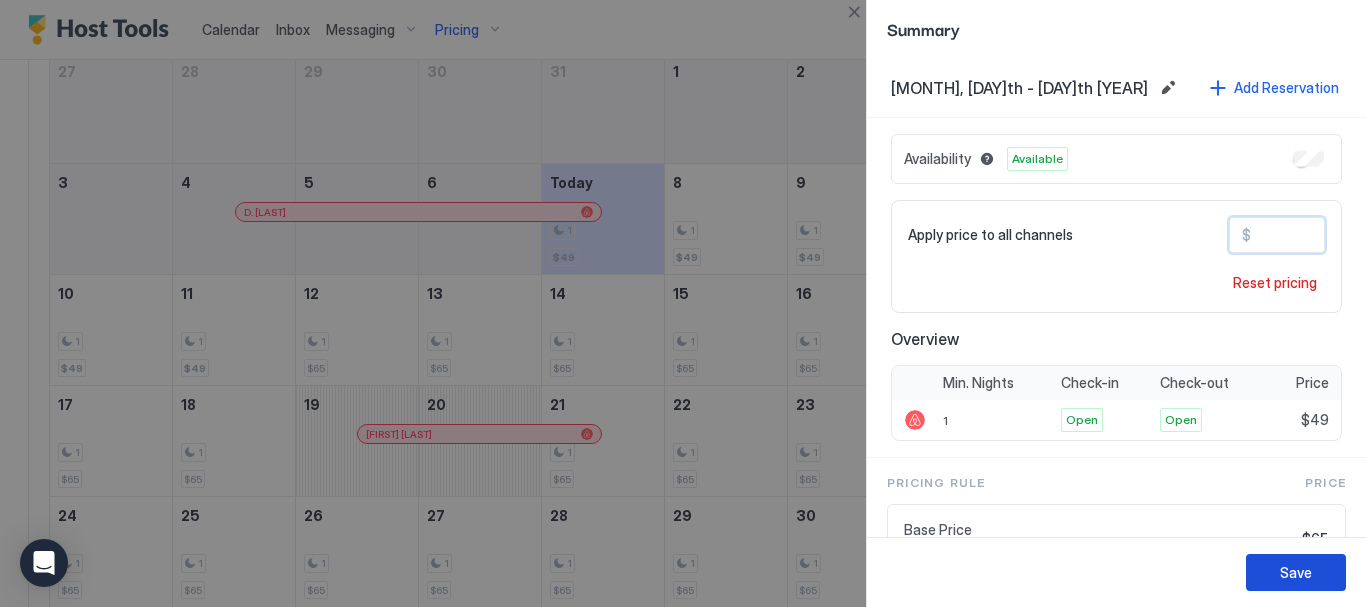 type on "**" 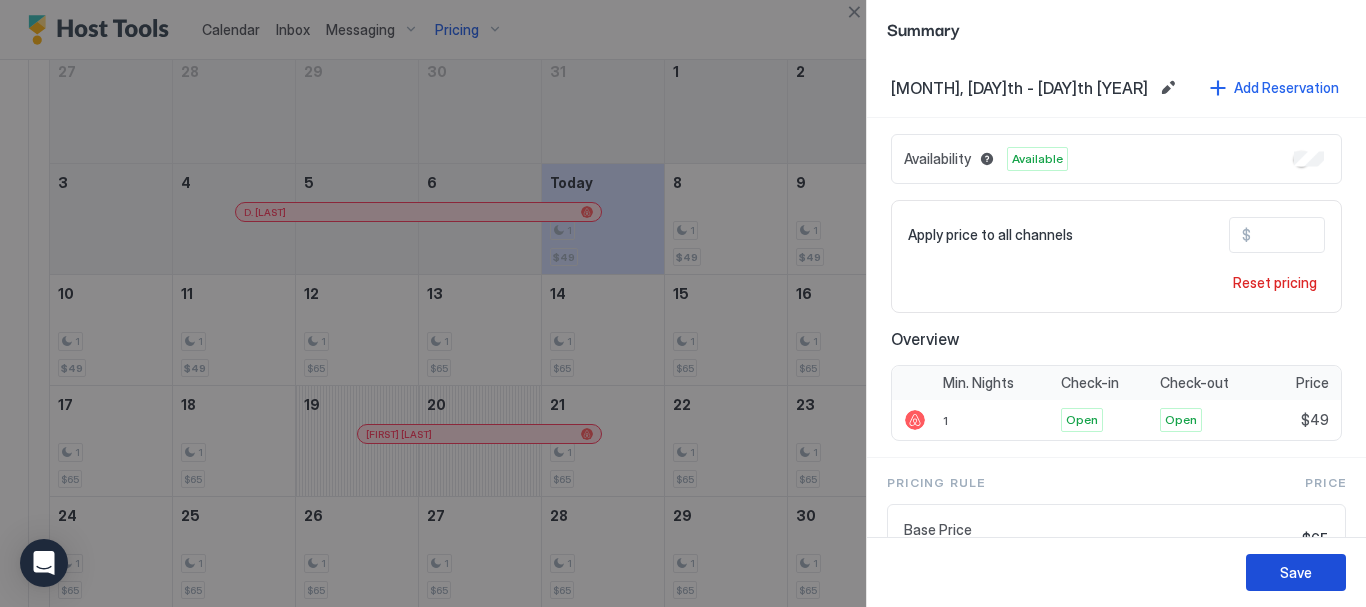 click on "Save" at bounding box center (1296, 572) 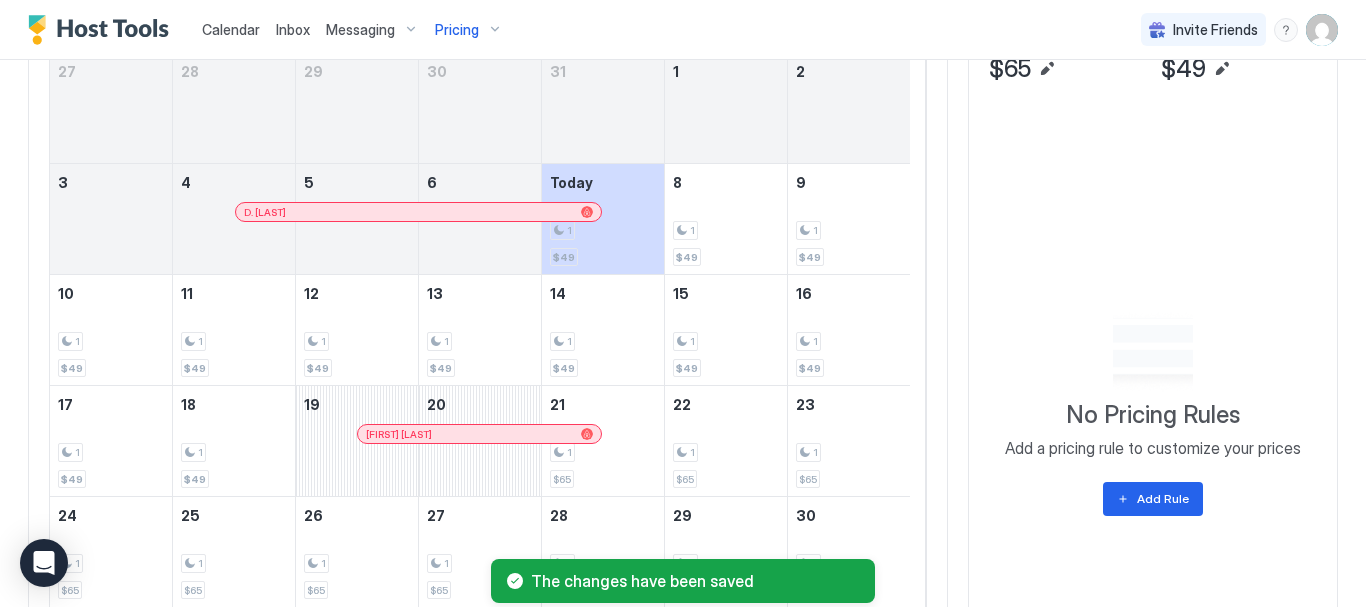 scroll, scrollTop: 890, scrollLeft: 0, axis: vertical 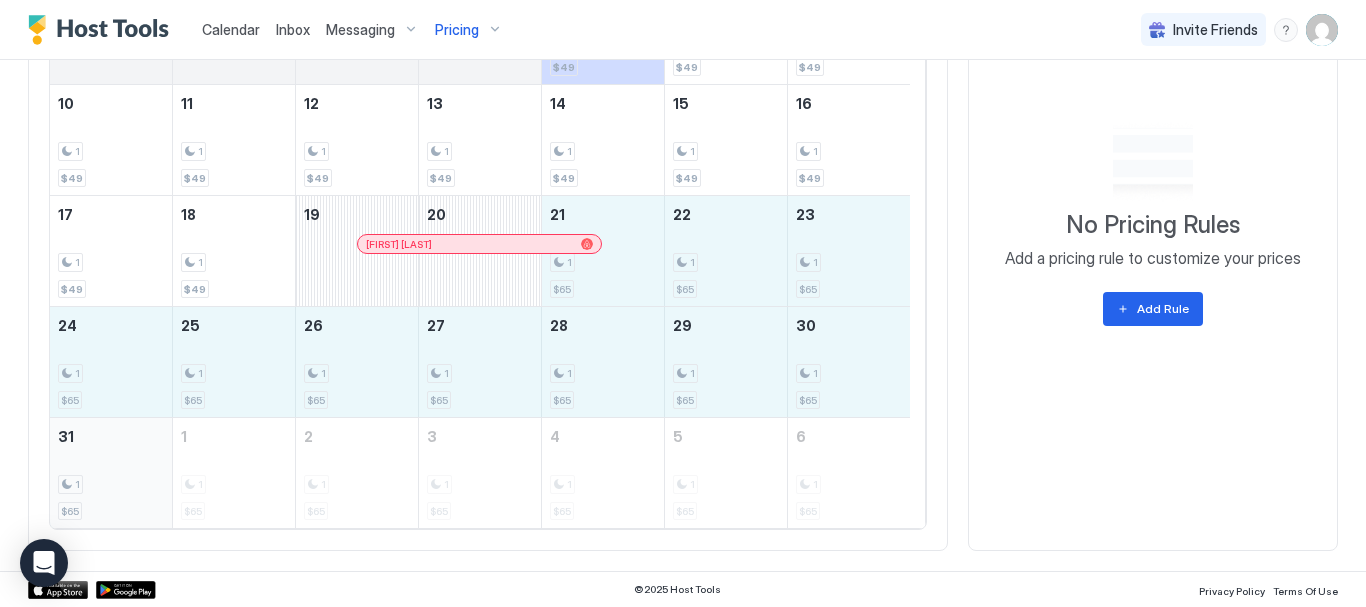 drag, startPoint x: 622, startPoint y: 270, endPoint x: 132, endPoint y: 506, distance: 543.87134 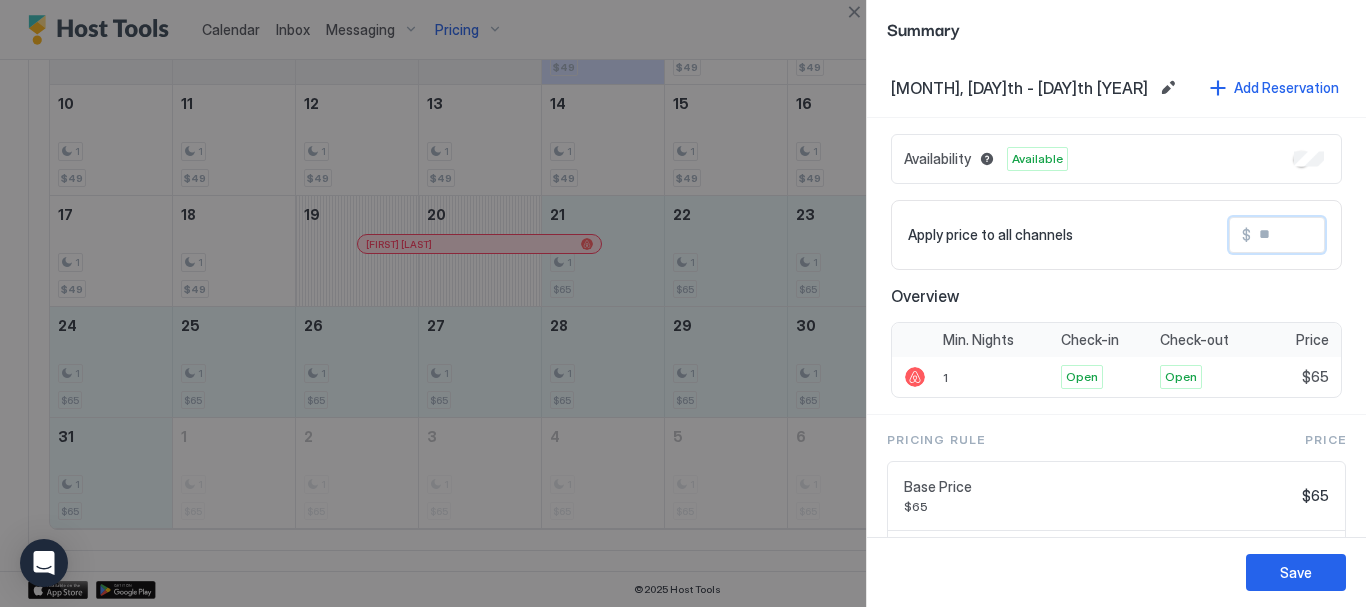 click at bounding box center [1331, 235] 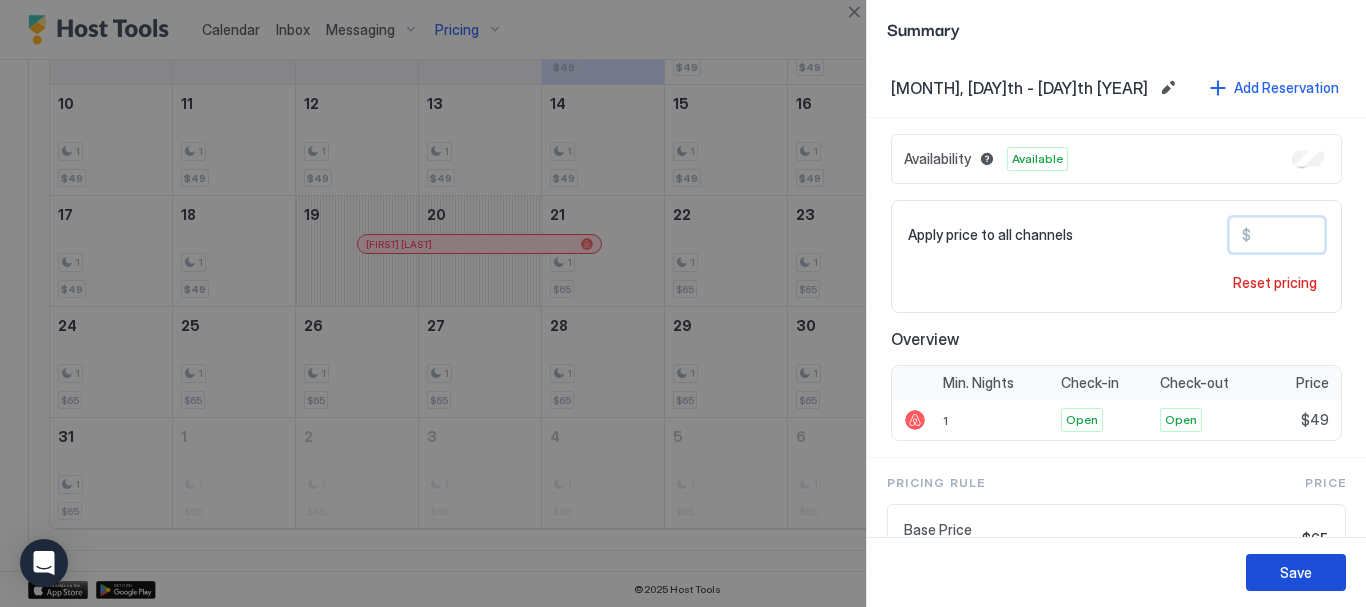 type on "**" 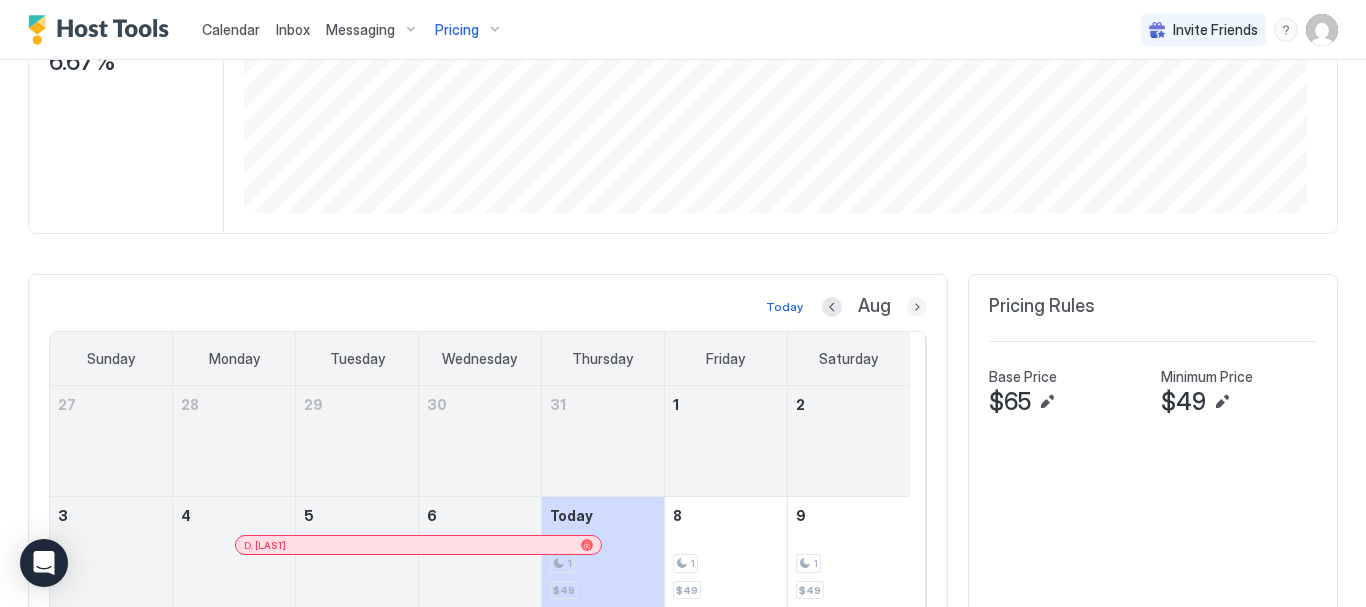 scroll, scrollTop: 390, scrollLeft: 0, axis: vertical 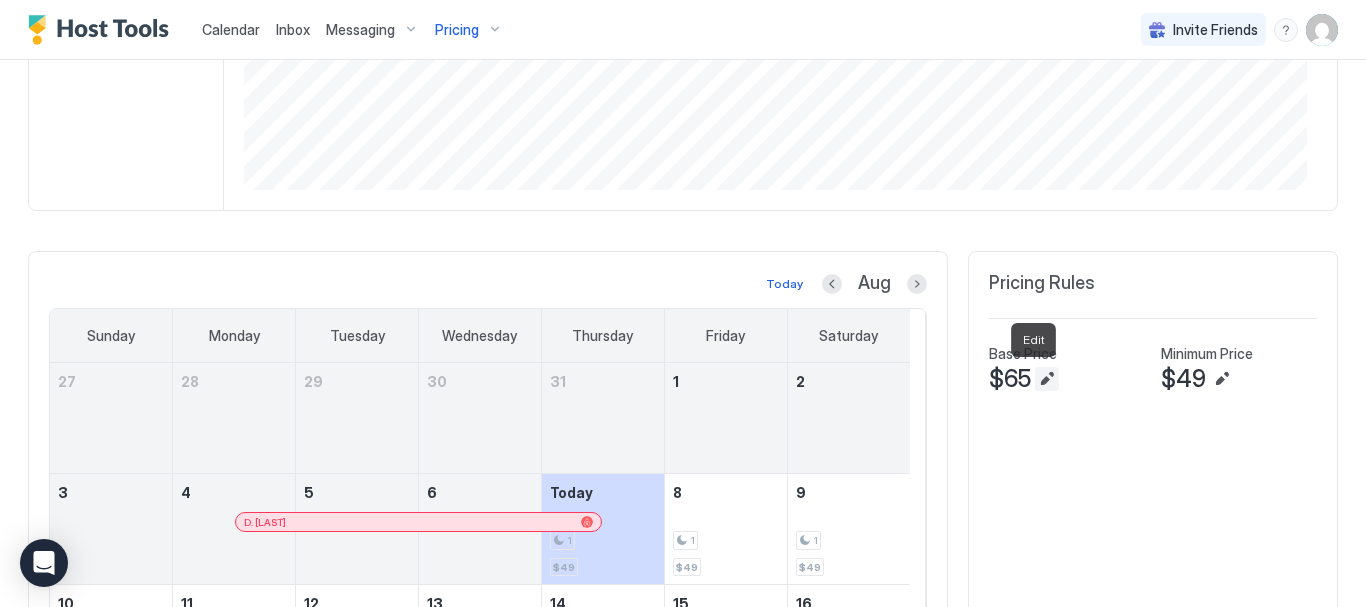 click at bounding box center [1047, 379] 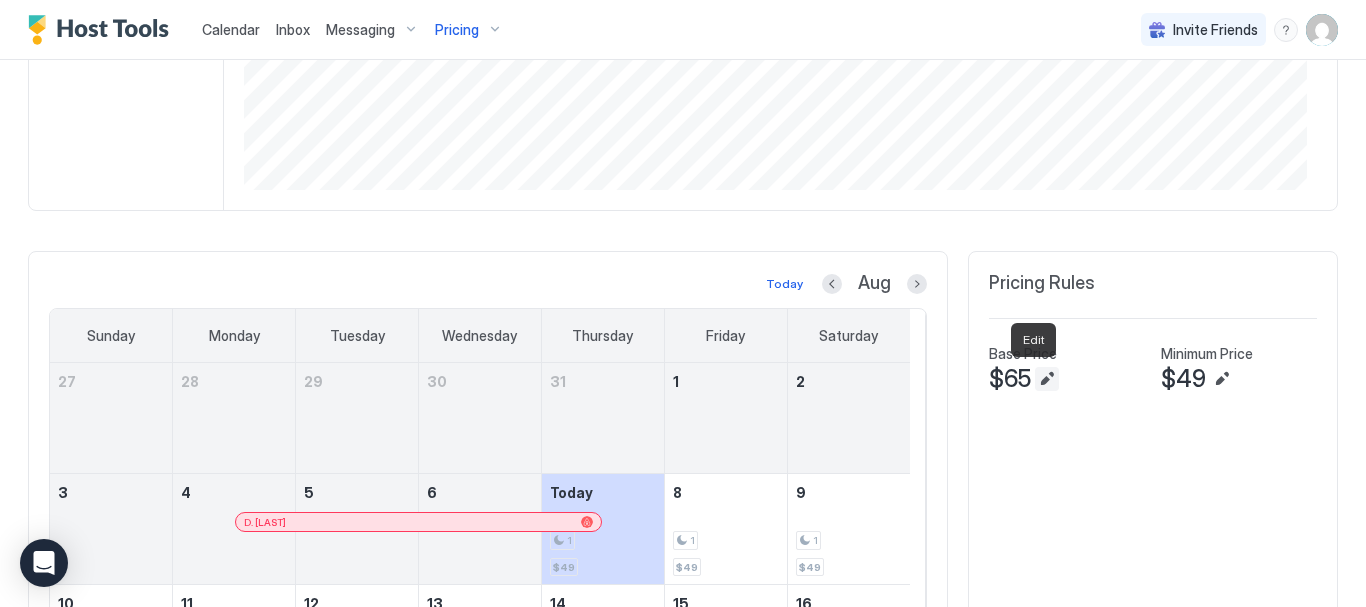 type on "**" 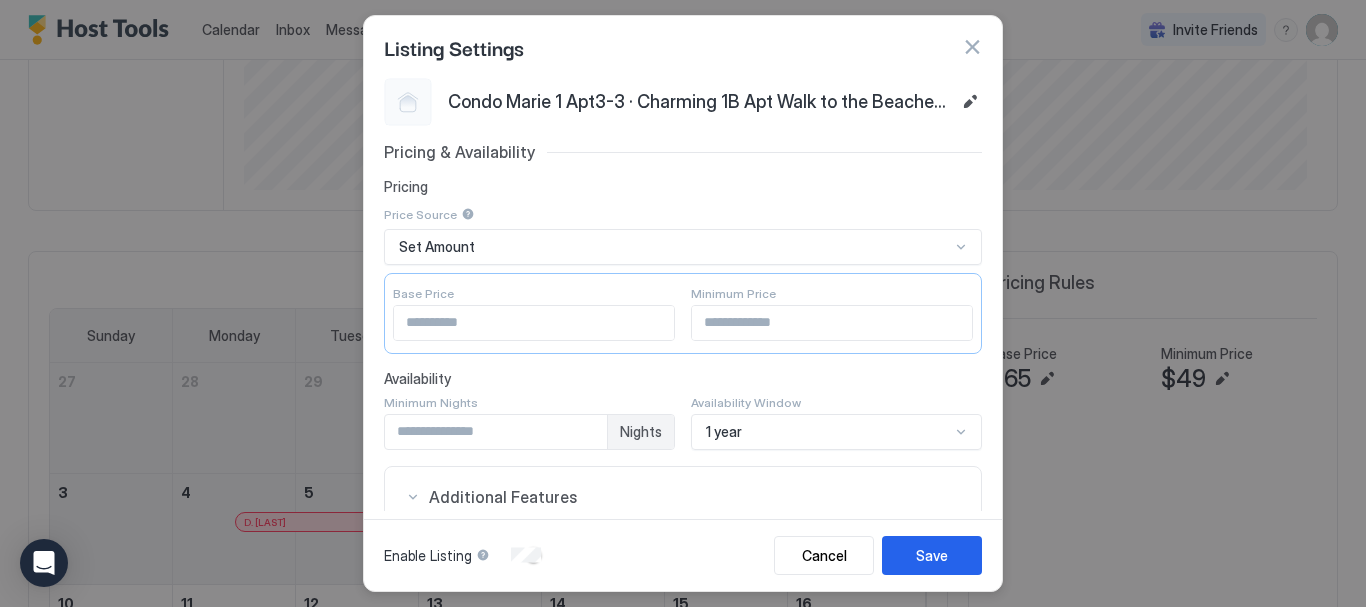 click on "**" at bounding box center [534, 323] 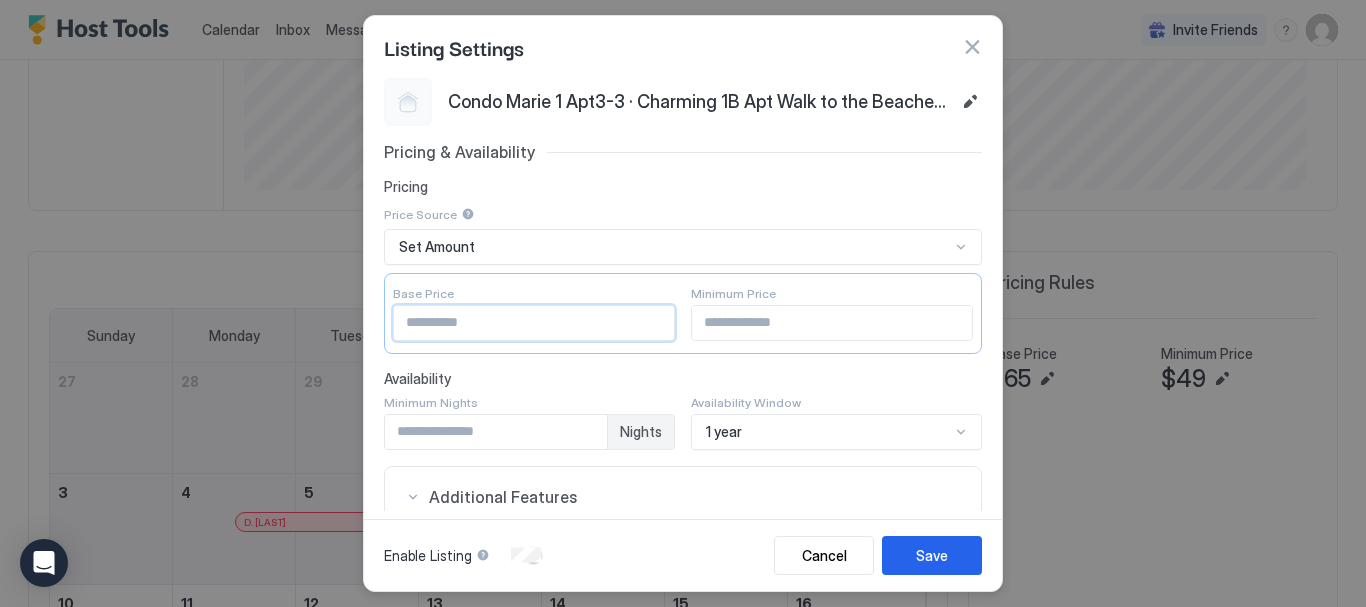 type on "**" 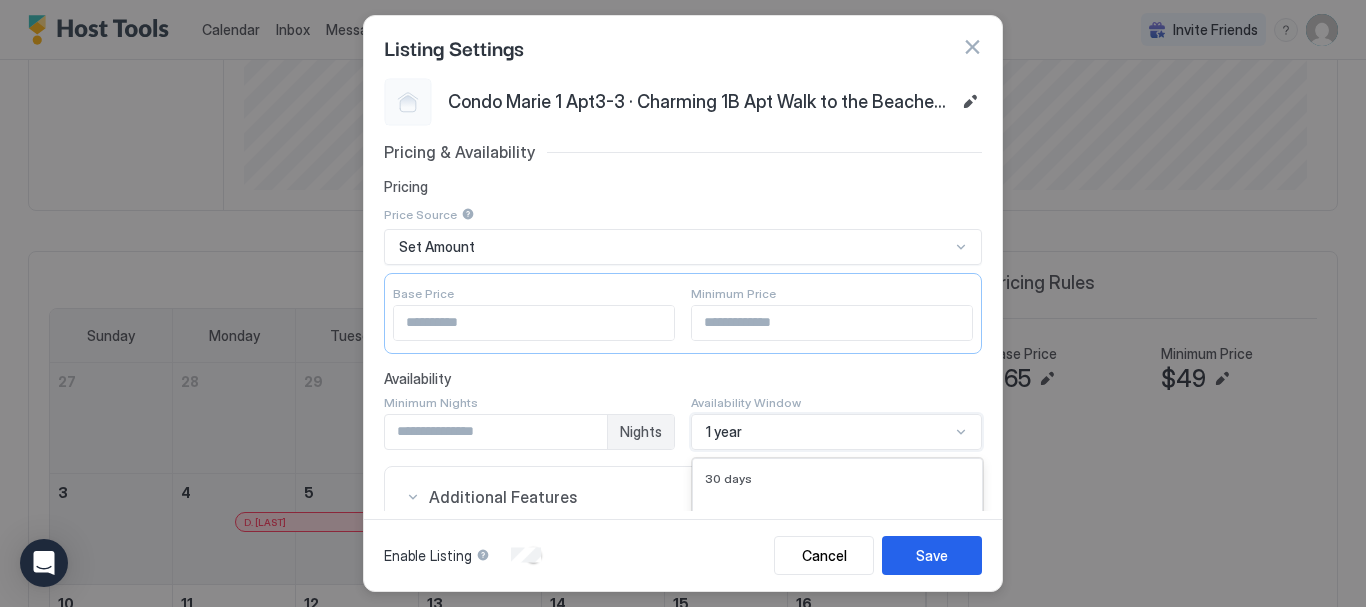 click on "Pricing & Availability Pricing Price Source   Set Amount Base Price ** Minimum Price ** Availability Minimum Nights * Nights Availability Window 9 results available. Use Up and Down to choose options, press Enter to select the currently focused option, press Escape to exit the menu, press Tab to select the option and exit the menu. 1 year 30 days 45 days 60 days 75 days 90 days 180 days 1 year 1.5 years 2 years Additional Features Linked Rooms   Select... Calendar   + Add Export Calendar   Other Settings Linked Locks   Select... CM1-SECOND FLOOR GATE" at bounding box center [683, 529] 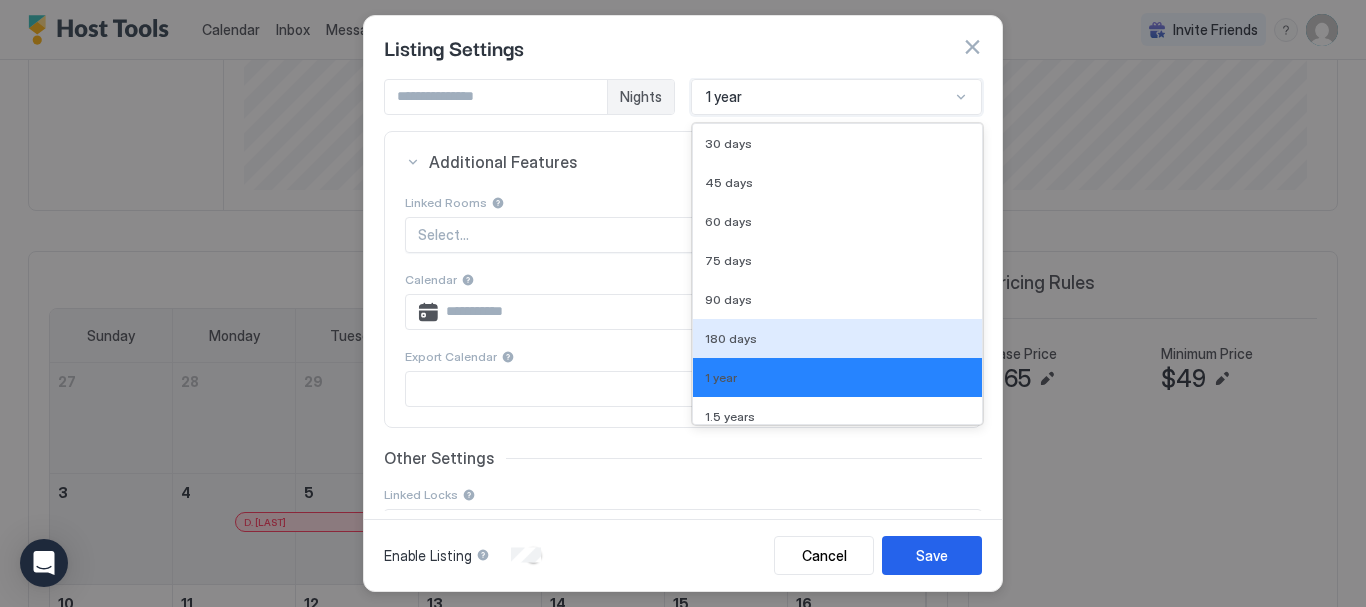 click on "180 days" at bounding box center (731, 338) 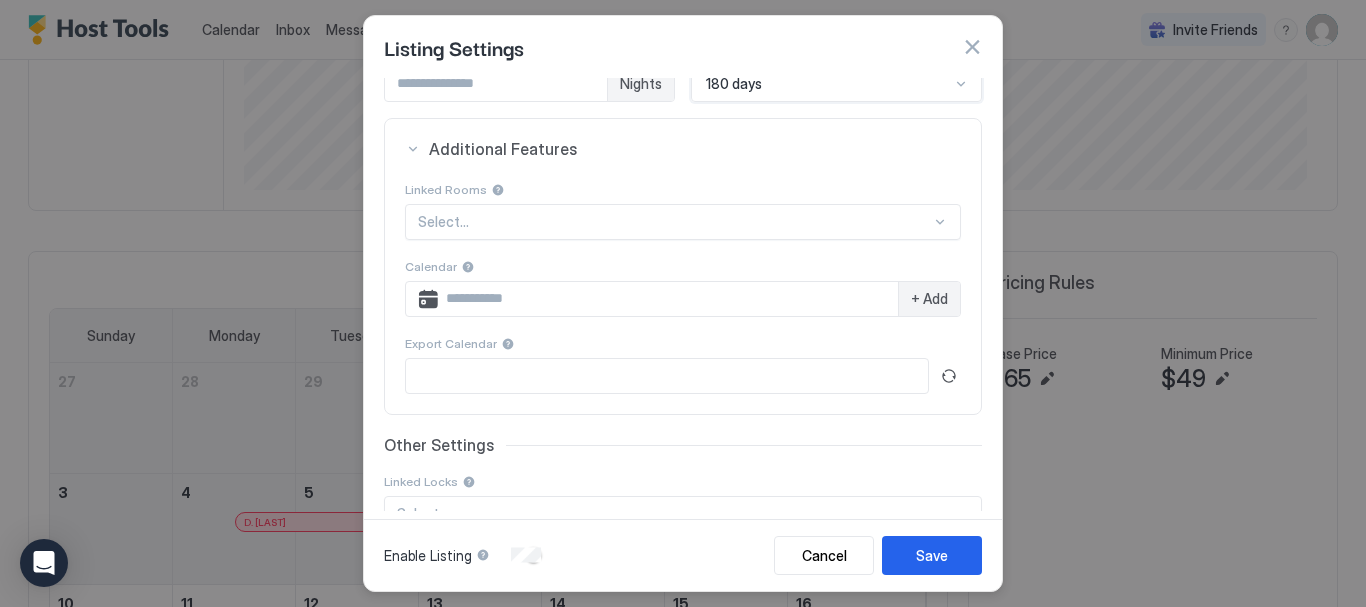 scroll, scrollTop: 461, scrollLeft: 0, axis: vertical 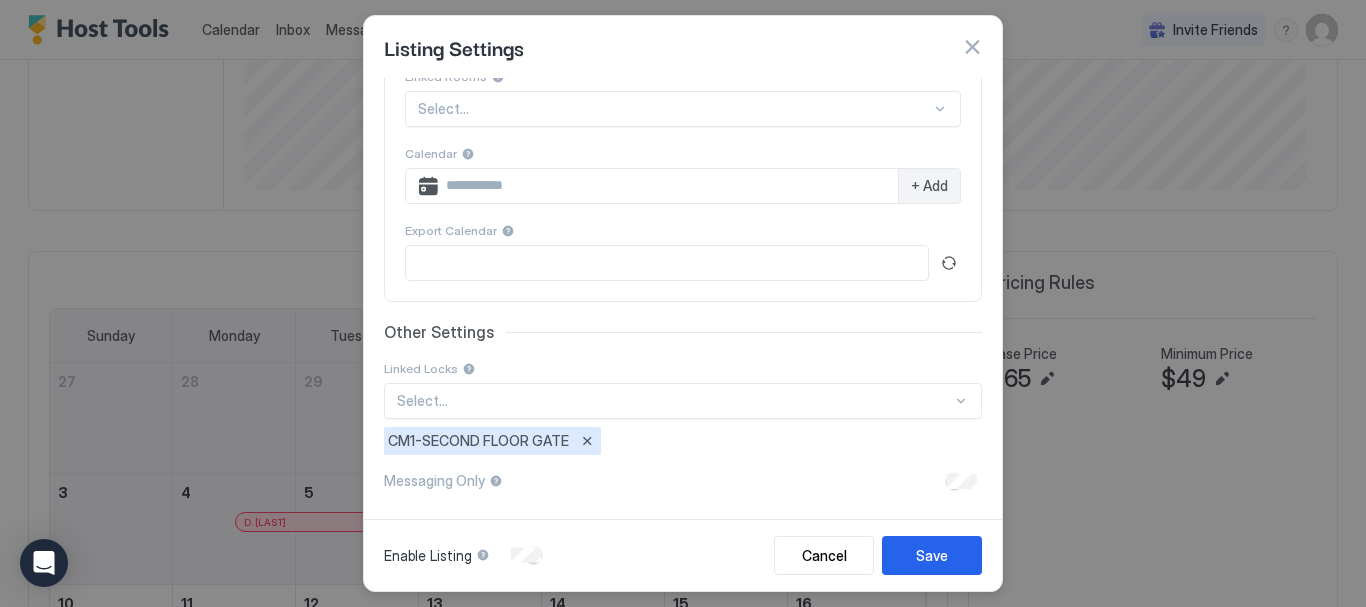 click on "Select..." at bounding box center (683, 109) 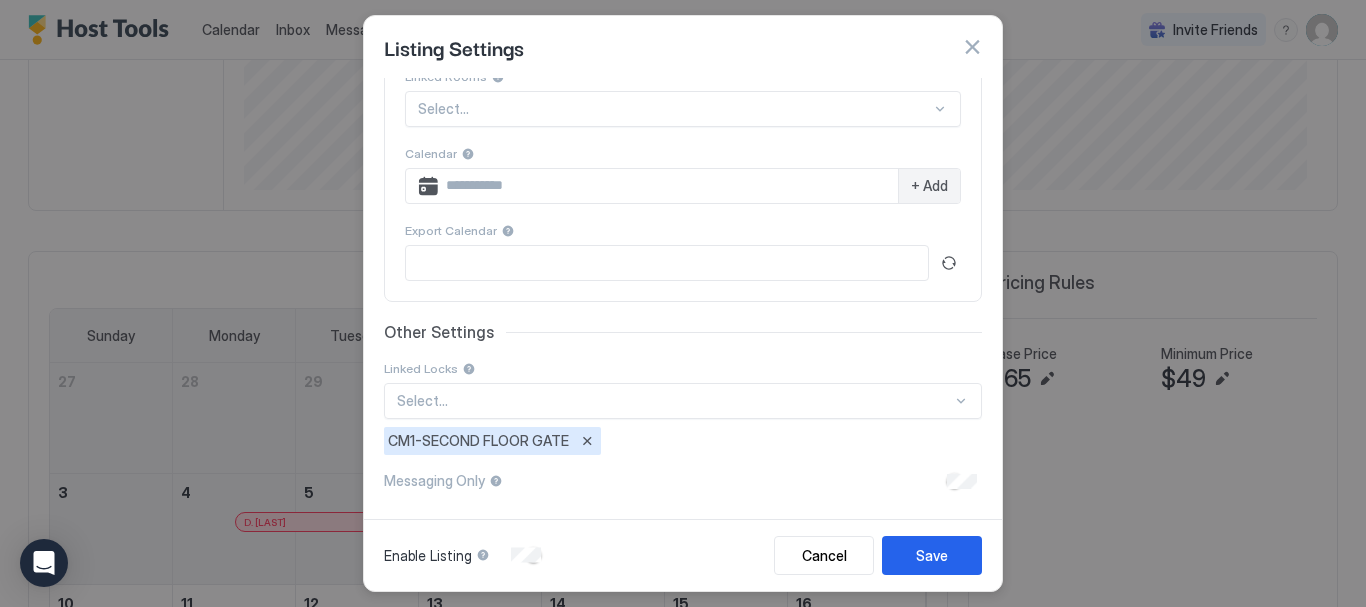 click on "Select..." at bounding box center (683, 109) 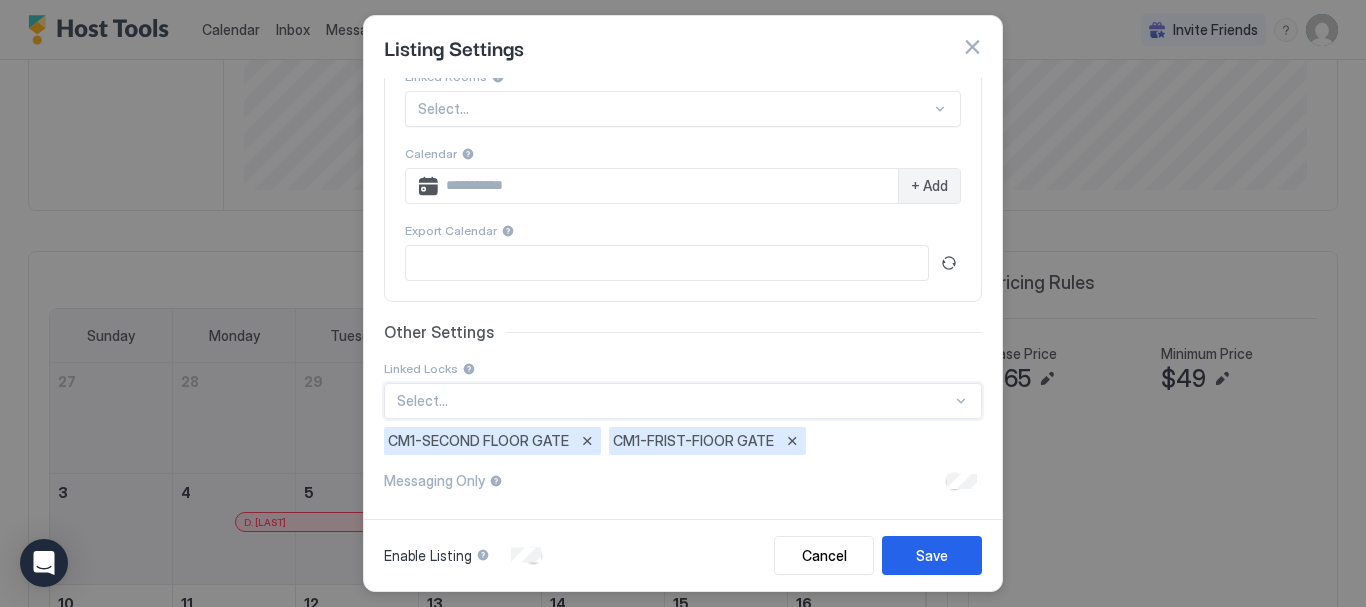 scroll, scrollTop: 461, scrollLeft: 0, axis: vertical 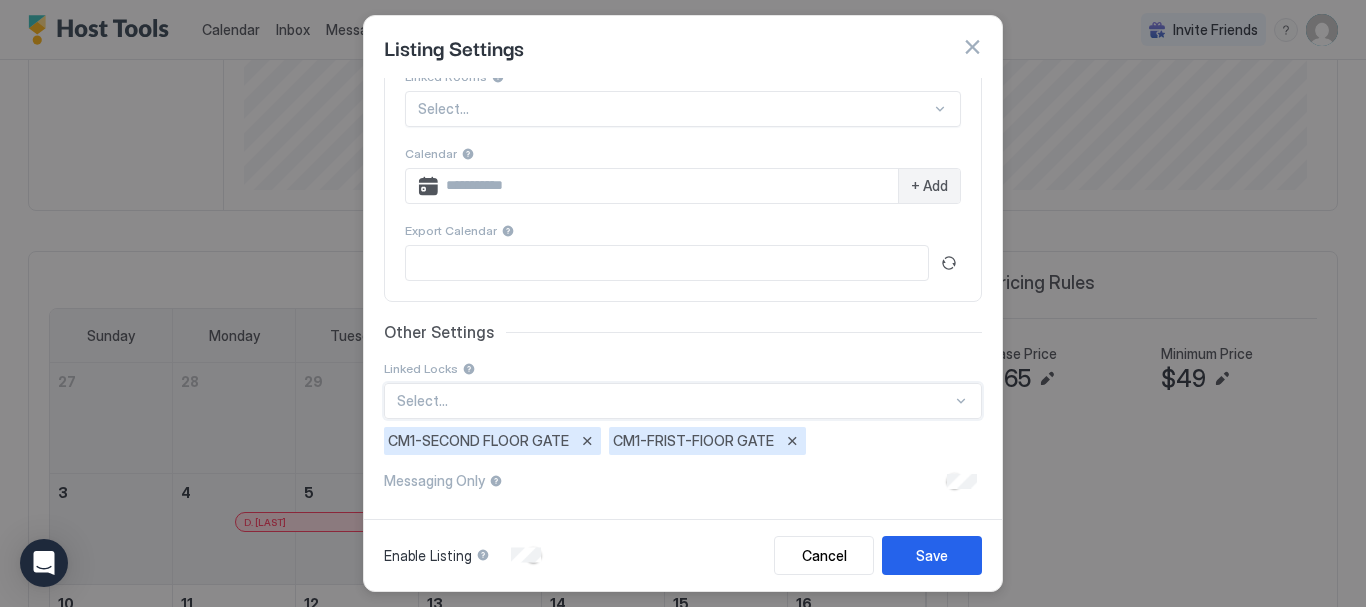 click on "option CM1-FRIST-FlOOR GATE, selected. Select..." at bounding box center [683, 109] 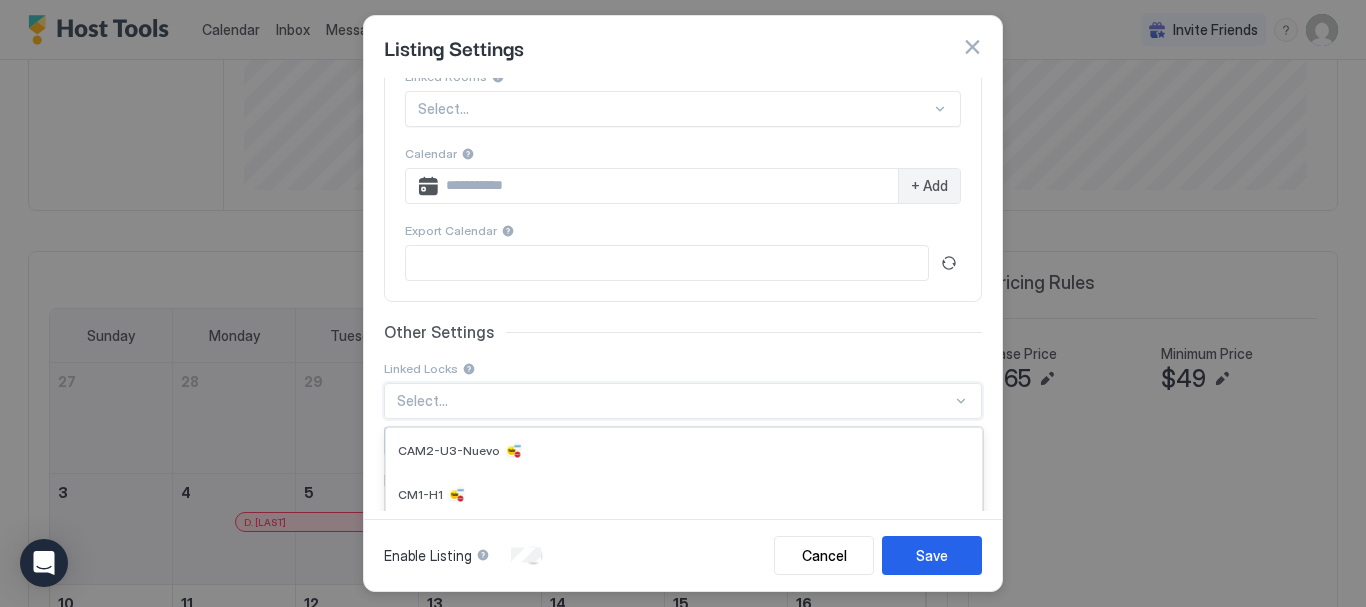 scroll, scrollTop: 569, scrollLeft: 0, axis: vertical 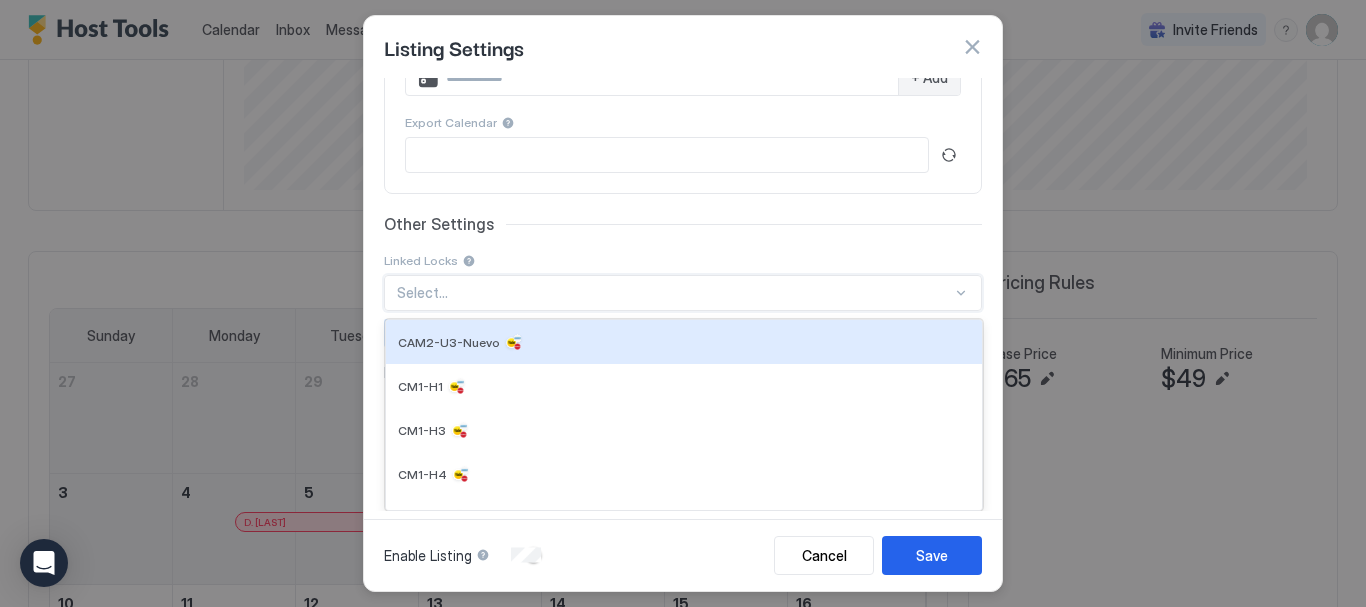 click on "Pricing & Availability Pricing Price Source   Set Amount Base Price ** Minimum Price ** Availability Minimum Nights * Nights Availability Window 180 days Additional Features Linked Rooms   Select... Calendar   + Add Export Calendar   Other Settings Linked Locks   option CM1-FRIST-FlOOR GATE, selected. 18 results available. Use Up and Down to choose options, press Enter to select the currently focused option, press Escape to exit the menu, press Tab to select the option and exit the menu. Select... CAM2-U3-Nuevo  CM1-H1 CM1-H3 CM1-H4 CM1-S1 CM1-S2 CM1-U1 CM1-U2 CM1-U3 new CM1-U4 CM1-U5 CM2 - GATE CM2 - U2 CM2 - U6 COM H2 com2 U4 new VILLA DAMARIS Villa Marie CM1-SECOND FLOOR GATE CM1-FRIST-FlOOR GATE" at bounding box center [683, -40] 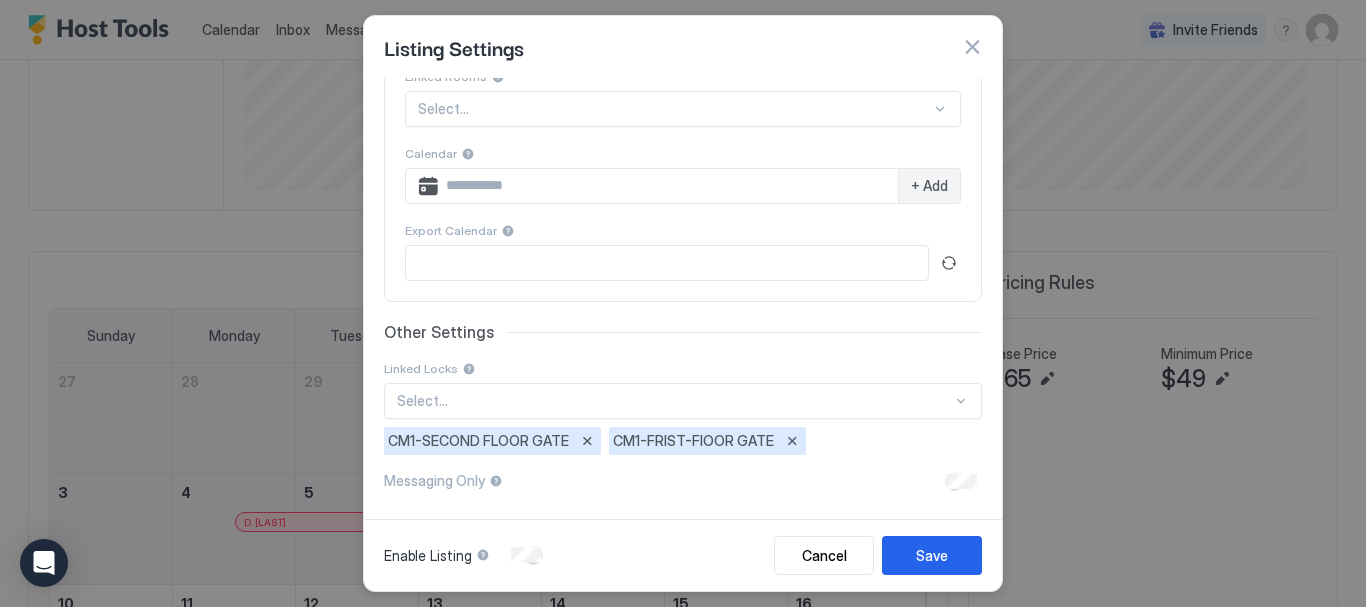 scroll, scrollTop: 461, scrollLeft: 0, axis: vertical 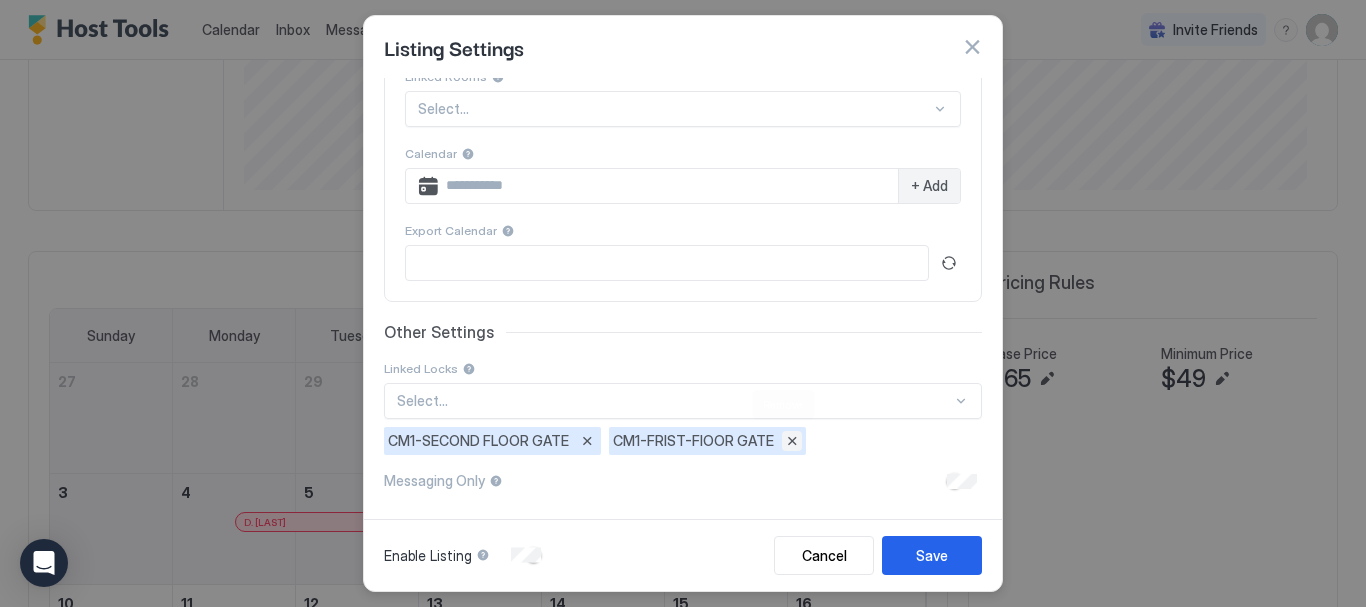 click at bounding box center (792, 441) 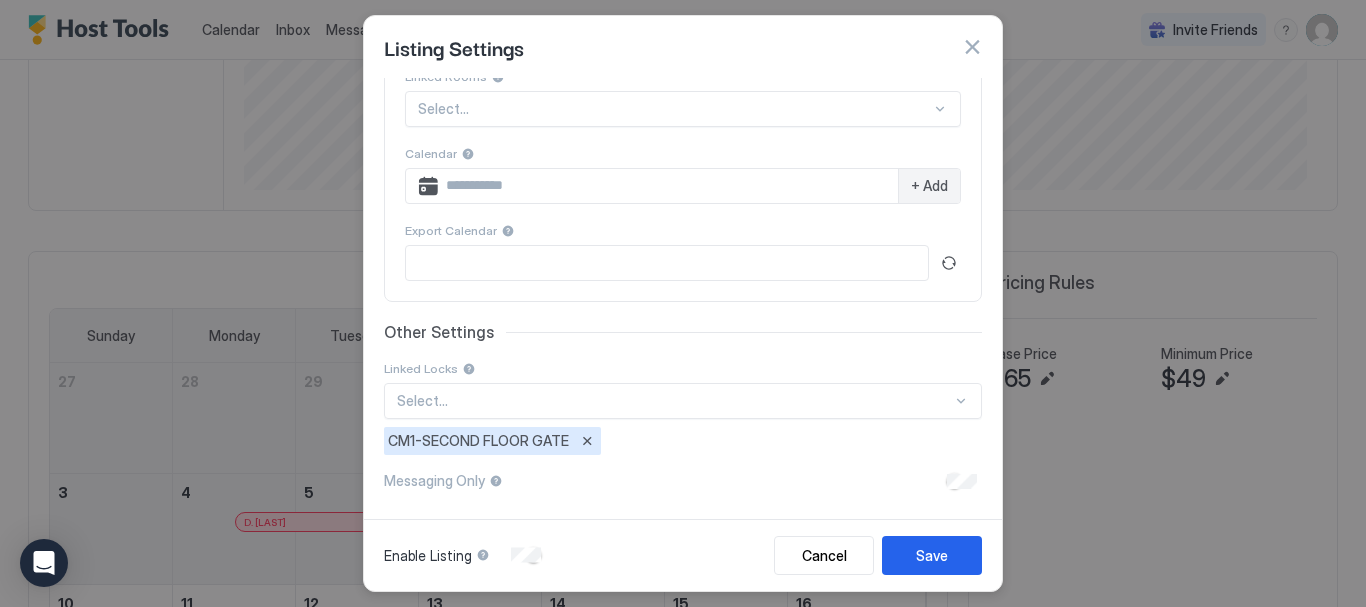 click on "Select..." at bounding box center [683, 109] 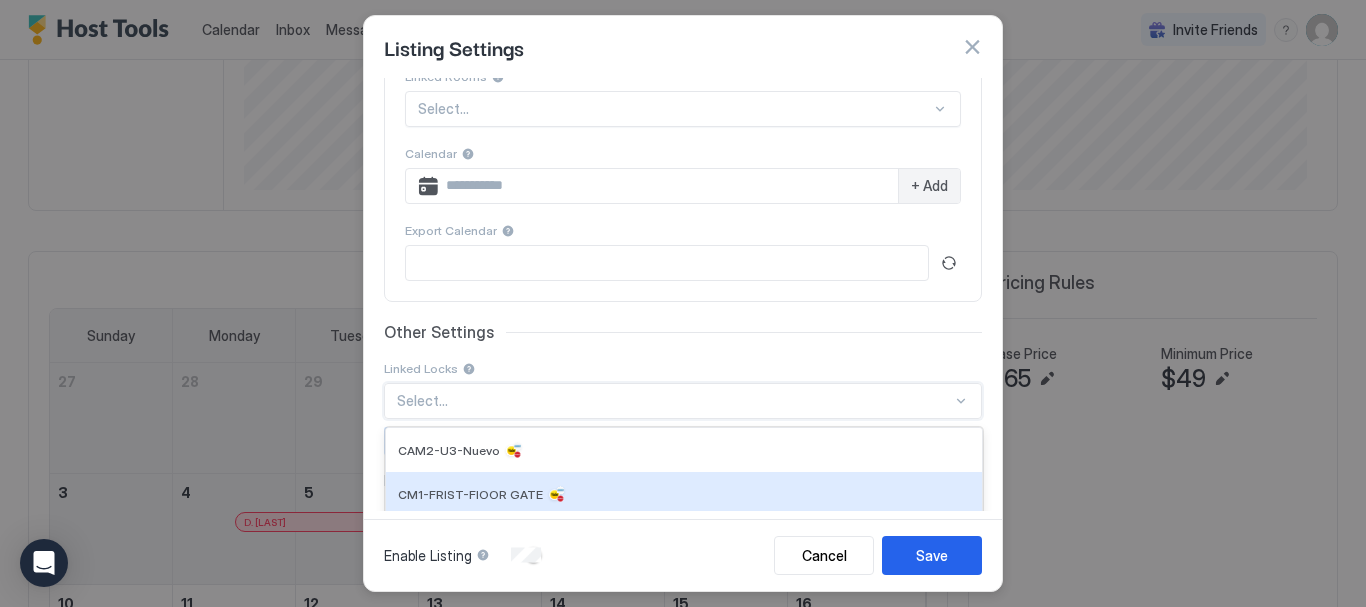 scroll, scrollTop: 569, scrollLeft: 0, axis: vertical 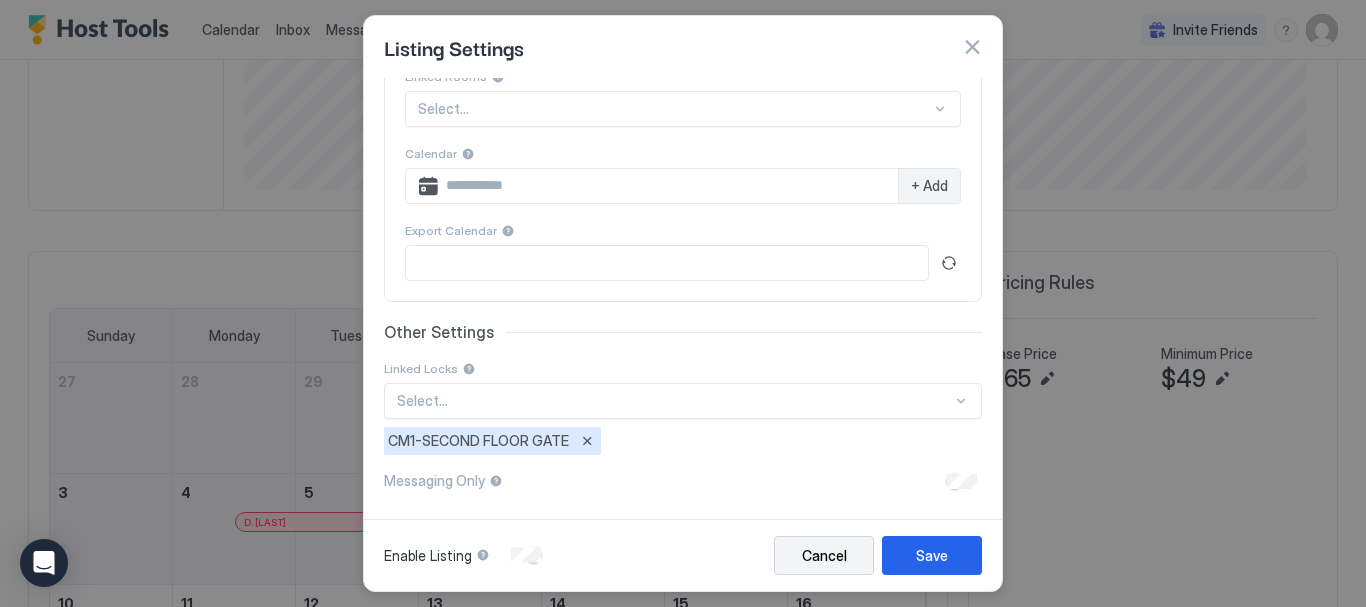 click on "Cancel" at bounding box center [824, 555] 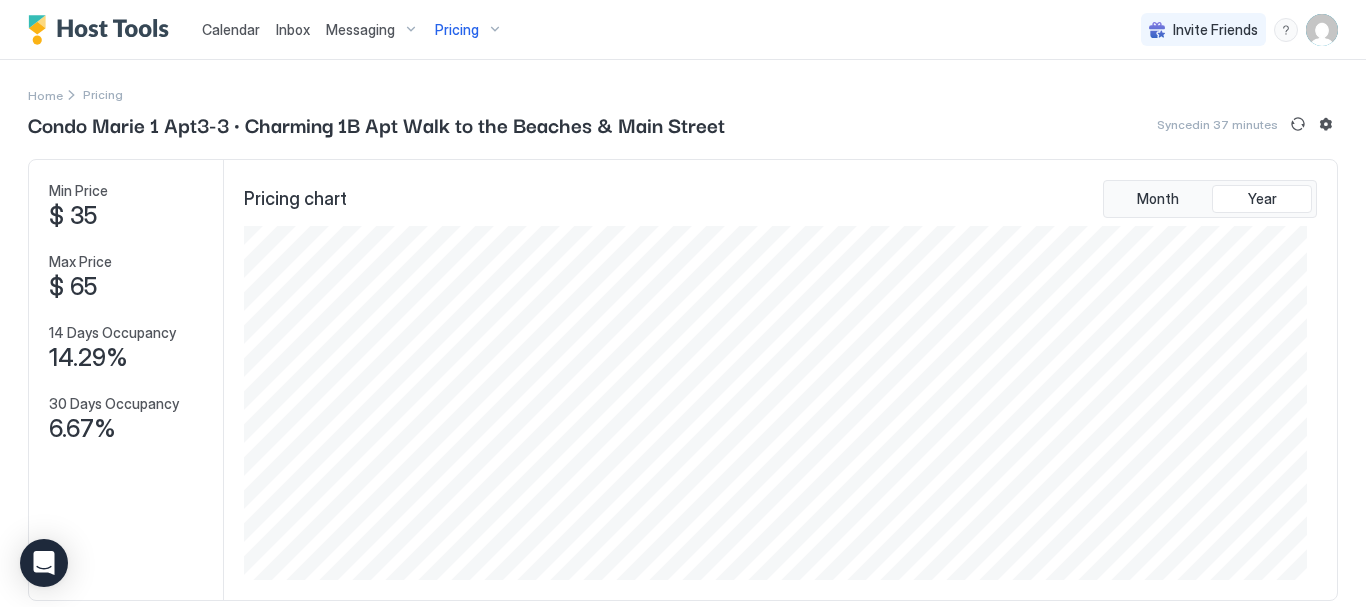 scroll, scrollTop: 400, scrollLeft: 0, axis: vertical 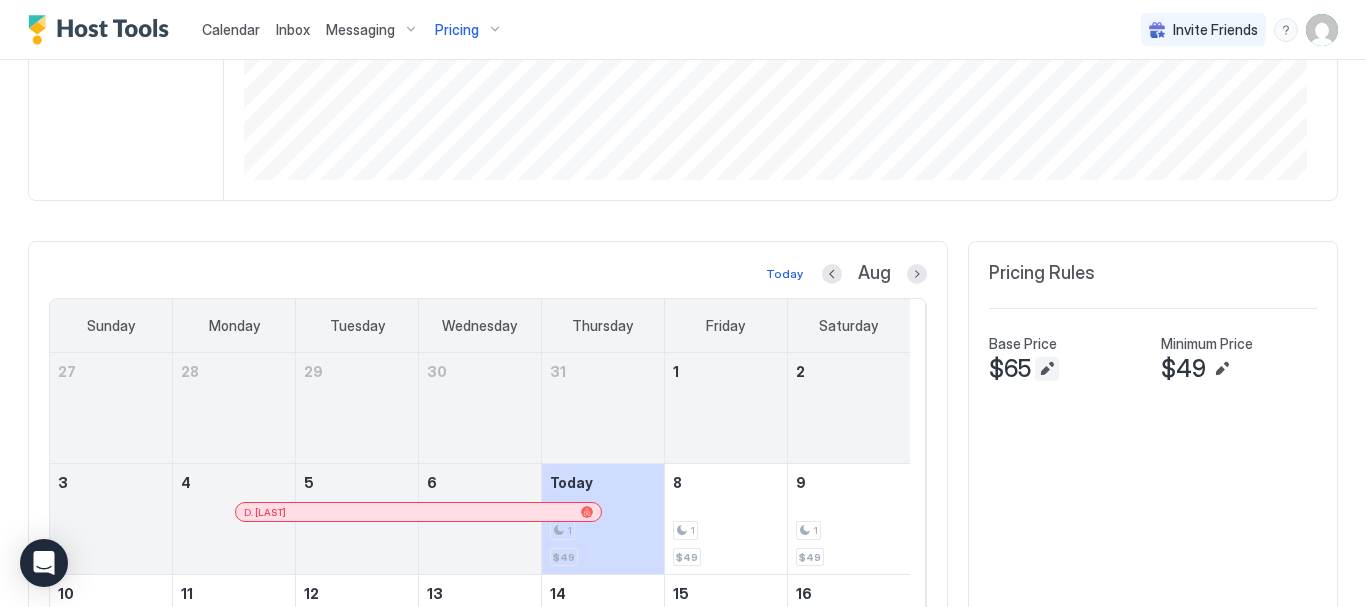 click at bounding box center [1047, 369] 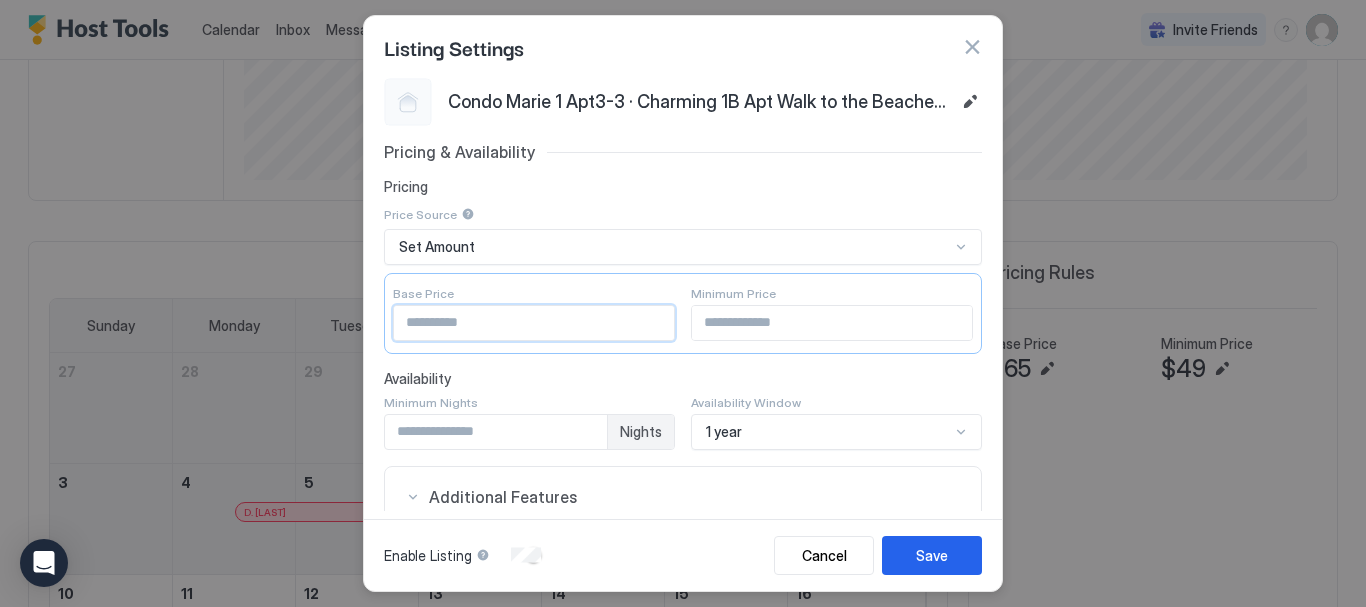 drag, startPoint x: 456, startPoint y: 310, endPoint x: 297, endPoint y: 307, distance: 159.0283 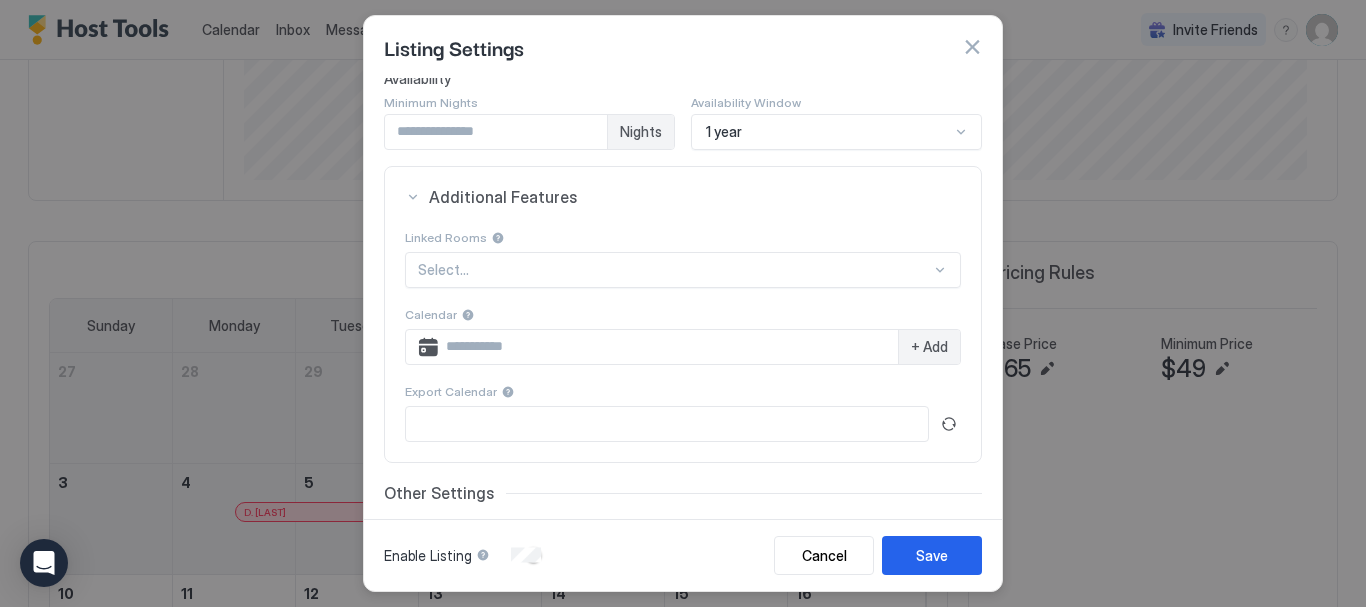 type on "**" 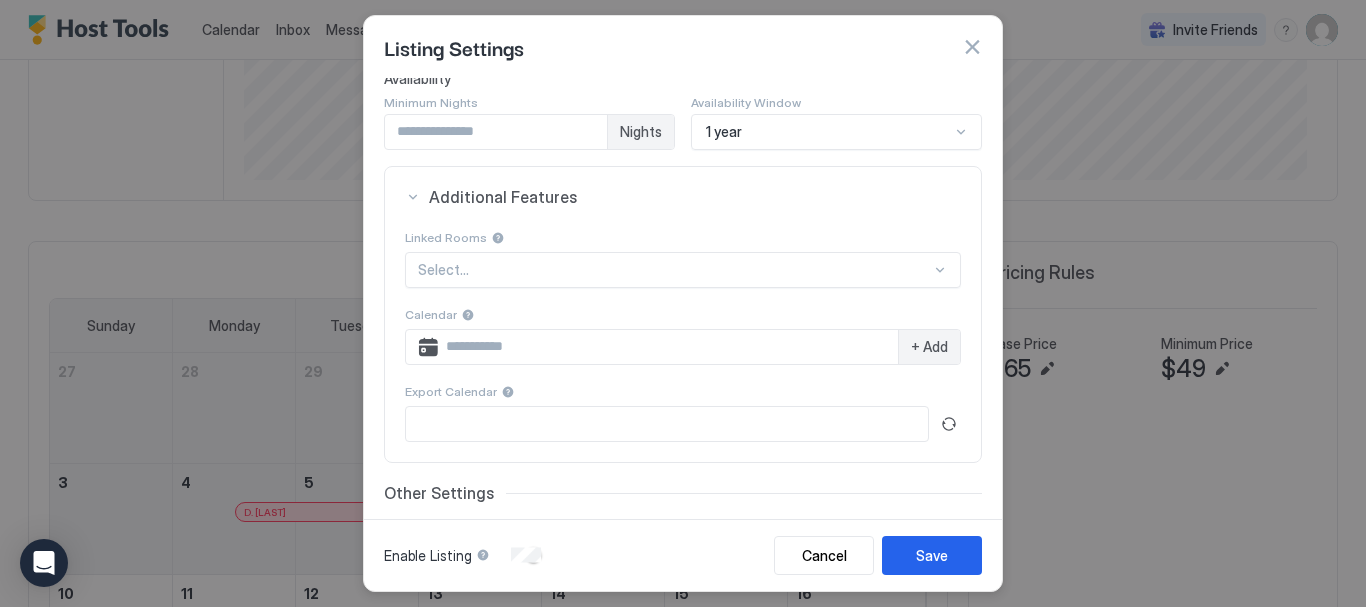 click on "1 year" at bounding box center (836, 132) 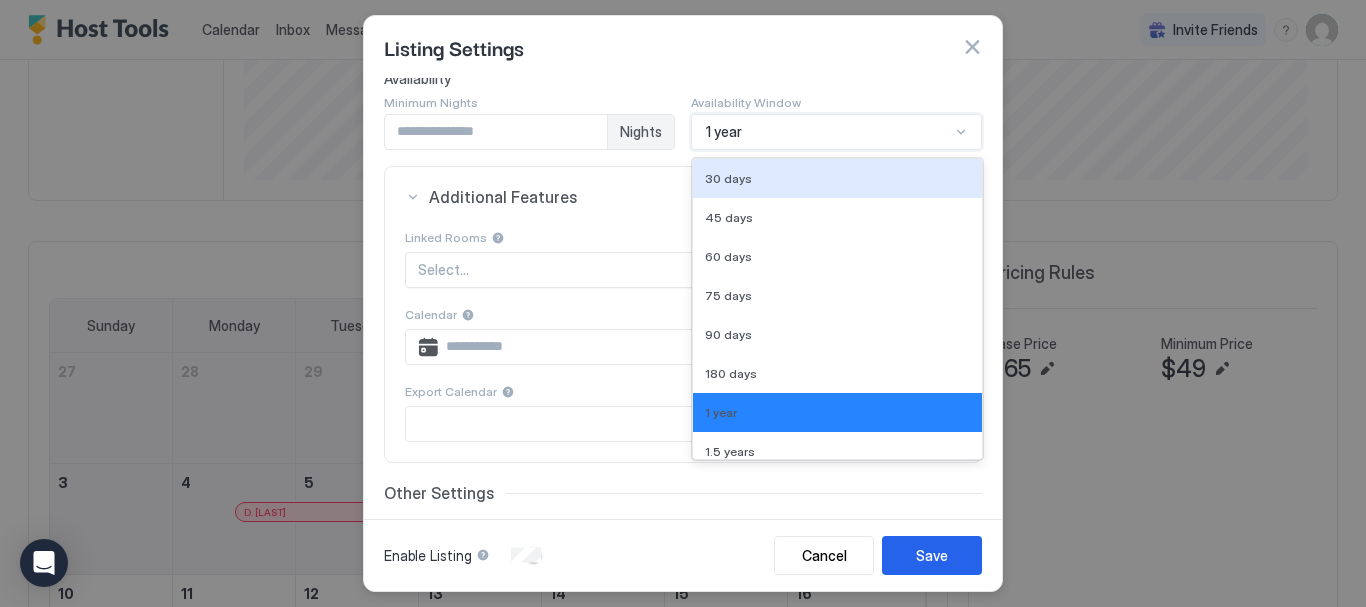 scroll, scrollTop: 335, scrollLeft: 0, axis: vertical 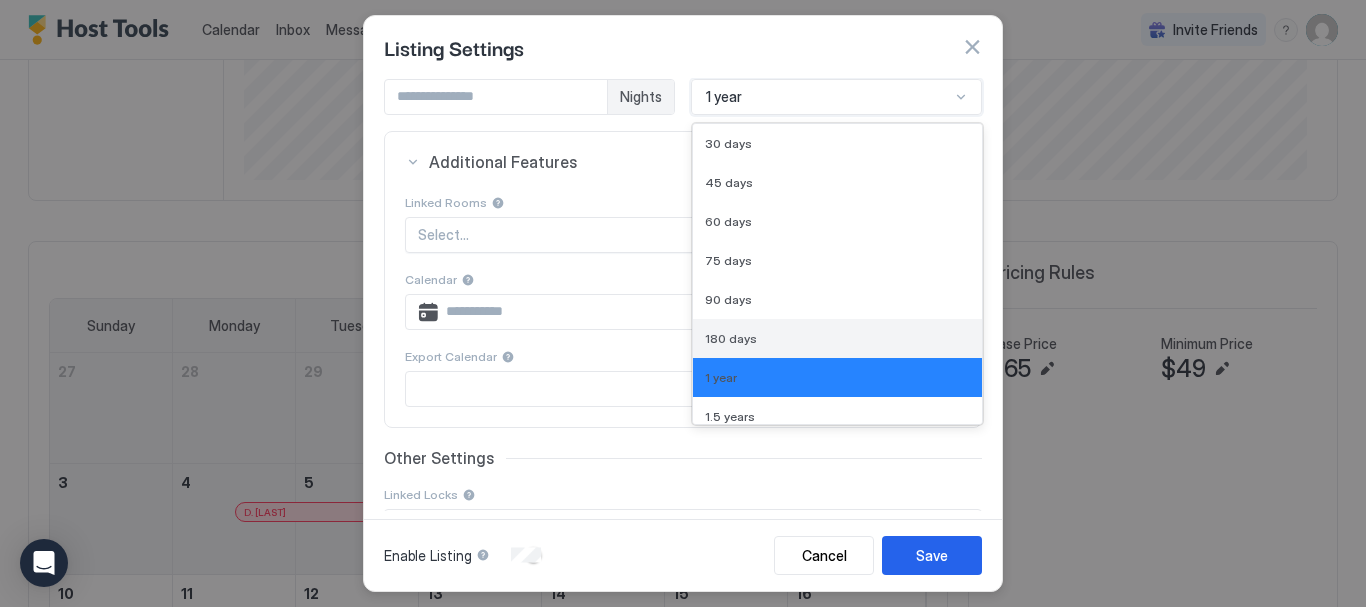 click on "180 days" at bounding box center [731, 338] 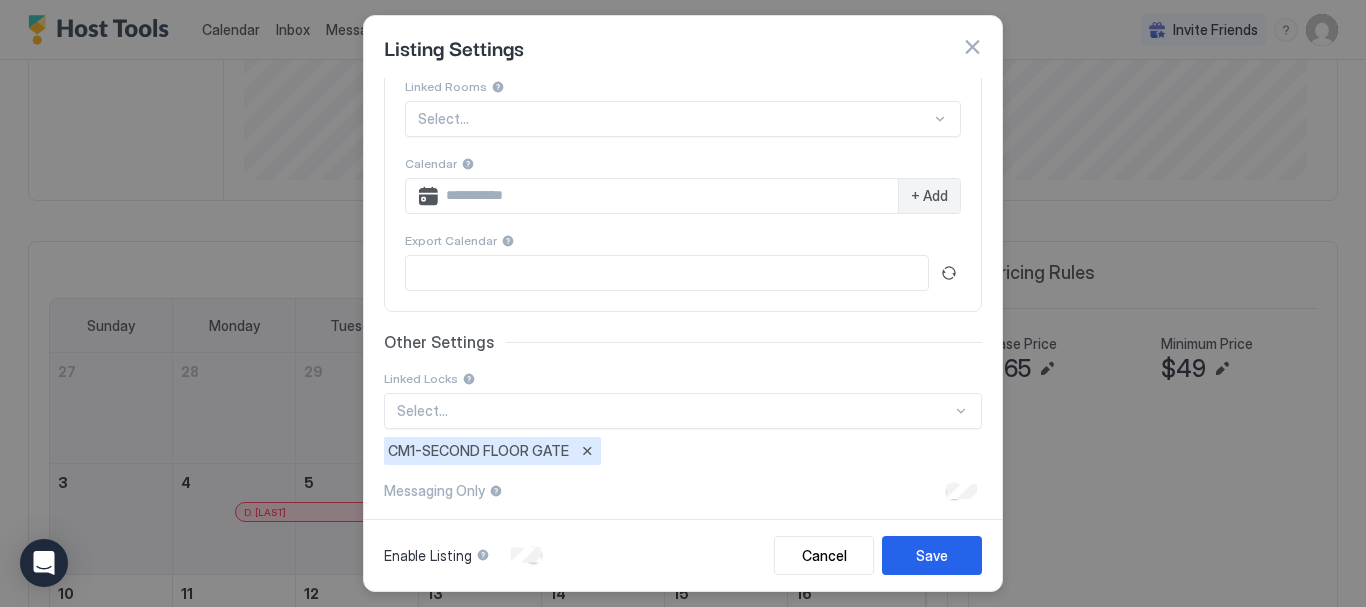scroll, scrollTop: 461, scrollLeft: 0, axis: vertical 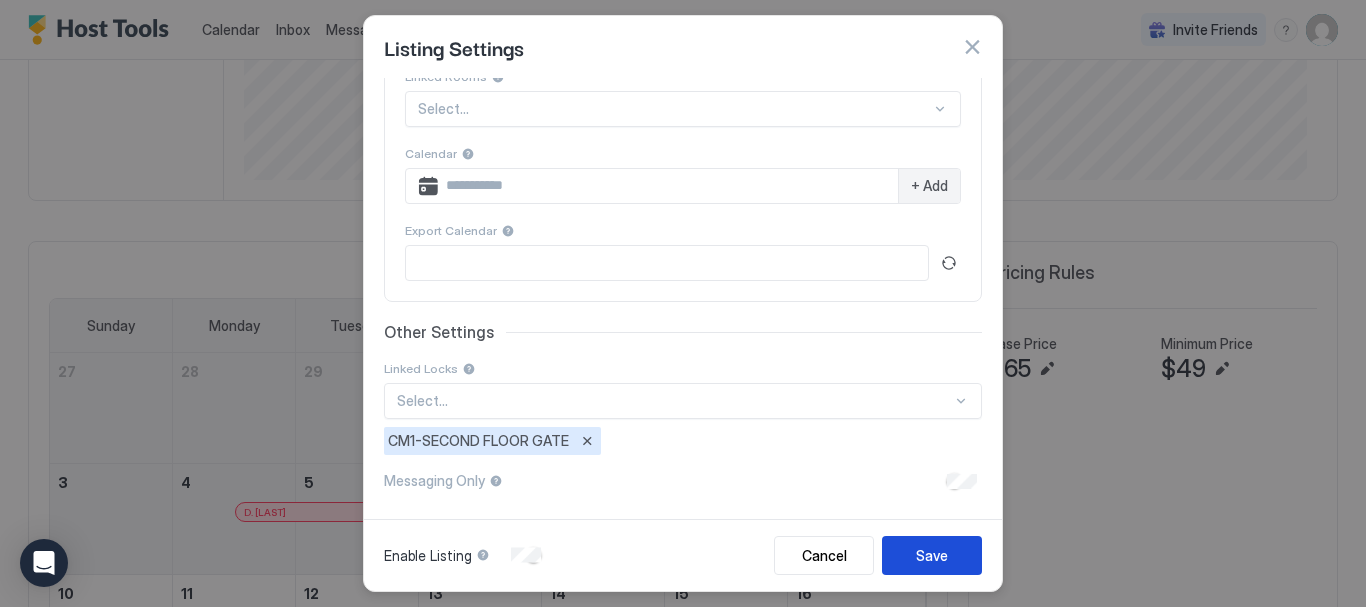 click on "Save" at bounding box center [932, 555] 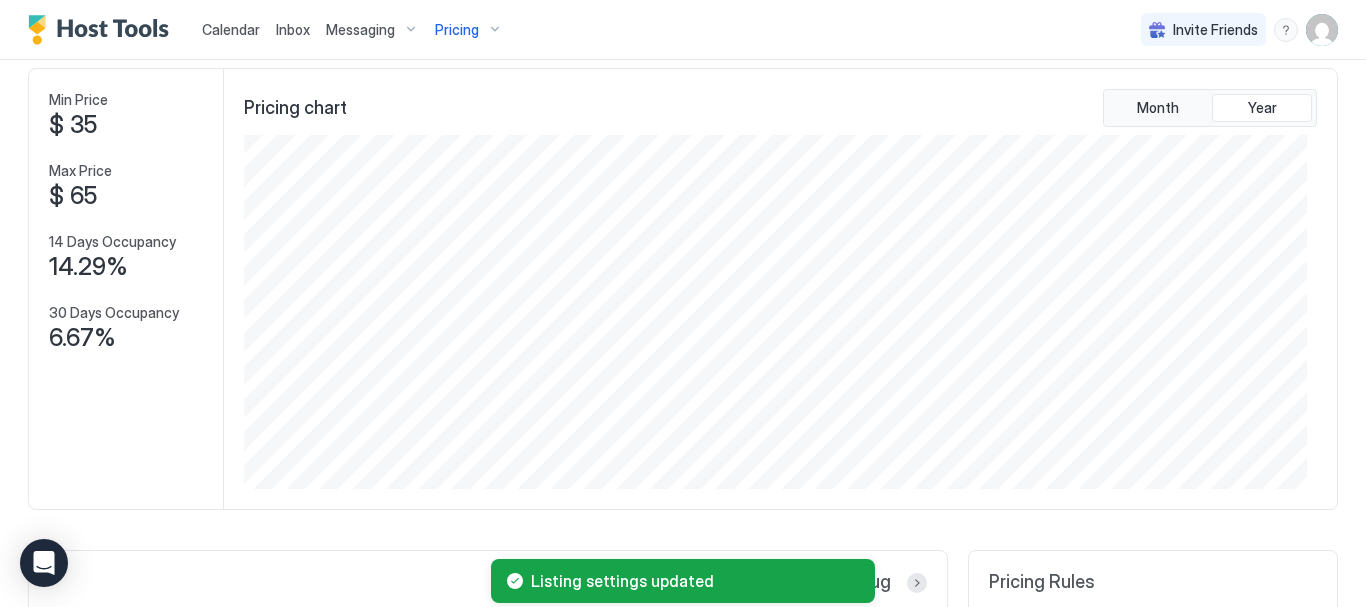 scroll, scrollTop: 0, scrollLeft: 0, axis: both 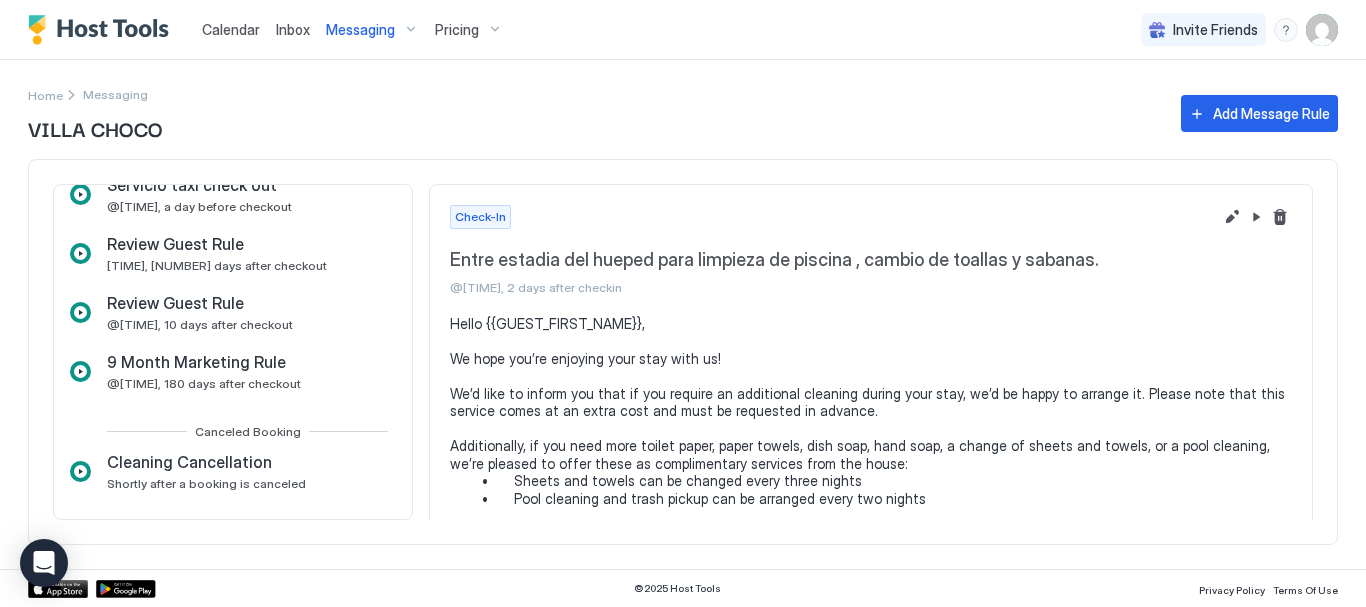 click at bounding box center (103, 30) 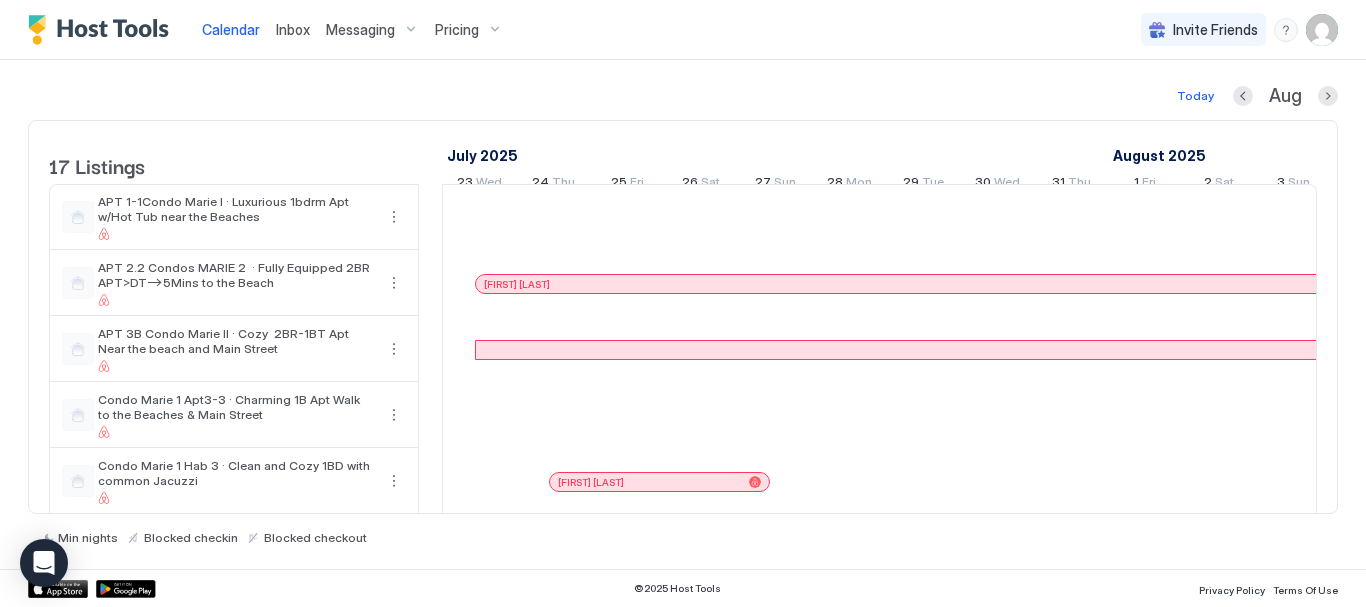 scroll, scrollTop: 0, scrollLeft: 1111, axis: horizontal 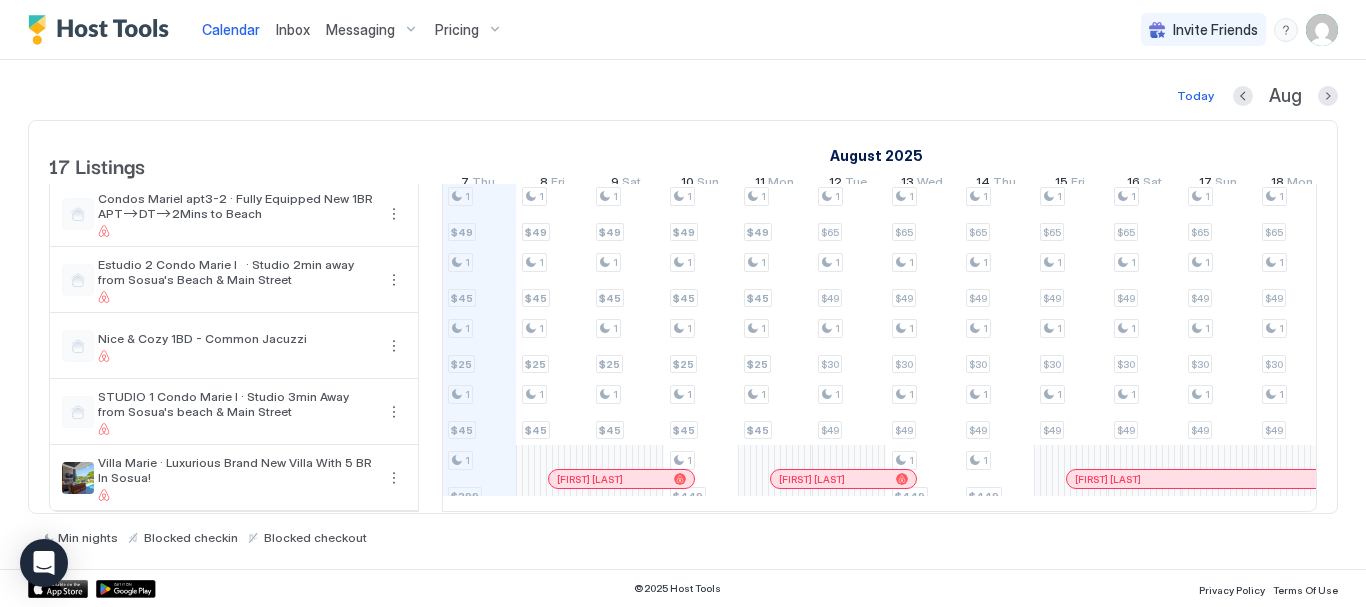 click on "Messaging" at bounding box center (372, 30) 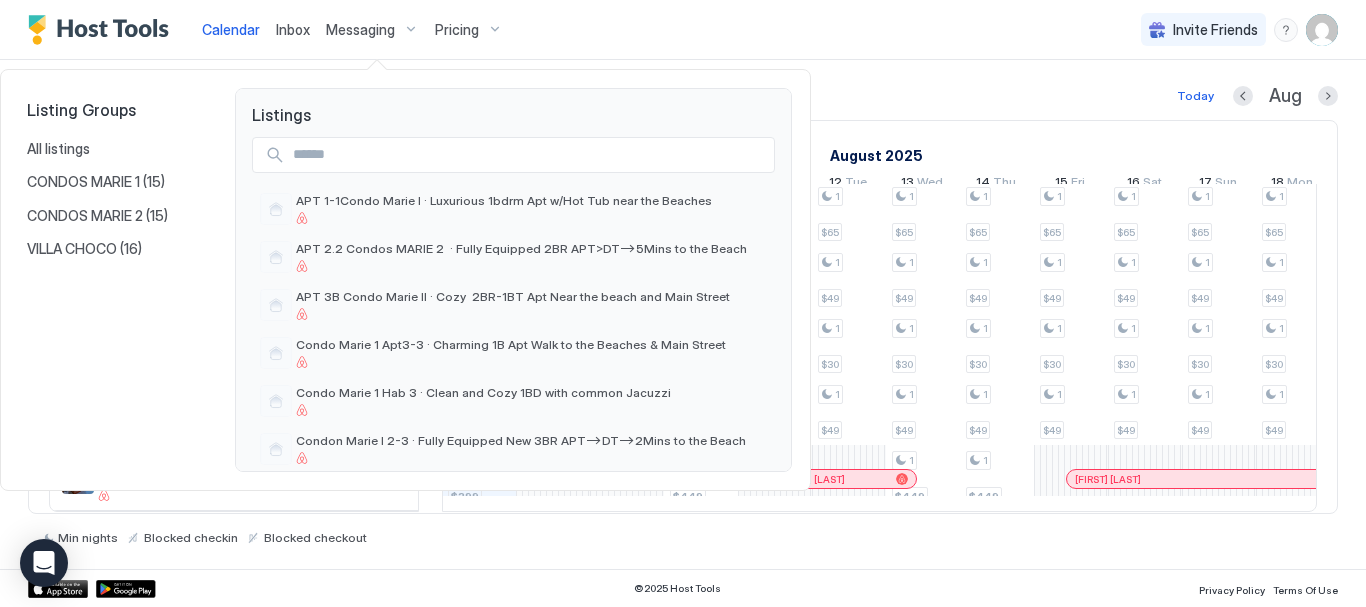 click at bounding box center (683, 303) 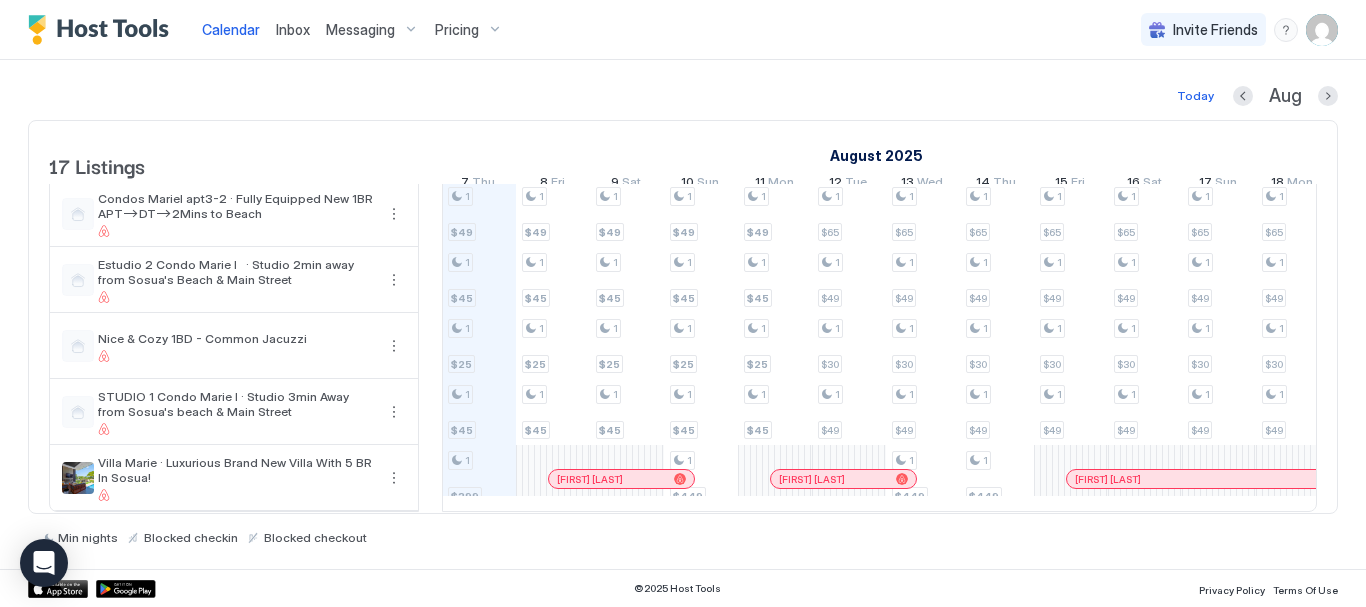 click at bounding box center [1322, 30] 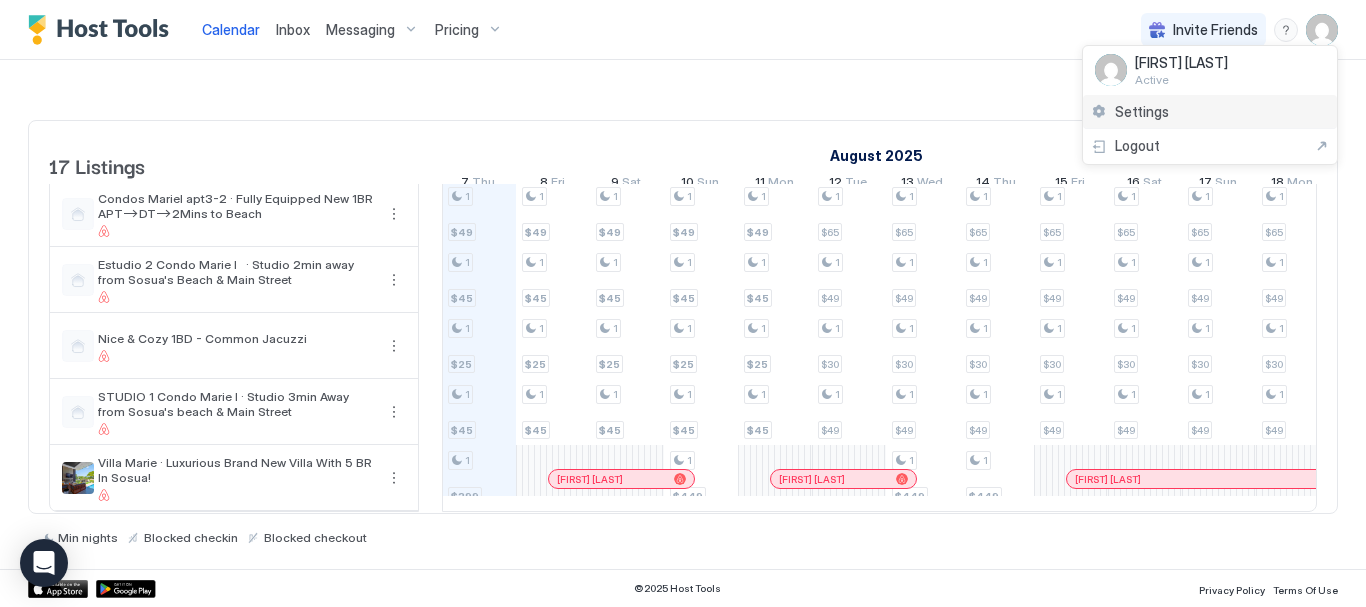 click on "Settings" at bounding box center [1142, 112] 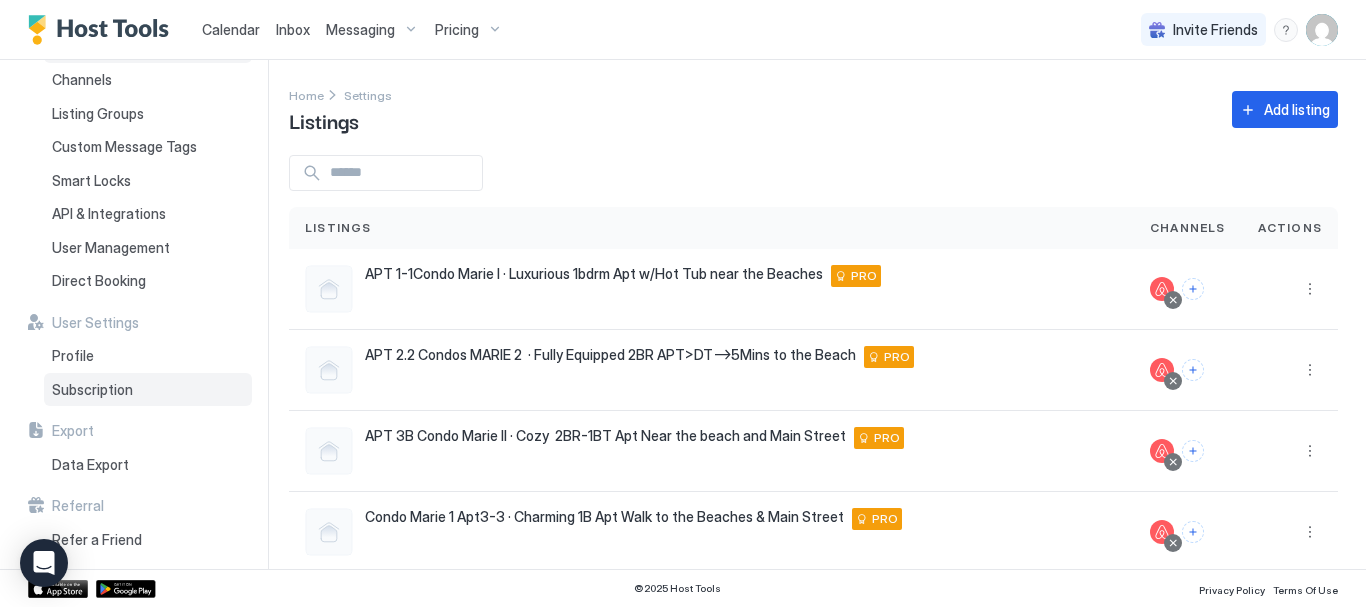 scroll, scrollTop: 75, scrollLeft: 0, axis: vertical 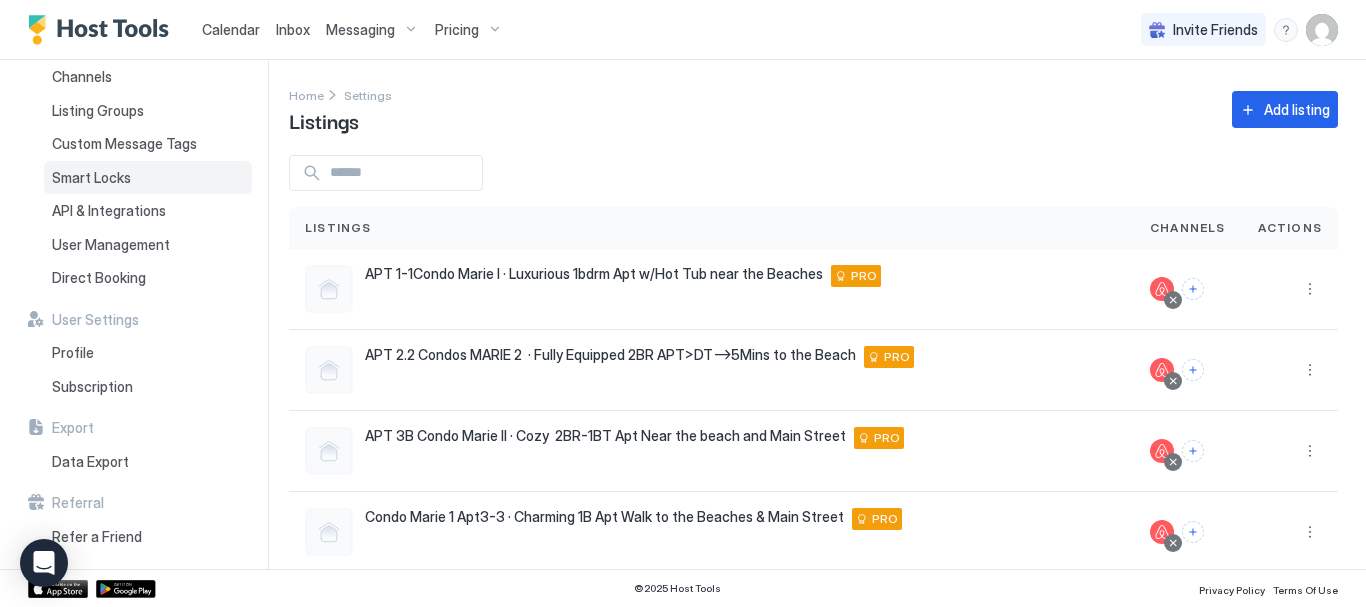click on "Smart Locks" at bounding box center [148, 178] 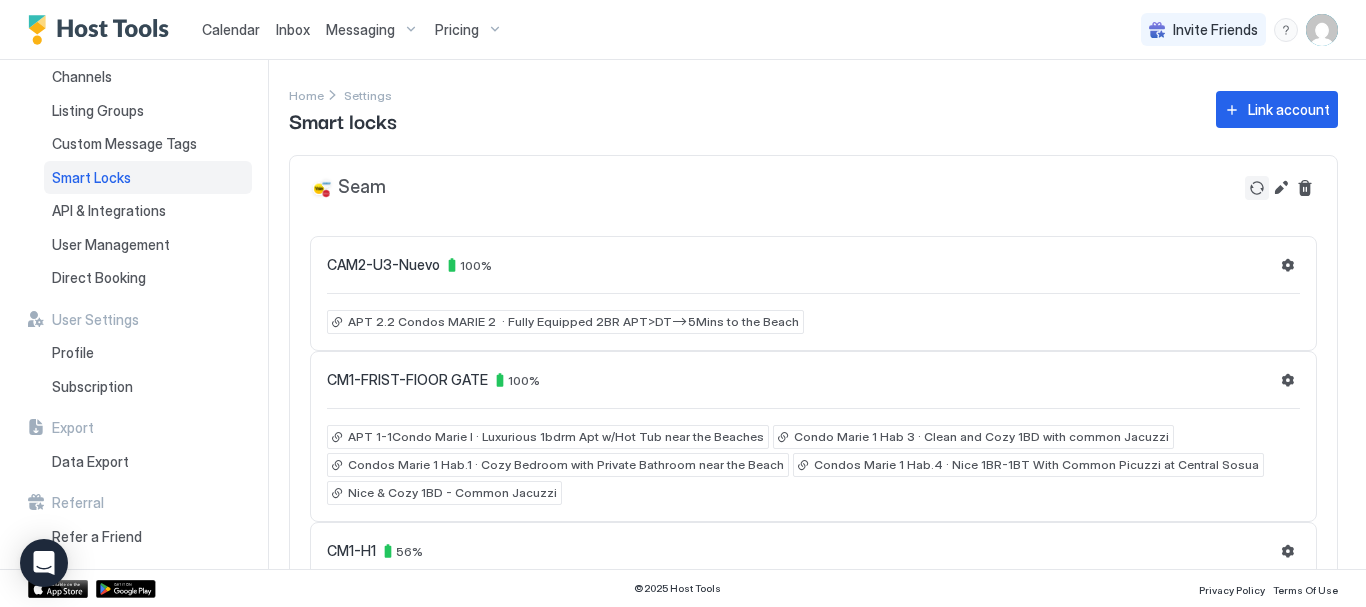 click at bounding box center (1257, 188) 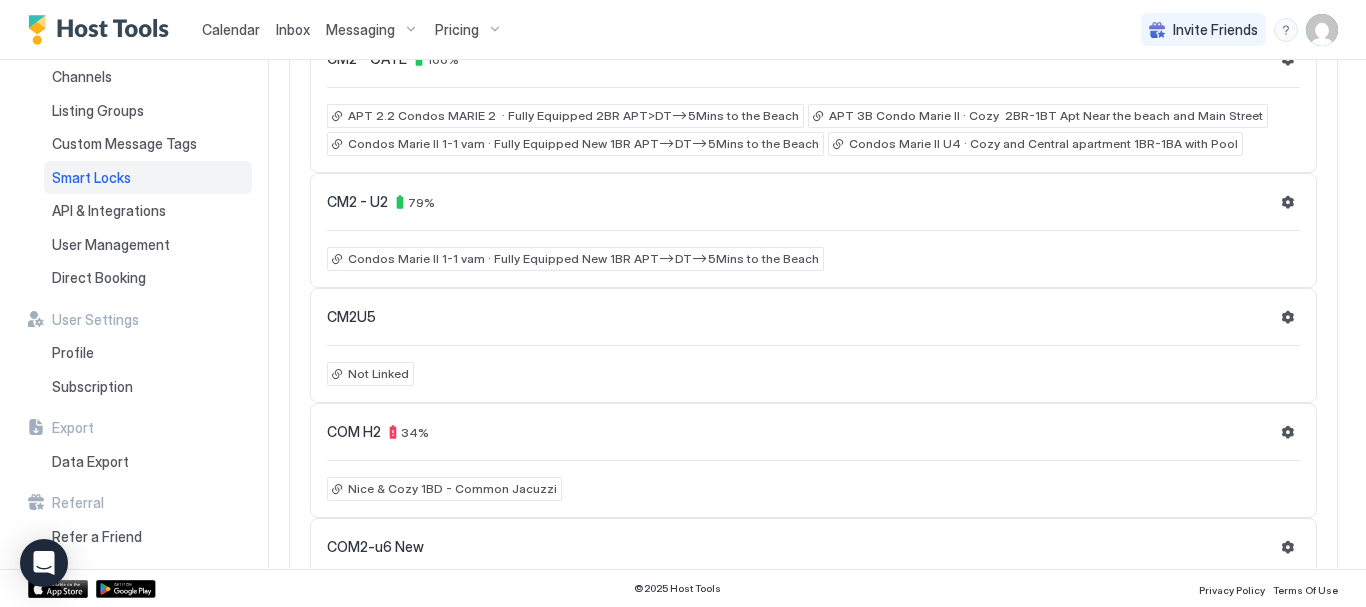 scroll, scrollTop: 2361, scrollLeft: 0, axis: vertical 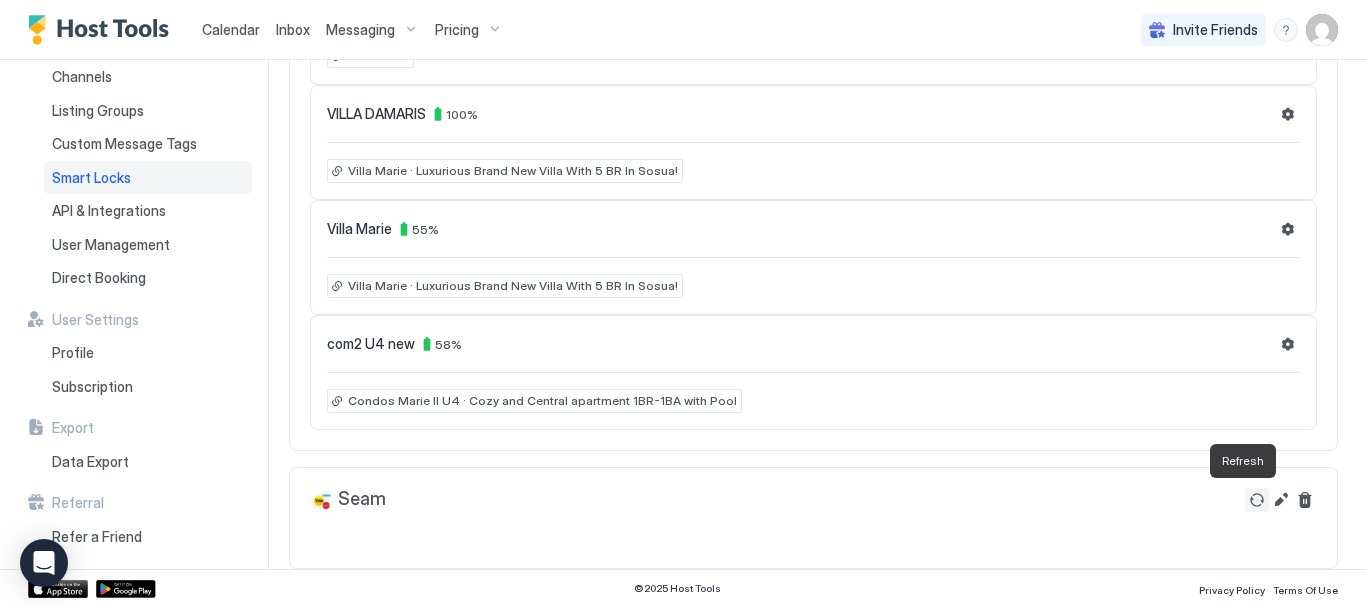 click at bounding box center (1257, 500) 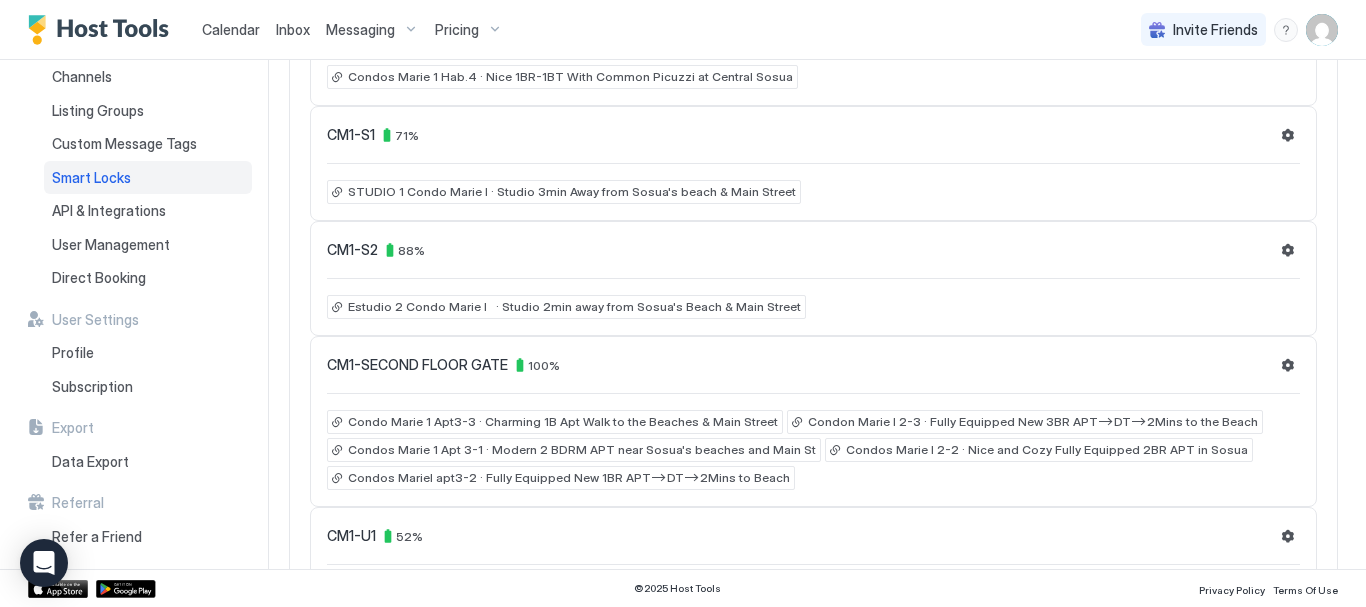 scroll, scrollTop: 0, scrollLeft: 0, axis: both 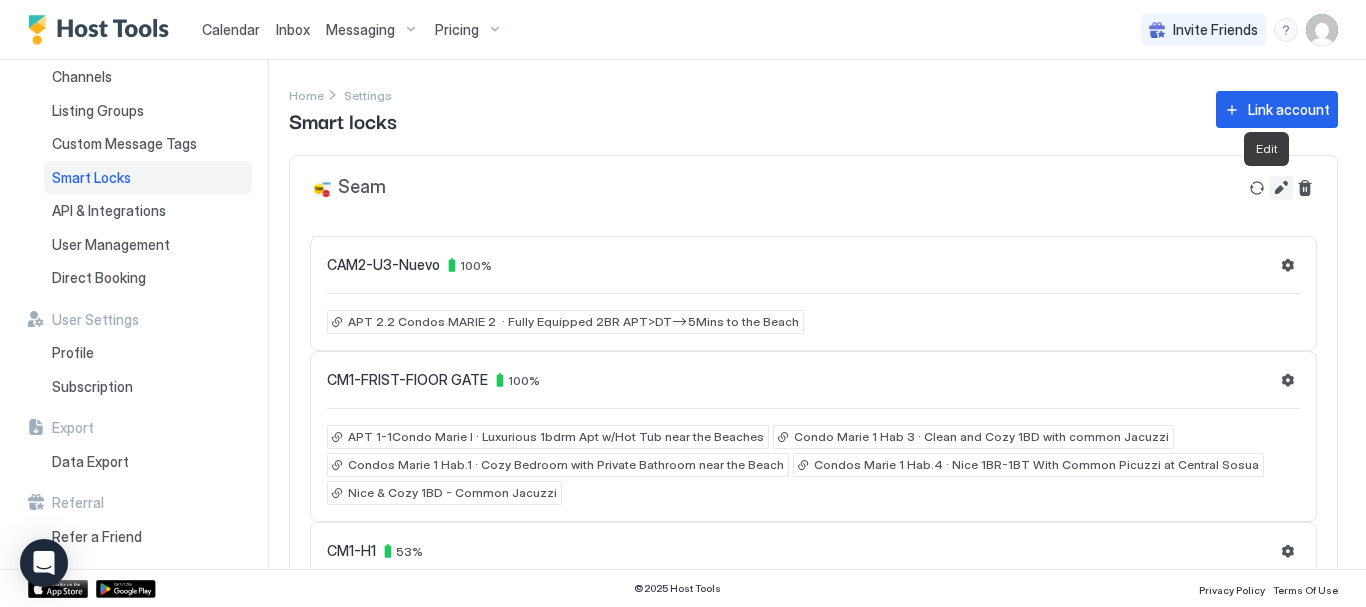 click at bounding box center [1281, 188] 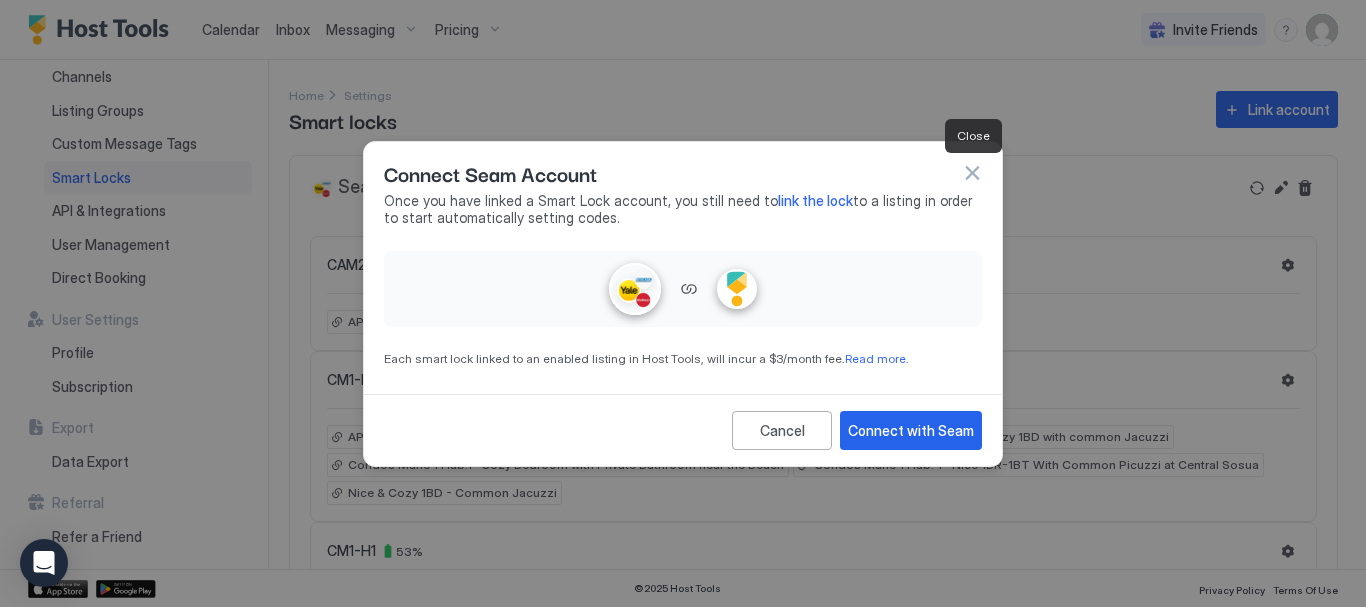 click at bounding box center [972, 173] 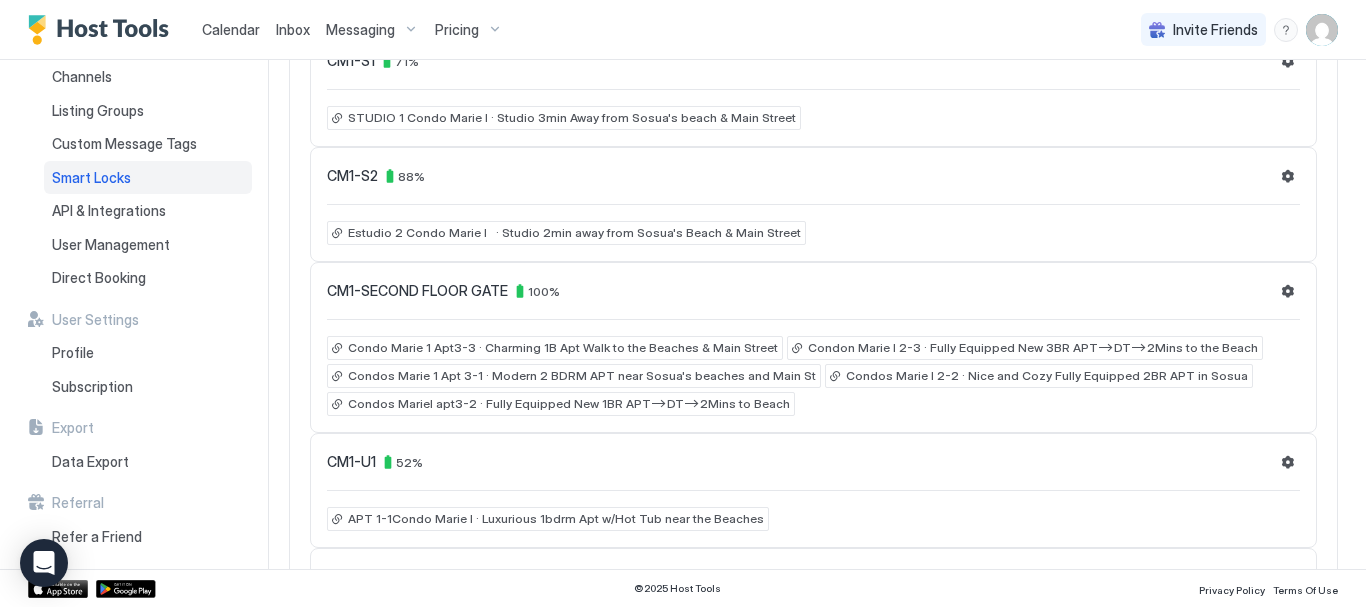 scroll, scrollTop: 800, scrollLeft: 0, axis: vertical 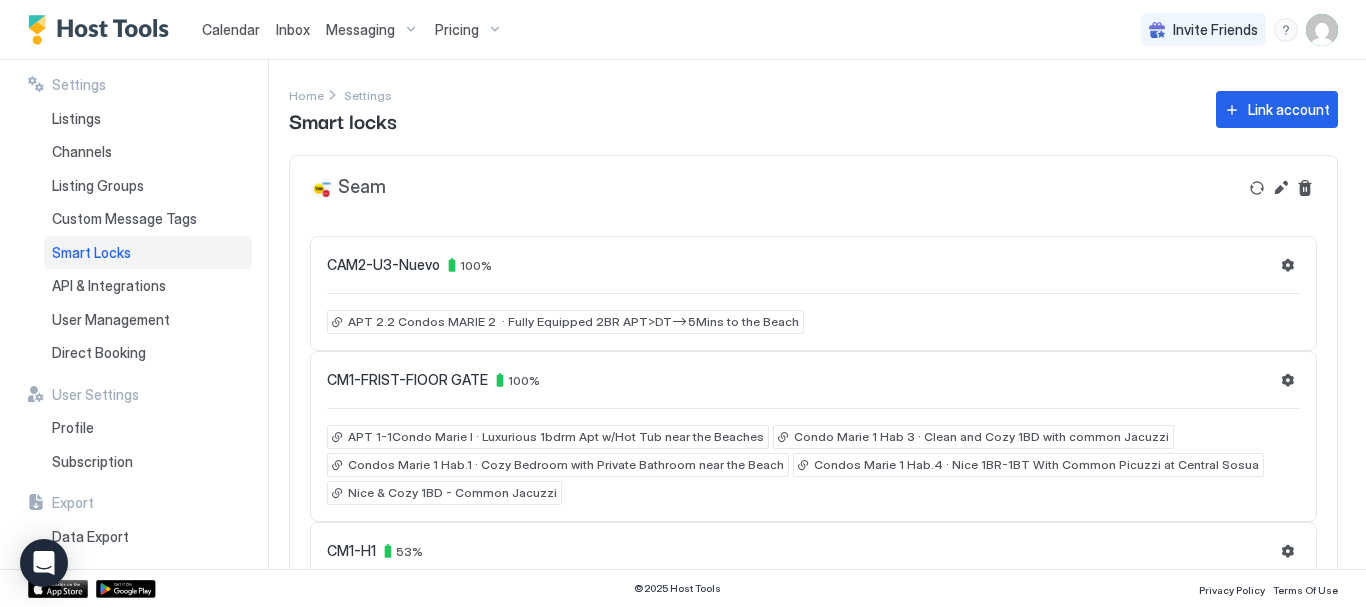 click on "Pricing" at bounding box center [469, 30] 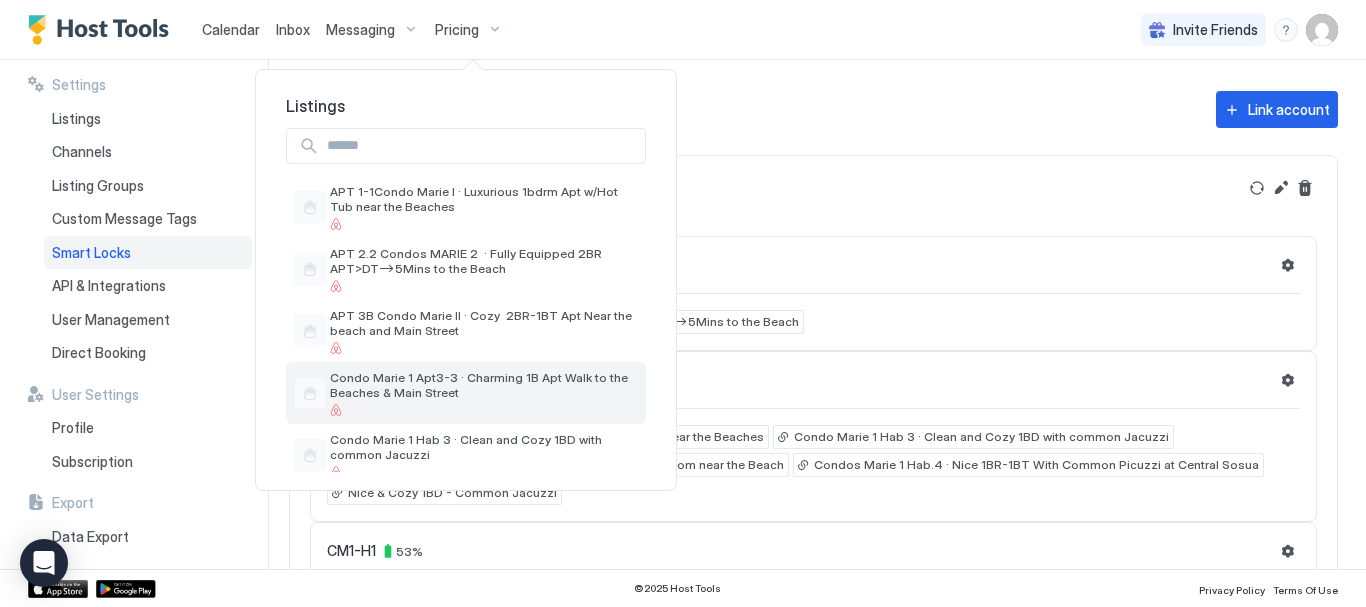 click on "Condo Marie 1 Apt3-3 · Charming 1B Apt Walk to the Beaches & Main Street" at bounding box center (484, 385) 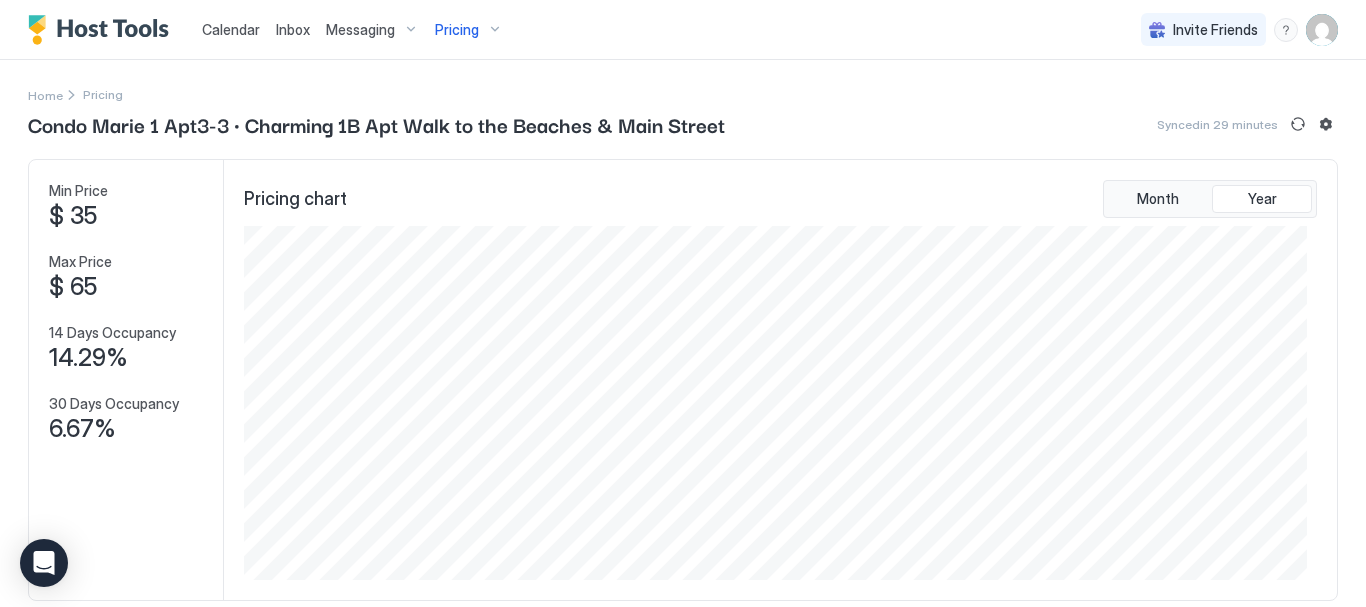scroll, scrollTop: 999646, scrollLeft: 998937, axis: both 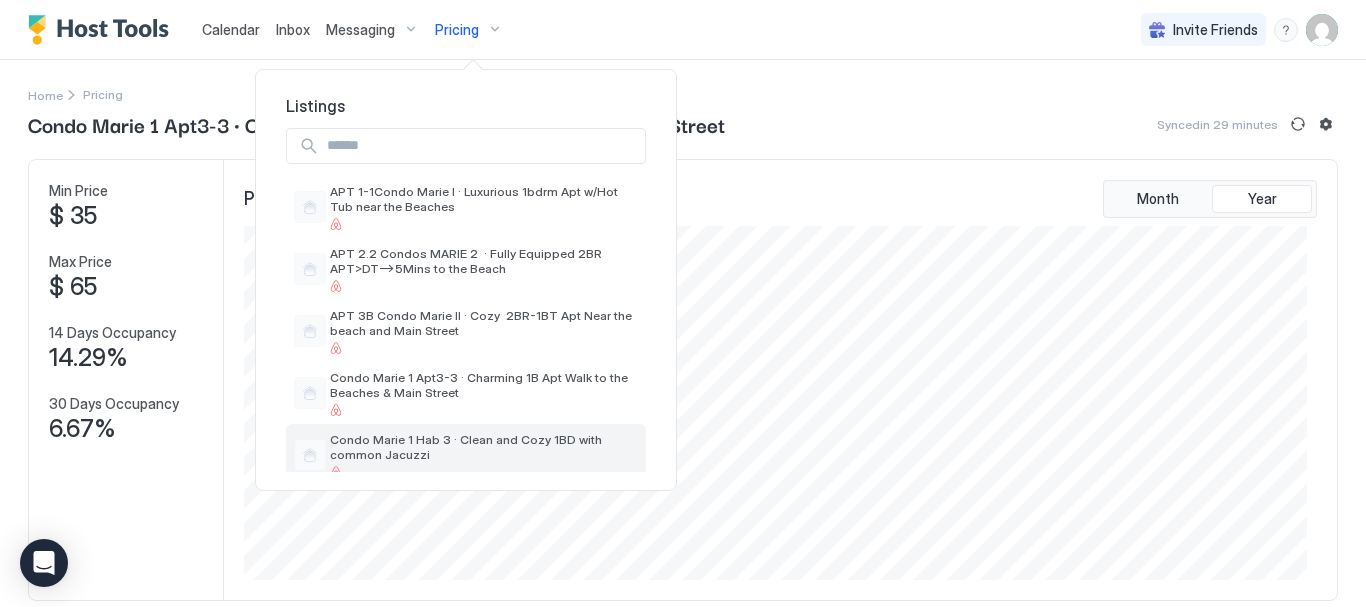 click on "Condo Marie 1 Hab 3 · Clean and Cozy 1BD with common Jacuzzi" at bounding box center [466, 455] 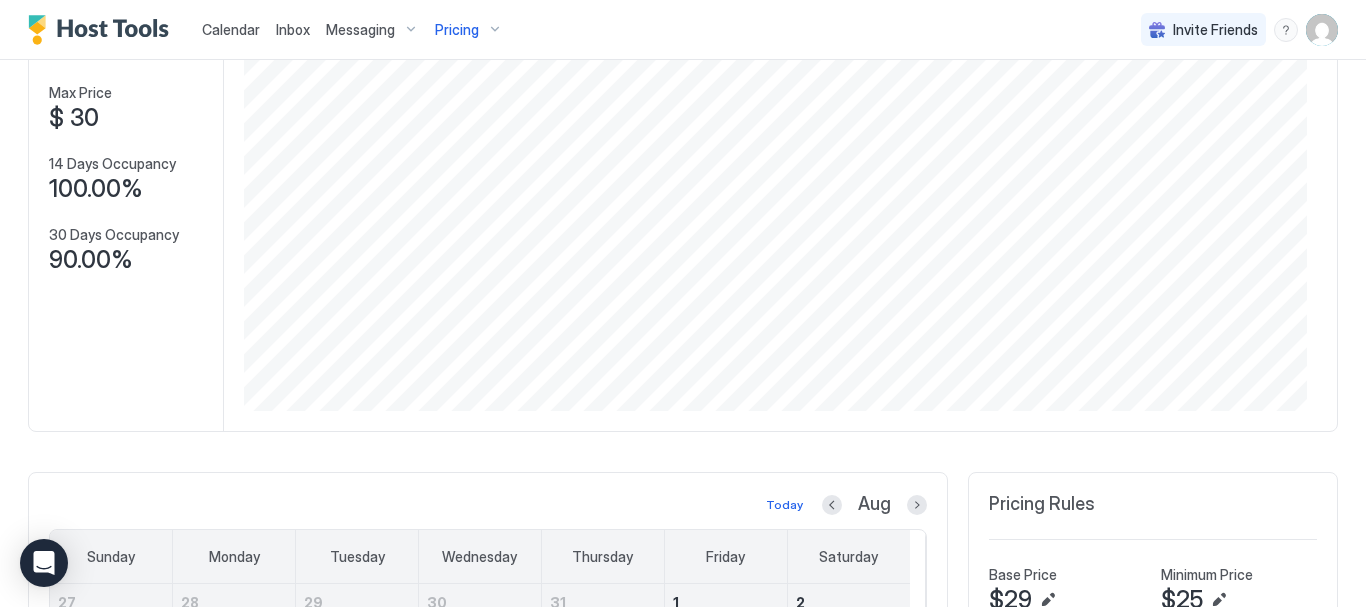 scroll, scrollTop: 0, scrollLeft: 0, axis: both 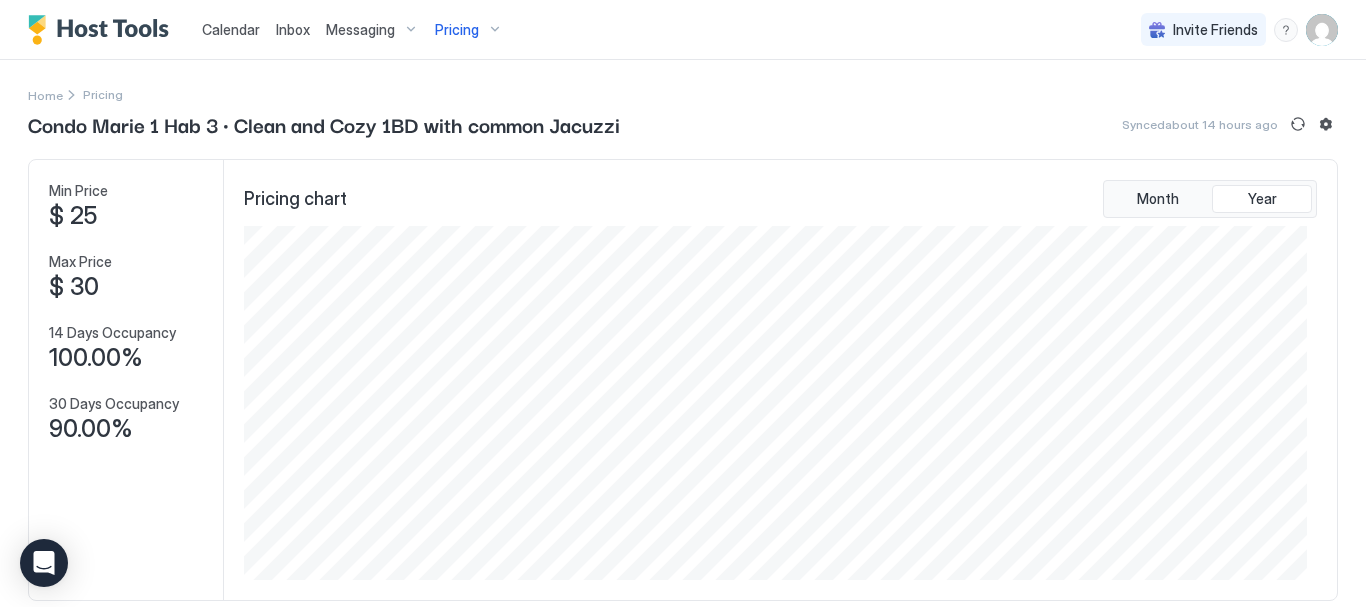 click on "Pricing" at bounding box center [457, 30] 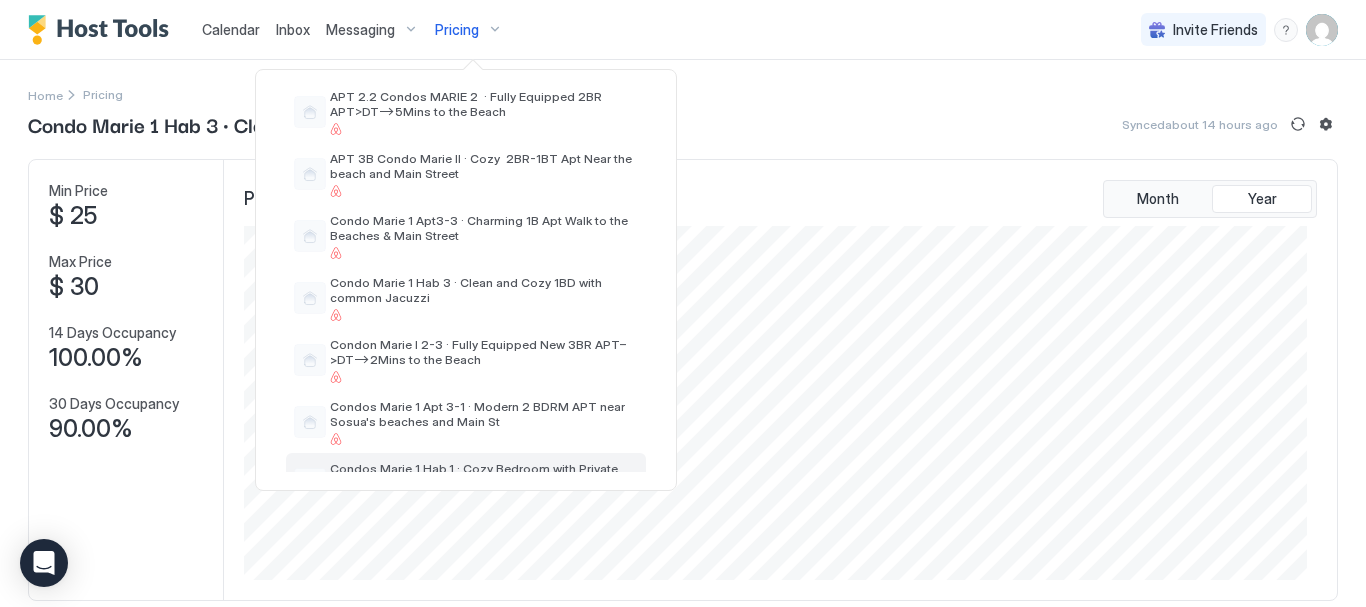 scroll, scrollTop: 200, scrollLeft: 0, axis: vertical 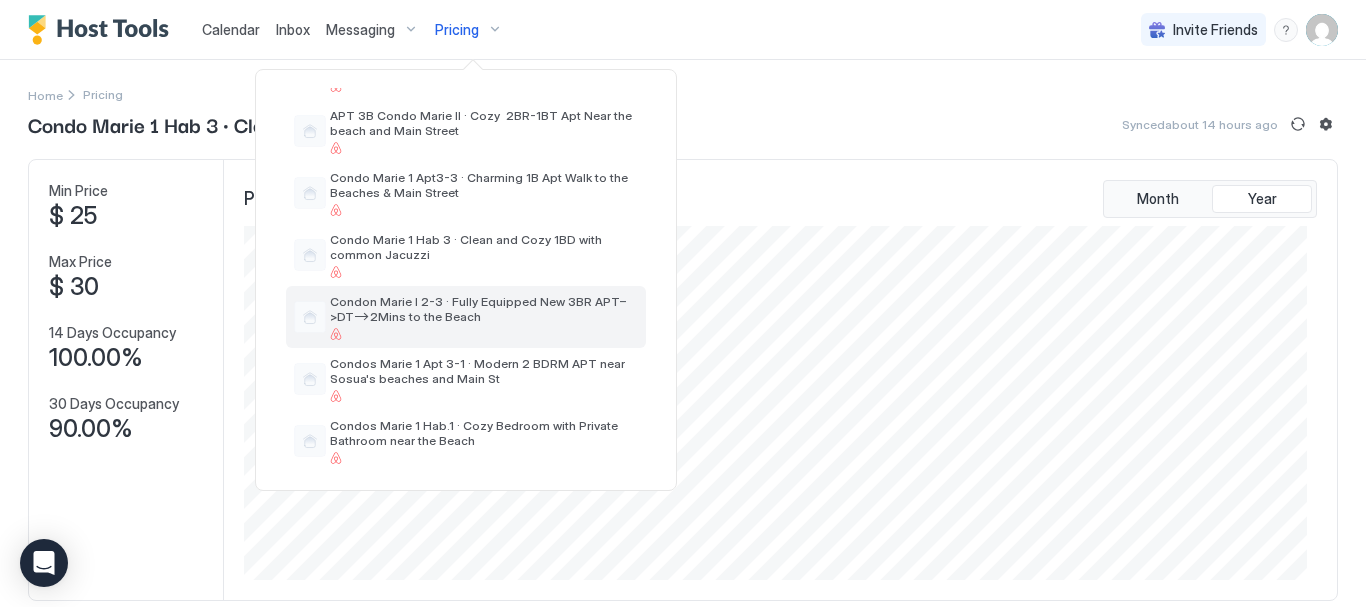 click on "Condon Marie I 2-3 · Fully Equipped New 3BR APT–>DT–>2Mins to the Beach" at bounding box center (484, 309) 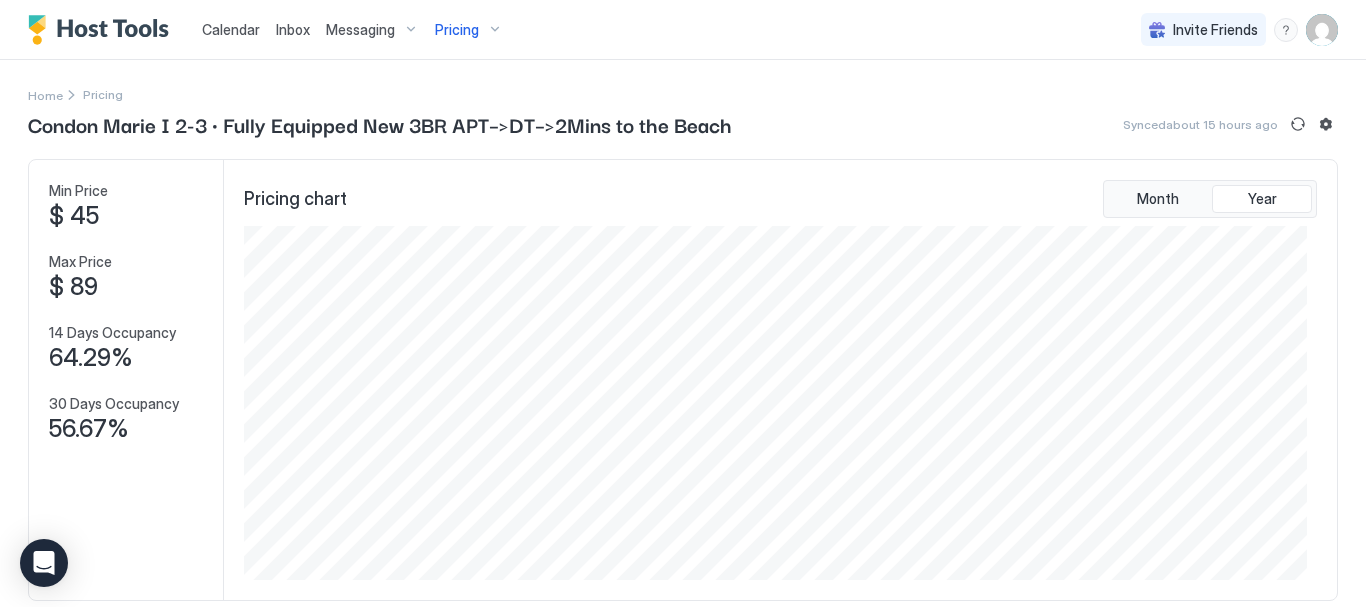 scroll, scrollTop: 600, scrollLeft: 0, axis: vertical 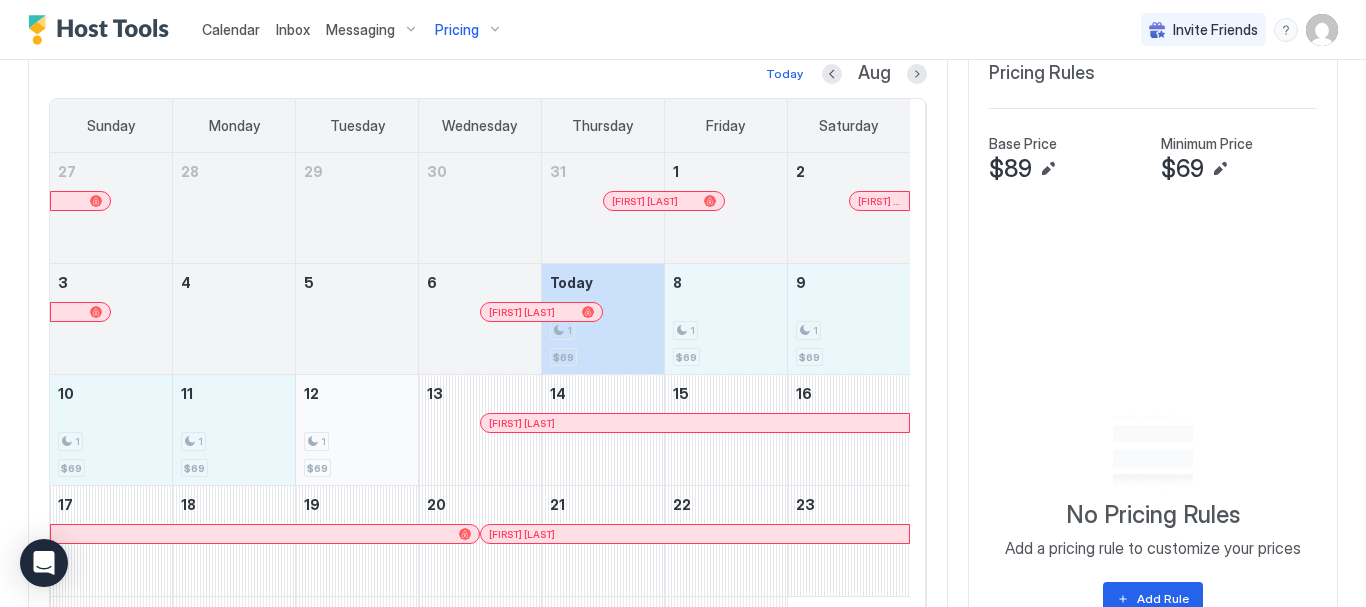 drag, startPoint x: 722, startPoint y: 314, endPoint x: 374, endPoint y: 438, distance: 369.432 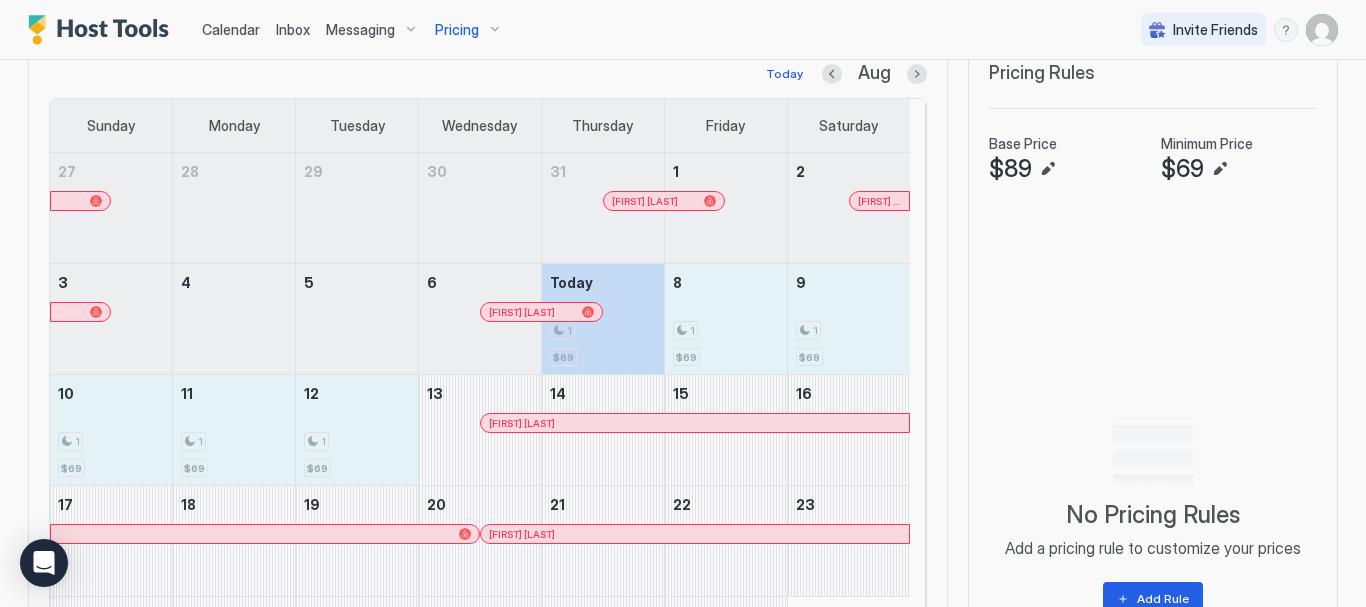type on "**" 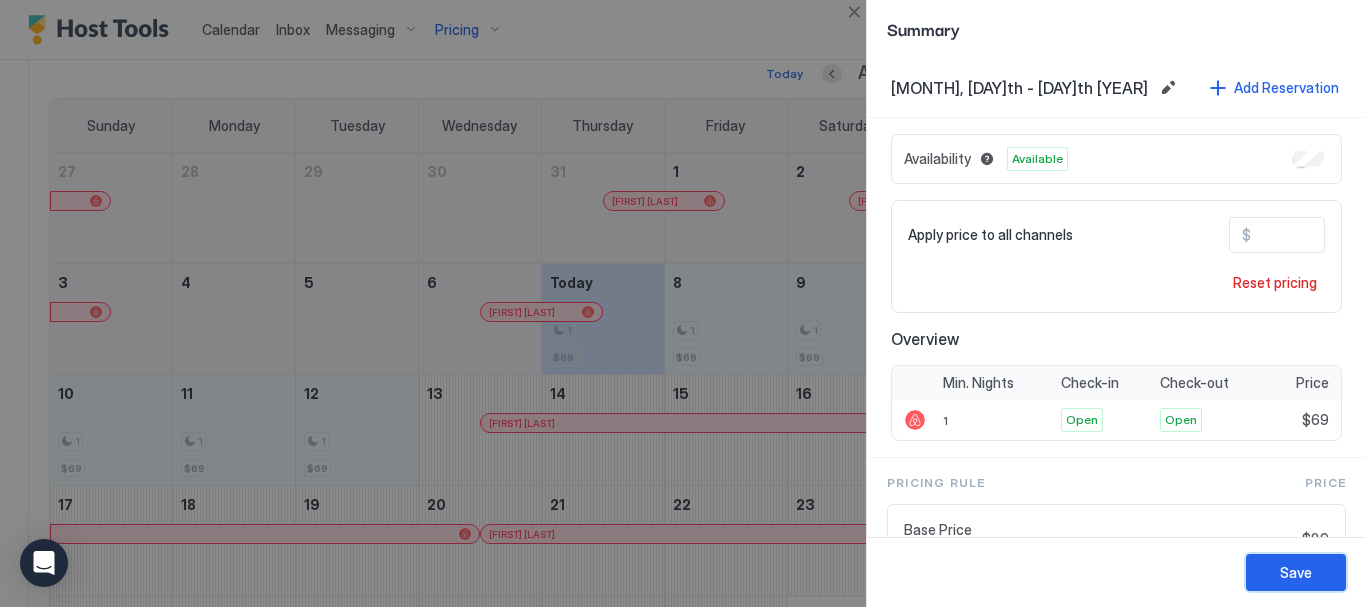 click on "Save" at bounding box center [1296, 572] 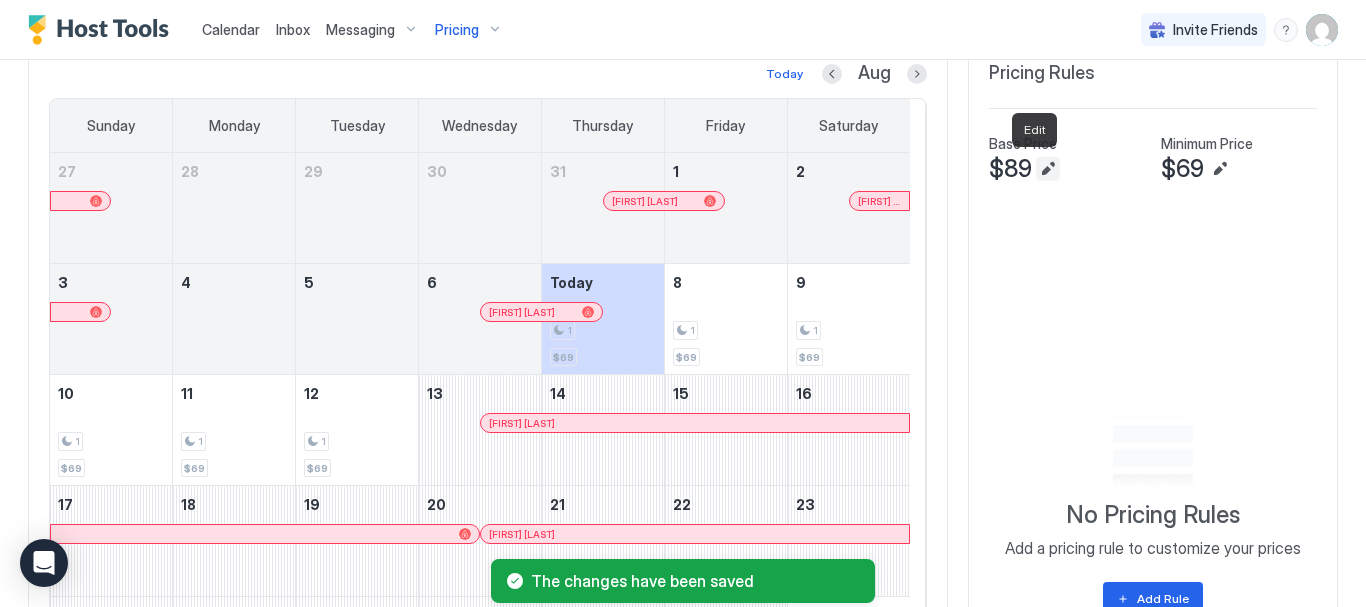 click at bounding box center [1048, 169] 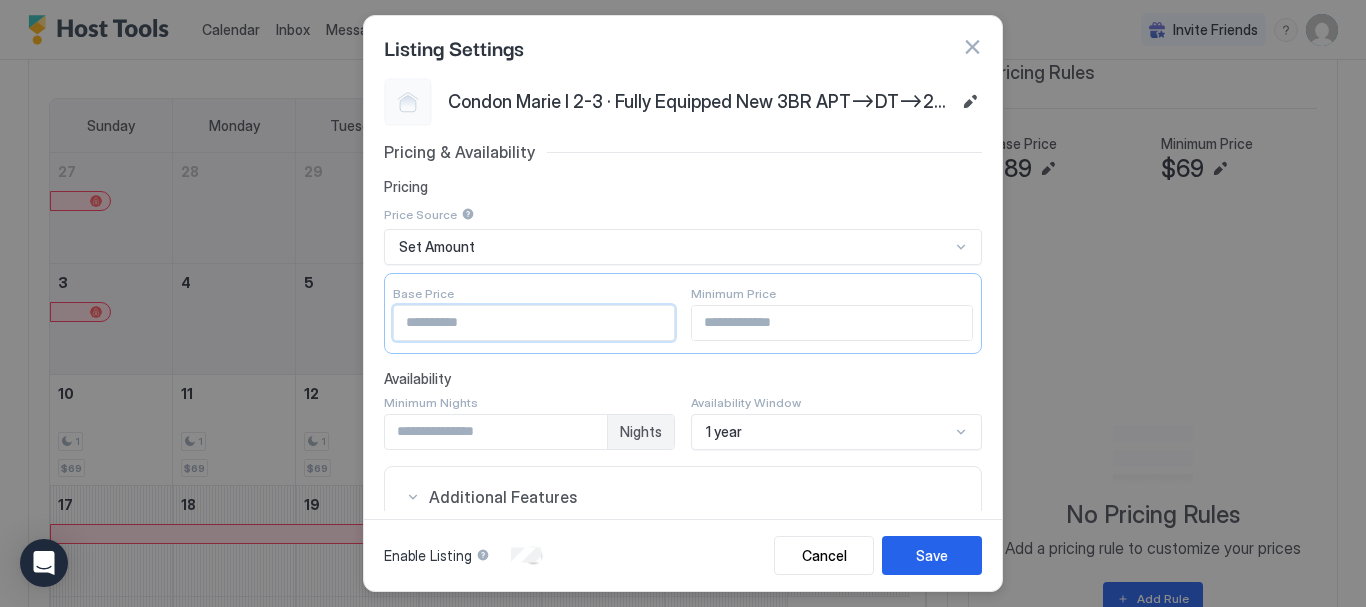 click on "**" at bounding box center [534, 323] 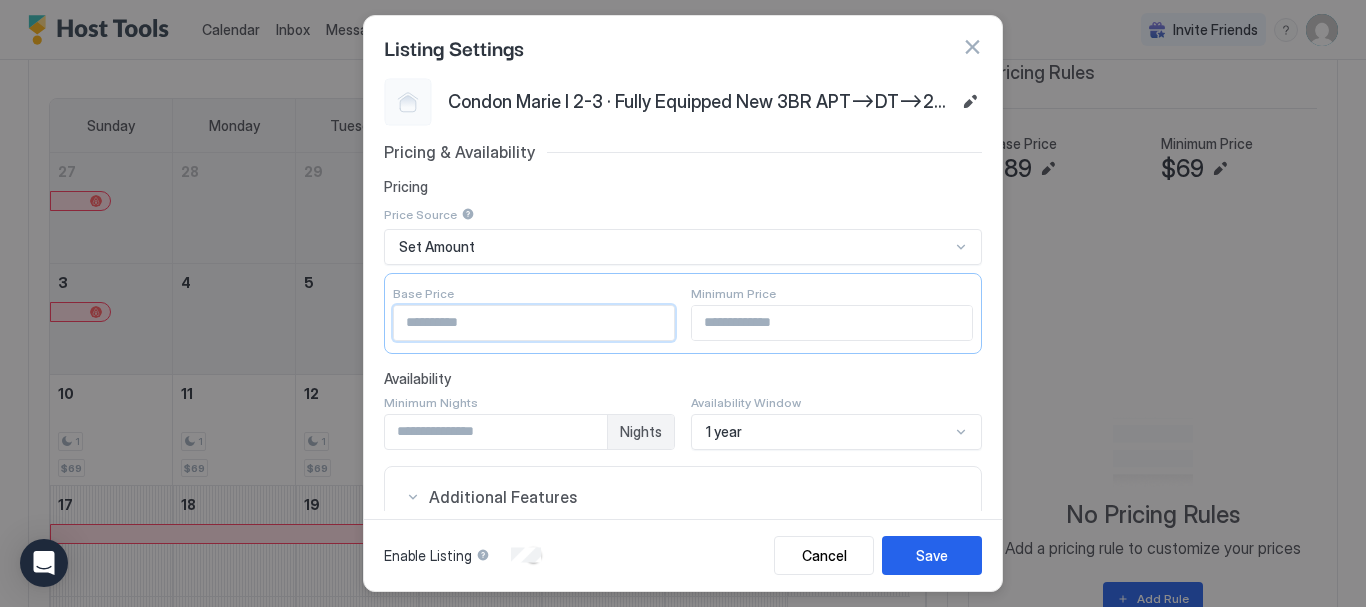 click on "Pricing & Availability Pricing Price Source   Set Amount Base Price ** Minimum Price ** Availability Minimum Nights * Nights Availability Window 1 year Additional Features Linked Rooms   Select... Calendar   + Add Export Calendar   Other Settings Linked Locks   Select... CM1-SECOND FLOOR GATE CM1-U2" at bounding box center [683, 529] 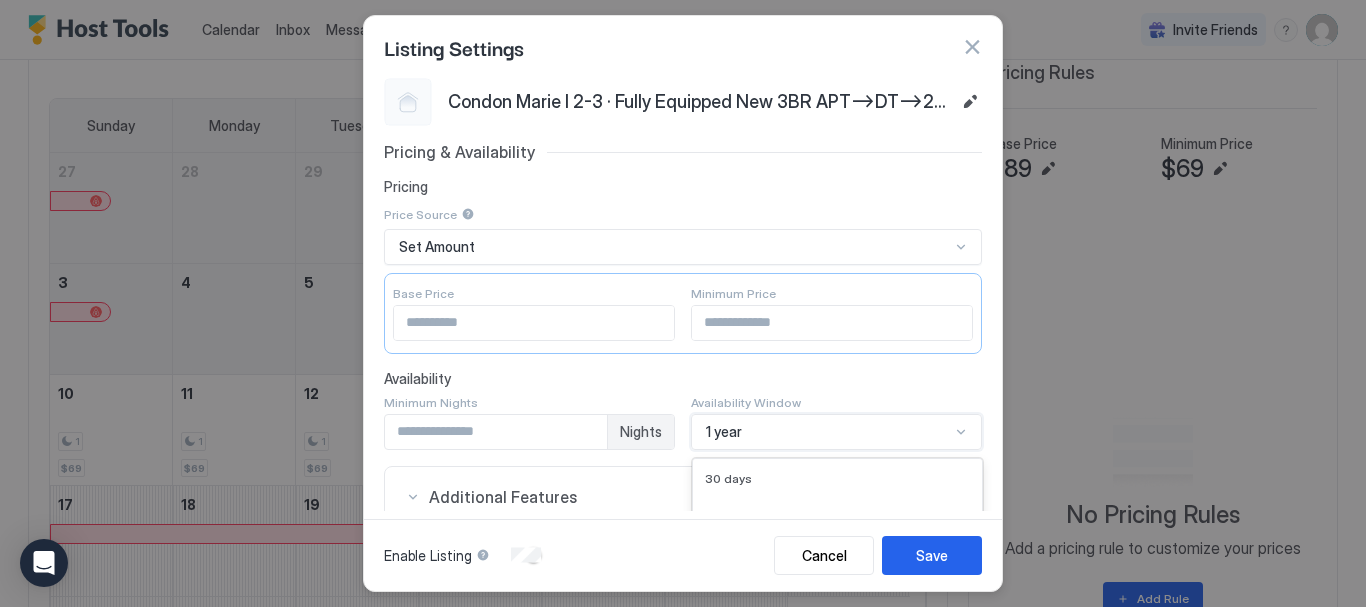scroll, scrollTop: 335, scrollLeft: 0, axis: vertical 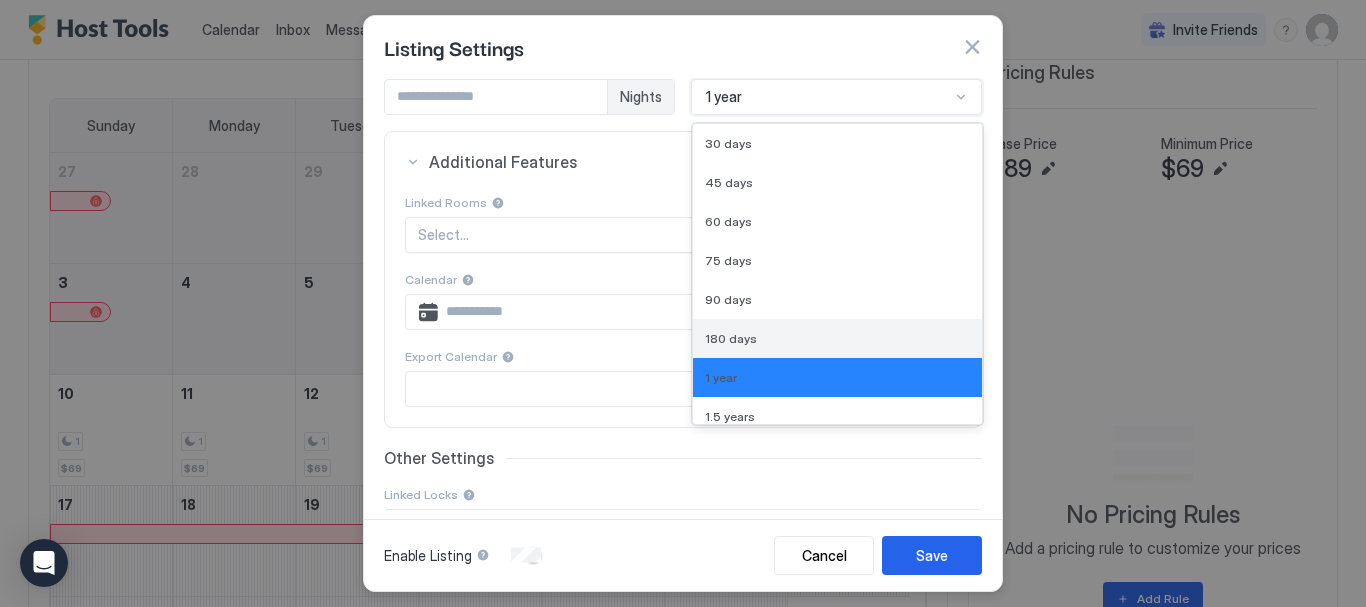 click on "180 days" at bounding box center [731, 338] 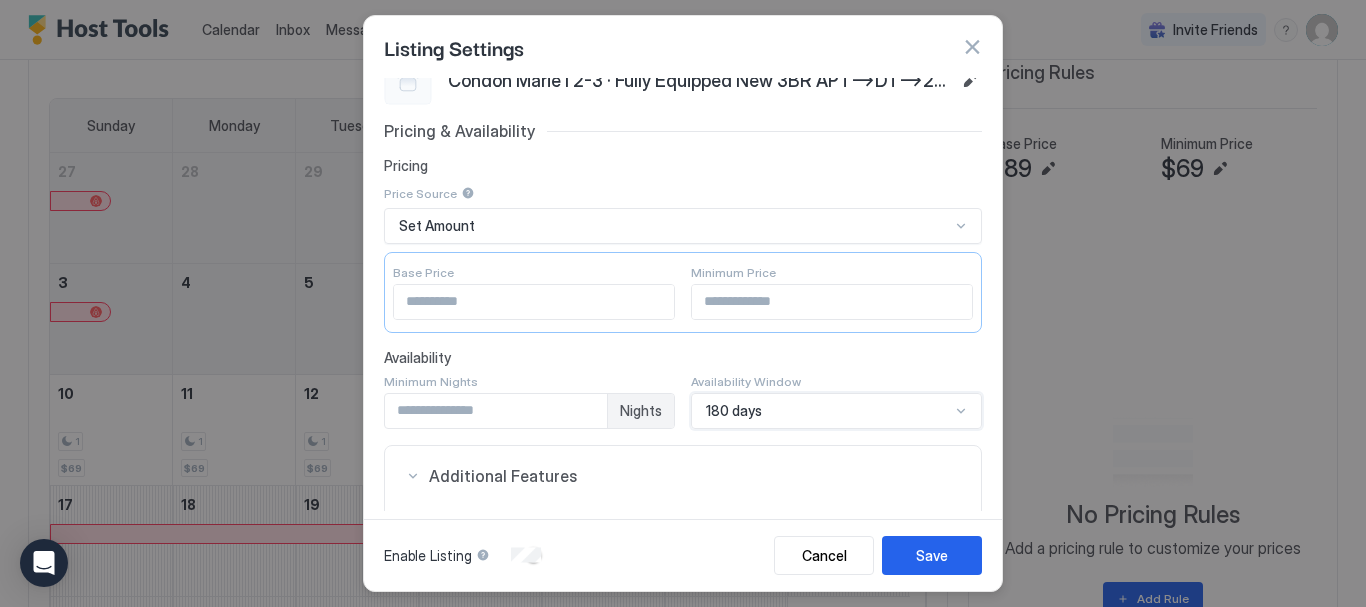 scroll, scrollTop: 0, scrollLeft: 0, axis: both 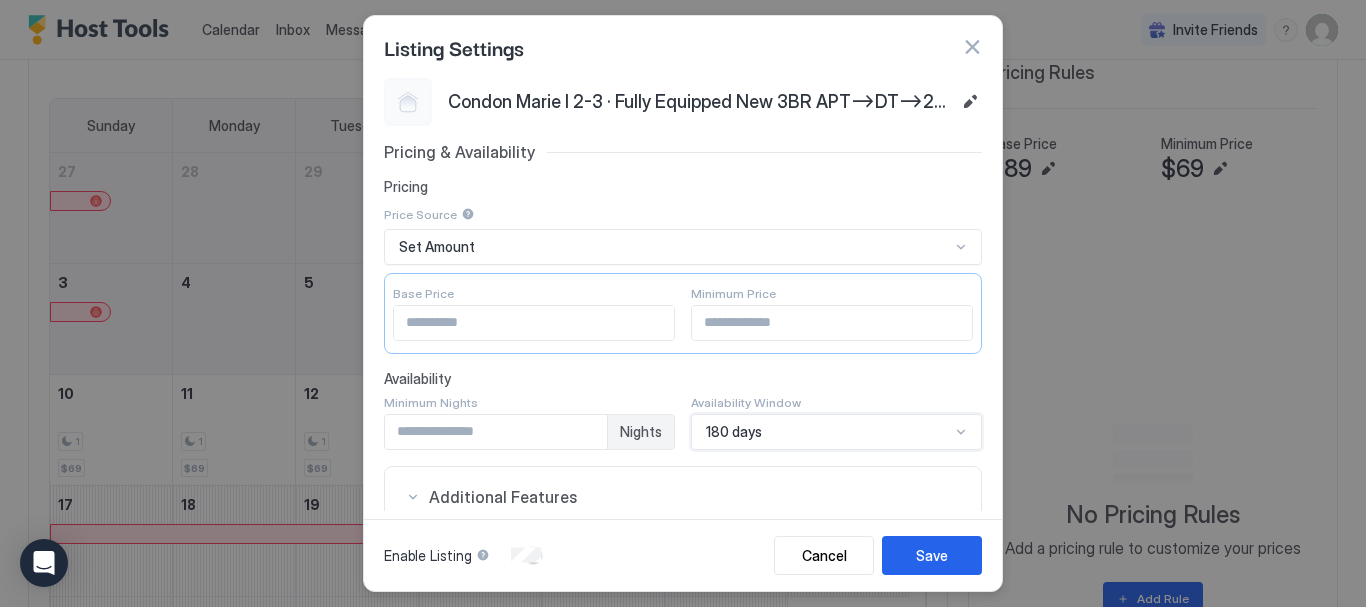 click on "**" at bounding box center (534, 323) 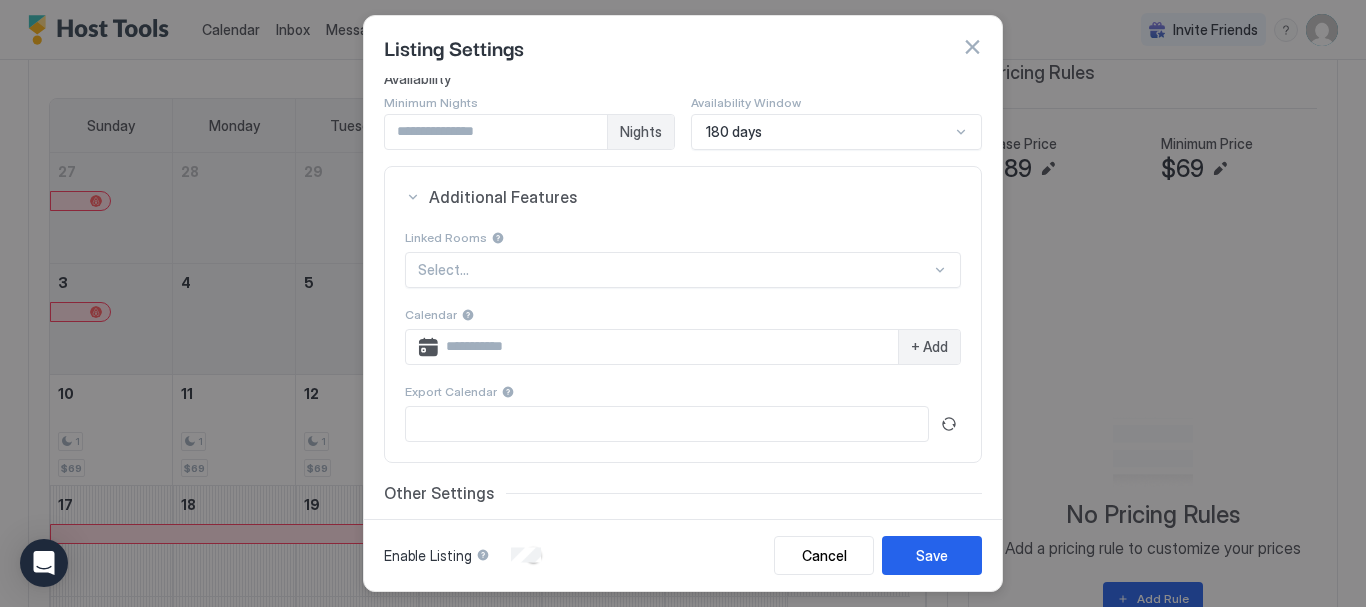 scroll, scrollTop: 200, scrollLeft: 0, axis: vertical 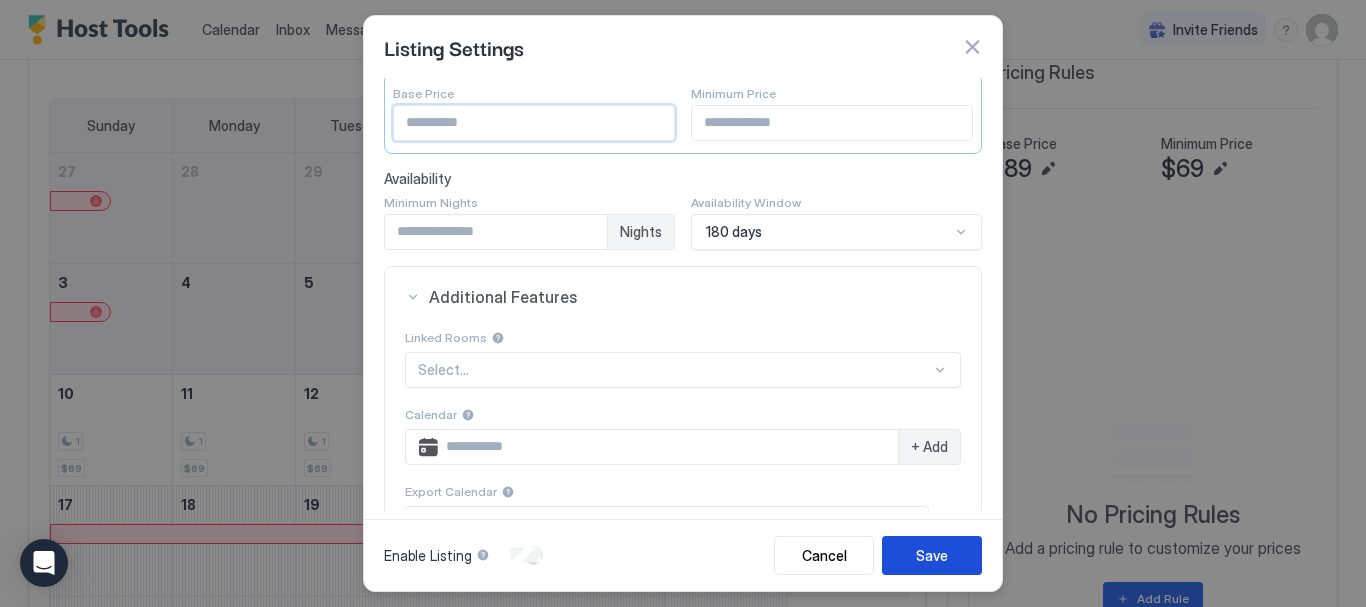 type on "**" 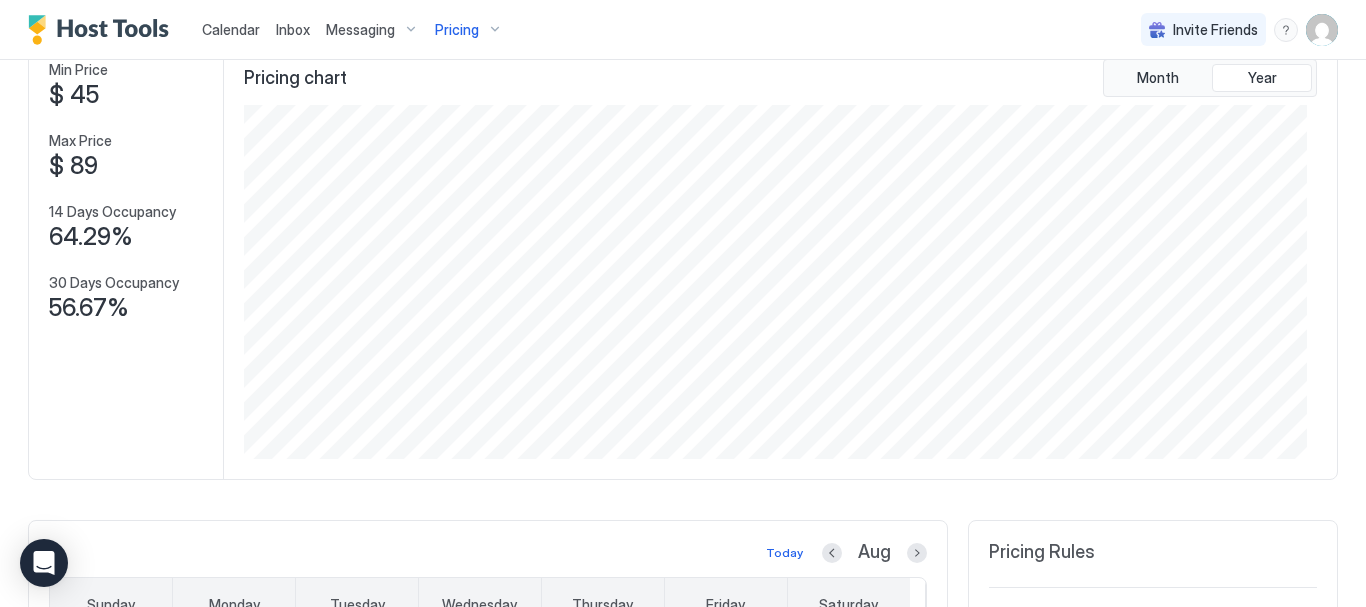 scroll, scrollTop: 0, scrollLeft: 0, axis: both 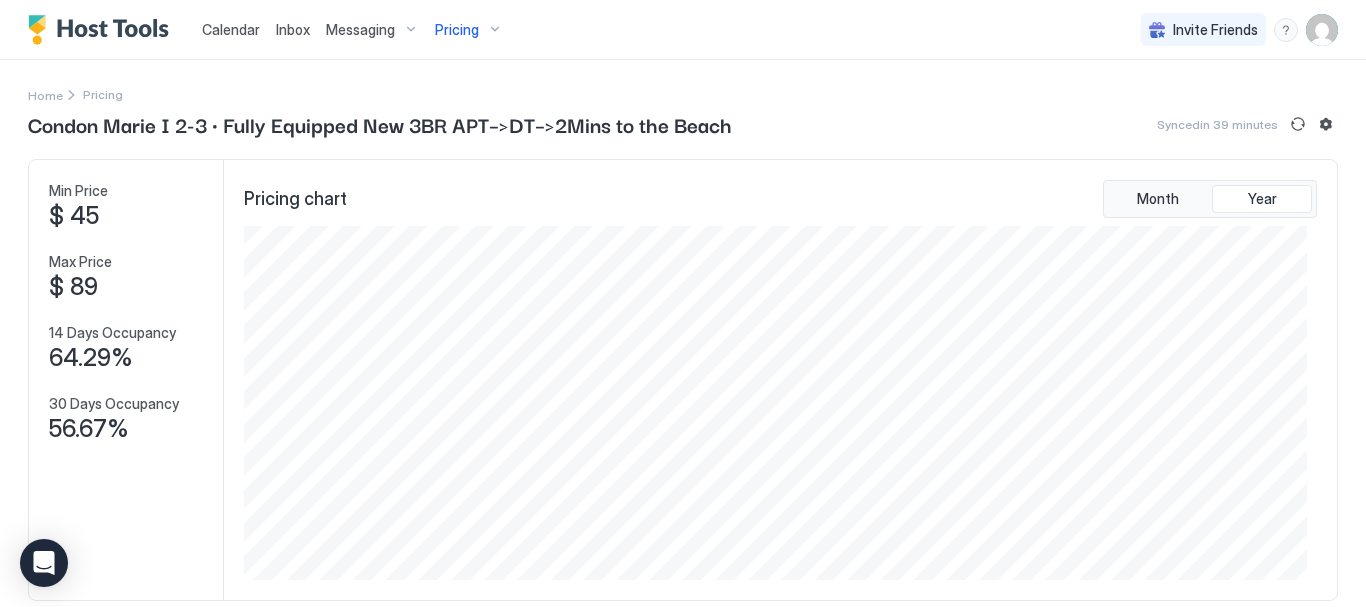 click on "Pricing" at bounding box center (469, 30) 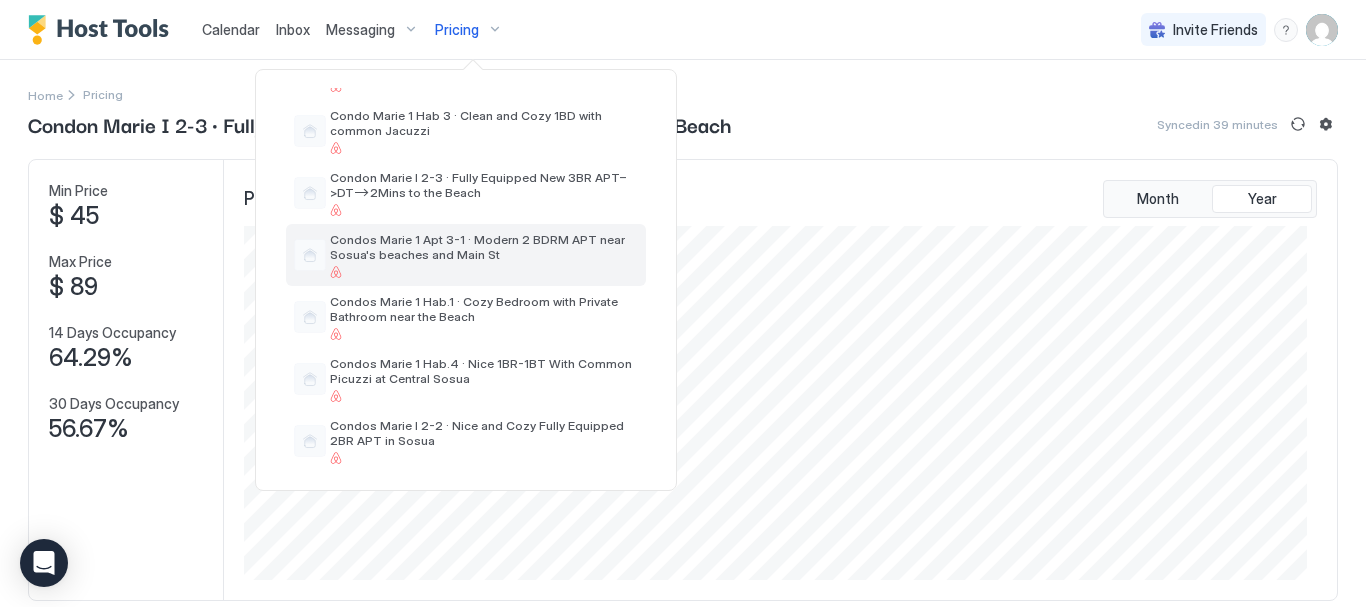 scroll, scrollTop: 400, scrollLeft: 0, axis: vertical 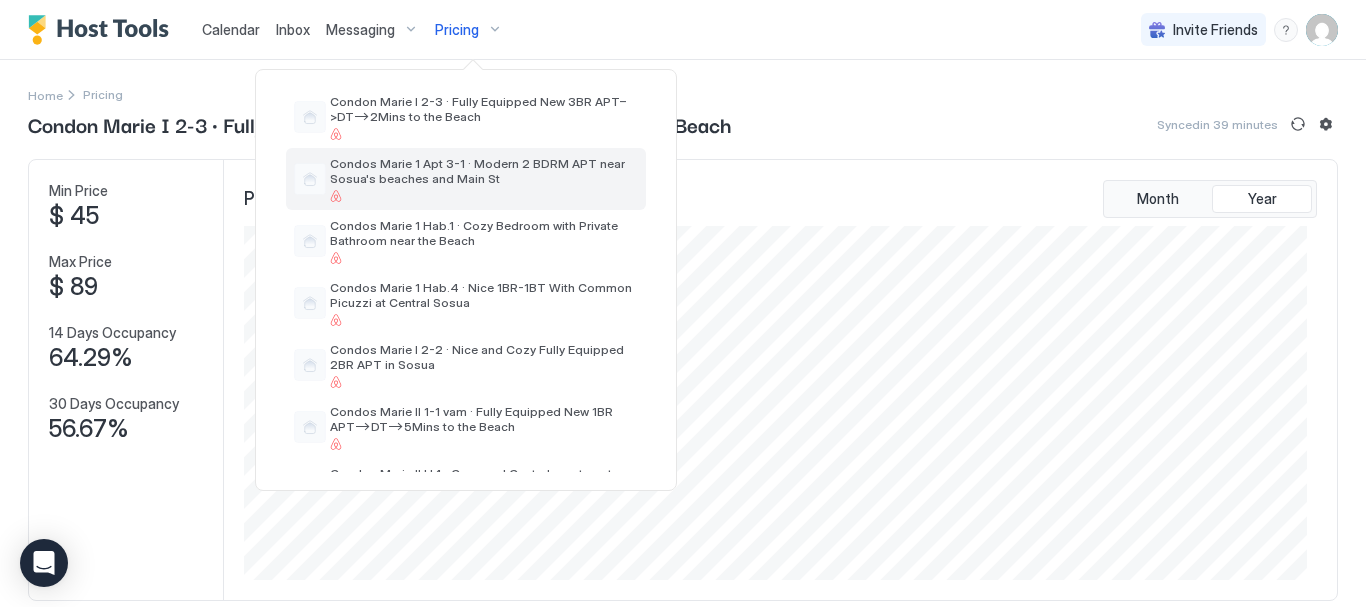 click on "Condos Marie 1 Apt 3-1 · Modern 2 BDRM APT near Sosua's beaches and Main St" at bounding box center [484, 171] 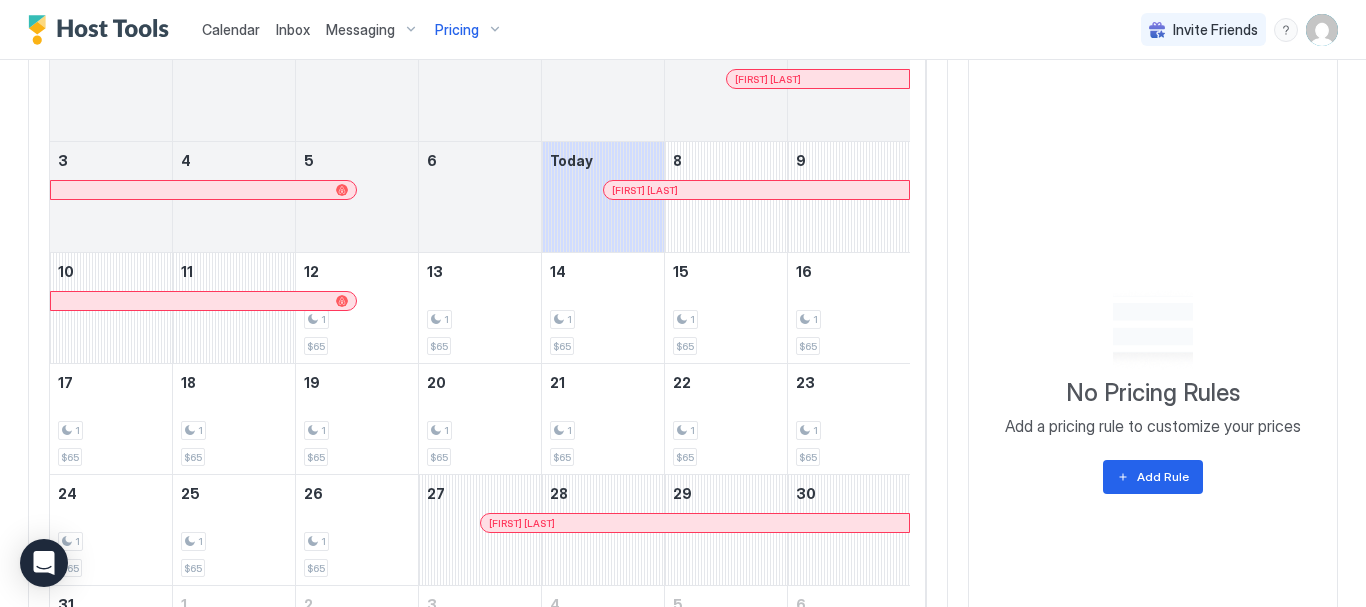 scroll, scrollTop: 700, scrollLeft: 0, axis: vertical 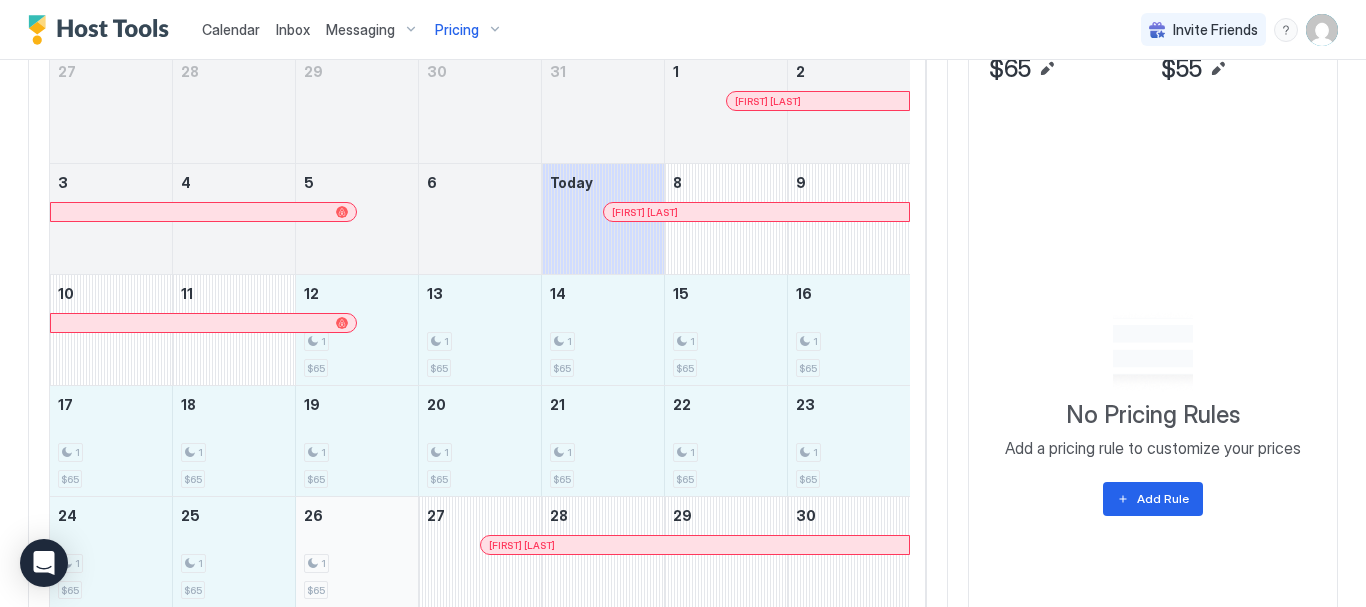 drag, startPoint x: 385, startPoint y: 321, endPoint x: 373, endPoint y: 564, distance: 243.29611 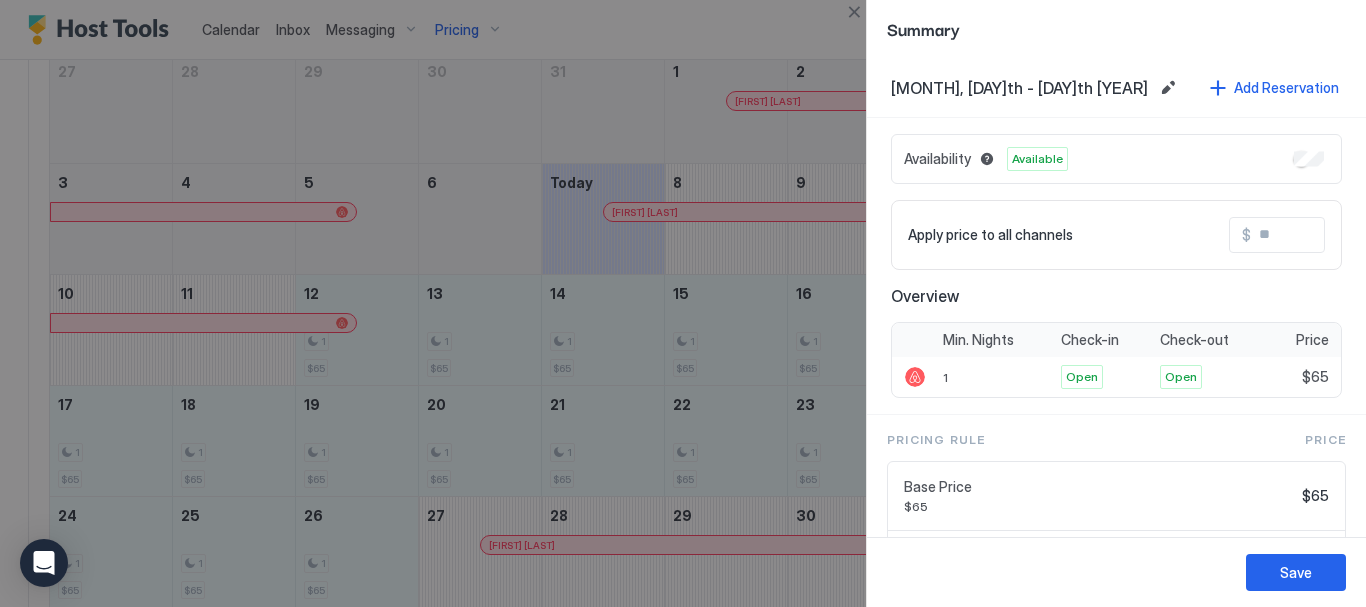 click at bounding box center [1331, 235] 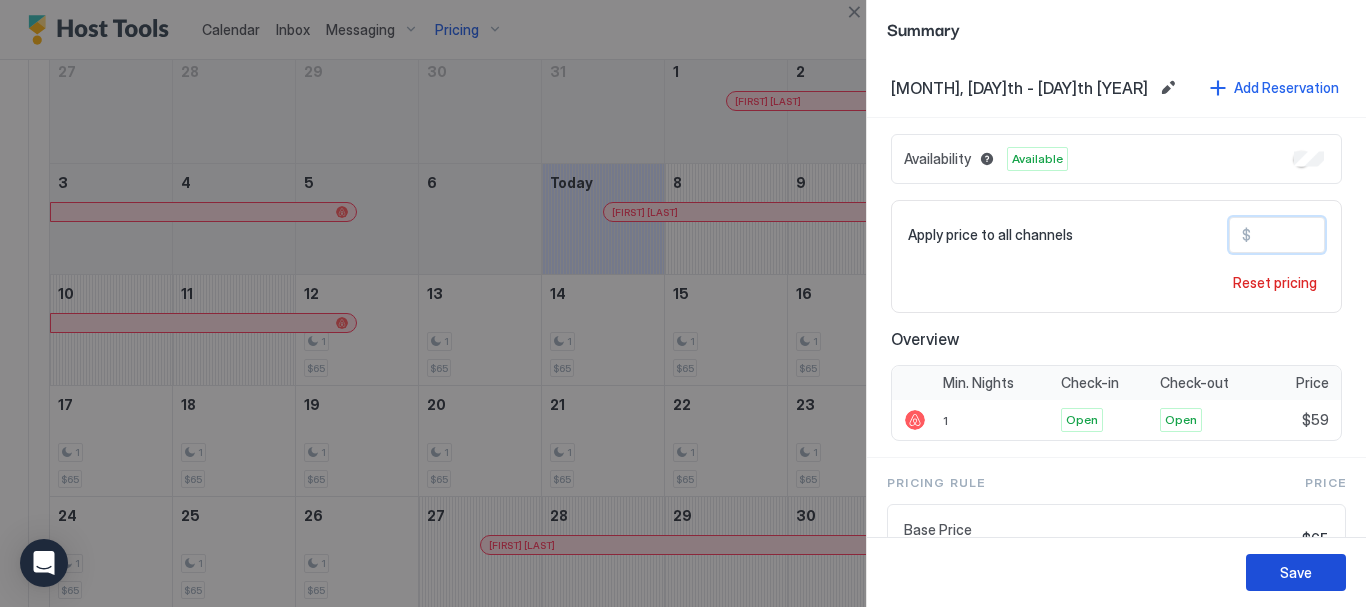 type on "**" 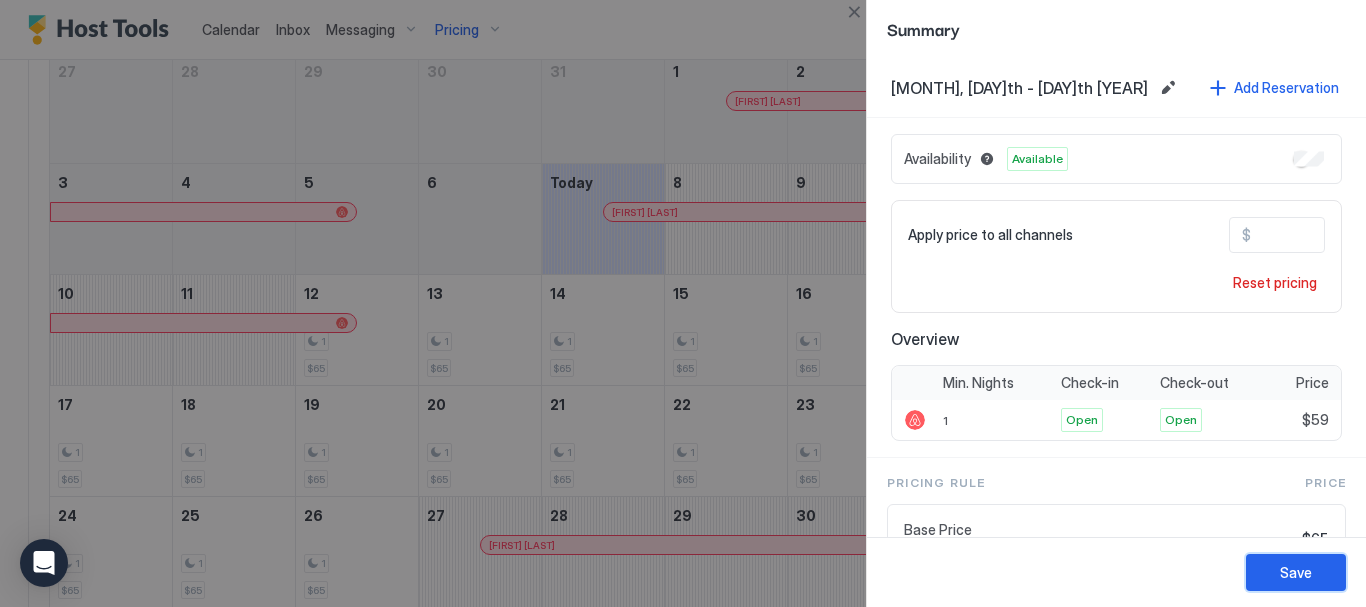 click on "Save" at bounding box center [1296, 572] 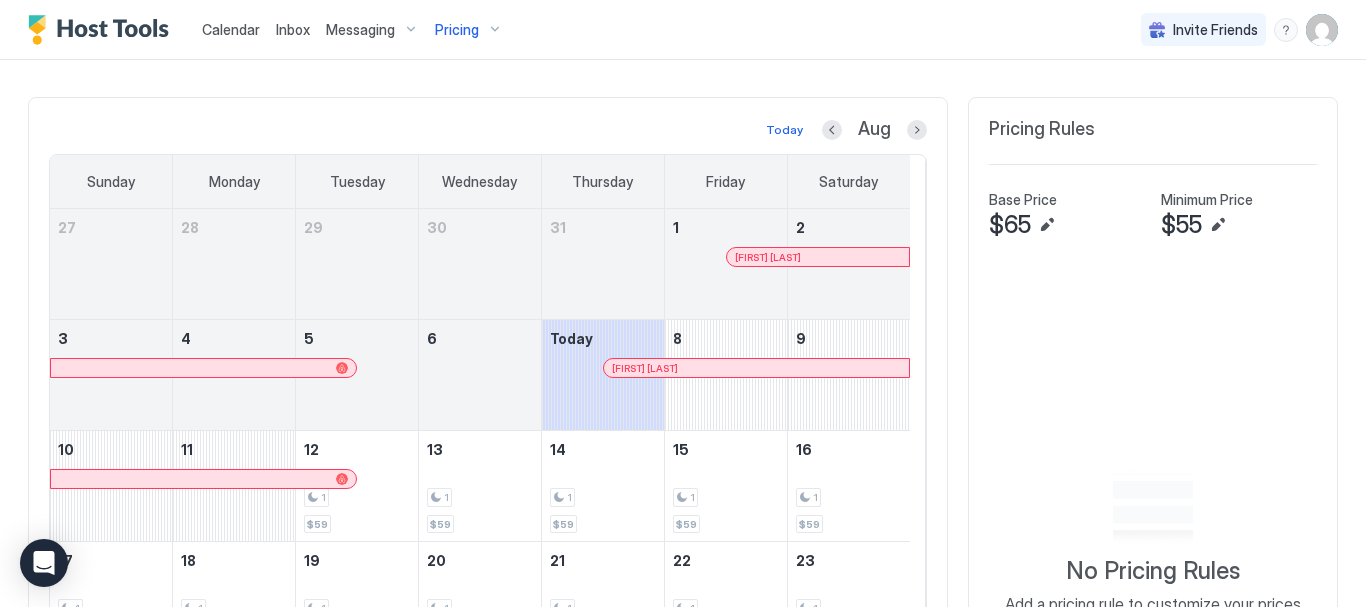 scroll, scrollTop: 390, scrollLeft: 0, axis: vertical 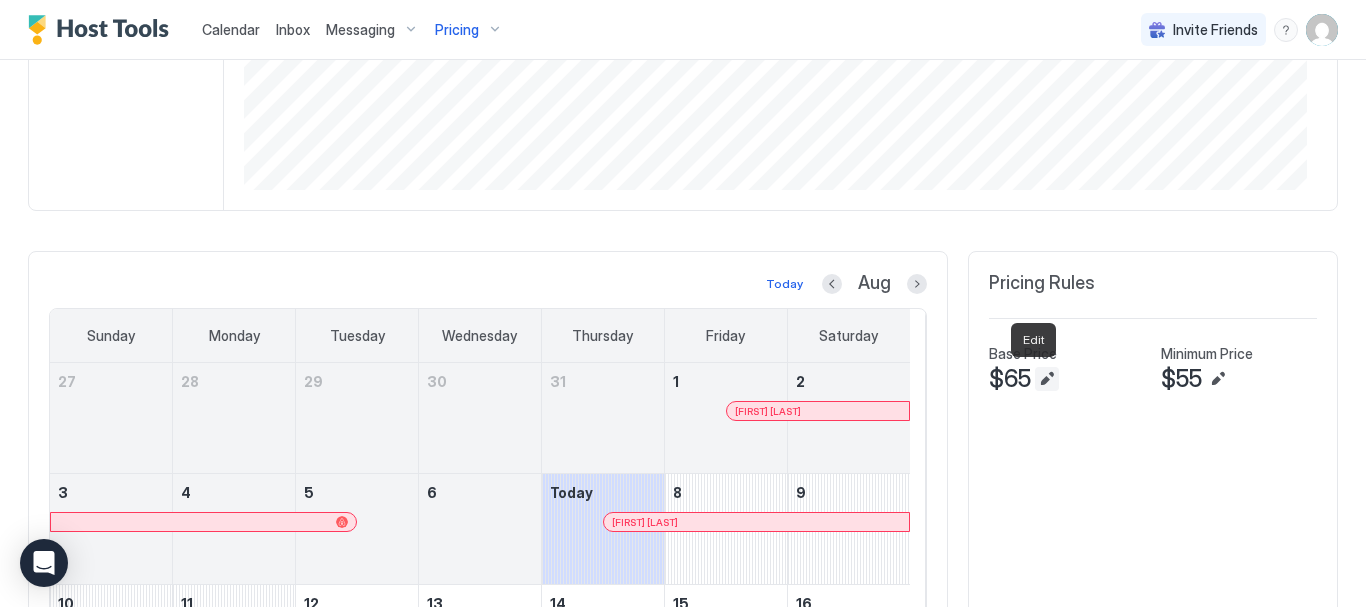 click at bounding box center (1047, 379) 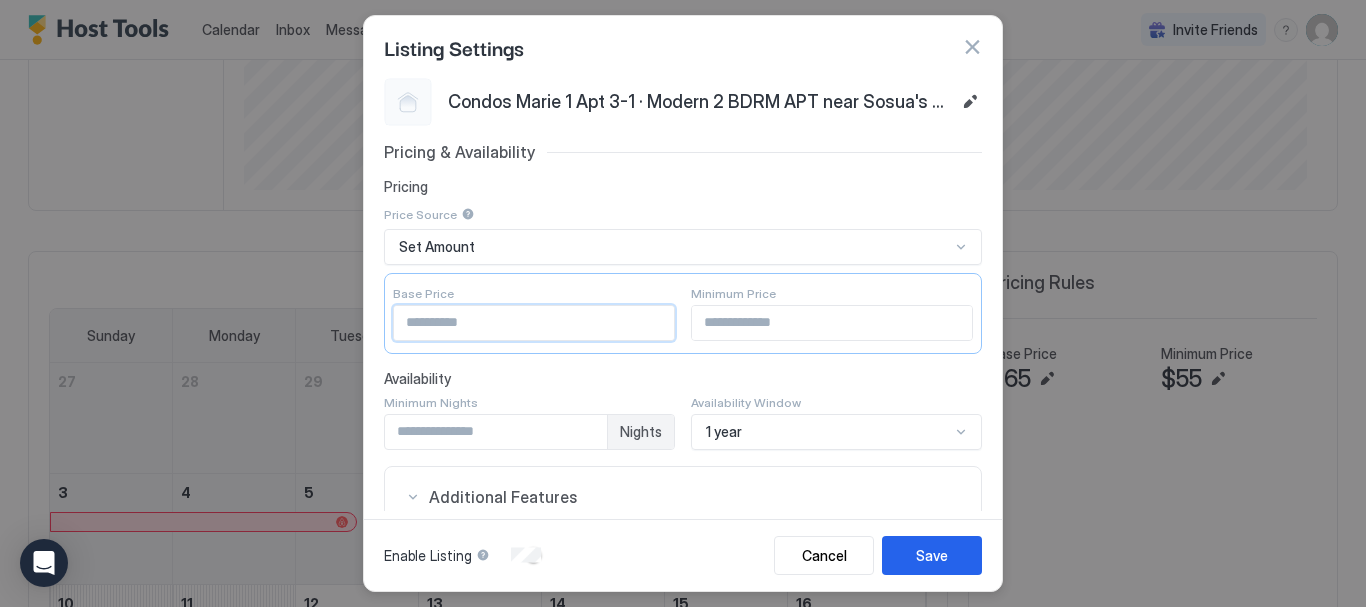 click on "**" at bounding box center [534, 323] 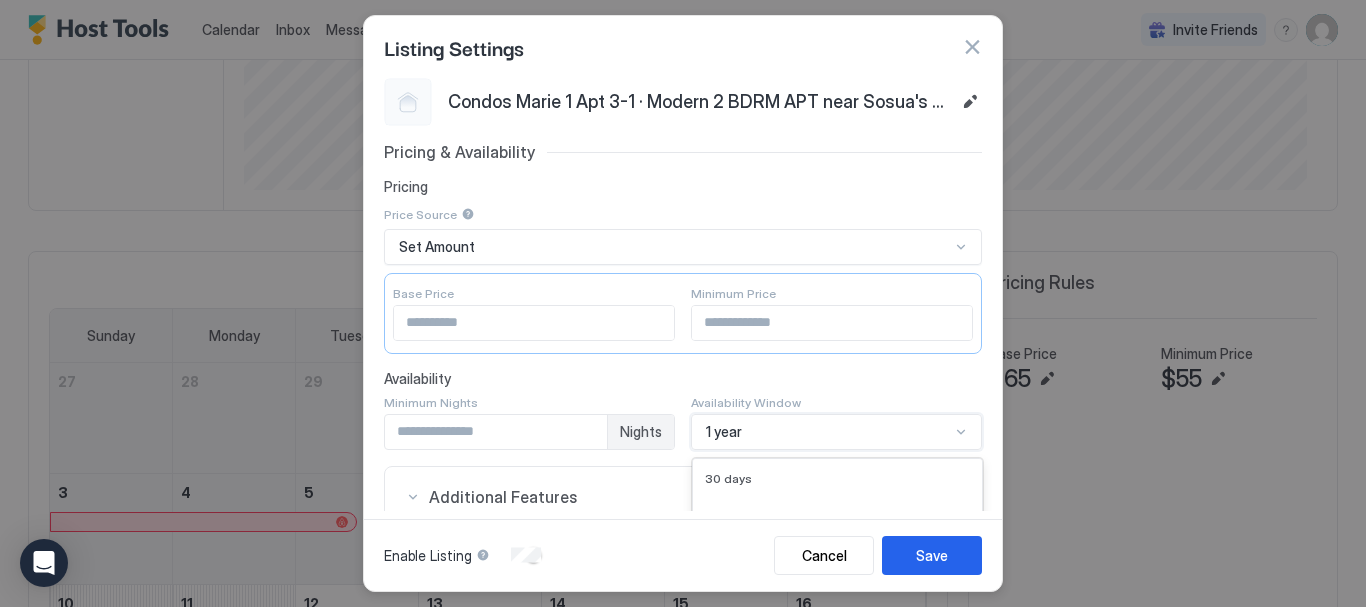 scroll, scrollTop: 335, scrollLeft: 0, axis: vertical 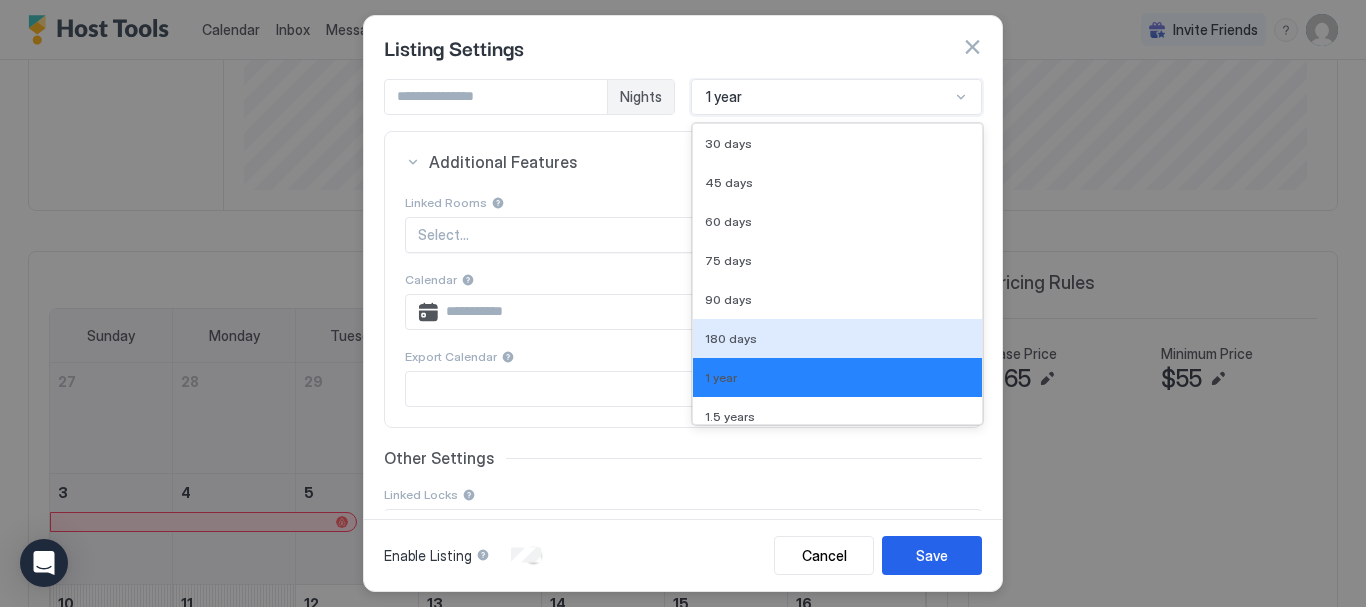click on "180 days" at bounding box center (837, 338) 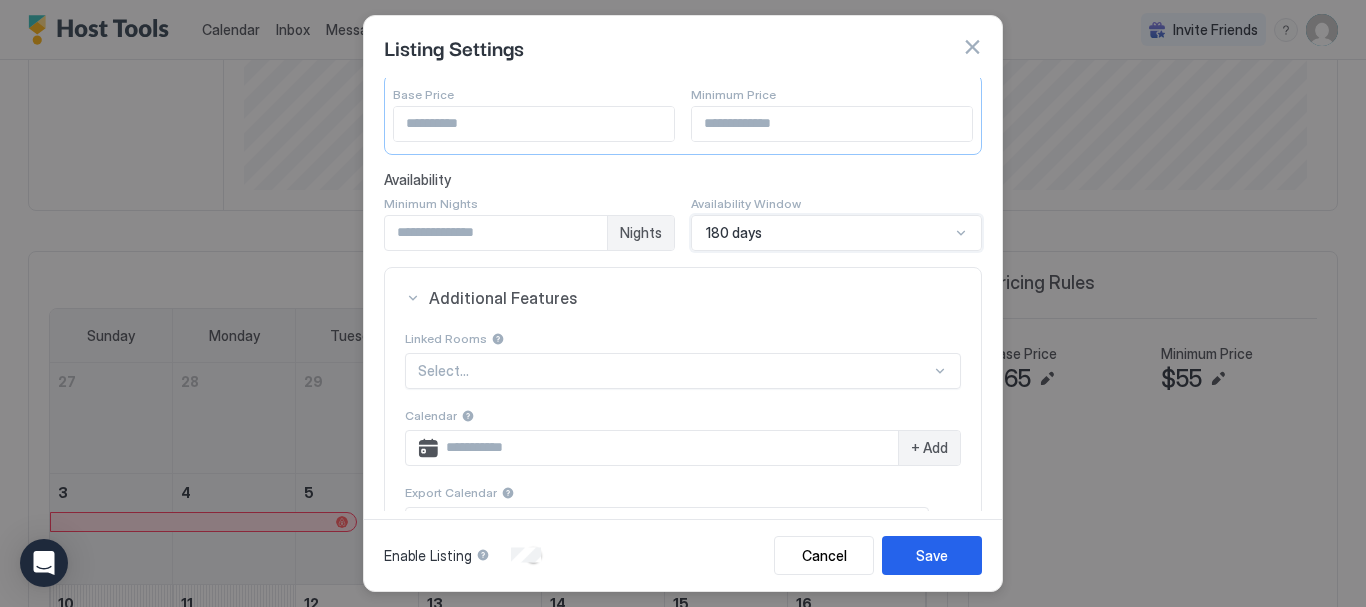 scroll, scrollTop: 35, scrollLeft: 0, axis: vertical 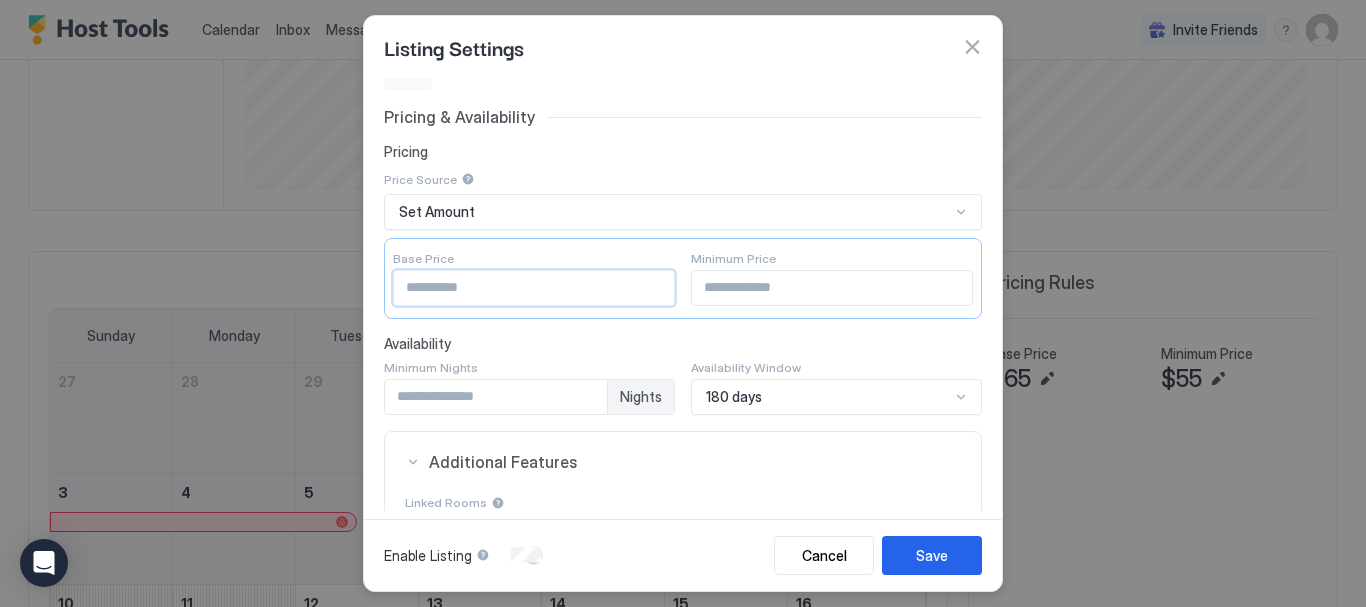 click on "**" at bounding box center [534, 288] 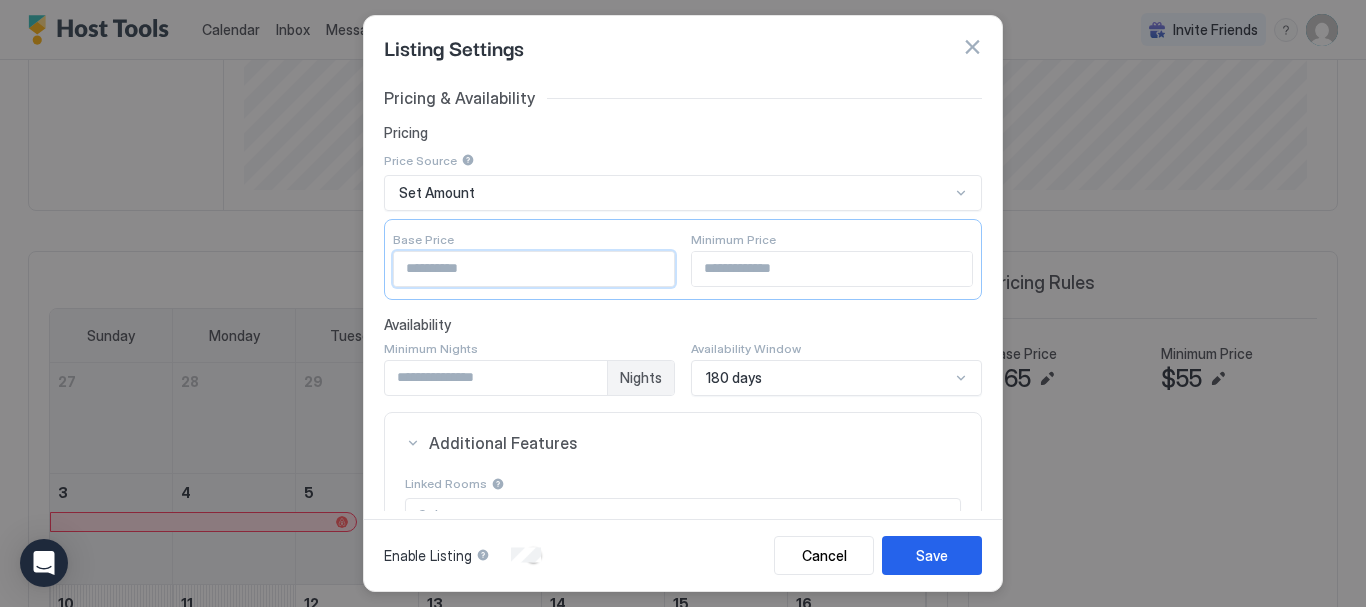 scroll, scrollTop: 100, scrollLeft: 0, axis: vertical 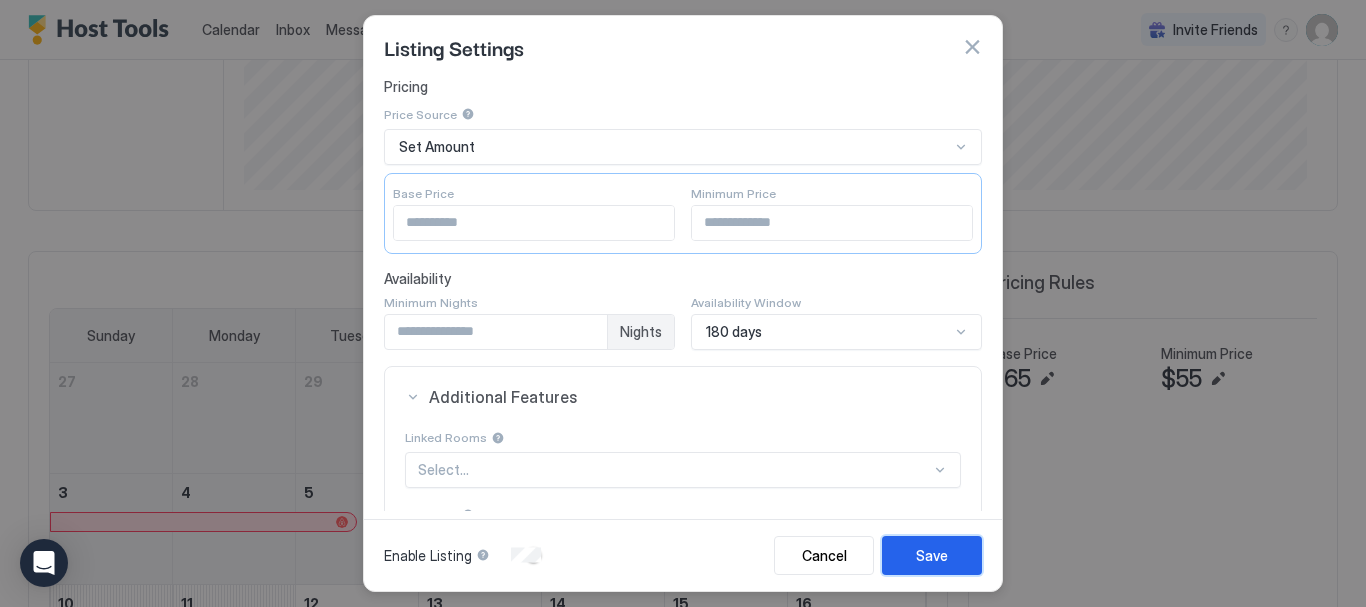 click on "Save" at bounding box center [932, 555] 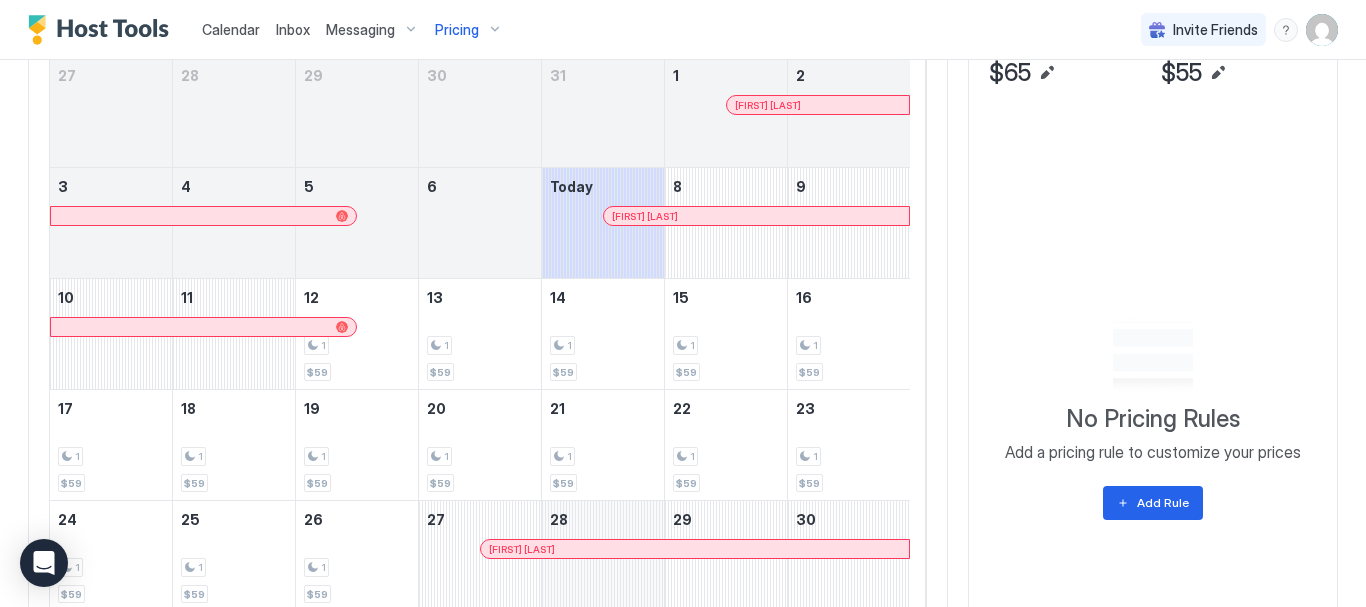 scroll, scrollTop: 690, scrollLeft: 0, axis: vertical 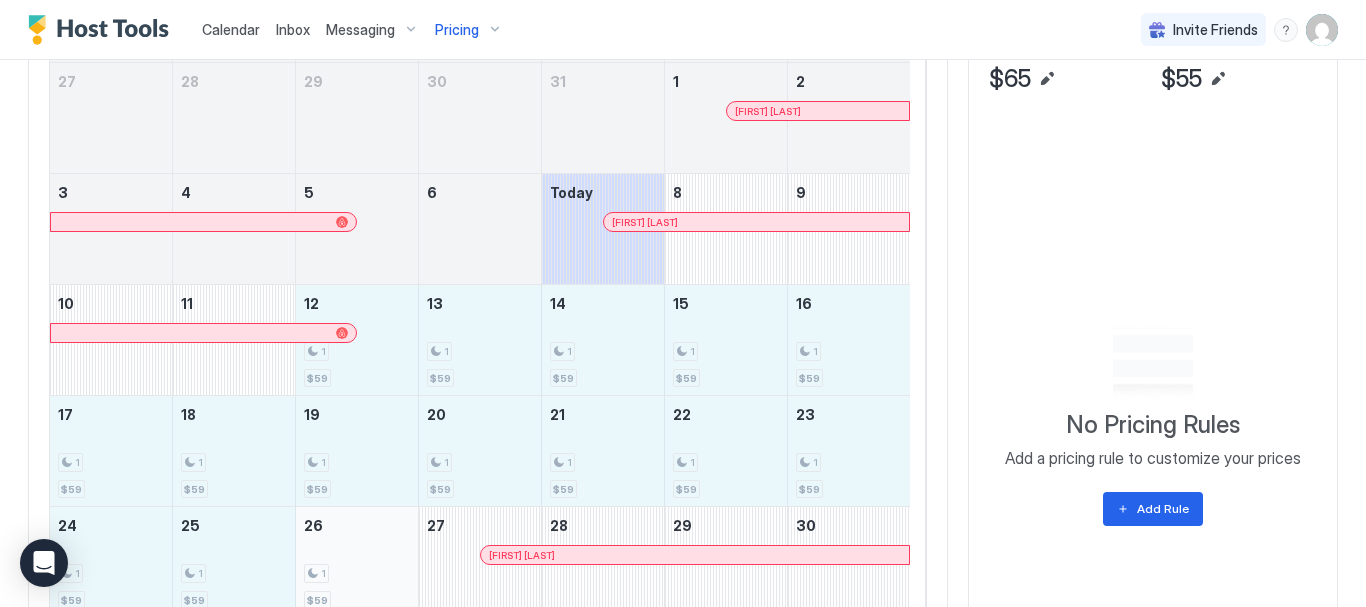 drag, startPoint x: 459, startPoint y: 429, endPoint x: 391, endPoint y: 549, distance: 137.92752 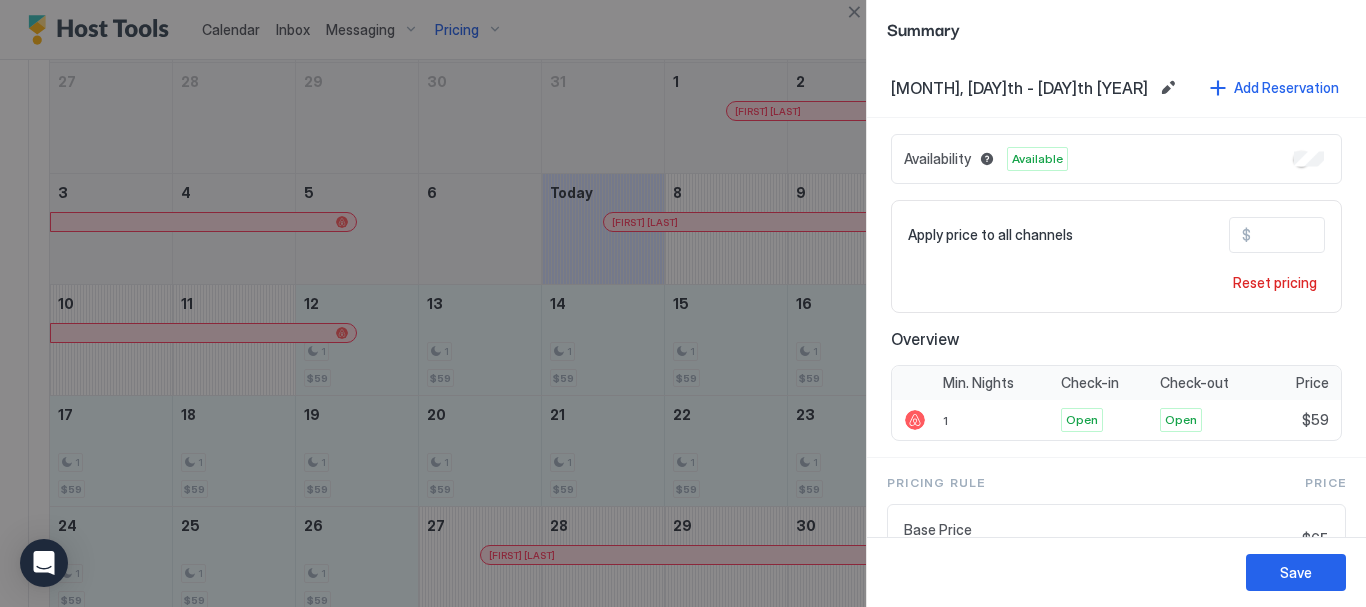 click on "**" at bounding box center [1331, 235] 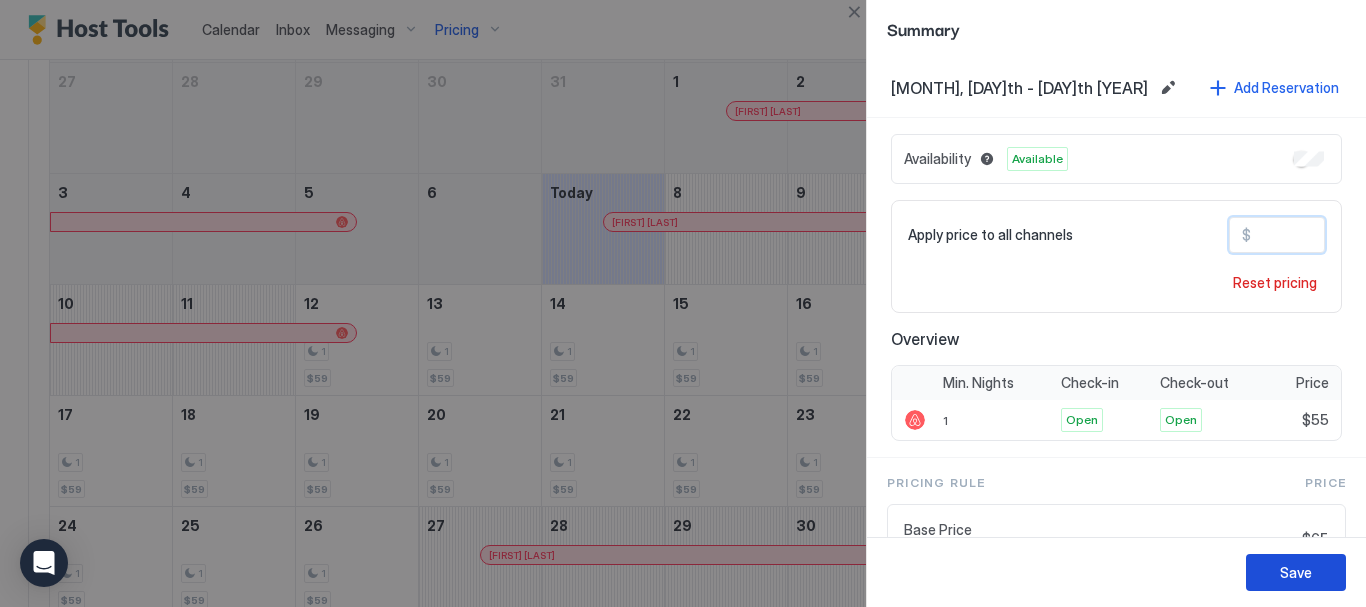 type on "**" 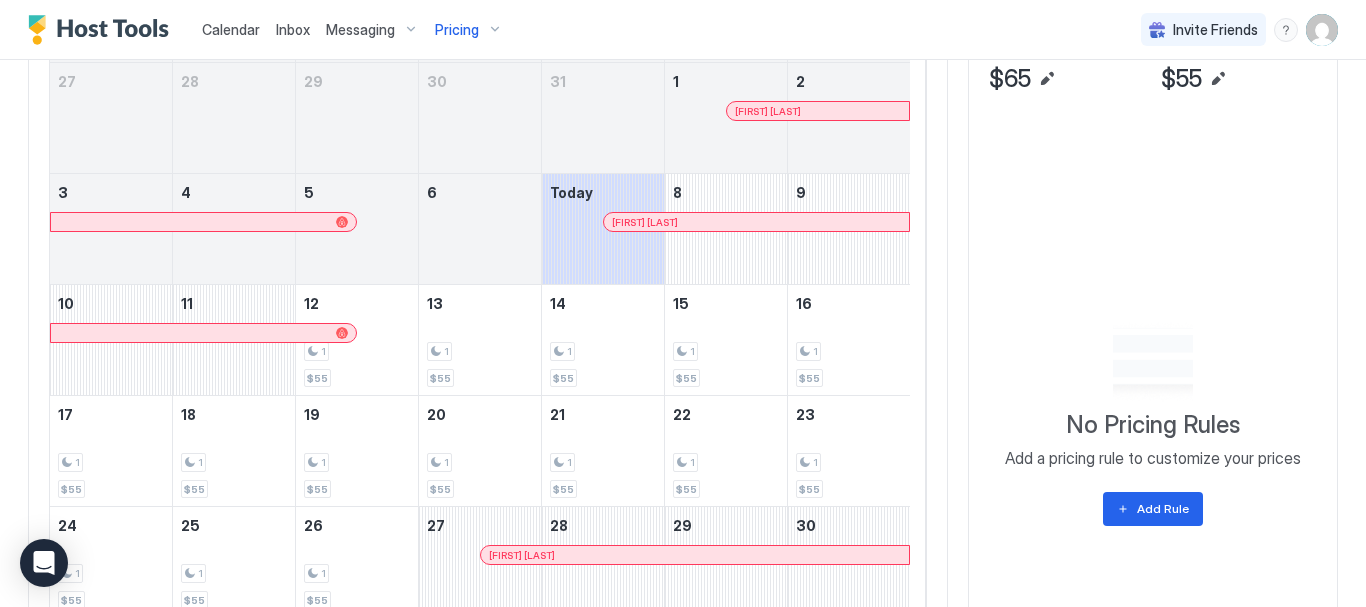 scroll, scrollTop: 0, scrollLeft: 0, axis: both 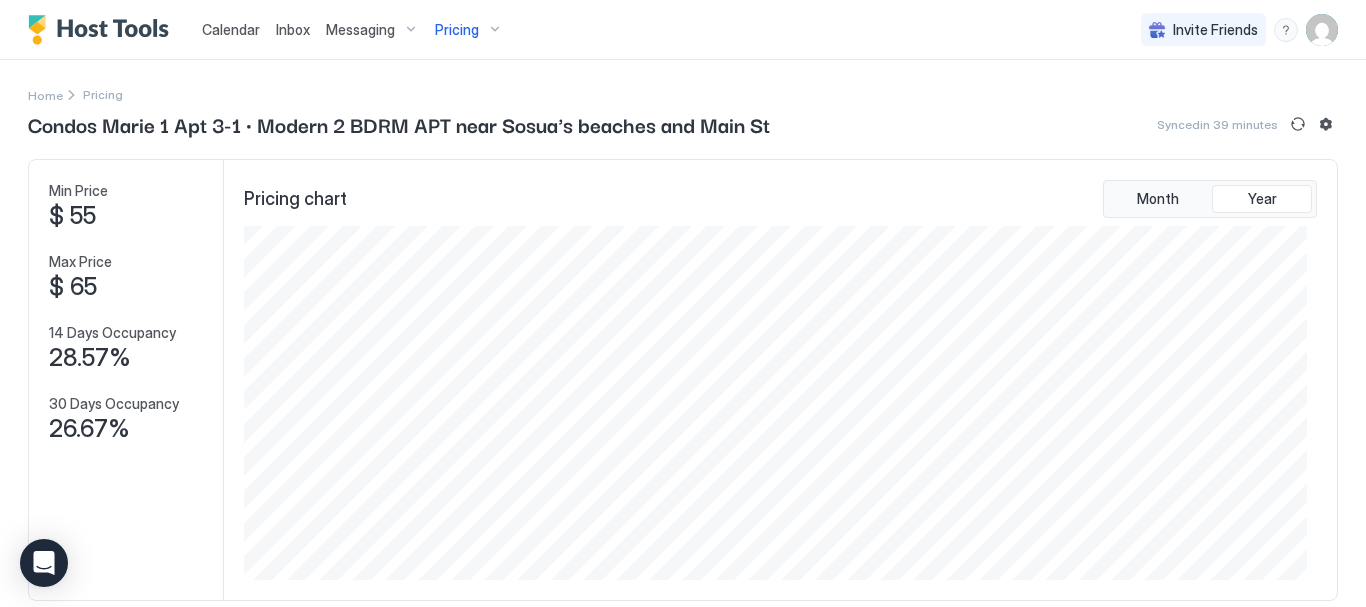 click on "Pricing" at bounding box center (469, 30) 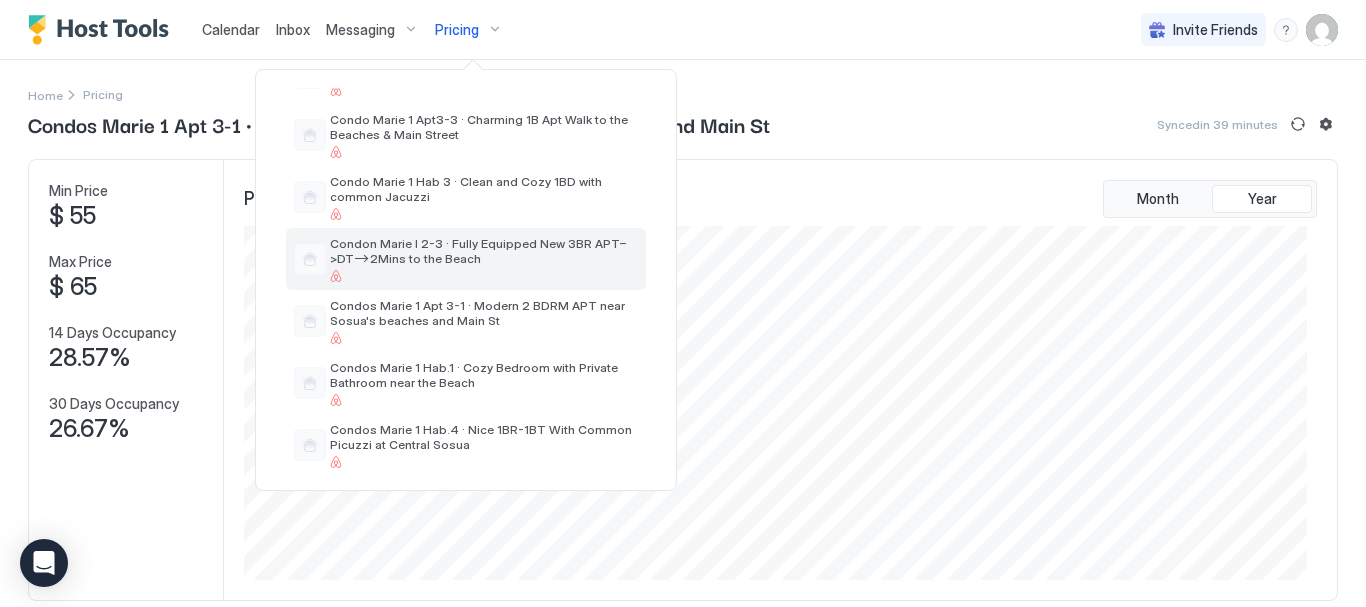 scroll, scrollTop: 200, scrollLeft: 0, axis: vertical 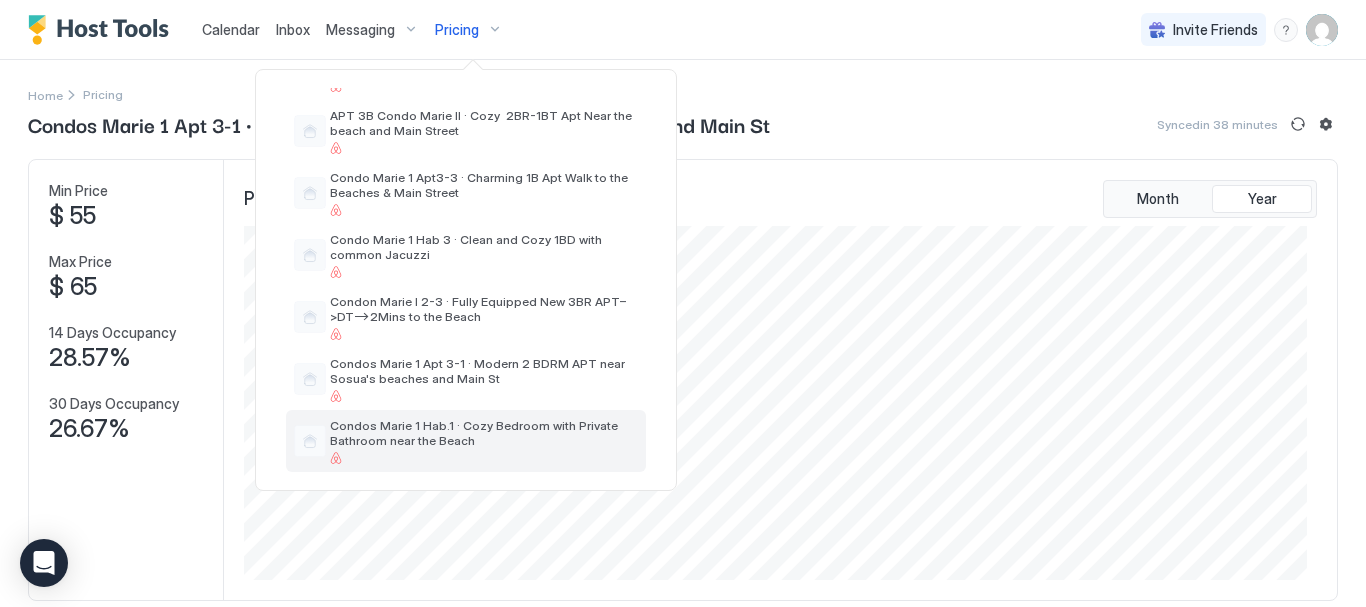 click on "Condos Marie 1 Hab.1 · Cozy Bedroom with Private Bathroom near the Beach" at bounding box center (484, 433) 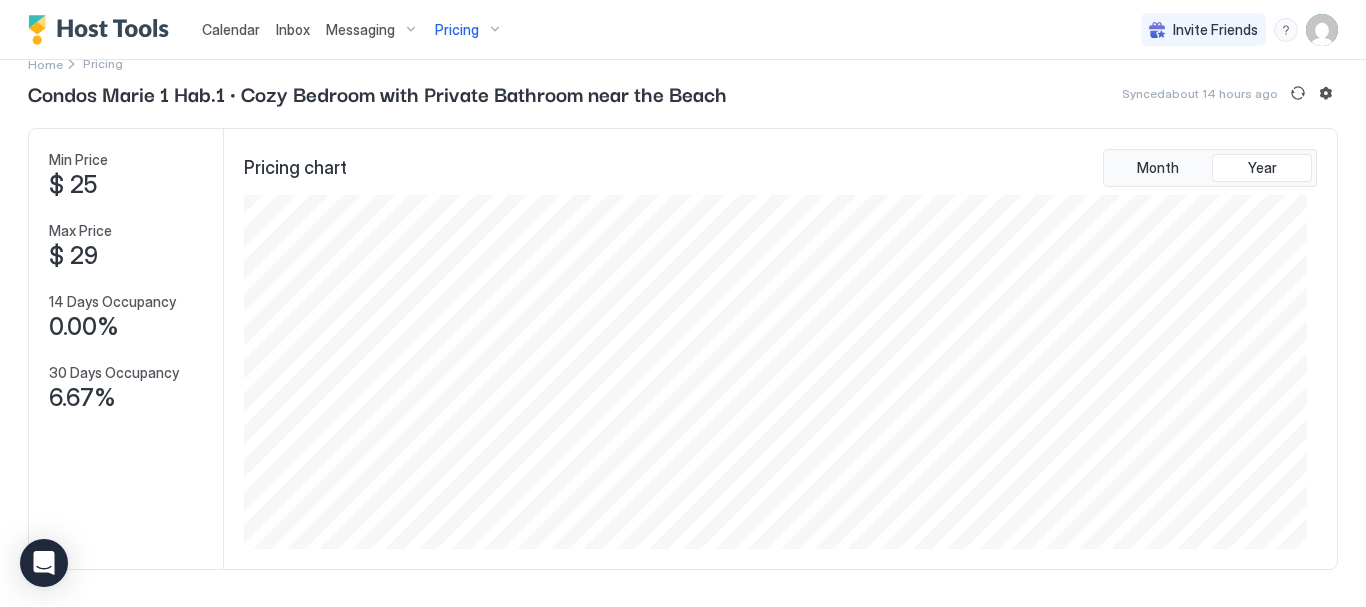 scroll, scrollTop: 0, scrollLeft: 0, axis: both 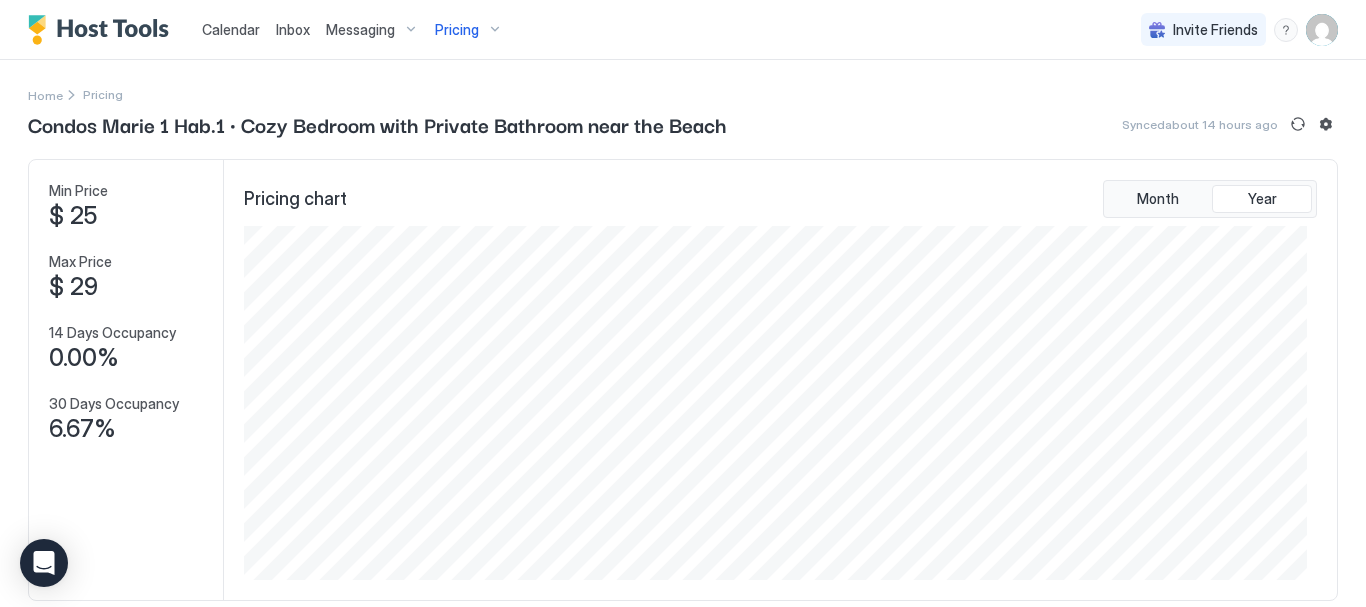 click on "Pricing" at bounding box center [469, 30] 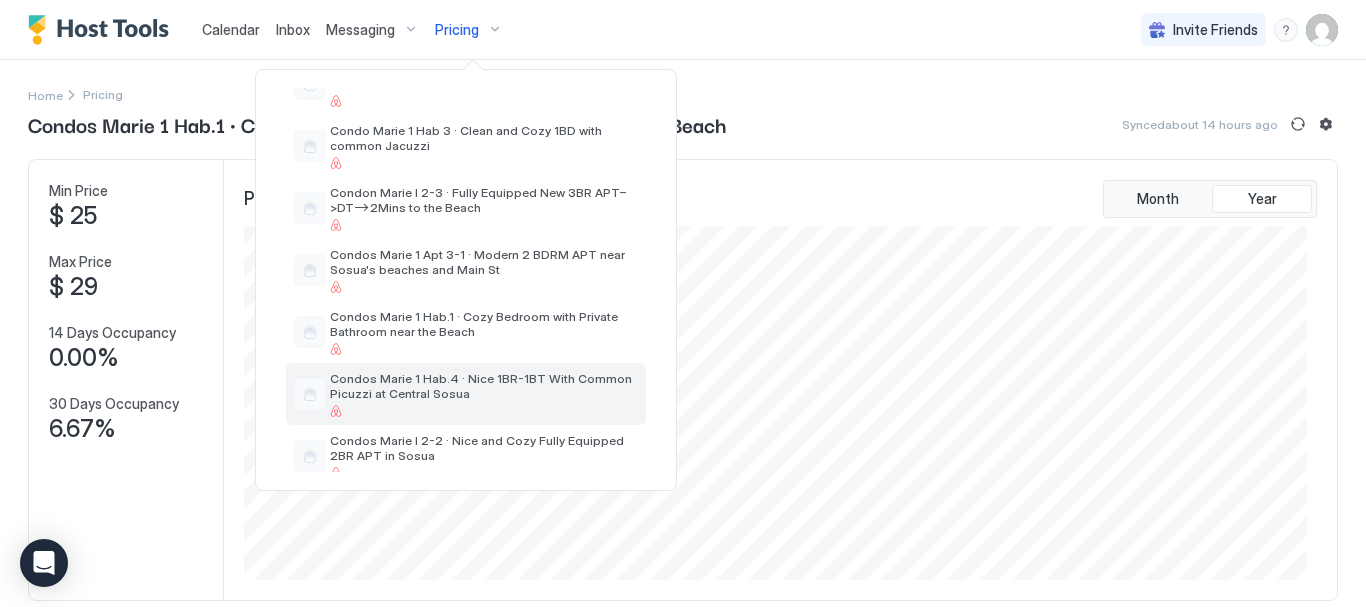 scroll, scrollTop: 300, scrollLeft: 0, axis: vertical 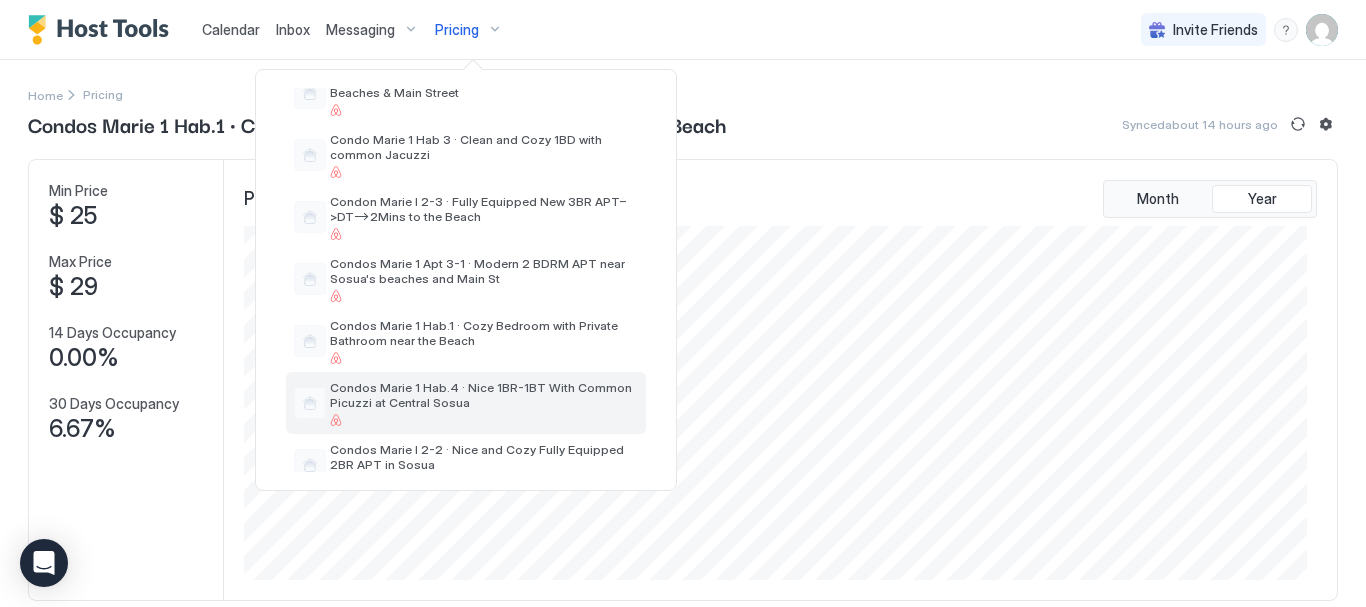 click on "Condos Marie 1 Hab.4 · Nice 1BR-1BT With Common Picuzzi at Central Sosua" at bounding box center (484, 395) 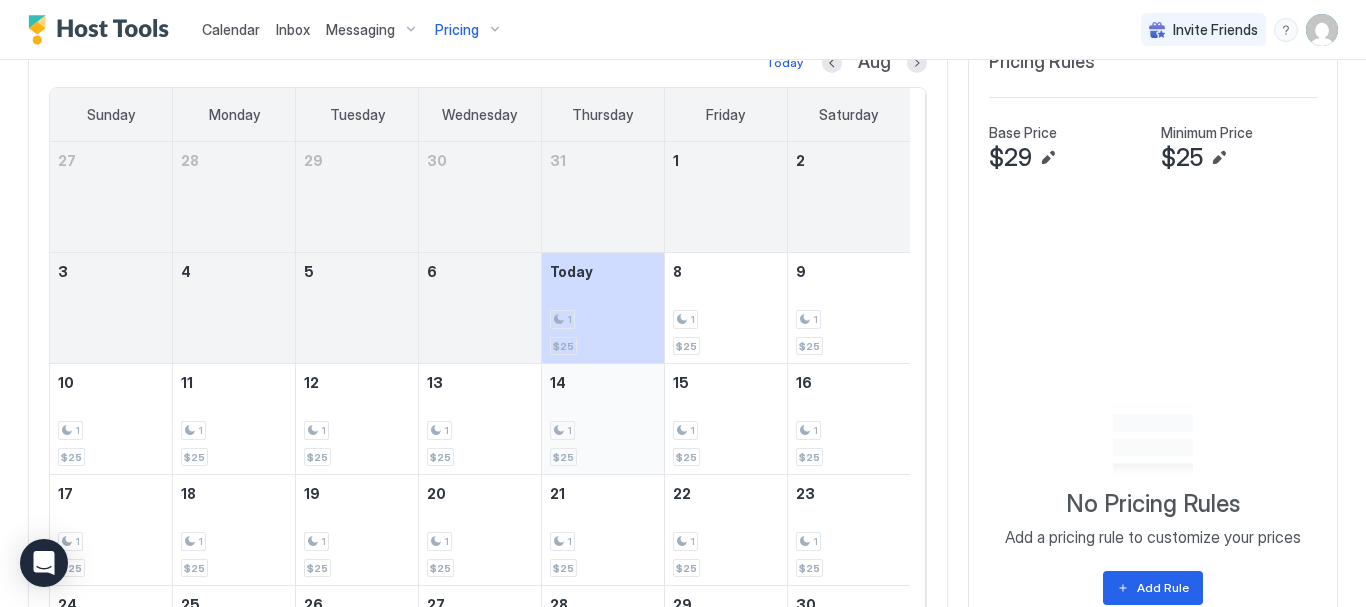 scroll, scrollTop: 590, scrollLeft: 0, axis: vertical 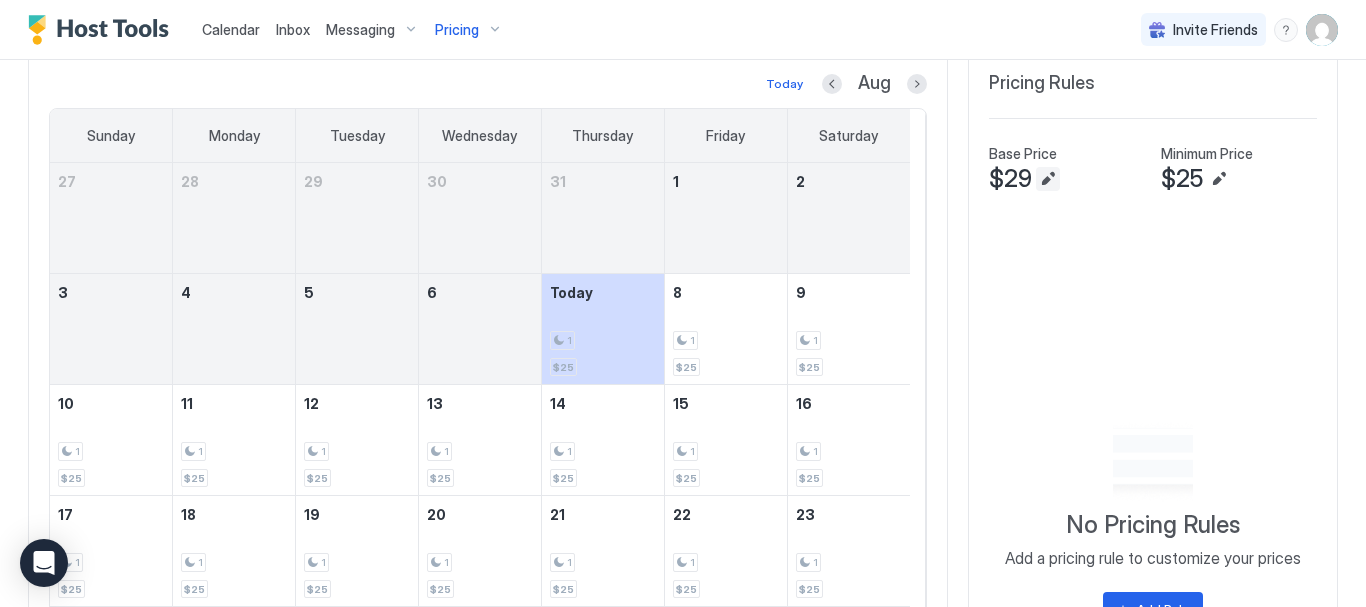 click at bounding box center (1048, 179) 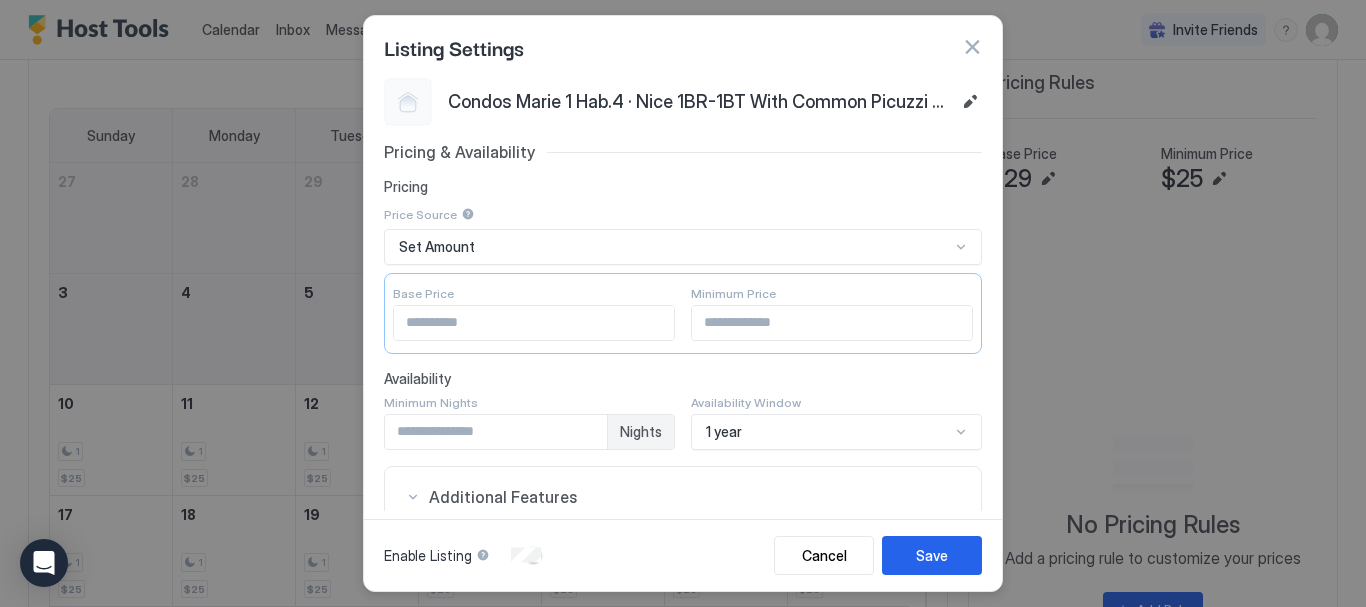 click on "Pricing & Availability Pricing Price Source   Set Amount Base Price ** Minimum Price ** Availability Minimum Nights * Nights Availability Window 1 year Additional Features Linked Rooms   Select... Calendar   + Add Export Calendar   Other Settings Linked Locks   Select... CM1-FRIST-FlOOR GATE CM1-H4" at bounding box center (683, 529) 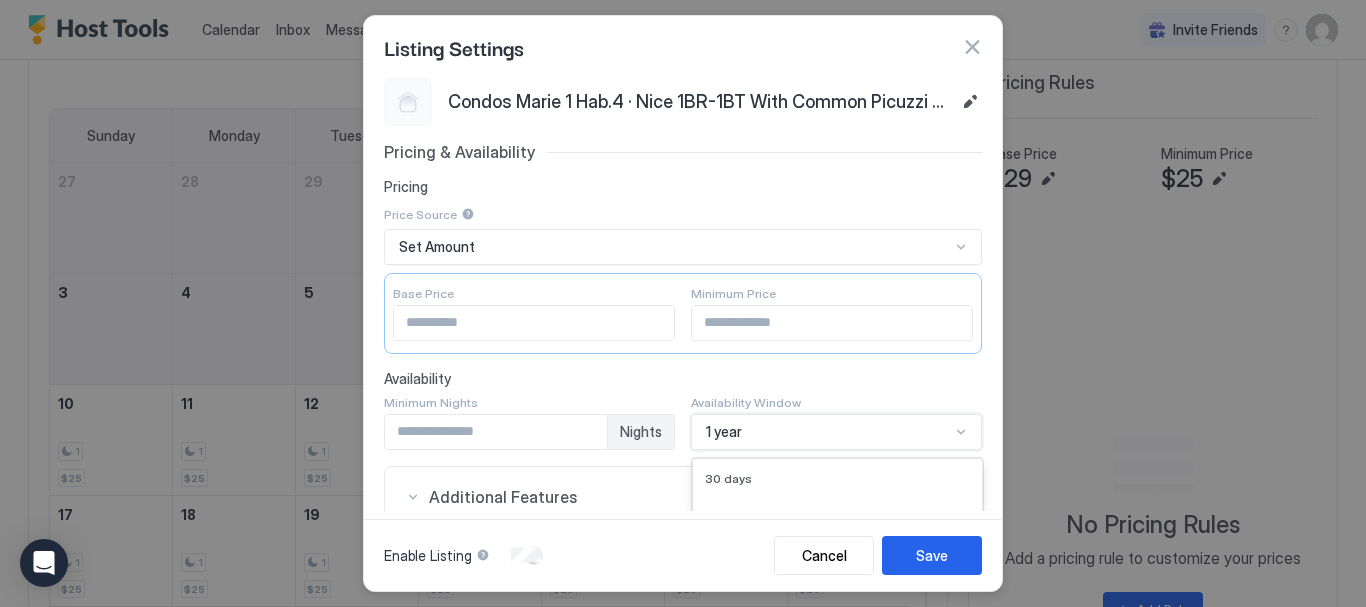 scroll, scrollTop: 335, scrollLeft: 0, axis: vertical 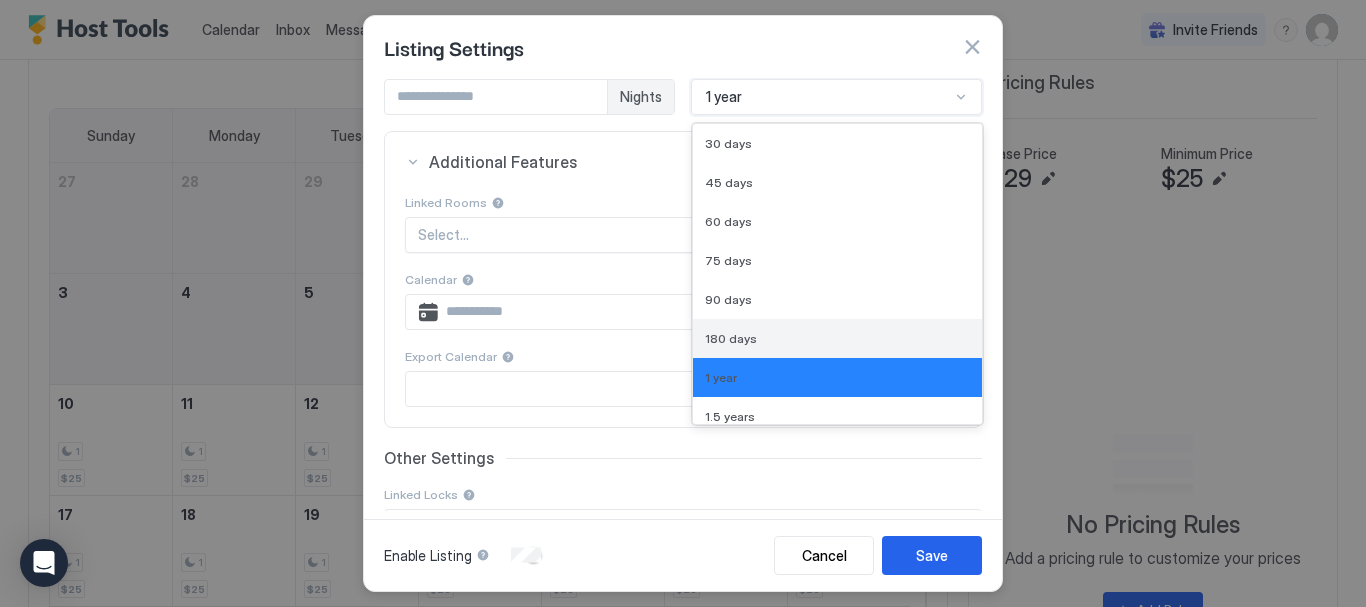 click on "180 days" at bounding box center (837, 338) 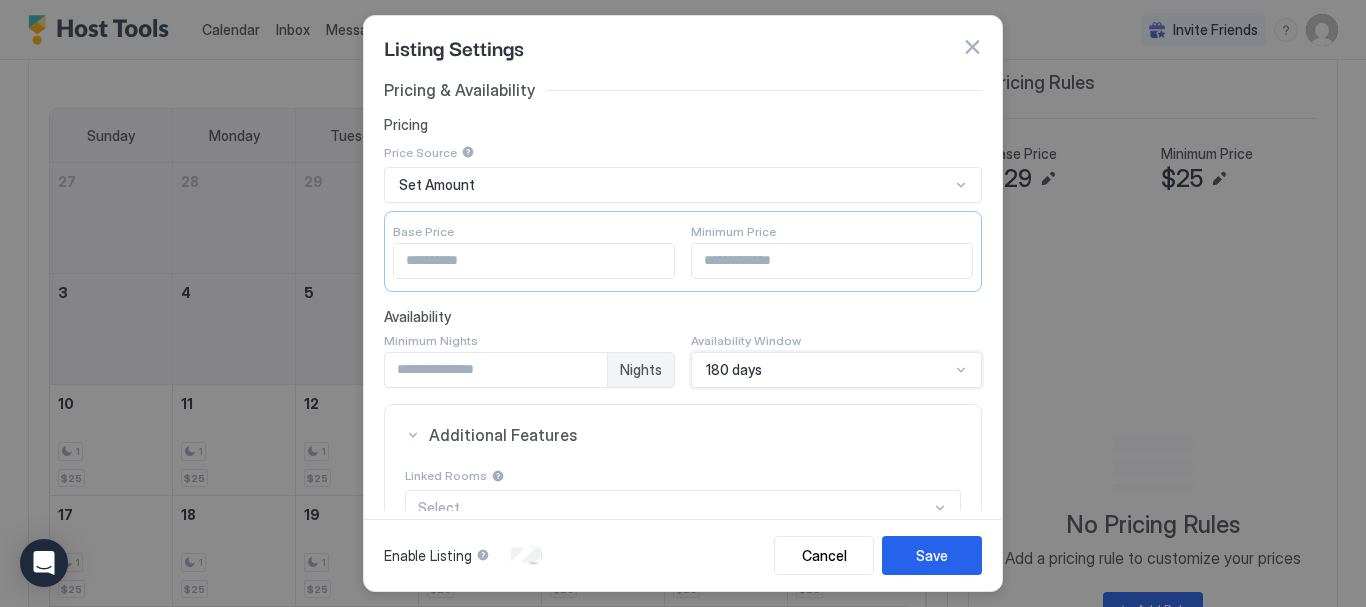 scroll, scrollTop: 61, scrollLeft: 0, axis: vertical 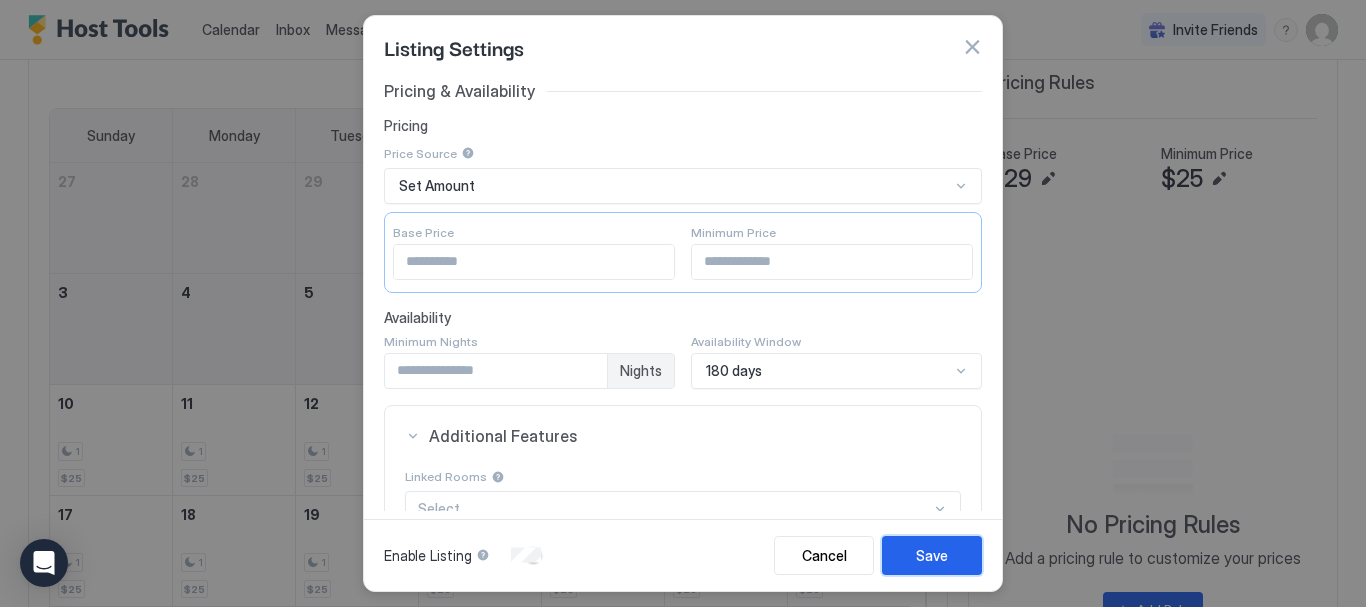 click on "Save" at bounding box center (932, 555) 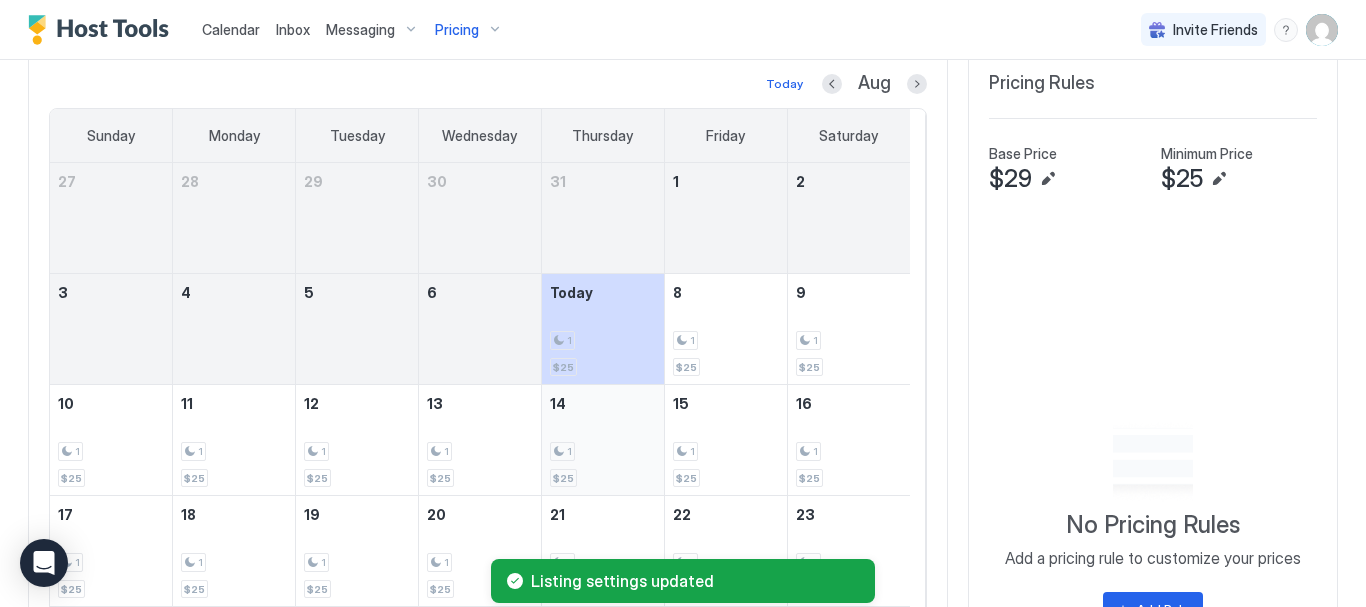 scroll, scrollTop: 890, scrollLeft: 0, axis: vertical 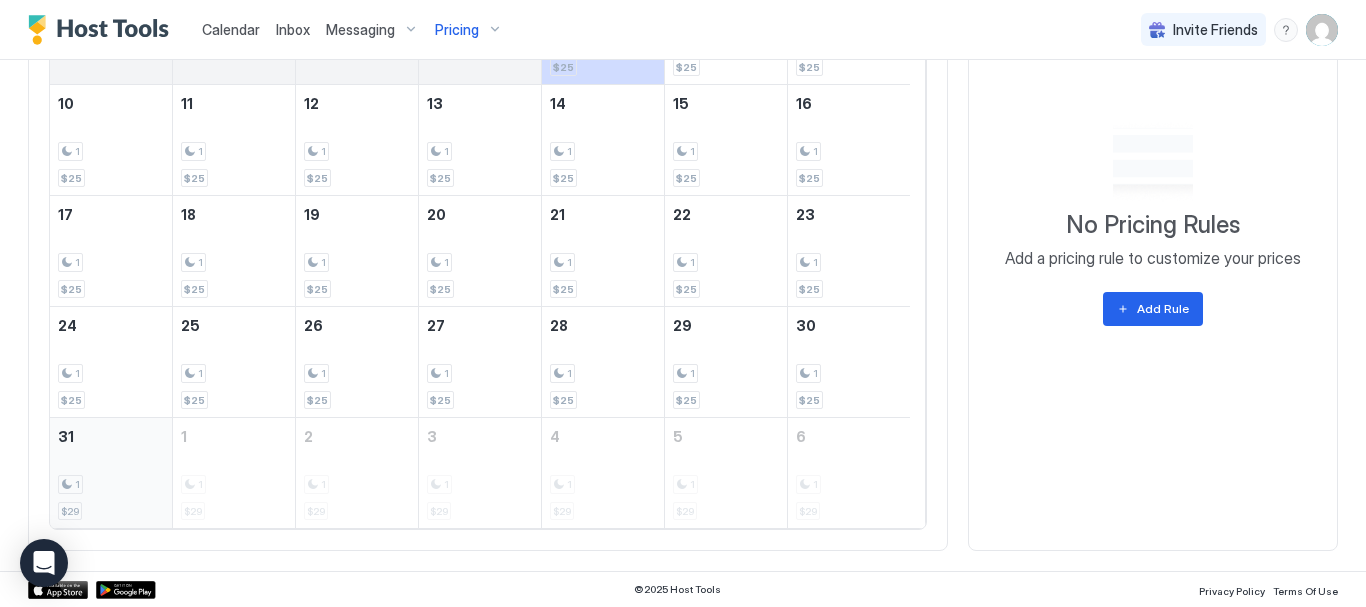 click on "1" at bounding box center (111, 484) 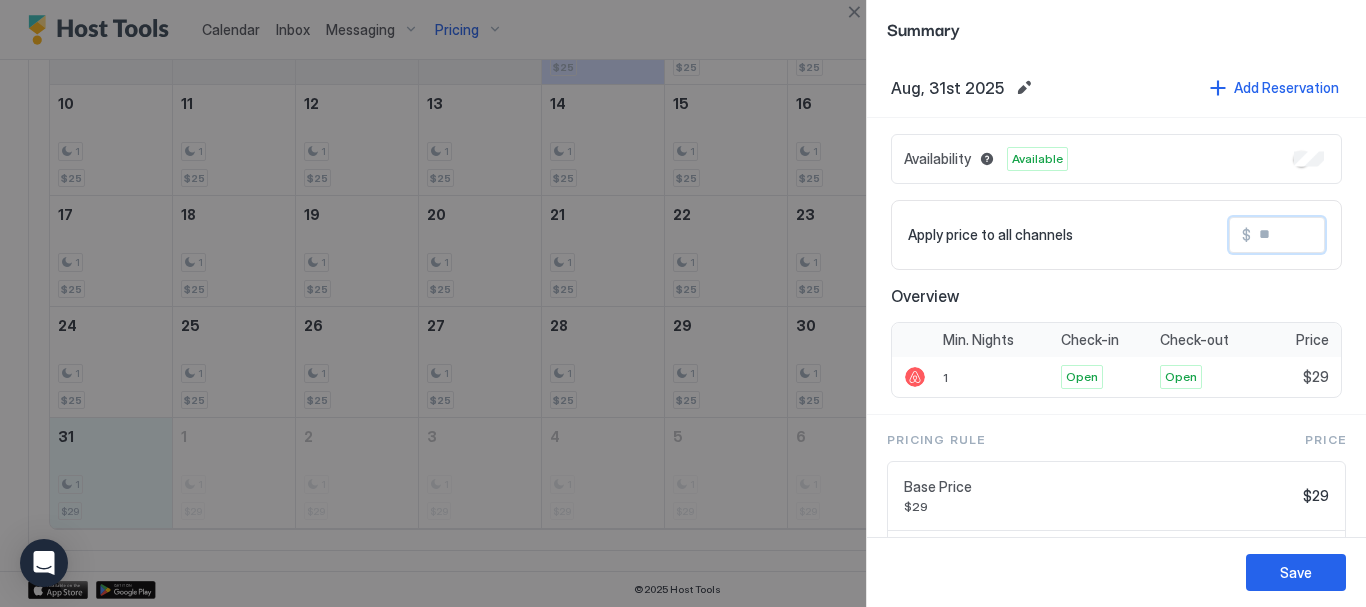 click at bounding box center [1331, 235] 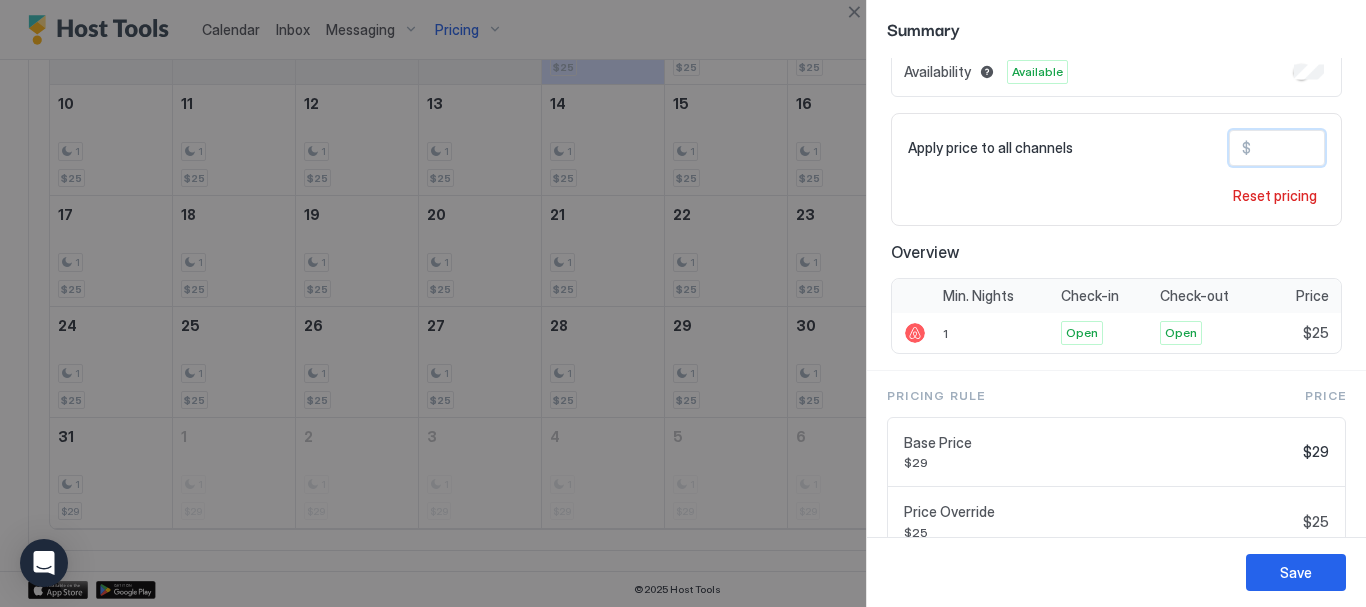 scroll, scrollTop: 200, scrollLeft: 0, axis: vertical 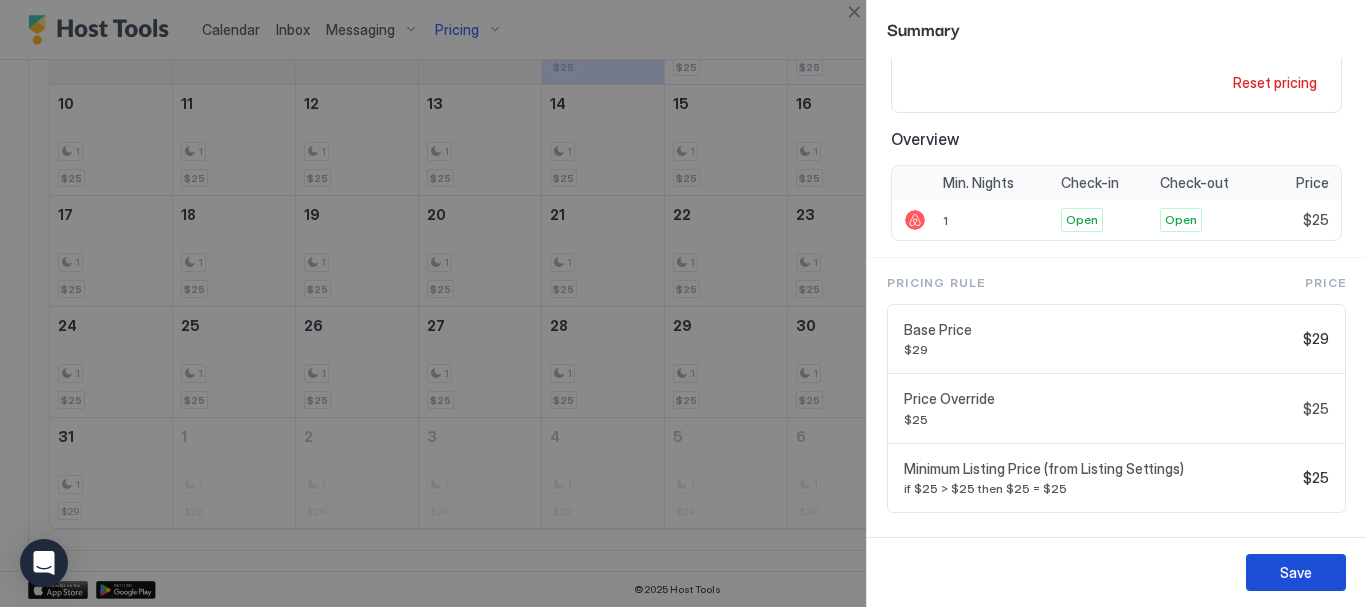 type on "**" 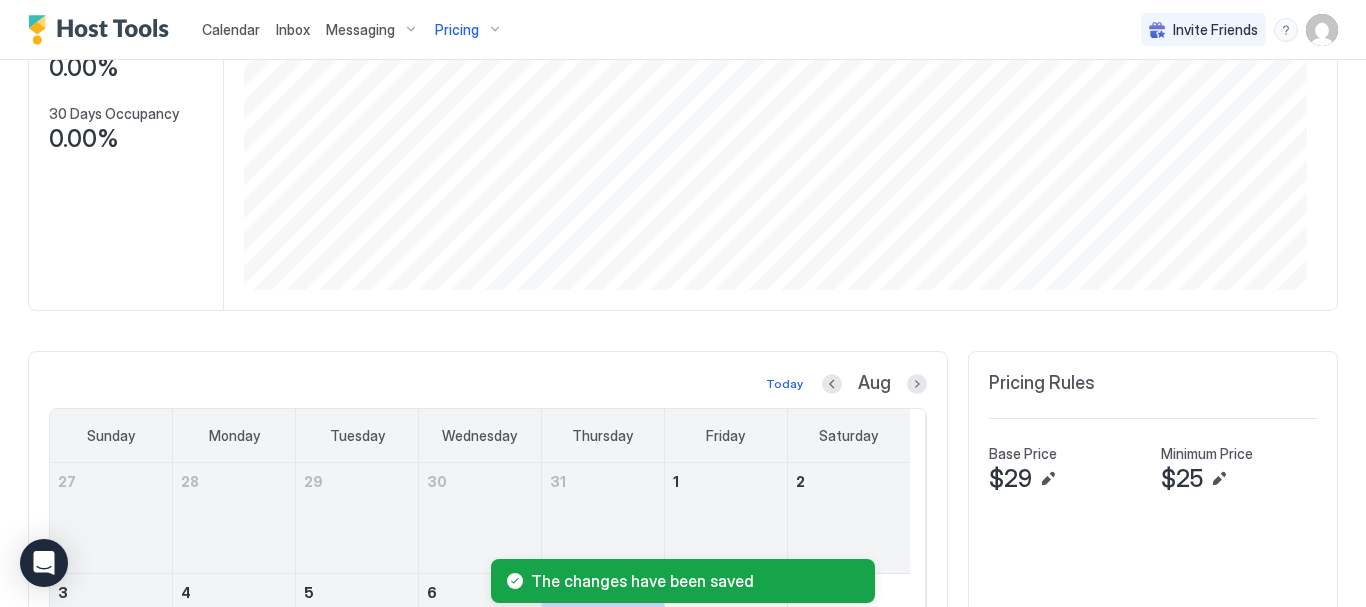 scroll, scrollTop: 0, scrollLeft: 0, axis: both 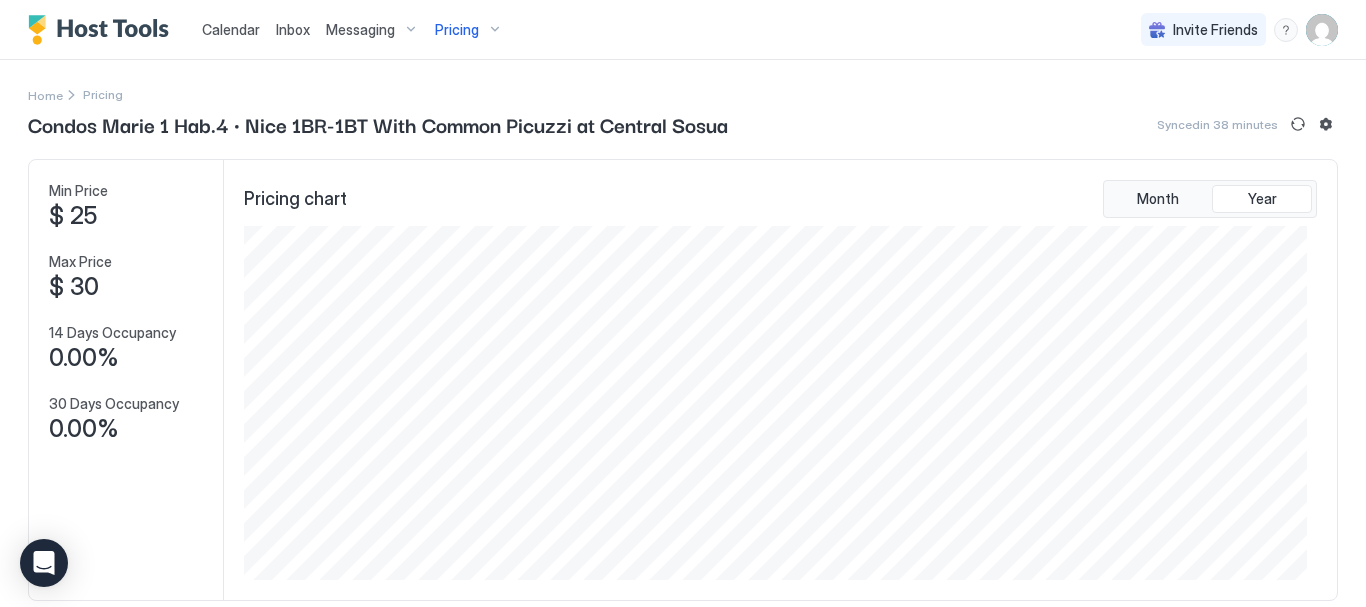 click on "Pricing chart Month Year" at bounding box center (780, 380) 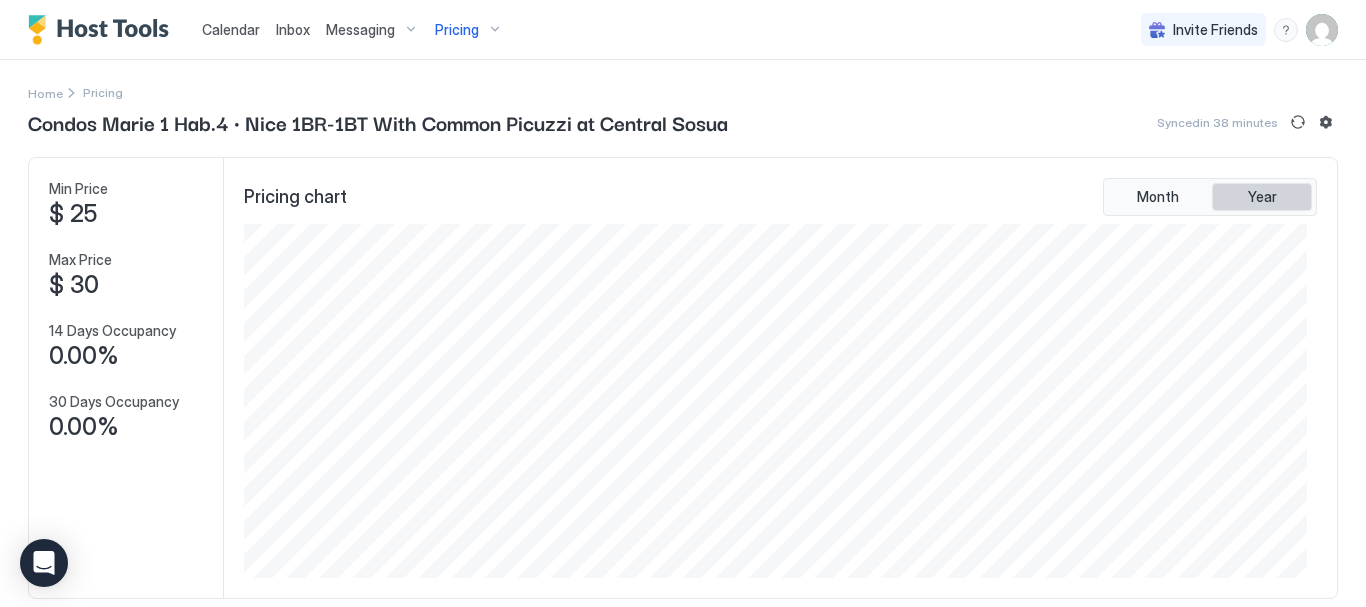 scroll, scrollTop: 0, scrollLeft: 0, axis: both 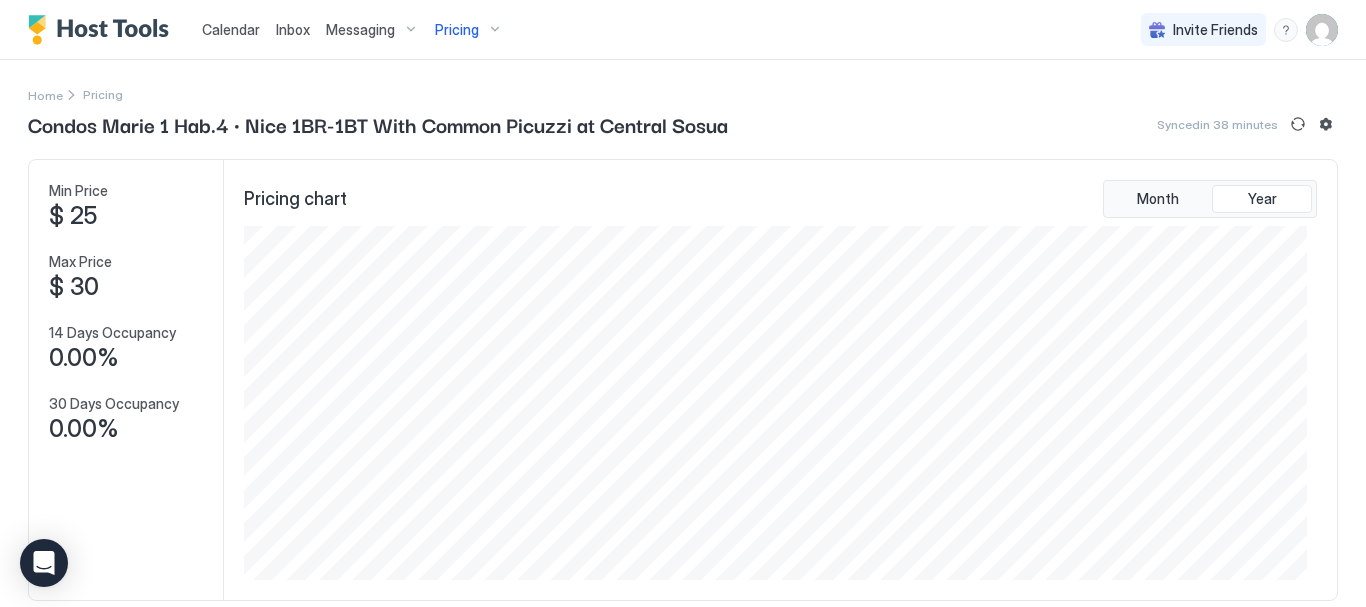 click on "Pricing" at bounding box center (469, 30) 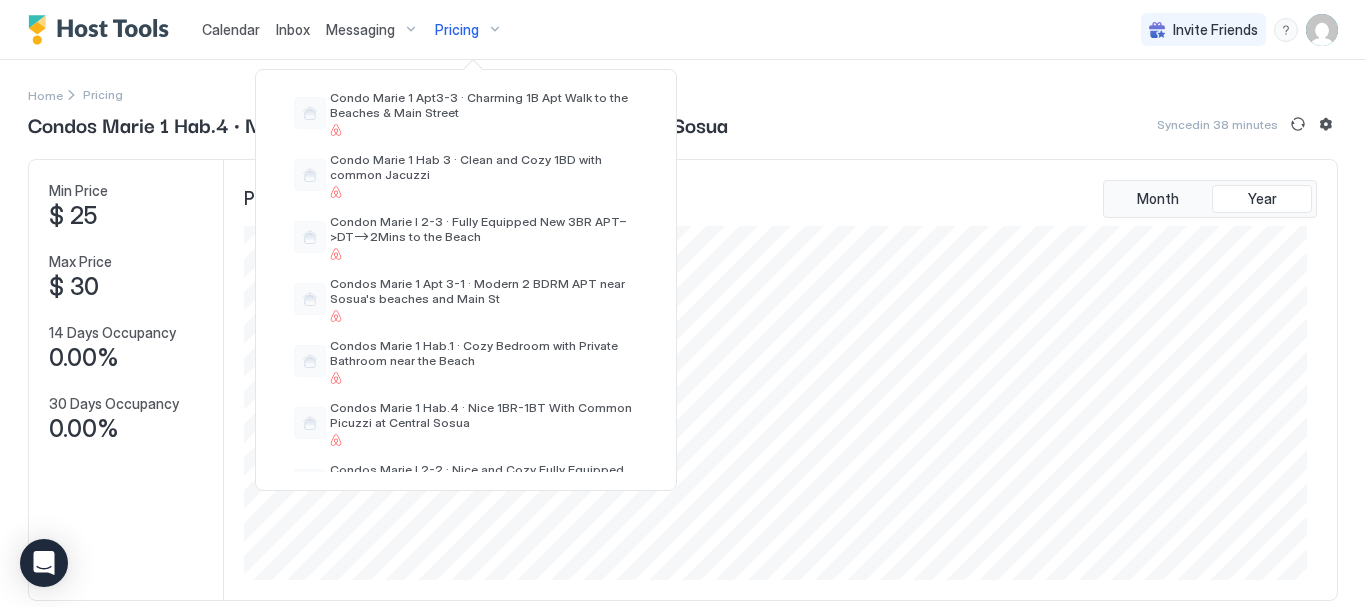 scroll, scrollTop: 300, scrollLeft: 0, axis: vertical 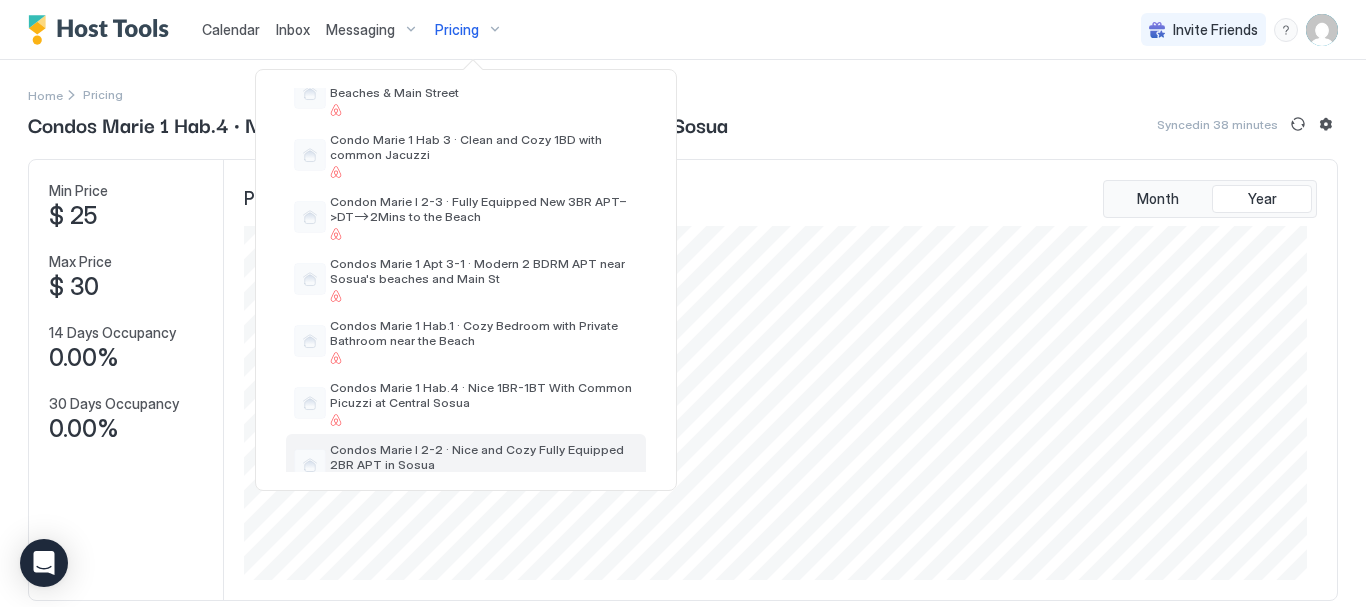 click on "Condos Marie I 2-2 · Nice and Cozy Fully Equipped 2BR APT in Sosua" at bounding box center [484, 457] 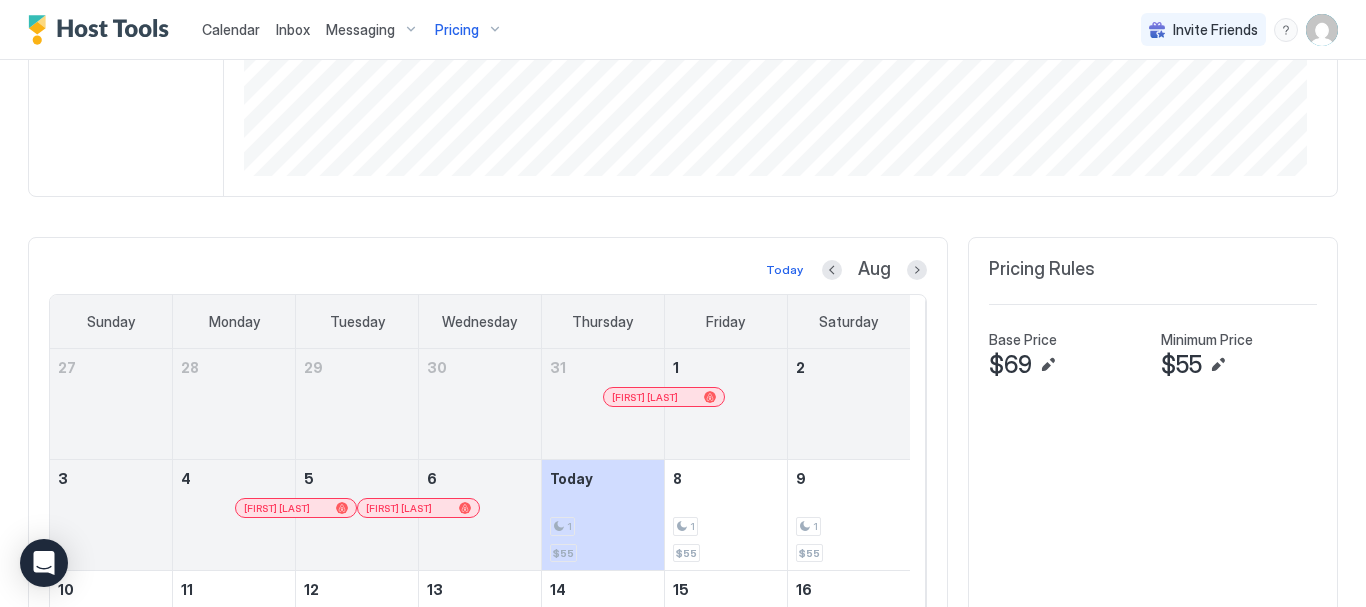 scroll, scrollTop: 400, scrollLeft: 0, axis: vertical 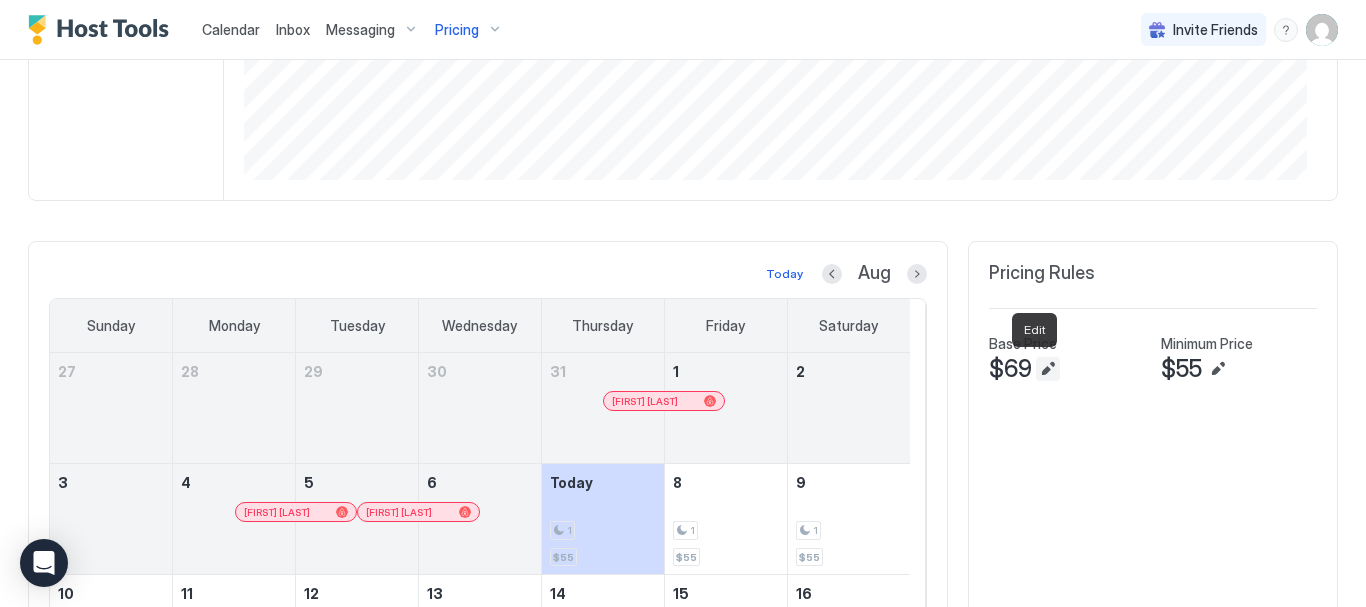 click at bounding box center (1048, 369) 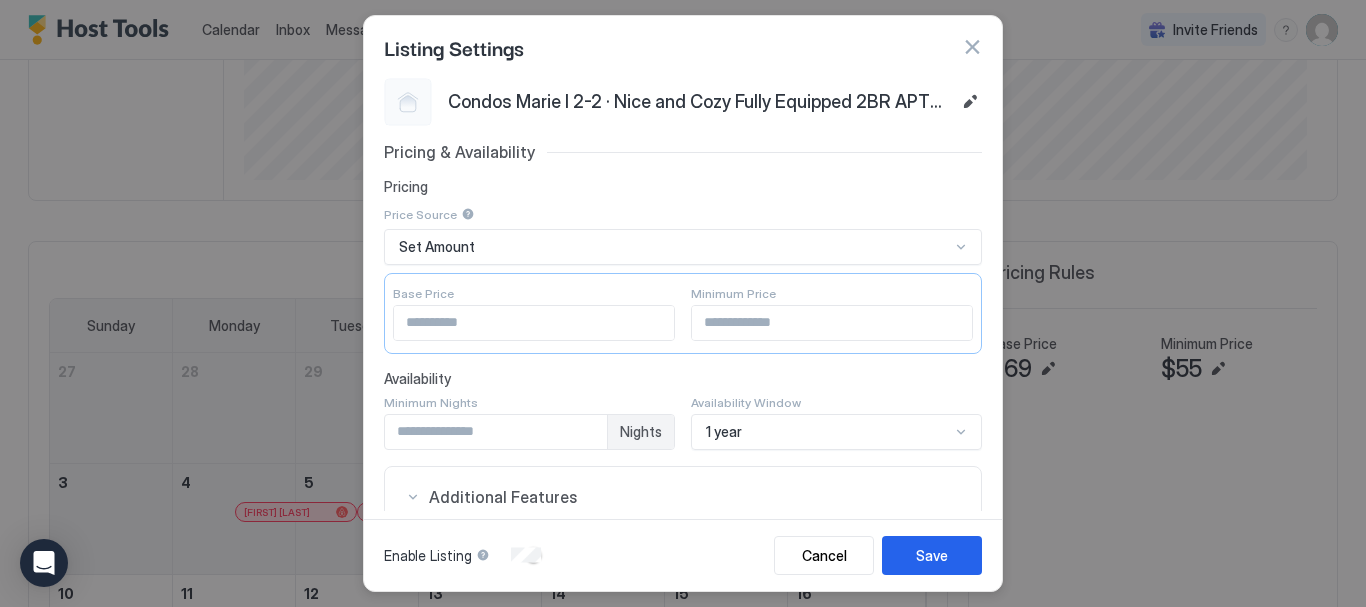 click on "**" at bounding box center (534, 323) 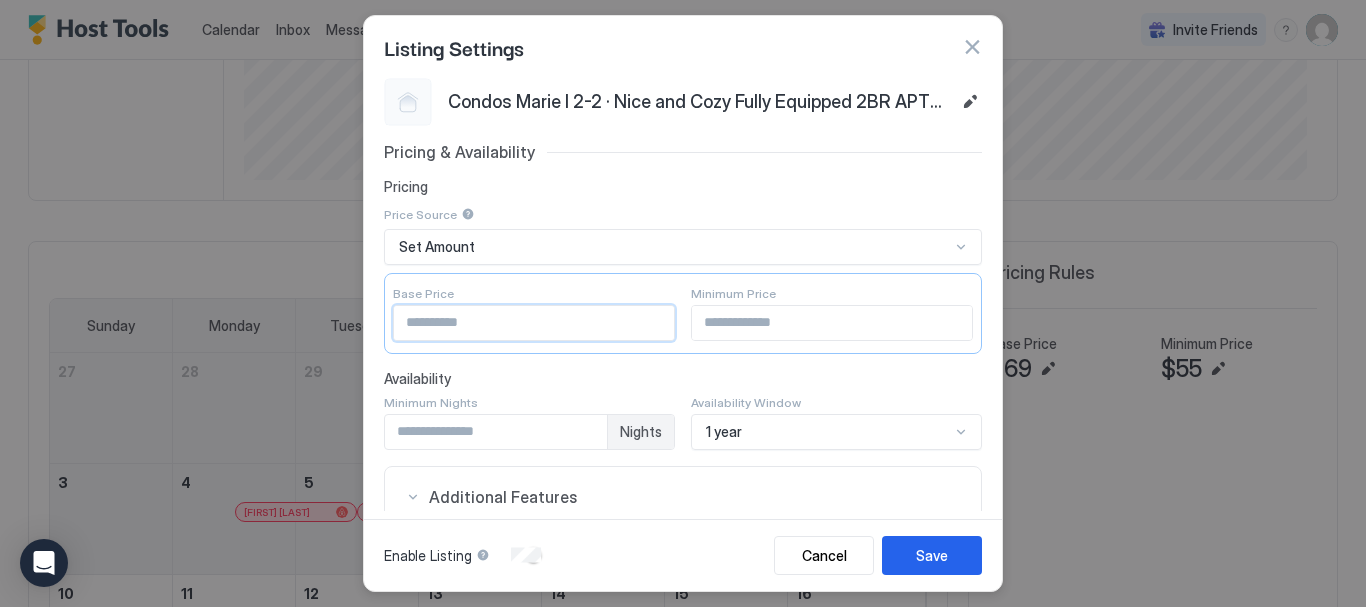 type on "**" 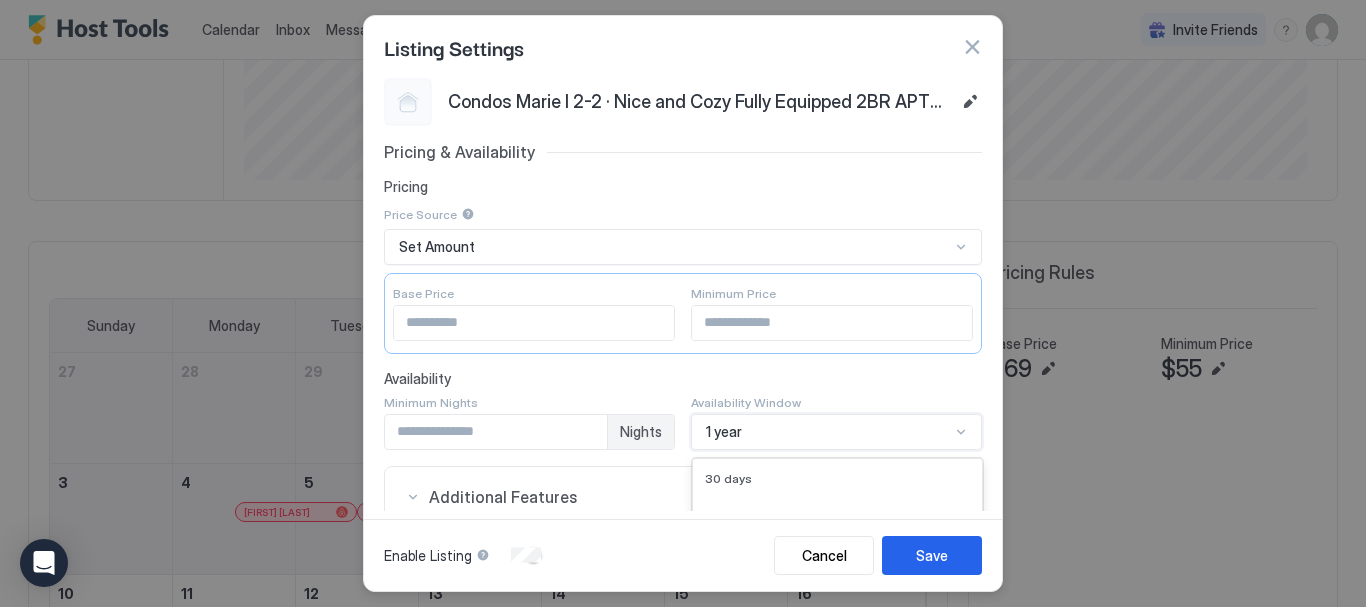 click on "Pricing & Availability Pricing Price Source   Set Amount Base Price ** Minimum Price ** Availability Minimum Nights * Nights Availability Window 9 results available. Use Up and Down to choose options, press Enter to select the currently focused option, press Escape to exit the menu, press Tab to select the option and exit the menu. 1 year 30 days 45 days 60 days 75 days 90 days 180 days 1 year 1.5 years 2 years Additional Features Linked Rooms   Select... Calendar   + Add Export Calendar   Other Settings Linked Locks   Select... CM1-SECOND FLOOR GATE CM1-U3 new" at bounding box center [683, 529] 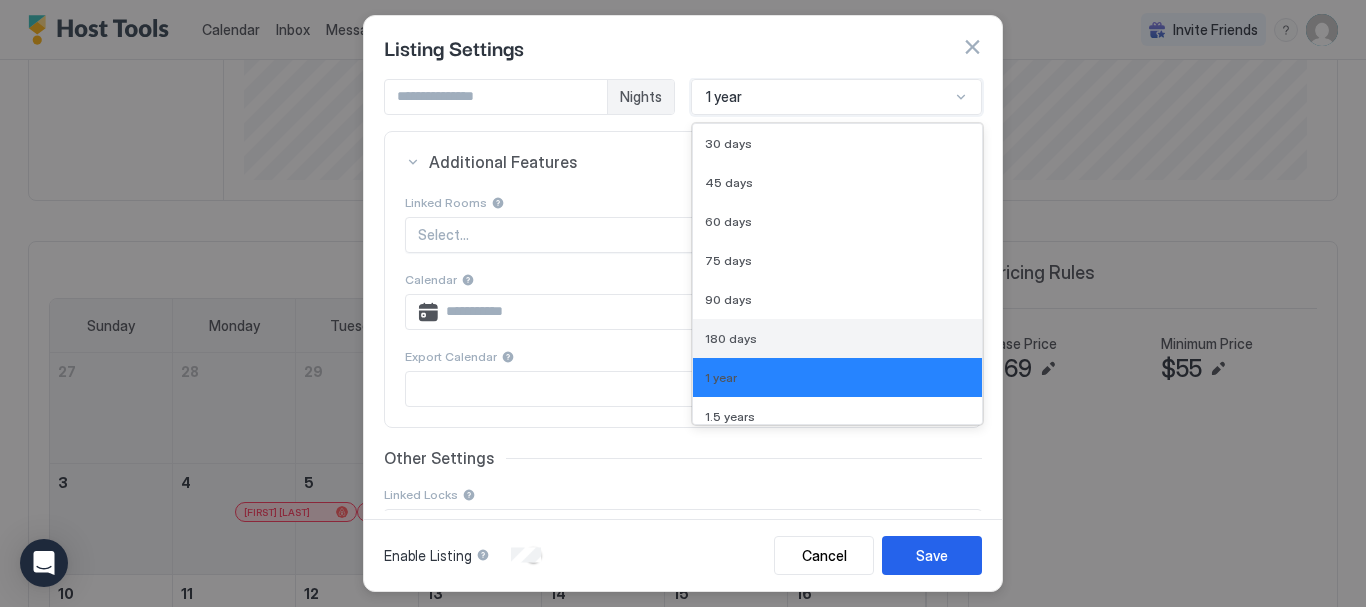 click on "180 days" at bounding box center [837, 338] 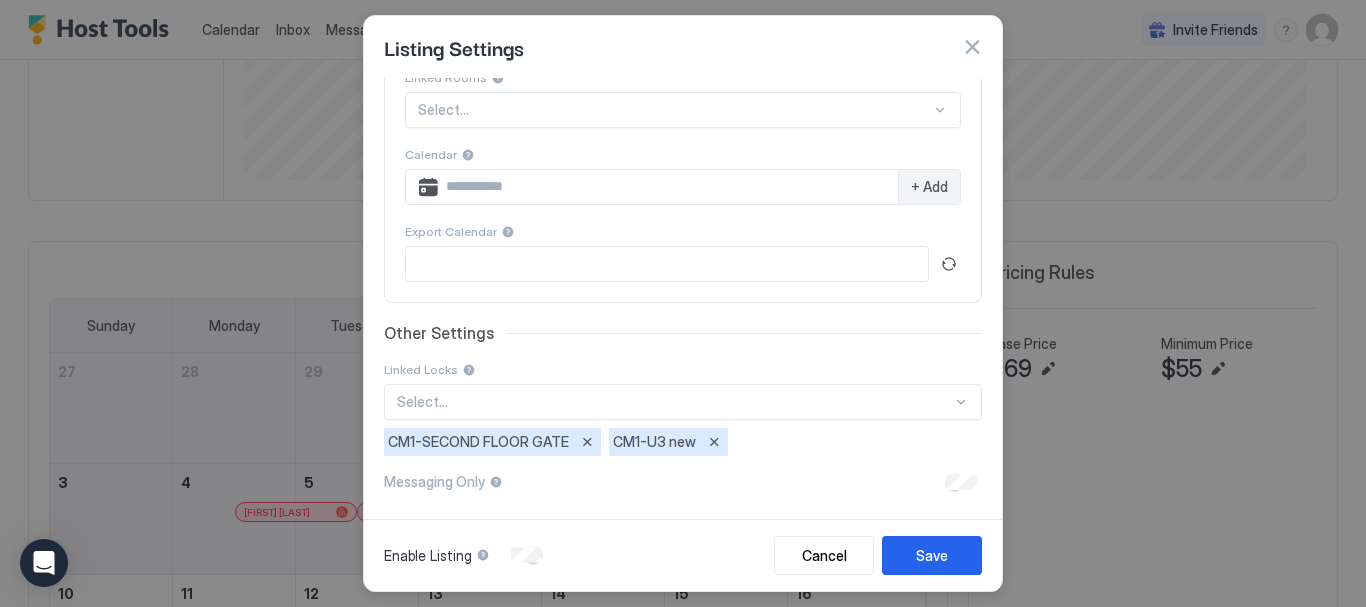 scroll, scrollTop: 461, scrollLeft: 0, axis: vertical 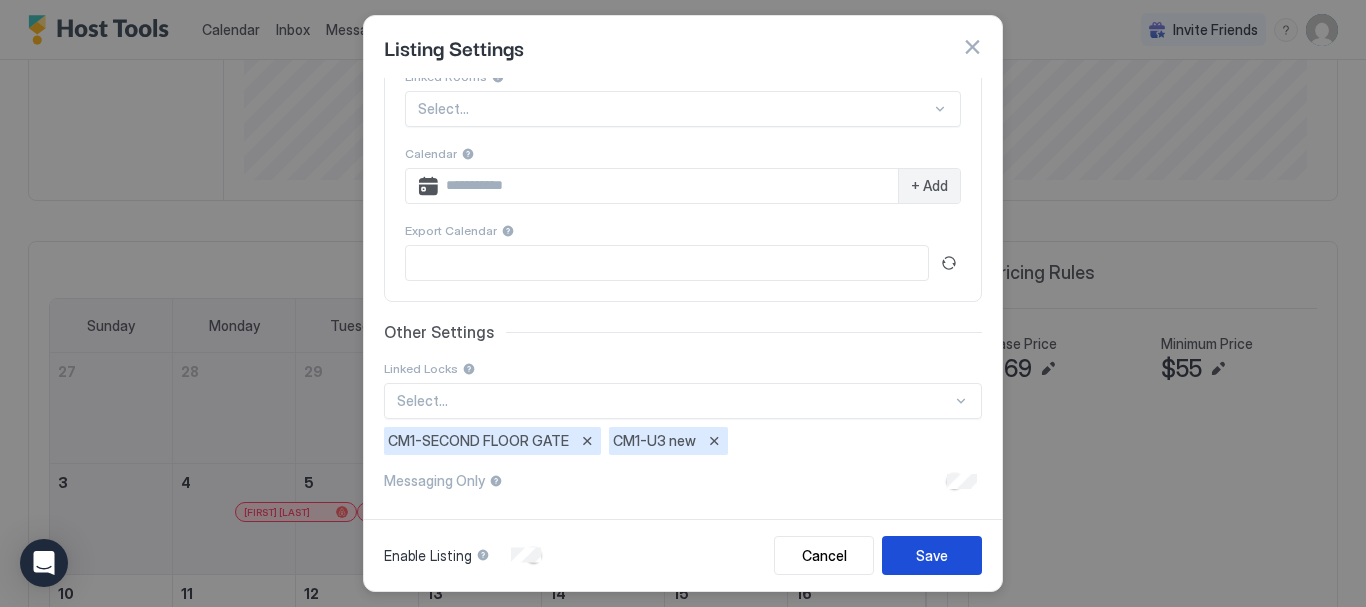 click on "Save" at bounding box center [932, 555] 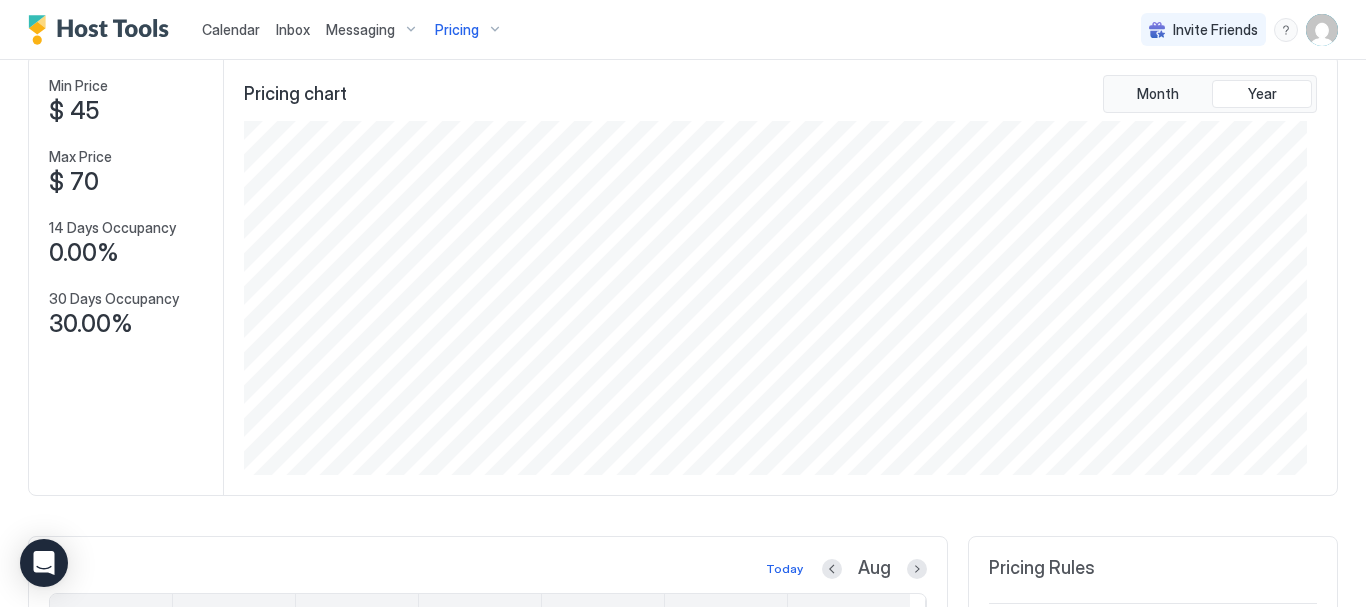 scroll, scrollTop: 600, scrollLeft: 0, axis: vertical 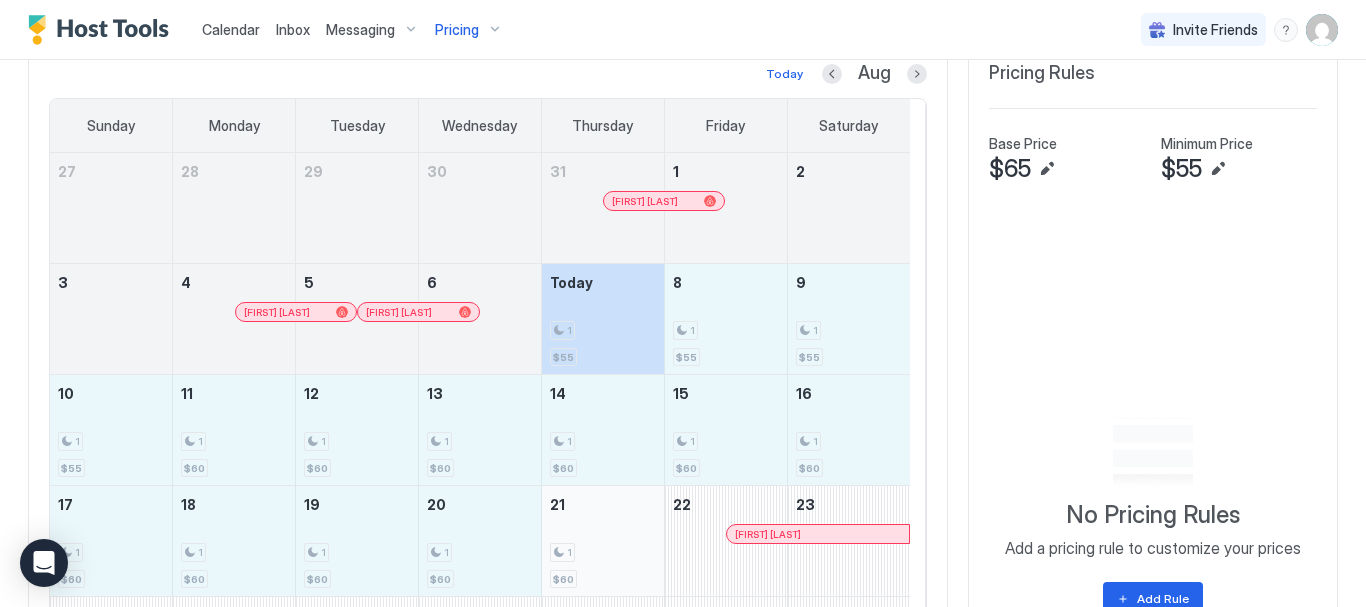 drag, startPoint x: 591, startPoint y: 319, endPoint x: 662, endPoint y: 565, distance: 256.04102 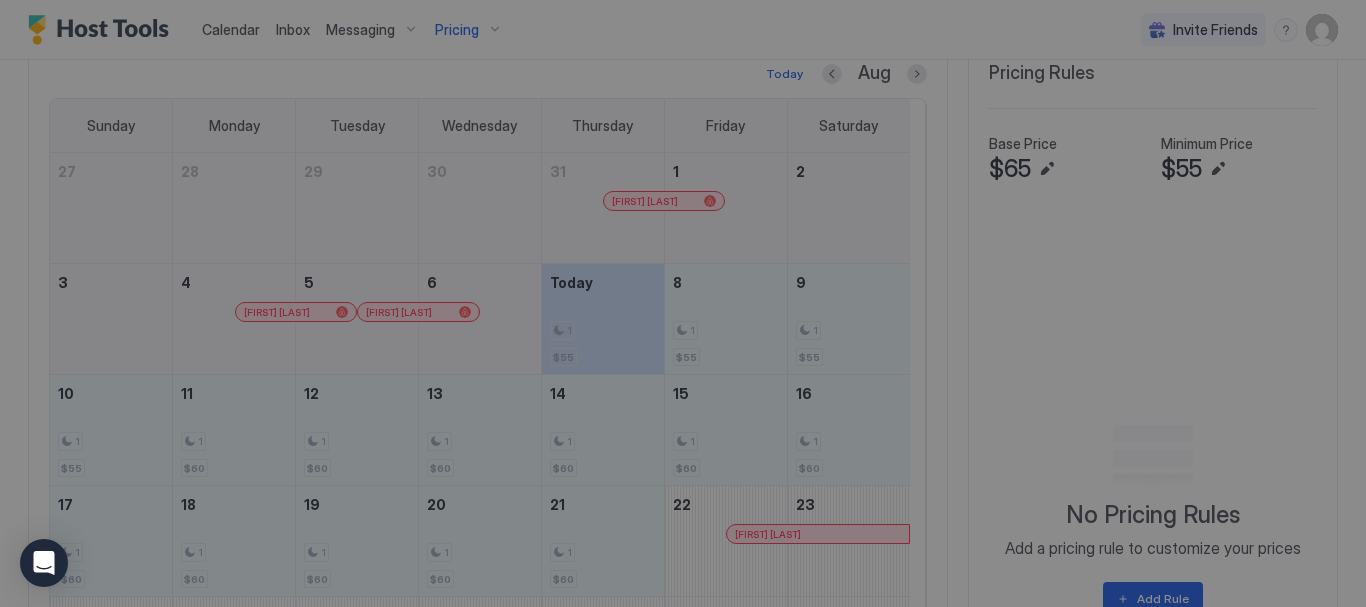 type on "**" 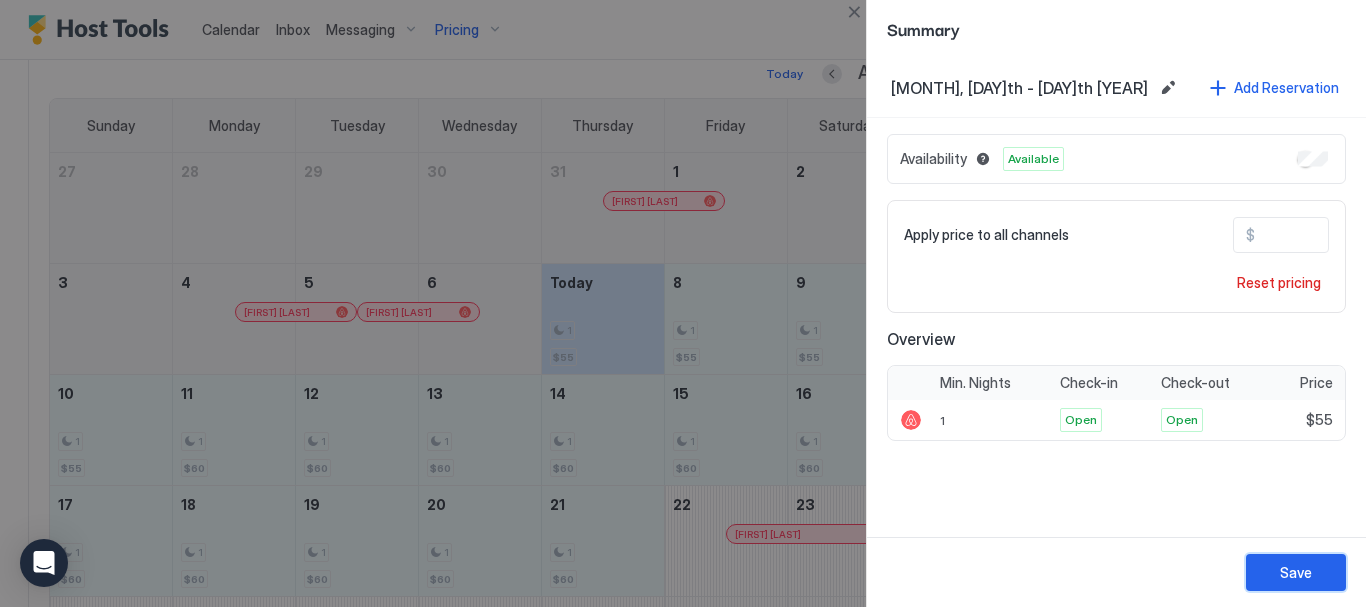 click on "Save" at bounding box center [1296, 572] 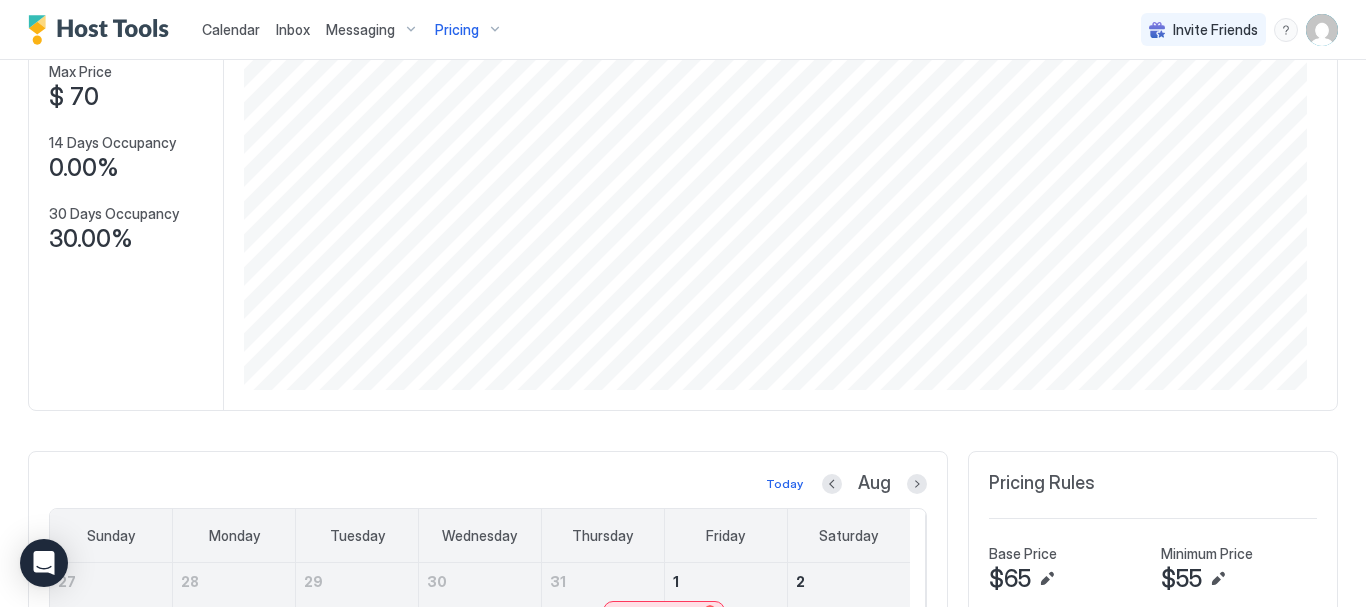 scroll, scrollTop: 0, scrollLeft: 0, axis: both 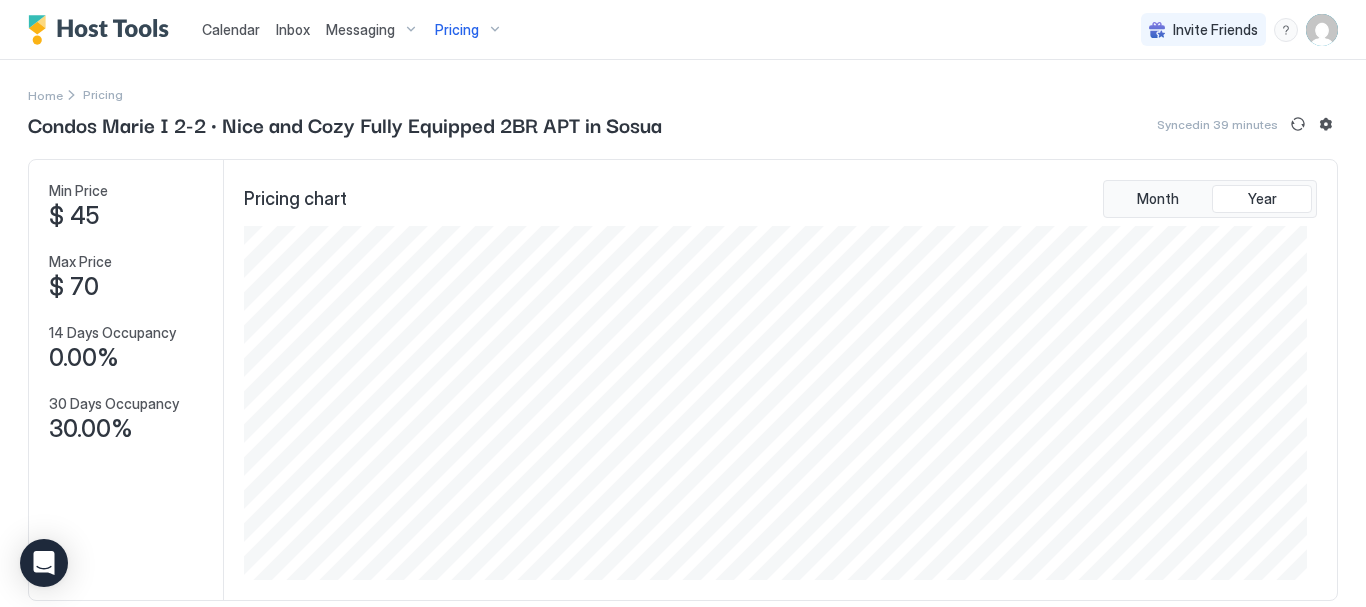 click on "Pricing" at bounding box center [469, 30] 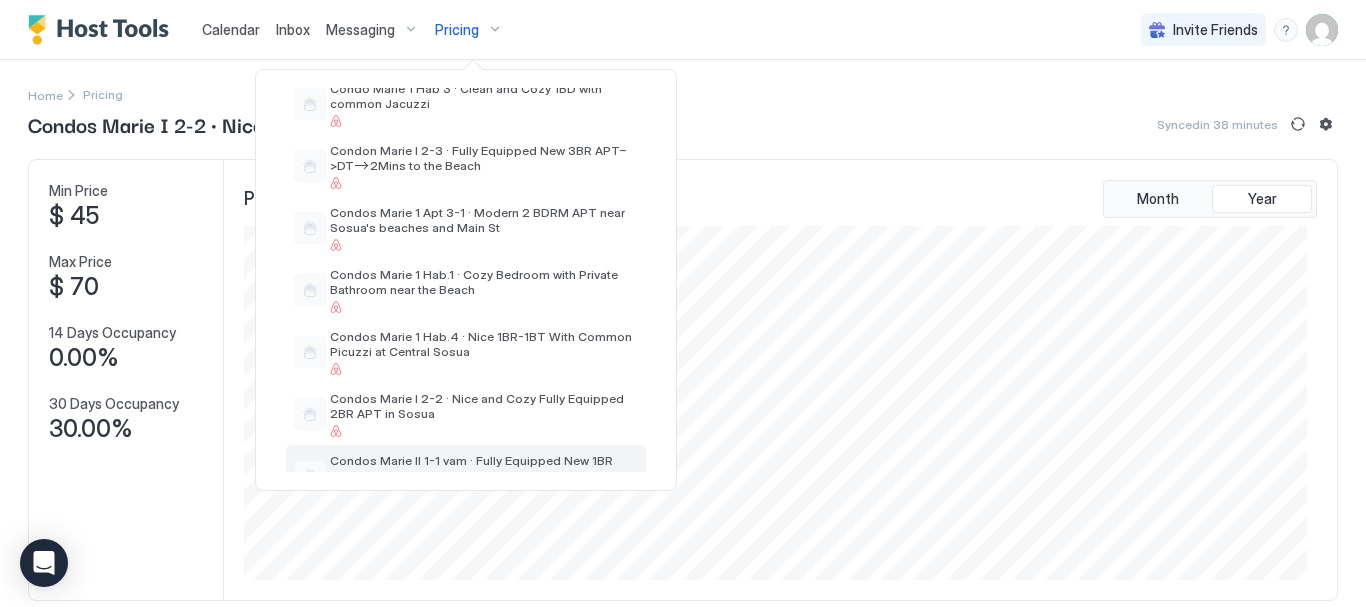 scroll, scrollTop: 400, scrollLeft: 0, axis: vertical 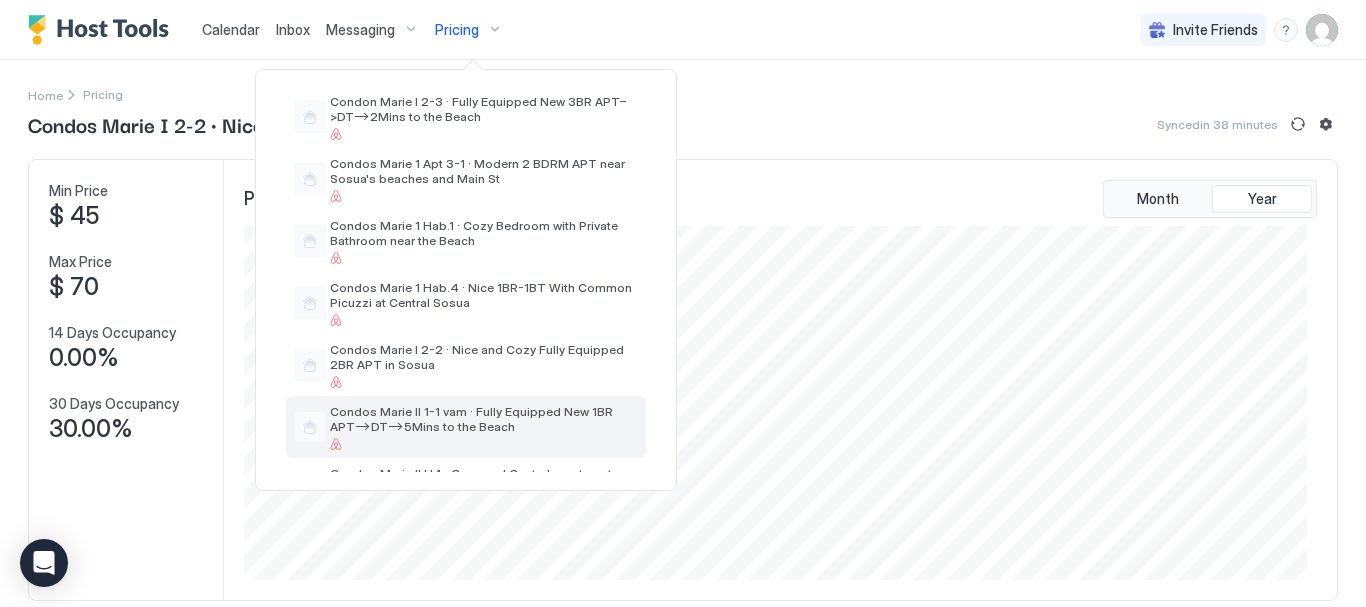click on "Condos Marie II 1-1 vam · Fully Equipped New 1BR APT–>DT–>5Mins to the Beach" at bounding box center [484, 419] 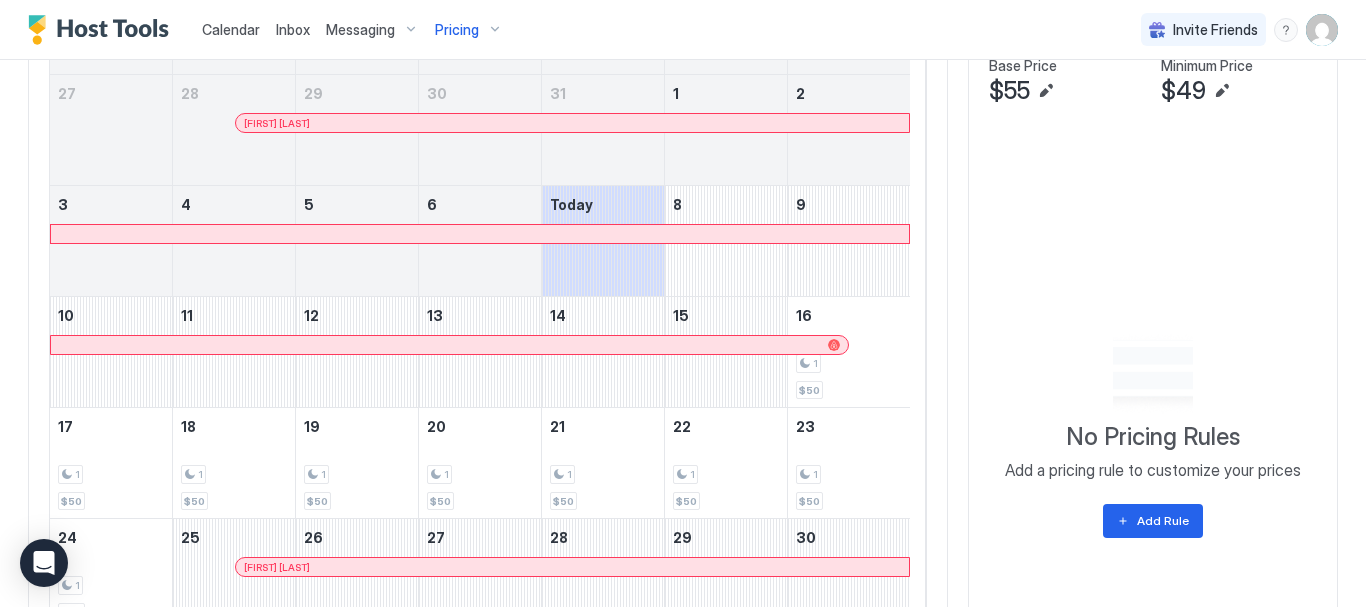 scroll, scrollTop: 790, scrollLeft: 0, axis: vertical 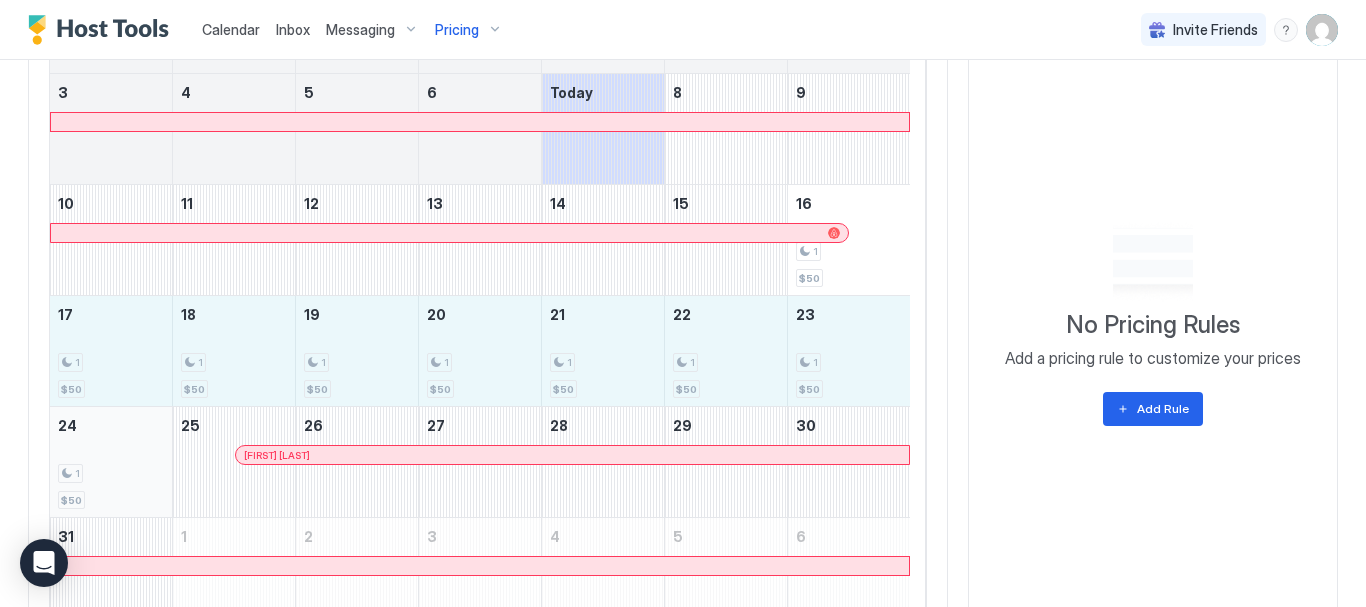 drag, startPoint x: 114, startPoint y: 343, endPoint x: 79, endPoint y: 473, distance: 134.62912 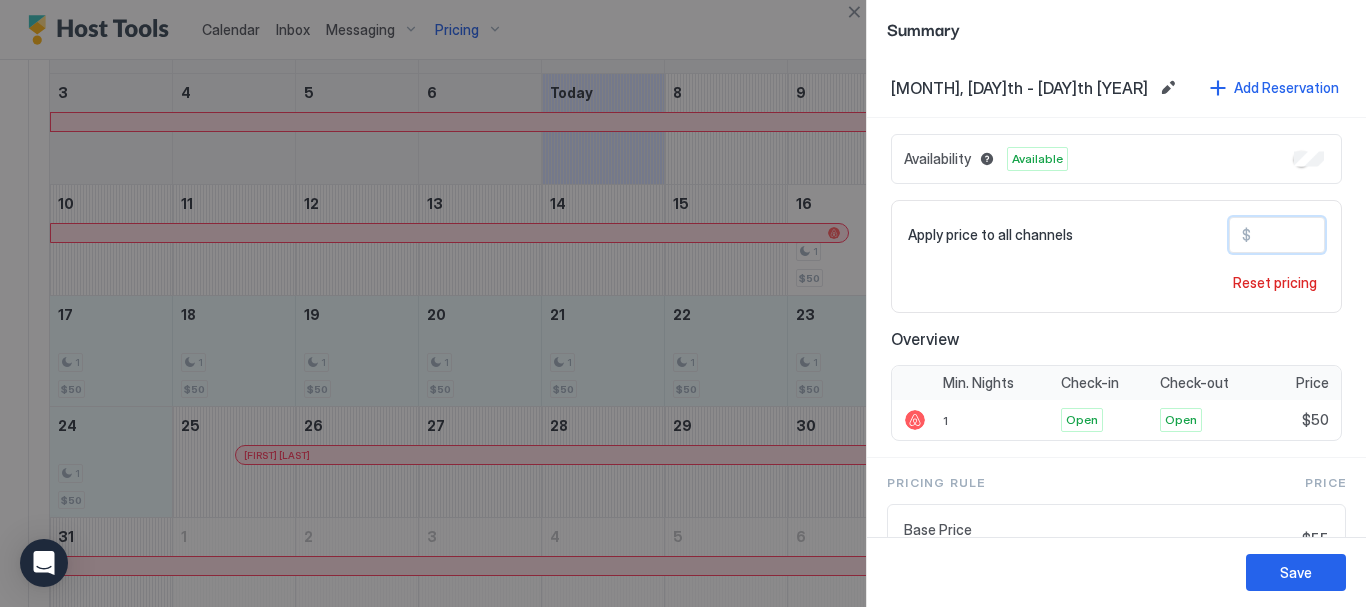 drag, startPoint x: 1278, startPoint y: 236, endPoint x: 990, endPoint y: 214, distance: 288.83905 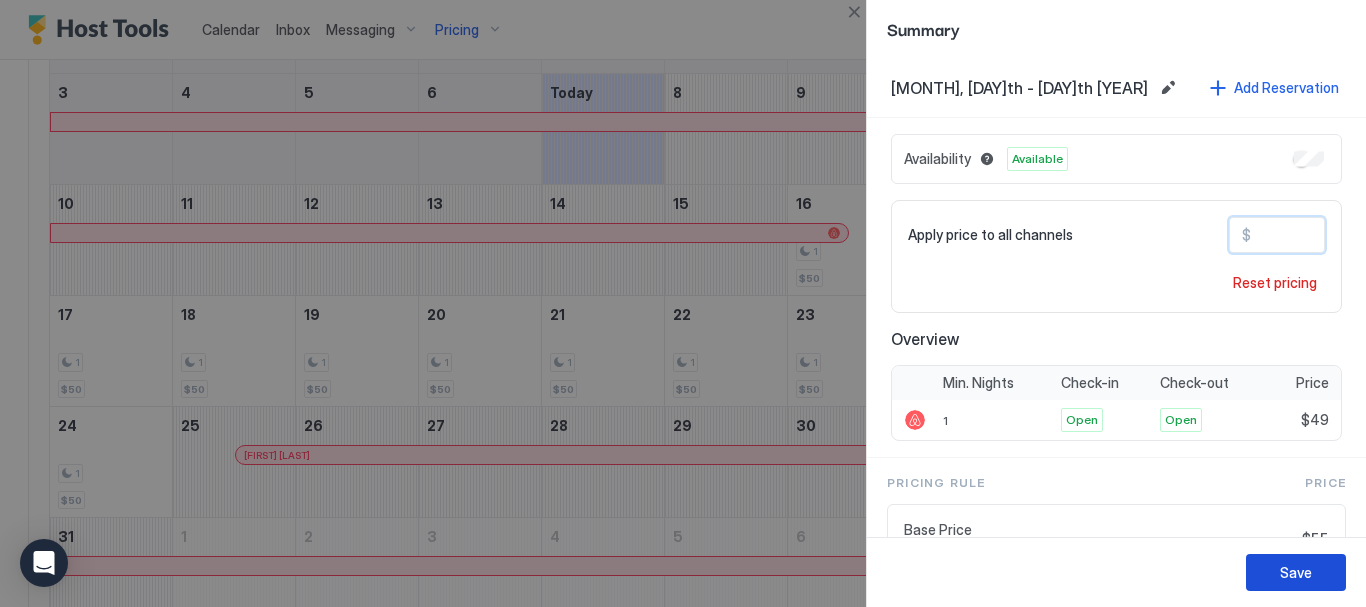 type on "**" 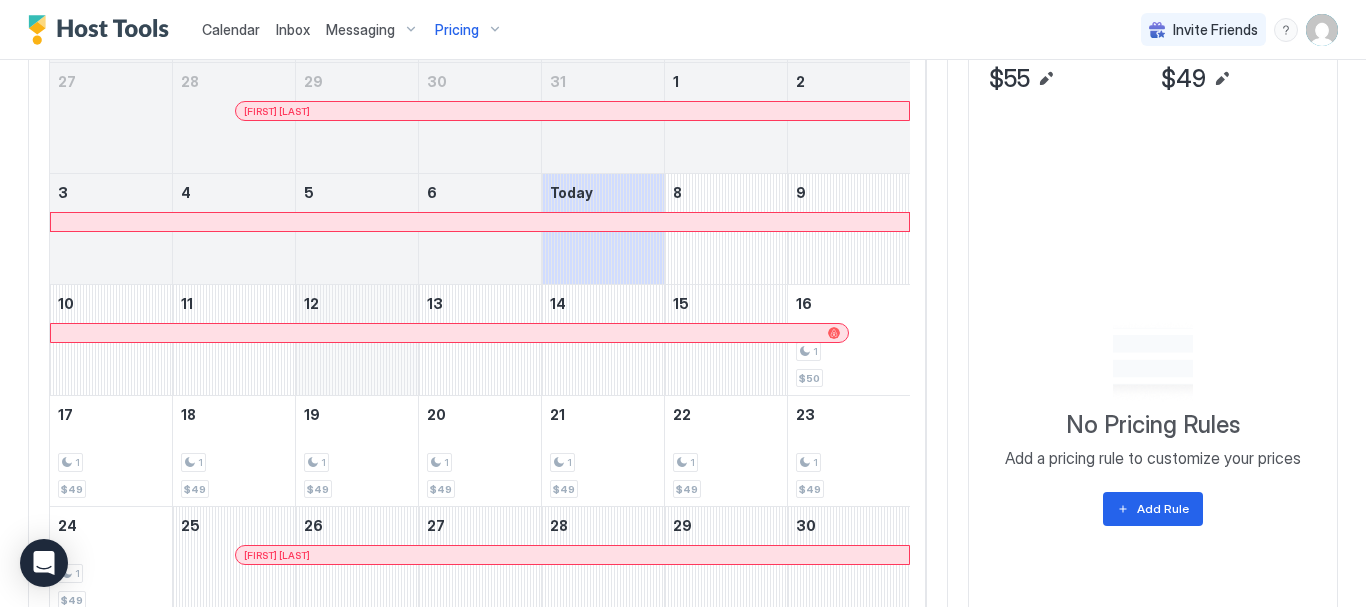scroll, scrollTop: 890, scrollLeft: 0, axis: vertical 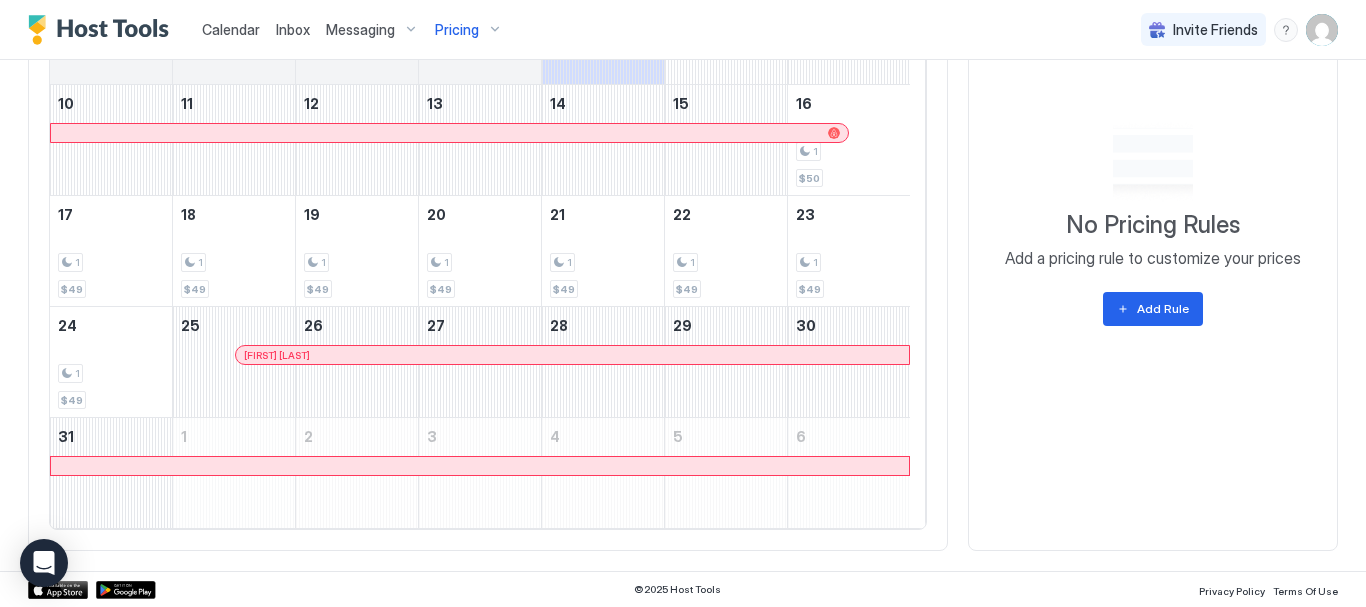 click on "Pricing" at bounding box center (469, 30) 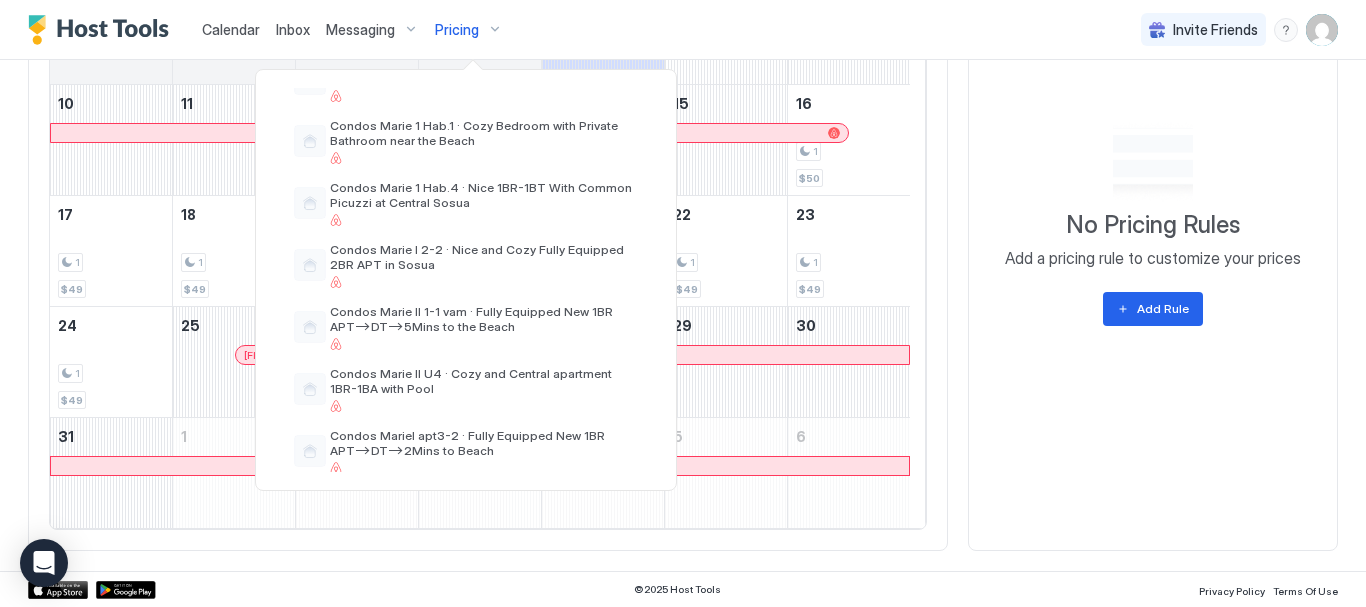 scroll, scrollTop: 600, scrollLeft: 0, axis: vertical 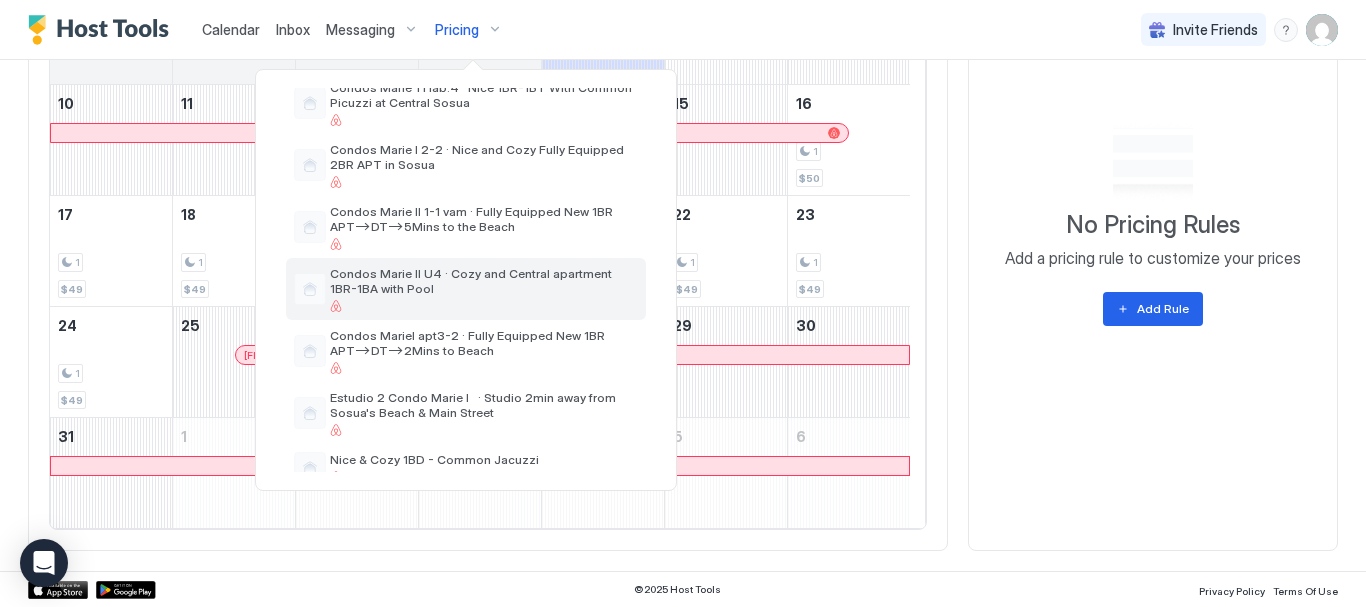 click on "Condos Marie II U4 · Cozy and Central apartment 1BR-1BA with Pool" at bounding box center (484, 281) 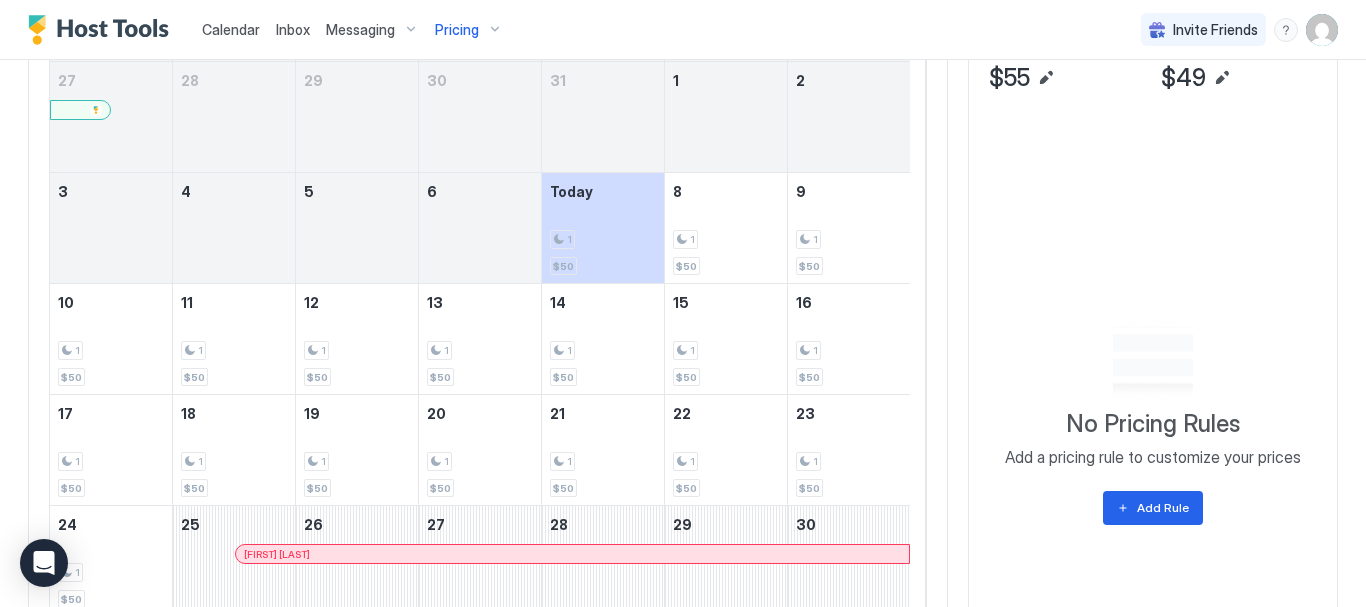 scroll, scrollTop: 690, scrollLeft: 0, axis: vertical 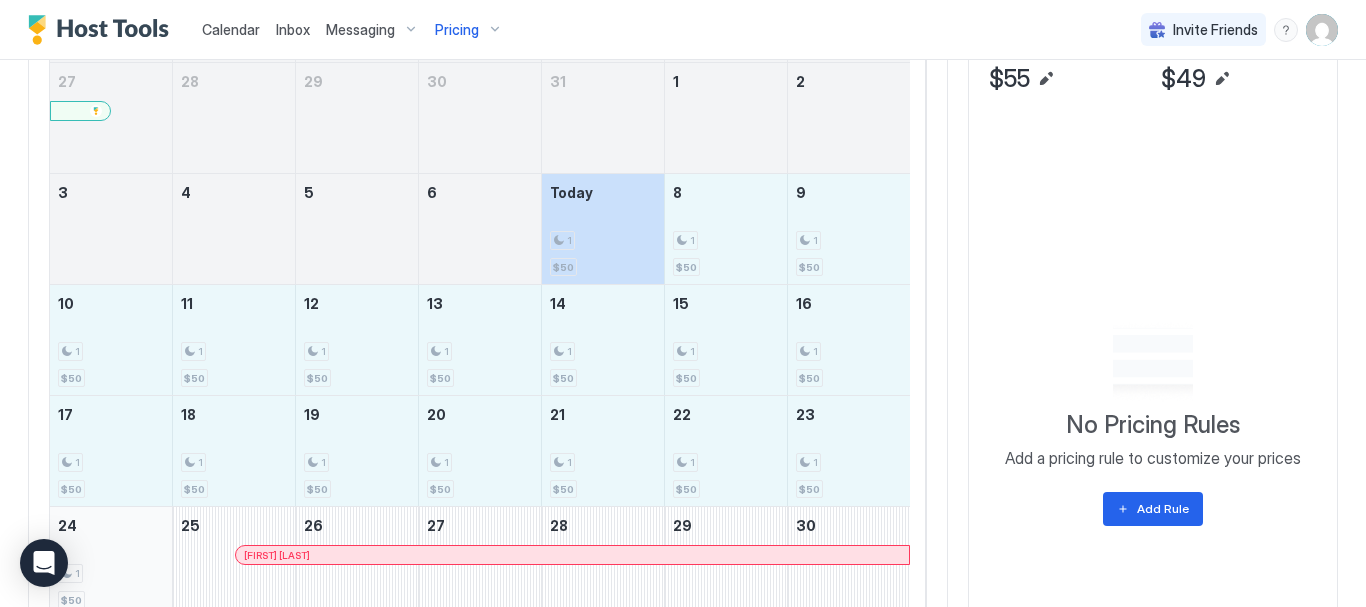 drag, startPoint x: 748, startPoint y: 279, endPoint x: 143, endPoint y: 550, distance: 662.9223 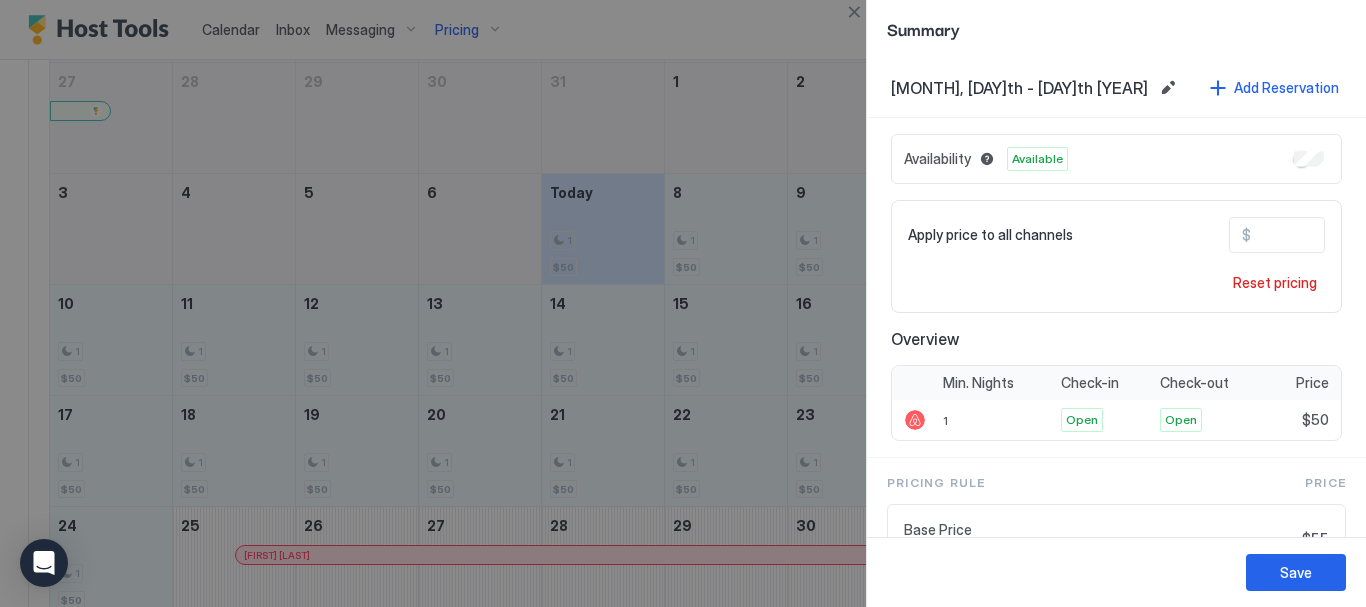 click on "**" at bounding box center (1331, 235) 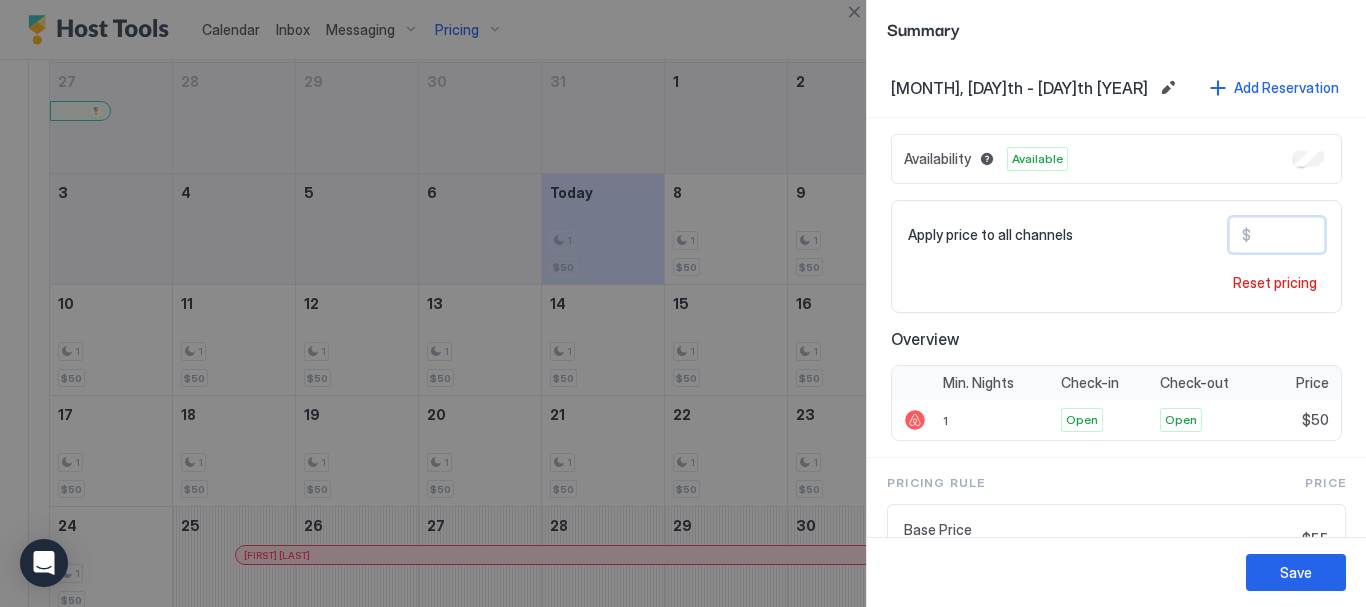 type on "*" 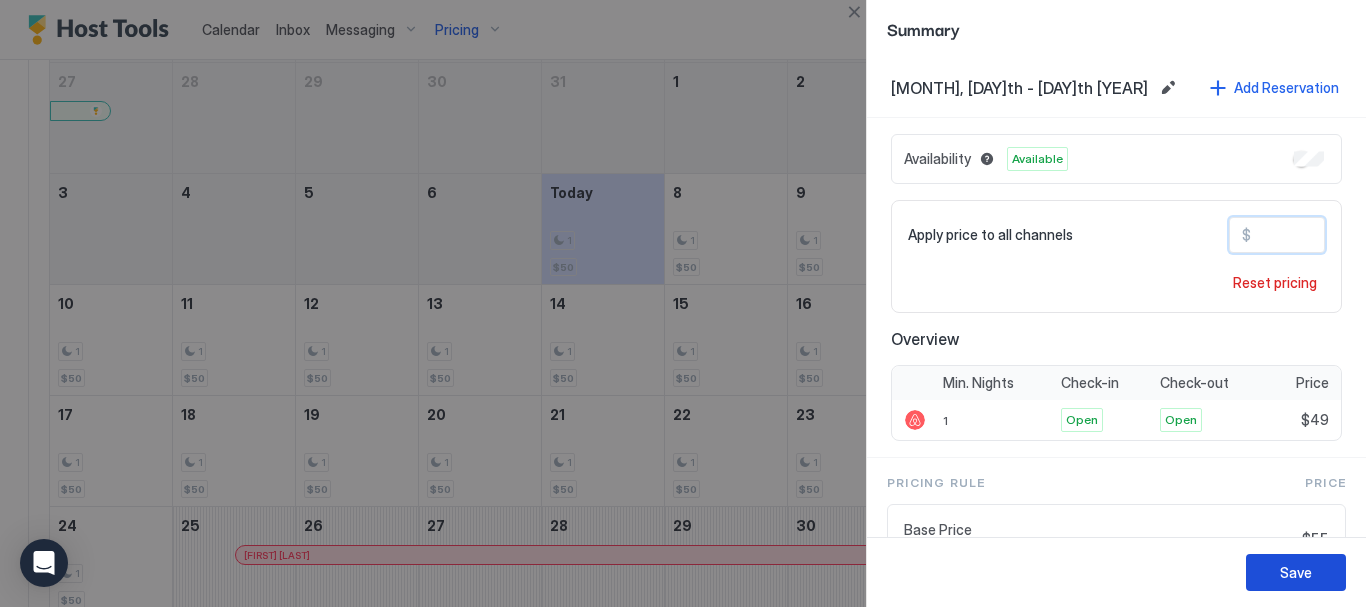 type on "**" 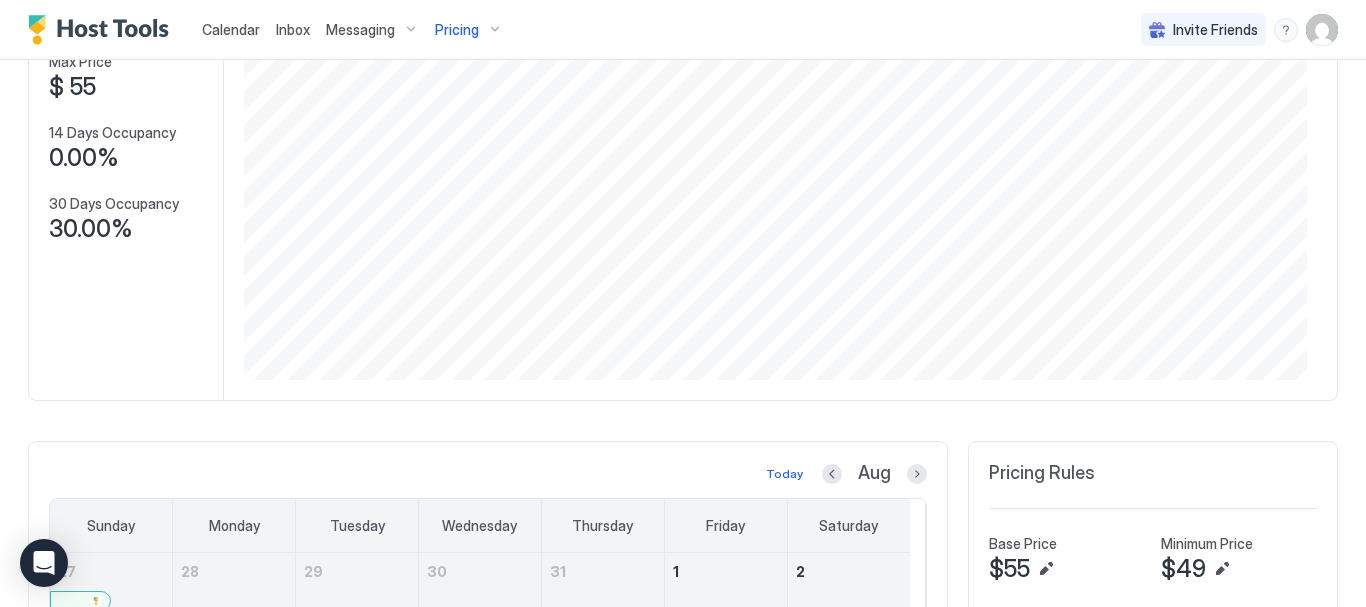 scroll, scrollTop: 0, scrollLeft: 0, axis: both 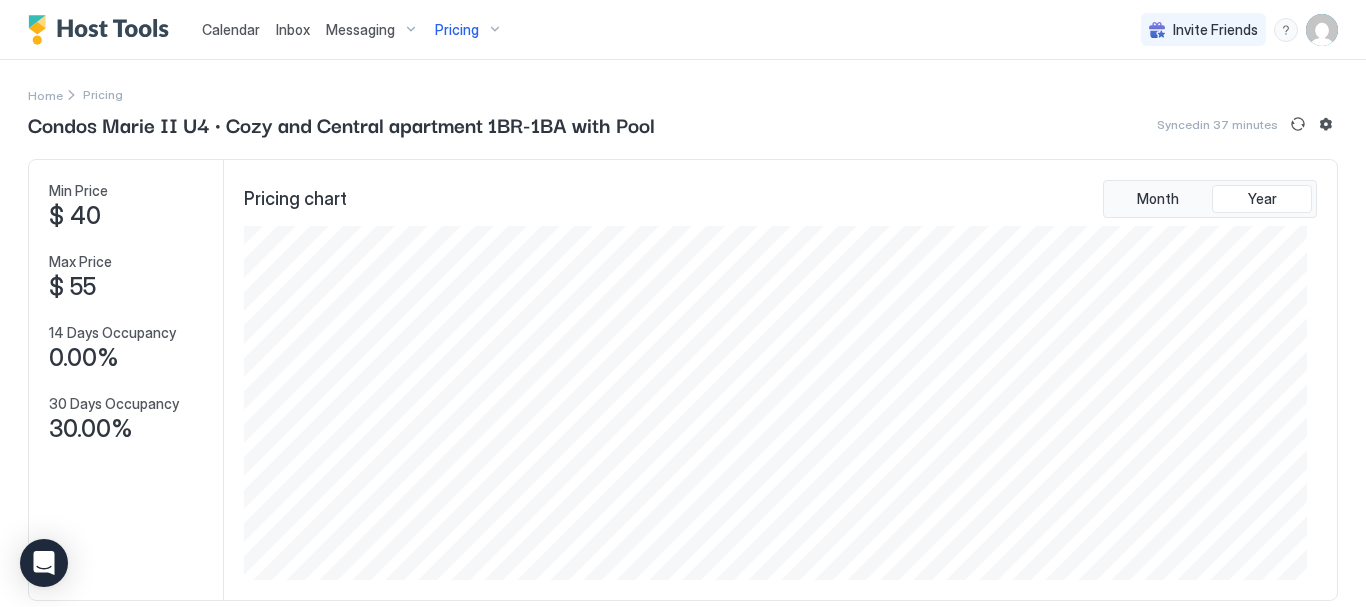 click on "Pricing" at bounding box center (469, 30) 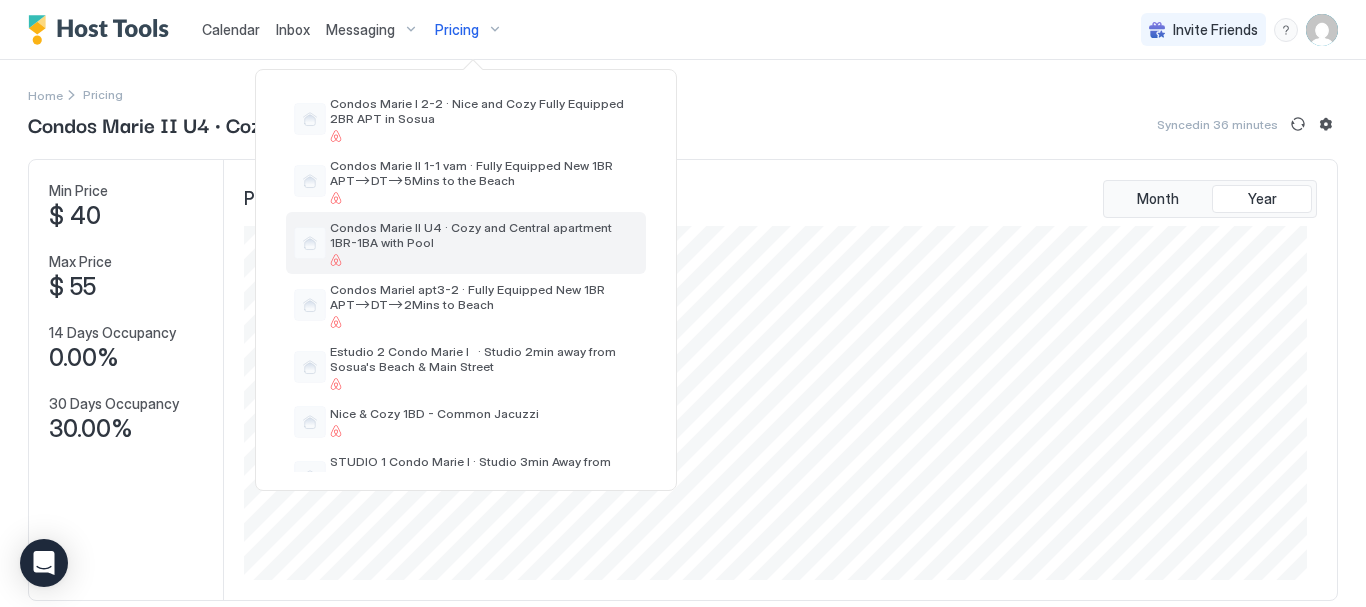 scroll, scrollTop: 600, scrollLeft: 0, axis: vertical 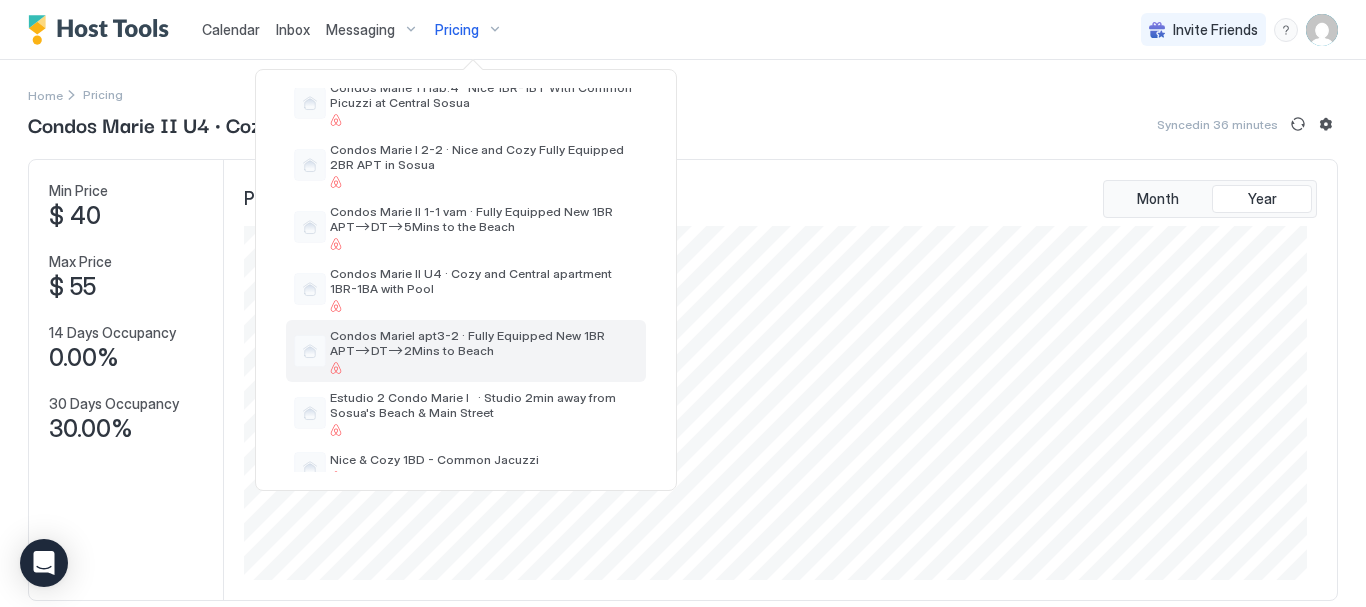 click on "Condos MarieI apt3-2 · Fully Equipped New 1BR APT–>DT–>2Mins to Beach" at bounding box center [484, 343] 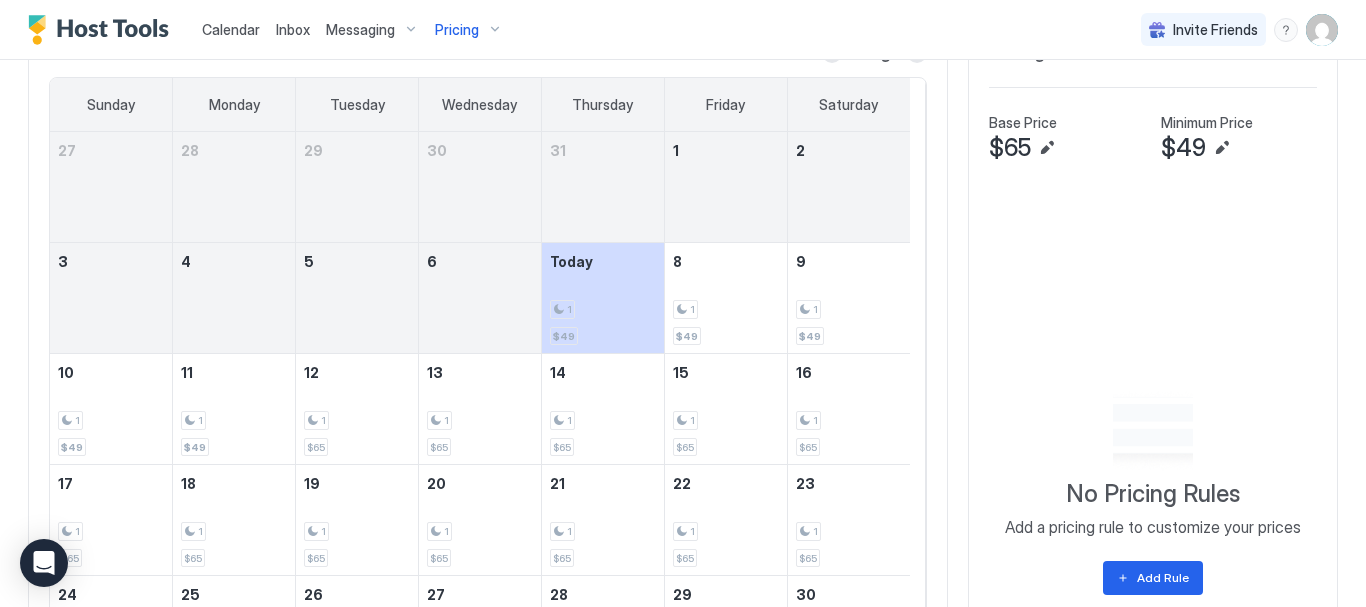 scroll, scrollTop: 700, scrollLeft: 0, axis: vertical 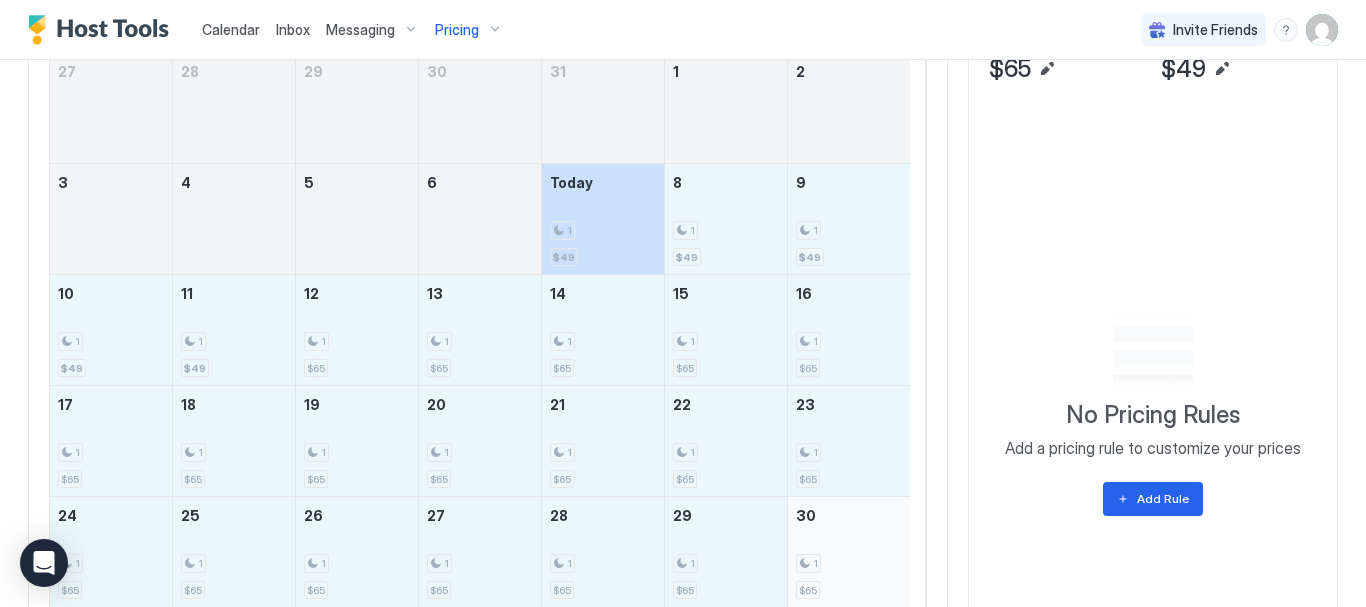 drag, startPoint x: 581, startPoint y: 247, endPoint x: 884, endPoint y: 592, distance: 459.16663 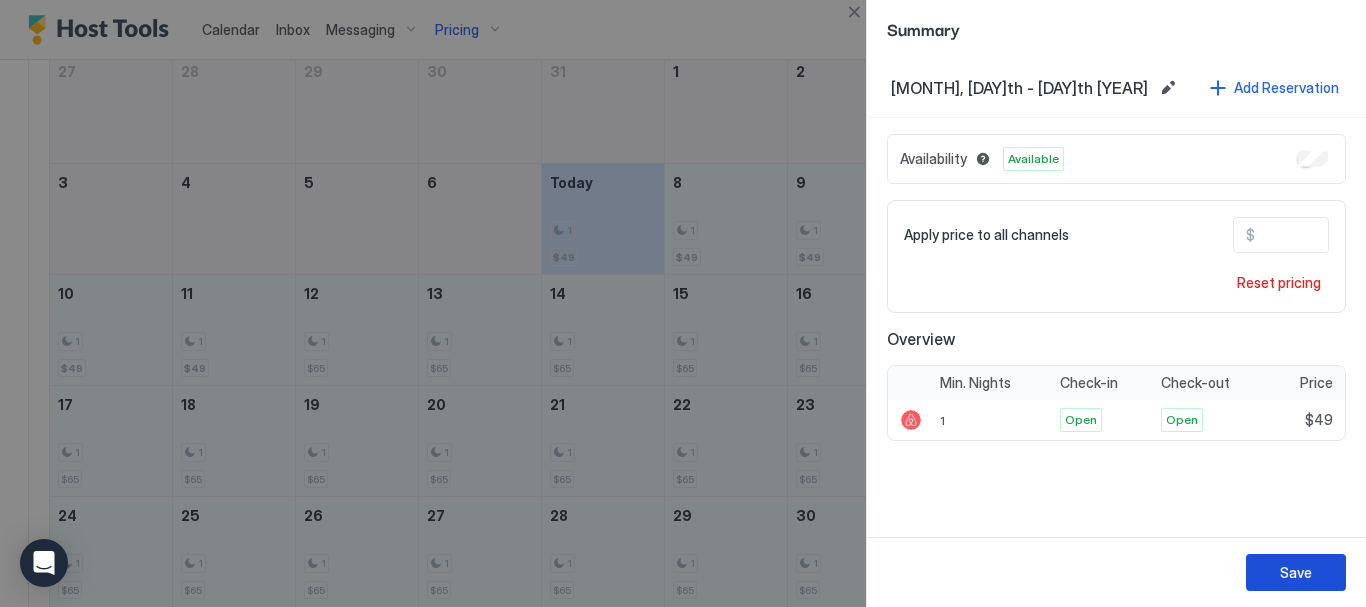 click on "Save" at bounding box center (1296, 572) 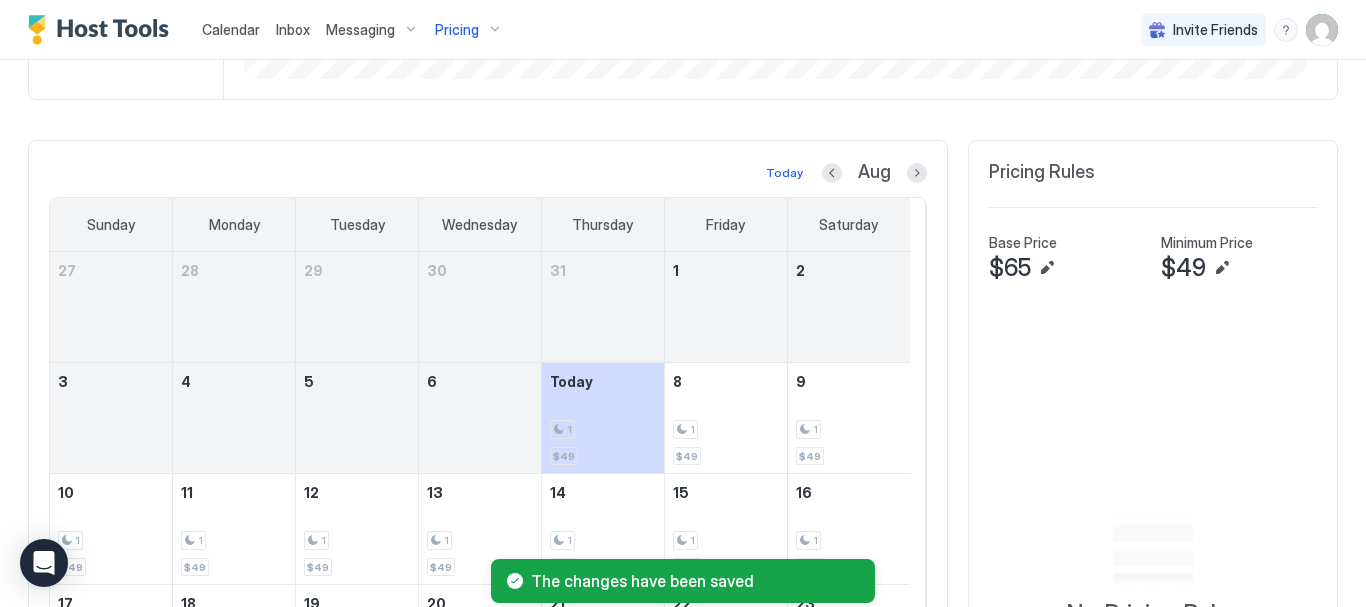 scroll, scrollTop: 500, scrollLeft: 0, axis: vertical 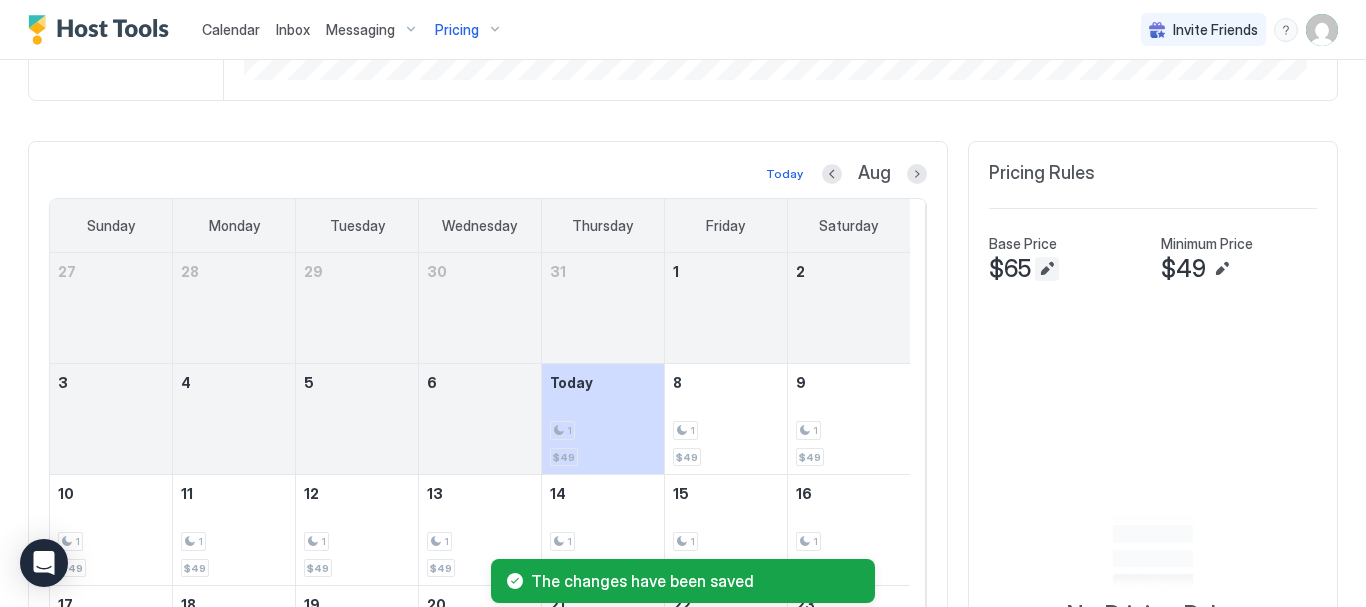 click at bounding box center [1047, 269] 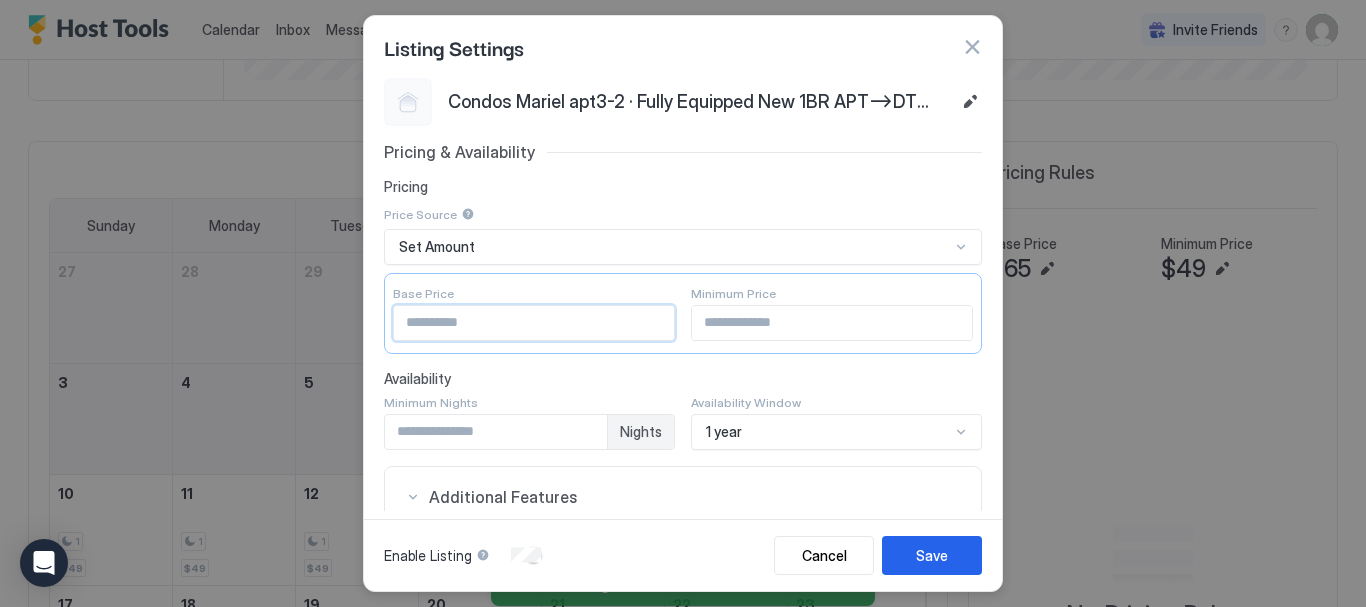 drag, startPoint x: 432, startPoint y: 322, endPoint x: 380, endPoint y: 309, distance: 53.600372 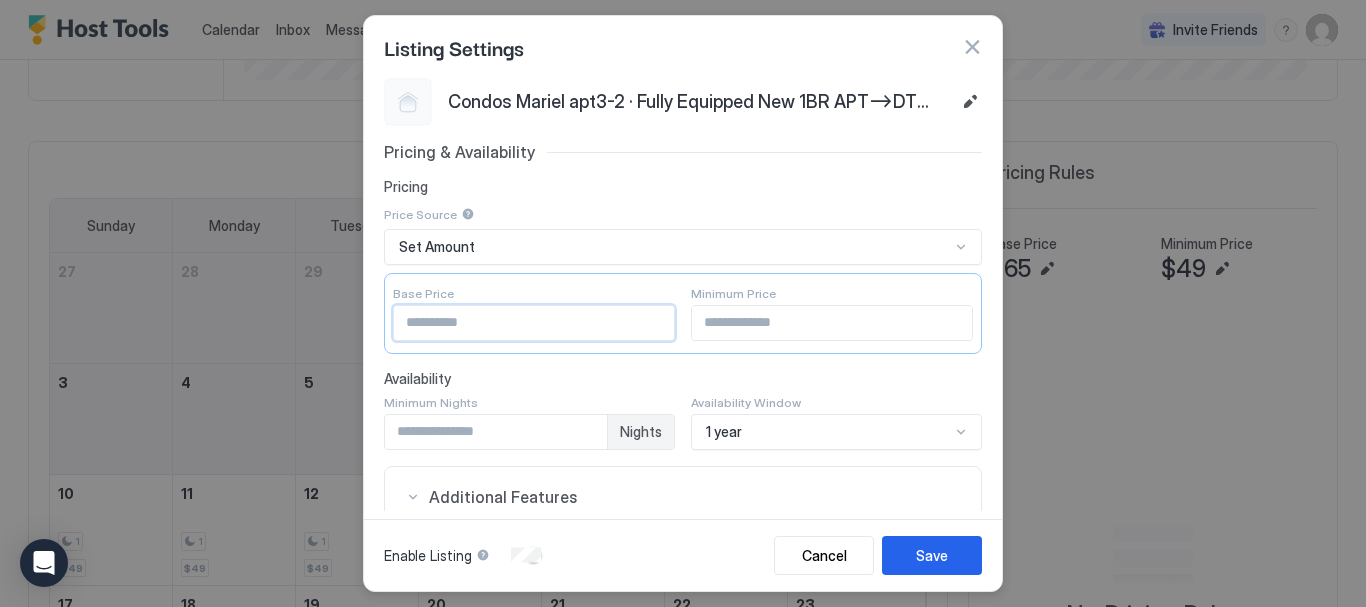 type on "**" 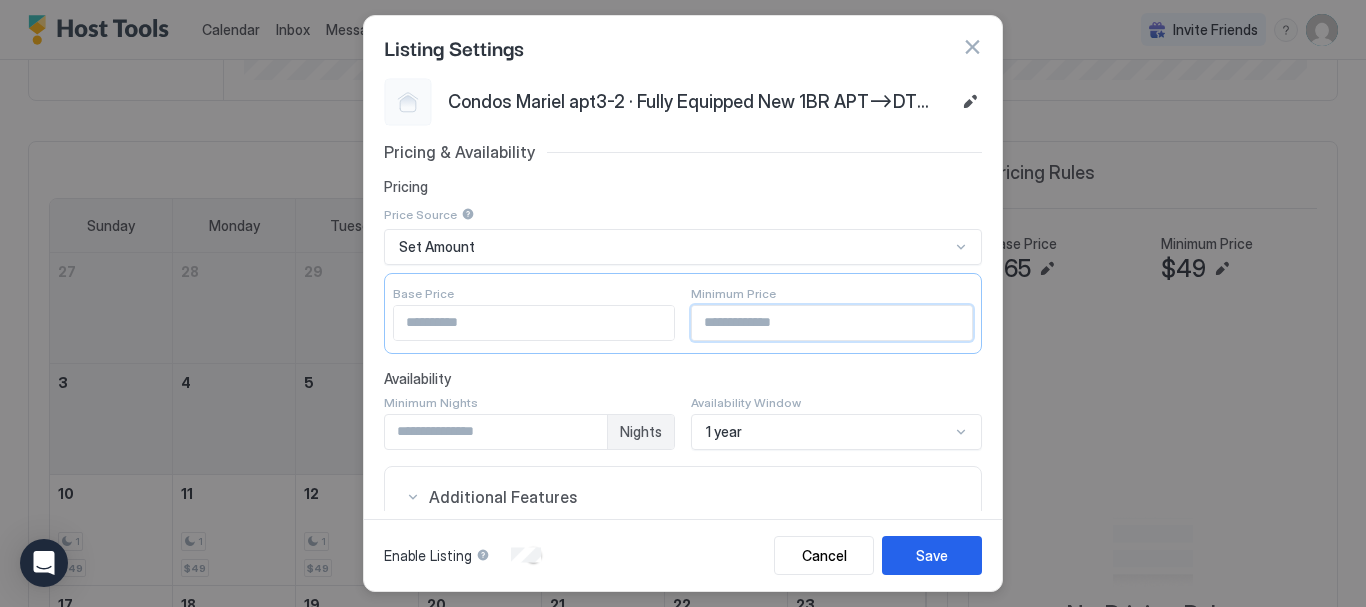 drag, startPoint x: 730, startPoint y: 327, endPoint x: 647, endPoint y: 322, distance: 83.15047 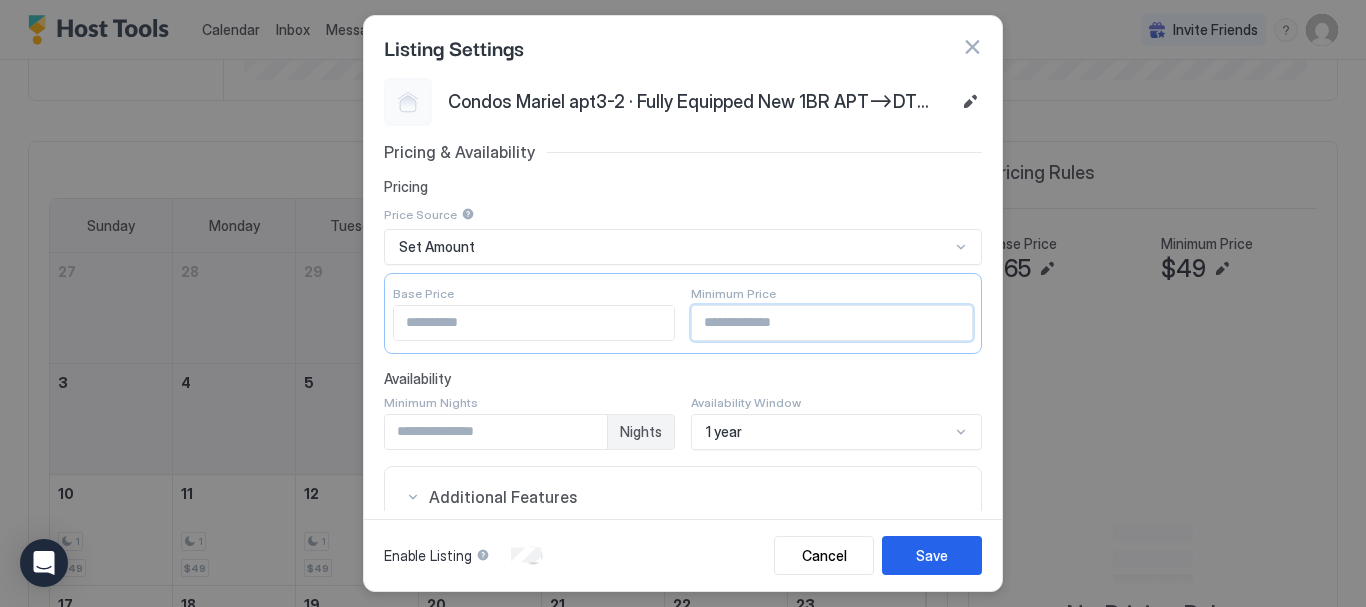 click on "Save" at bounding box center (932, 555) 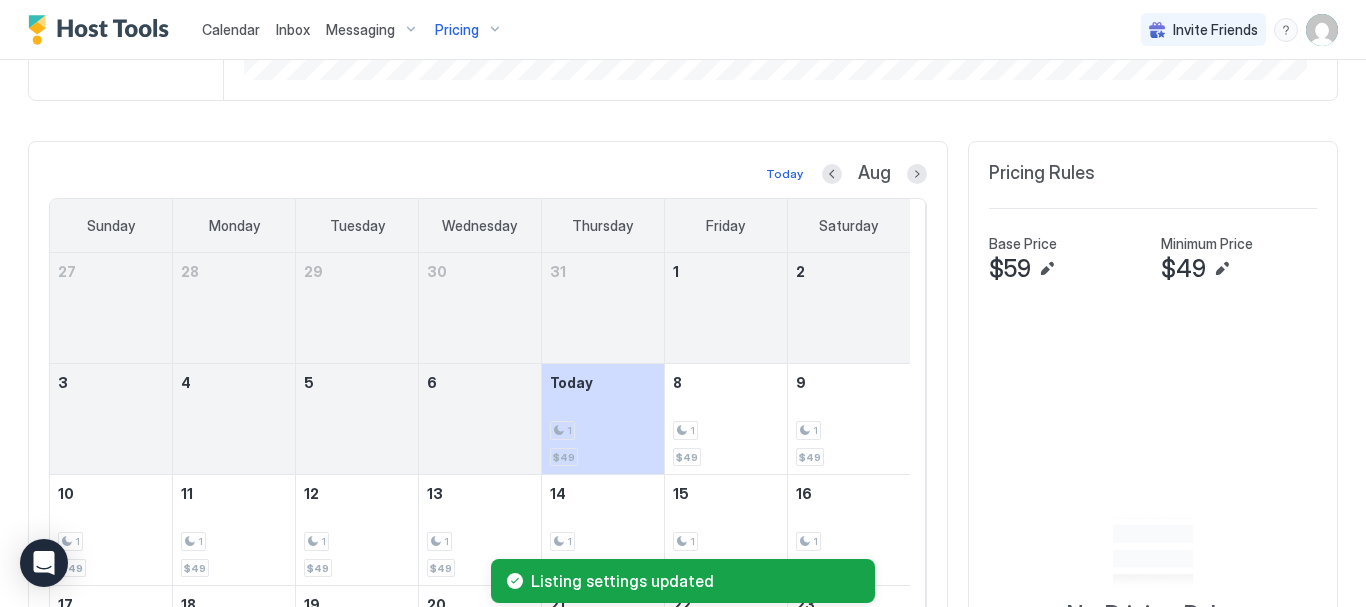 click at bounding box center [1222, 269] 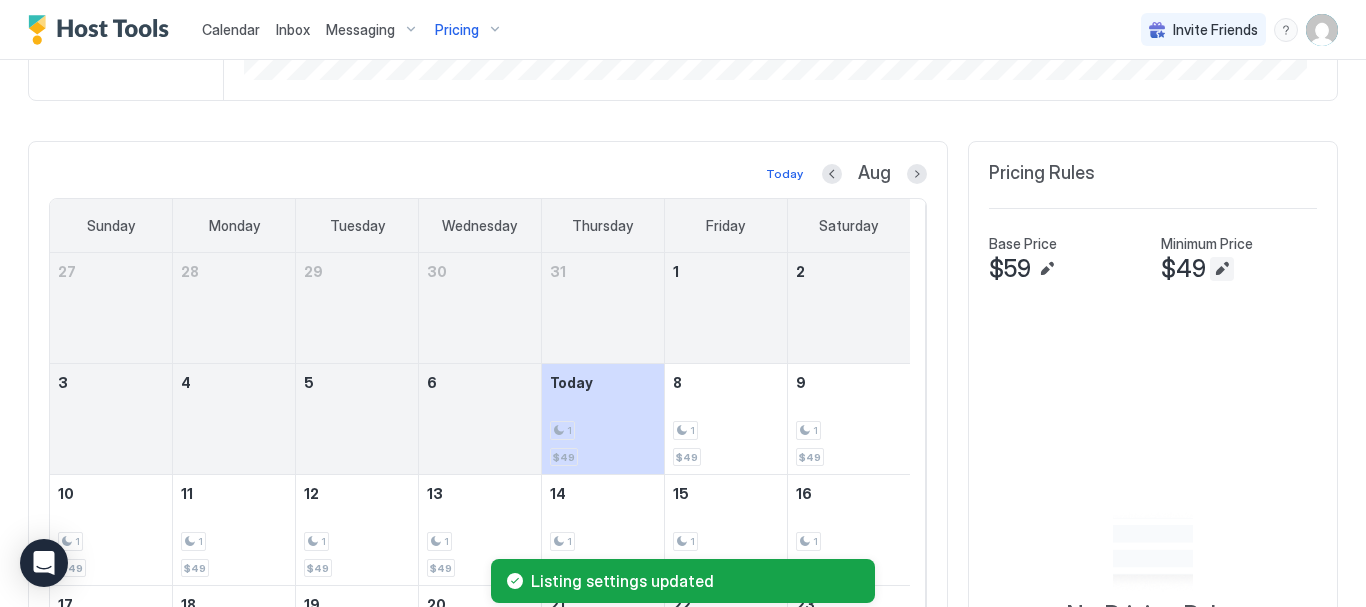 type on "**" 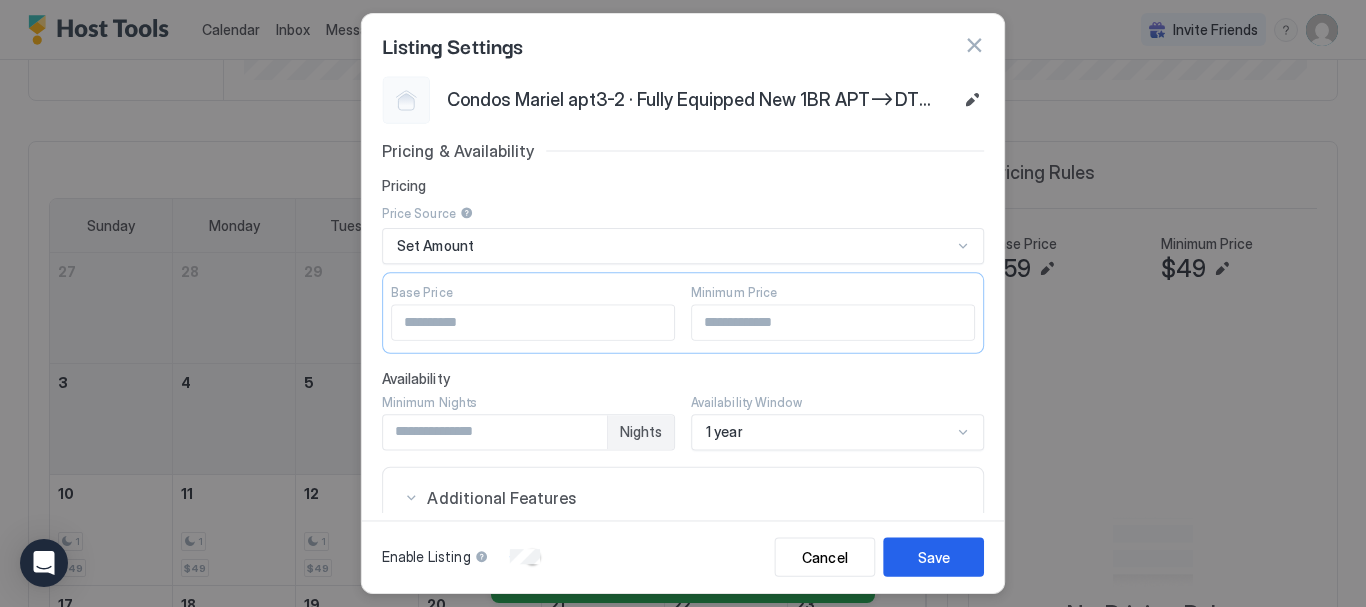 click on "Pricing & Availability Pricing Price Source   Set Amount Base Price ** Minimum Price ** Availability Minimum Nights * Nights Availability Window 1 year Additional Features Linked Rooms   Select... Calendar   + Add Export Calendar   Other Settings Linked Locks   Select... CM1-SECOND FLOOR GATE CM1-U5" at bounding box center (683, 530) 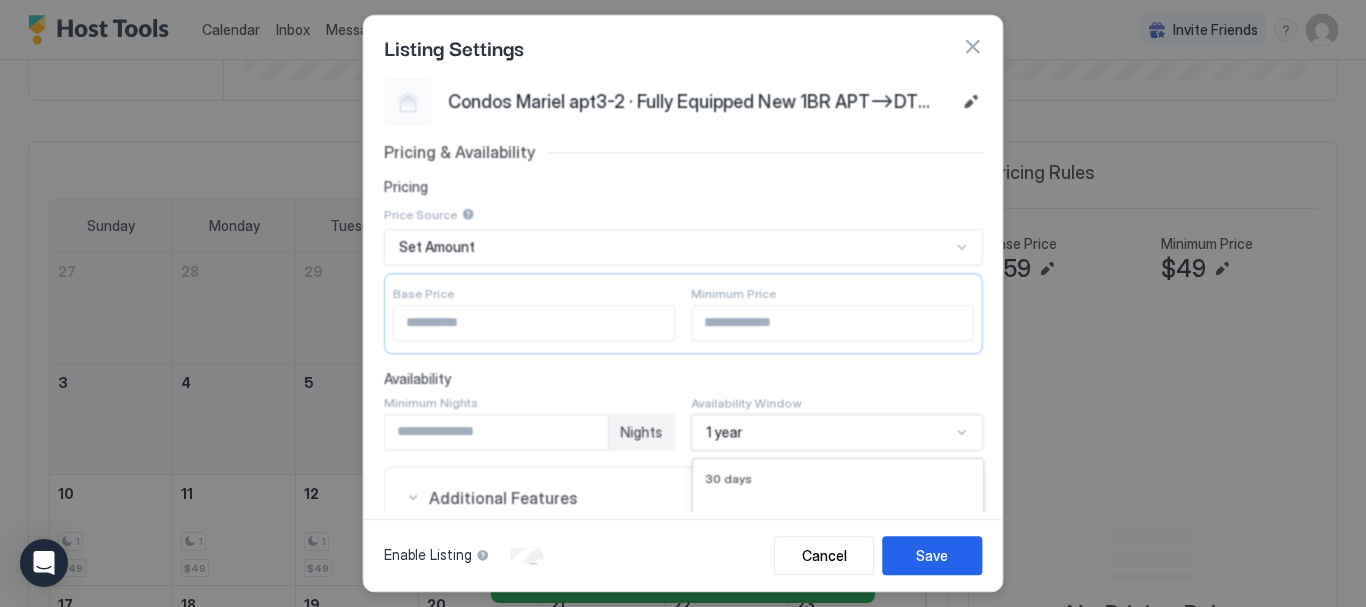scroll, scrollTop: 338, scrollLeft: 0, axis: vertical 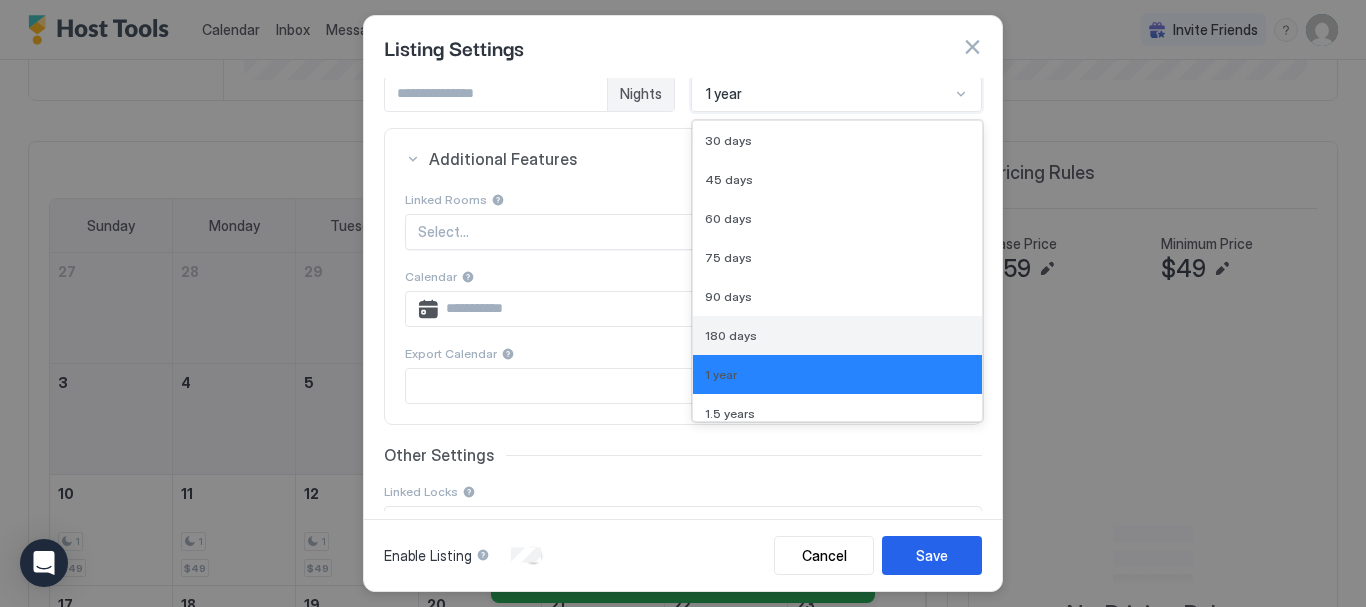 click on "180 days" at bounding box center (837, 335) 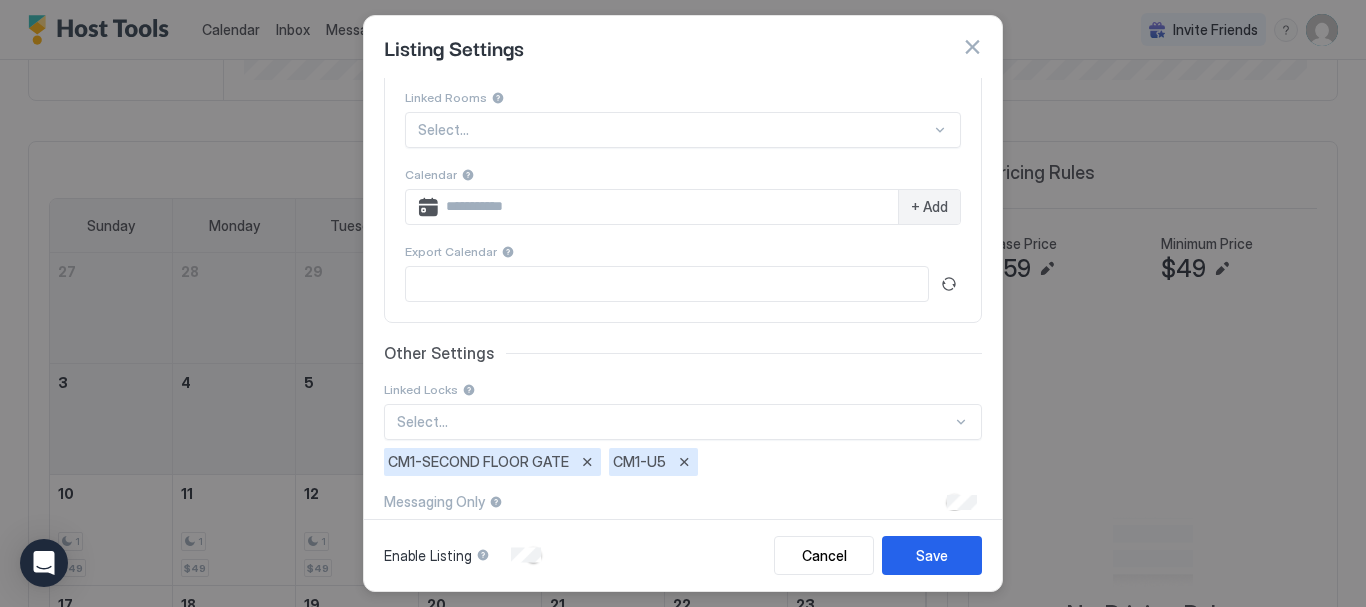 scroll, scrollTop: 461, scrollLeft: 0, axis: vertical 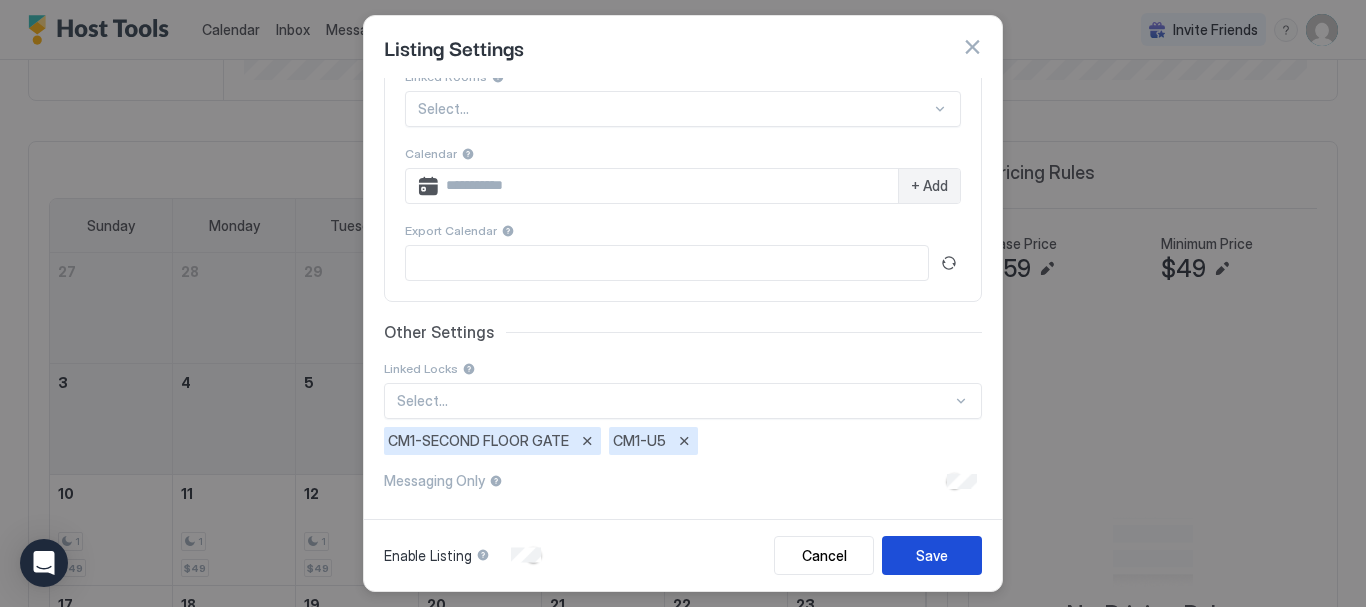 click on "Save" at bounding box center [932, 555] 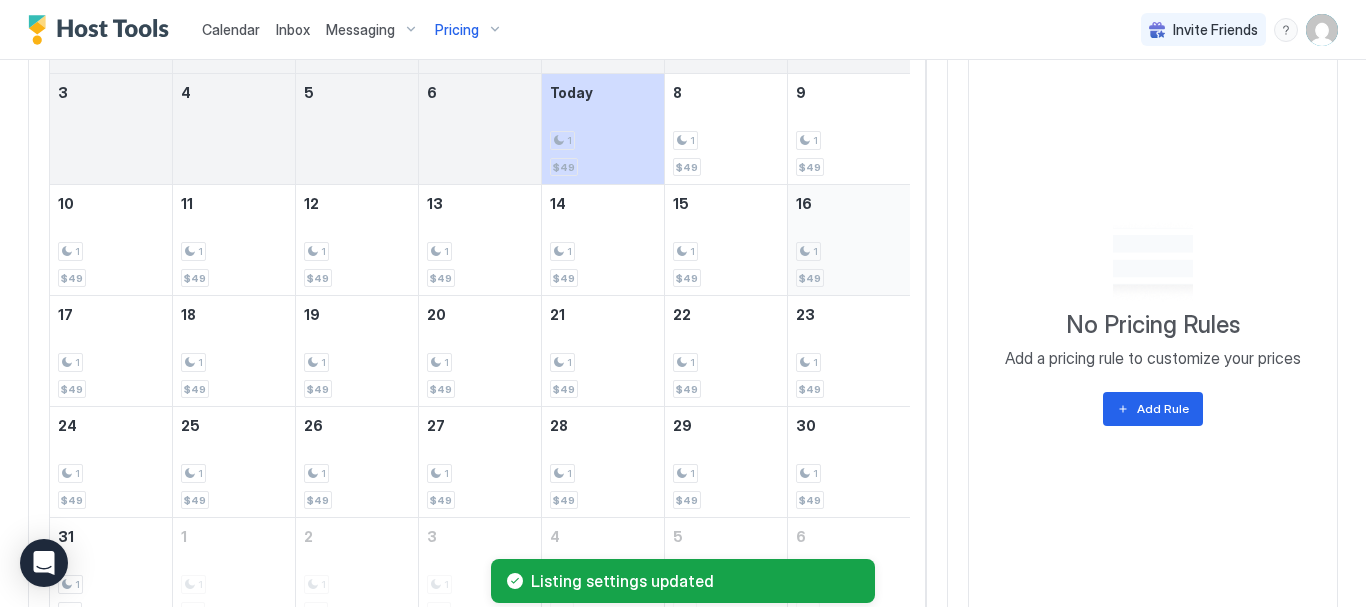 scroll, scrollTop: 890, scrollLeft: 0, axis: vertical 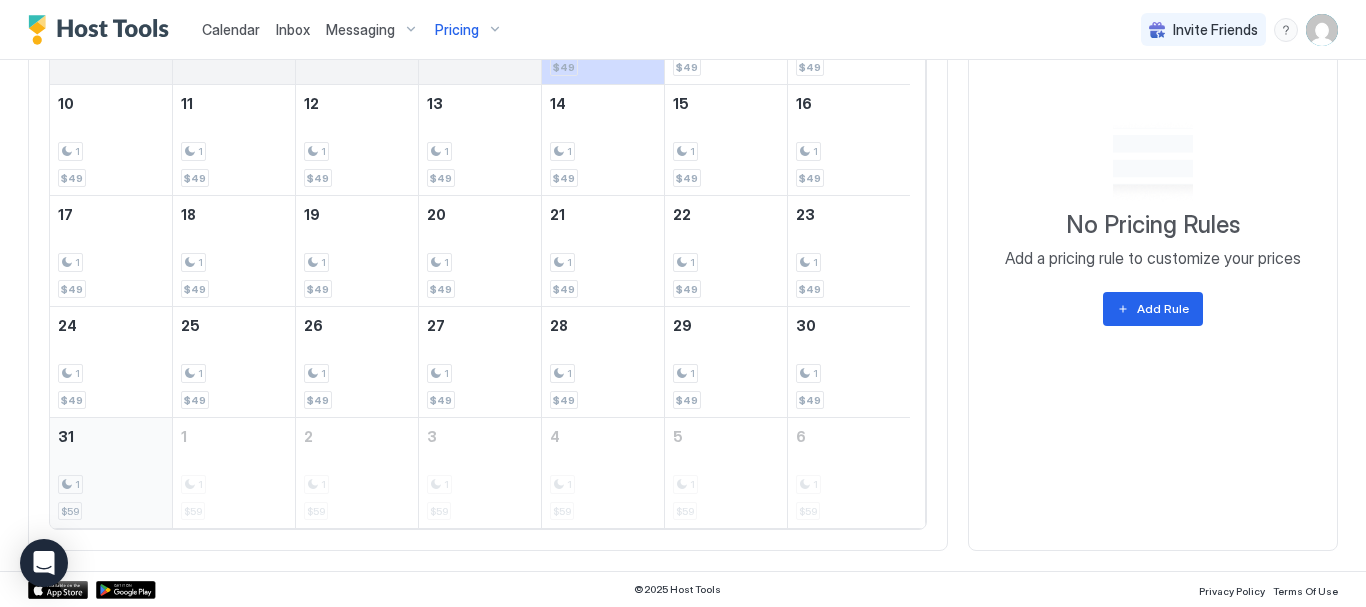 click on "1" at bounding box center (111, 484) 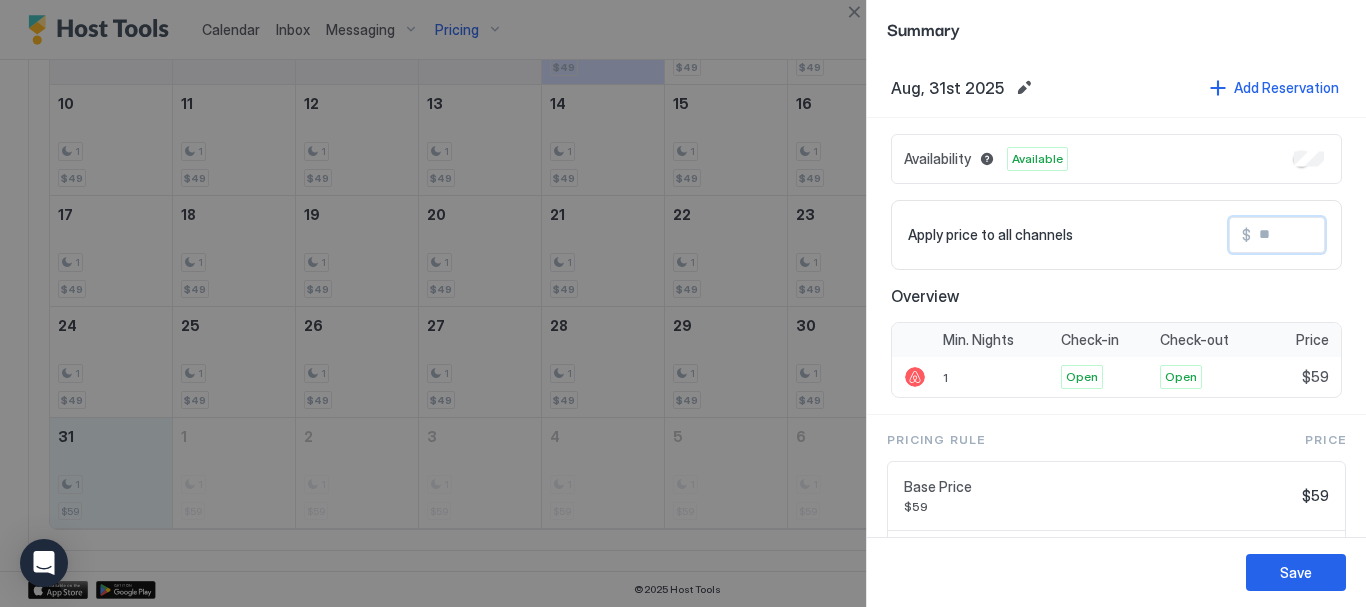 drag, startPoint x: 1270, startPoint y: 239, endPoint x: 1211, endPoint y: 237, distance: 59.03389 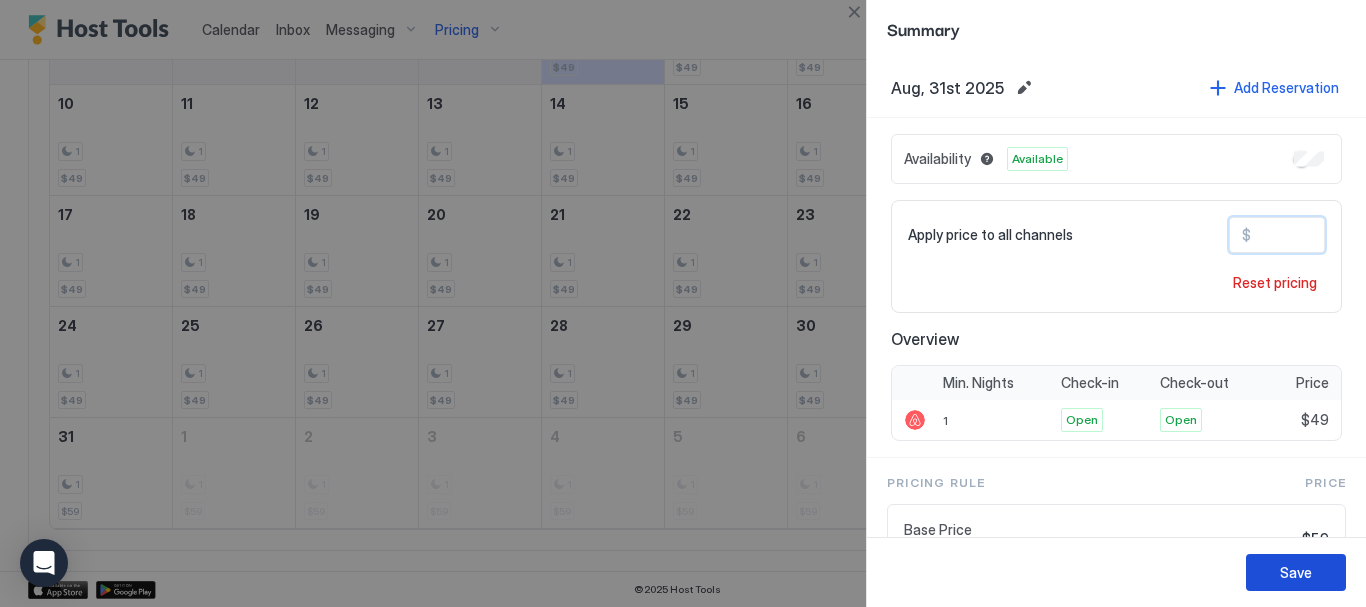 type on "**" 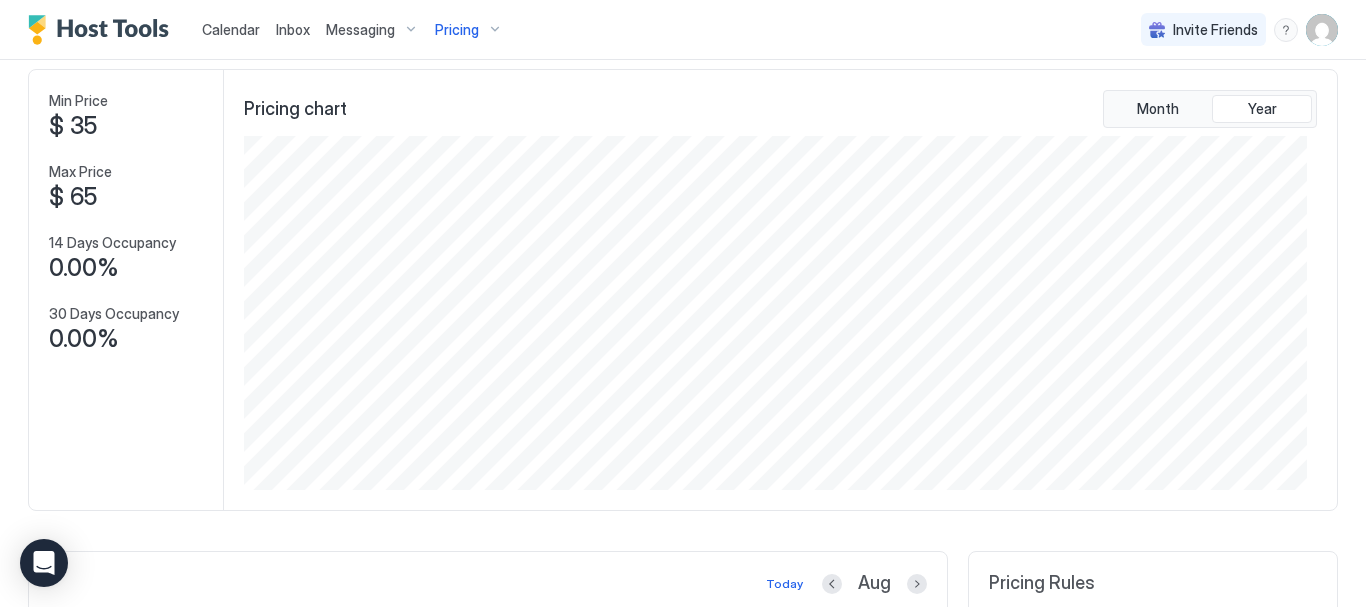 scroll, scrollTop: 0, scrollLeft: 0, axis: both 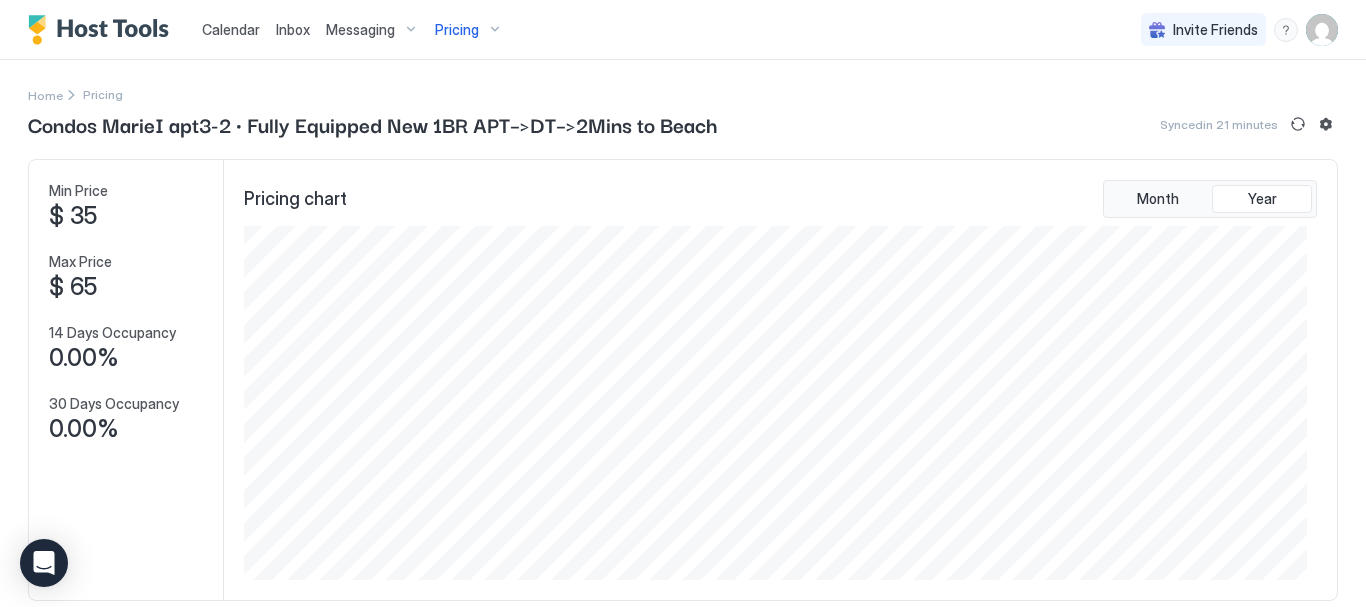 click on "Messaging" at bounding box center [372, 30] 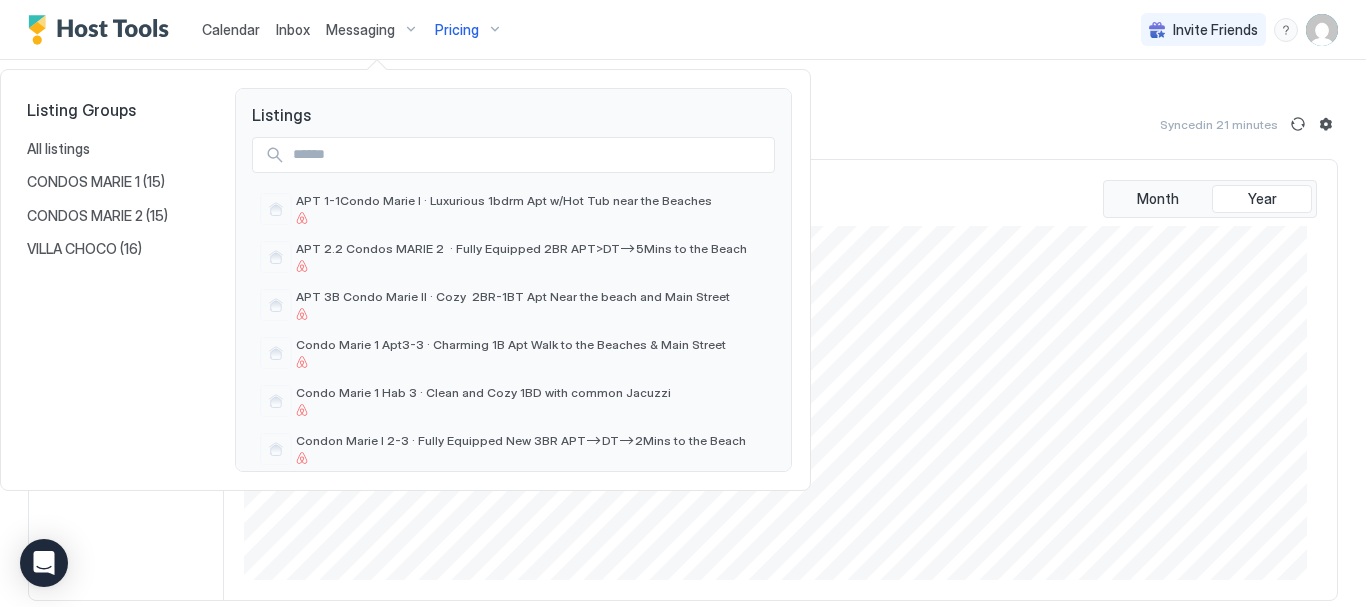 click at bounding box center (683, 303) 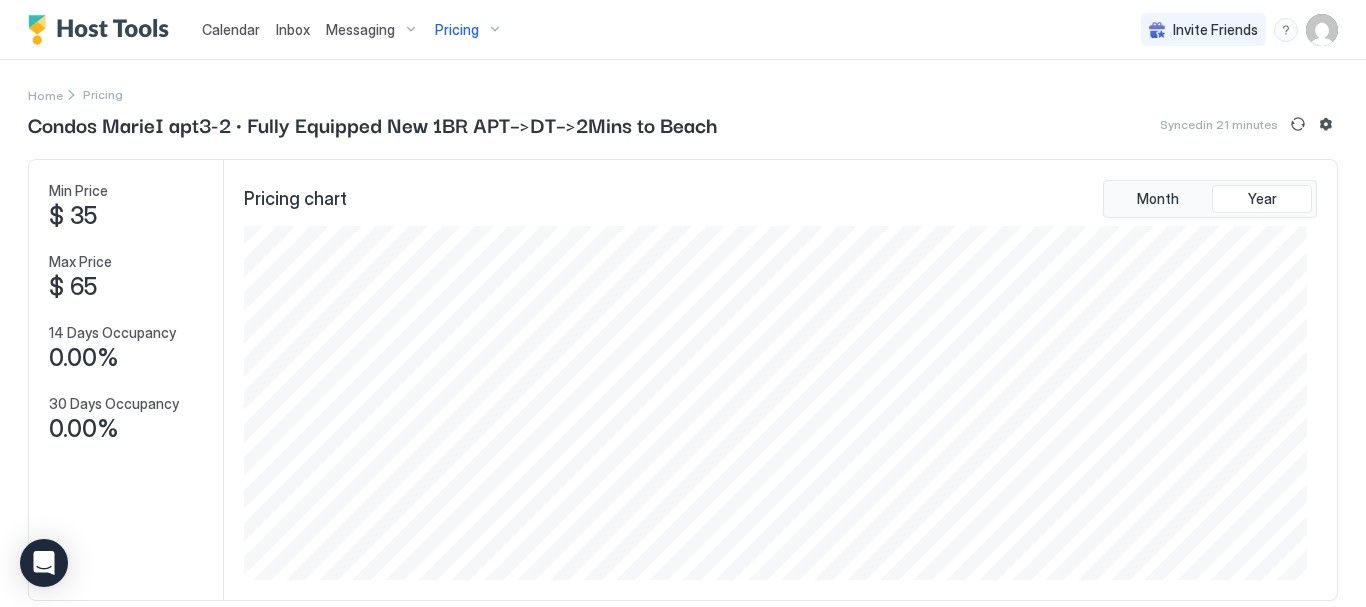 click on "Pricing" at bounding box center [469, 30] 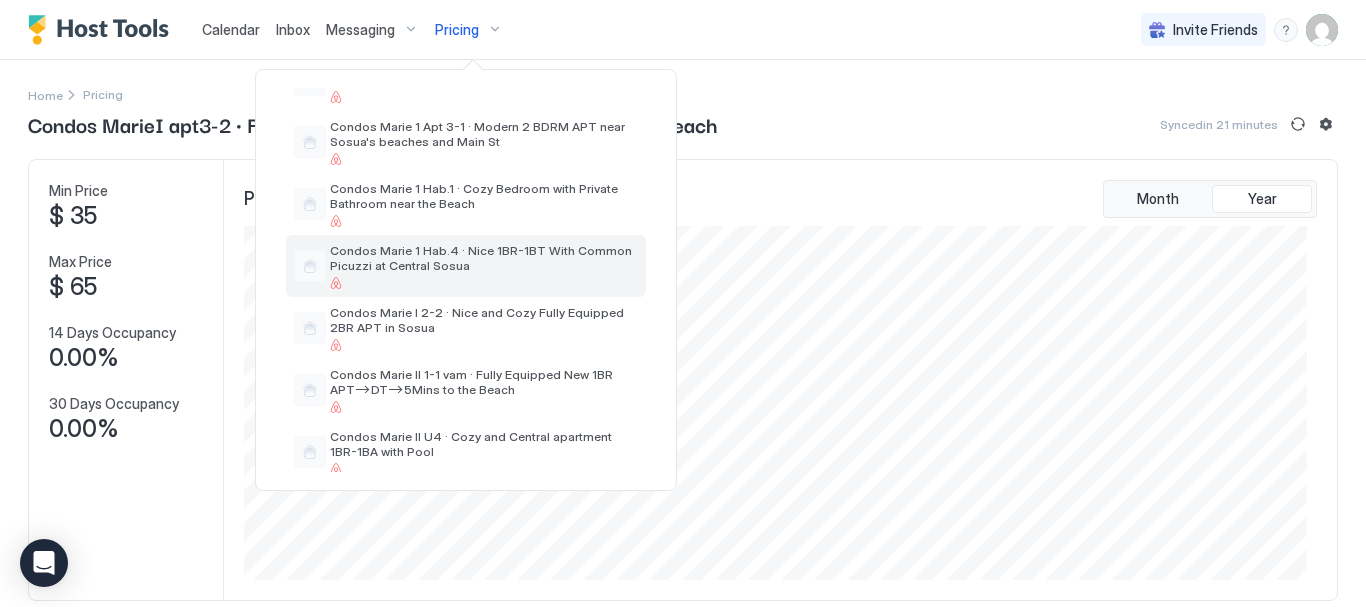 scroll, scrollTop: 600, scrollLeft: 0, axis: vertical 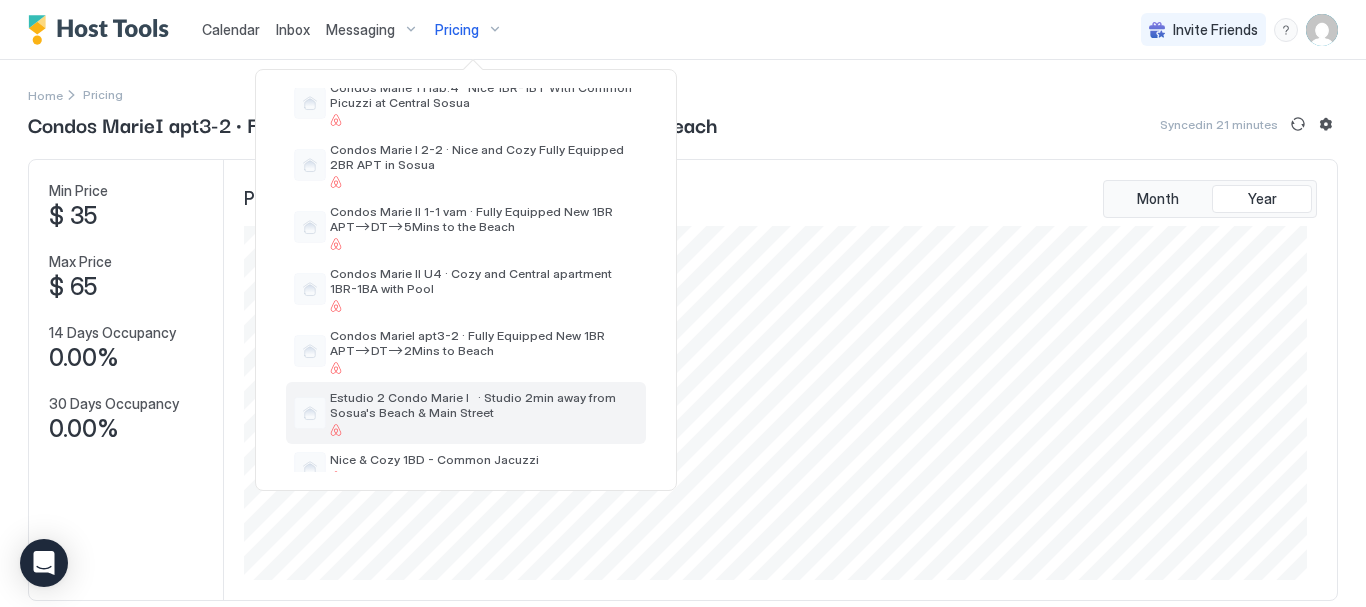 click on "Estudio 2 Condo Marie I   · Studio 2min away from Sosua's Beach & Main Street" at bounding box center (484, 405) 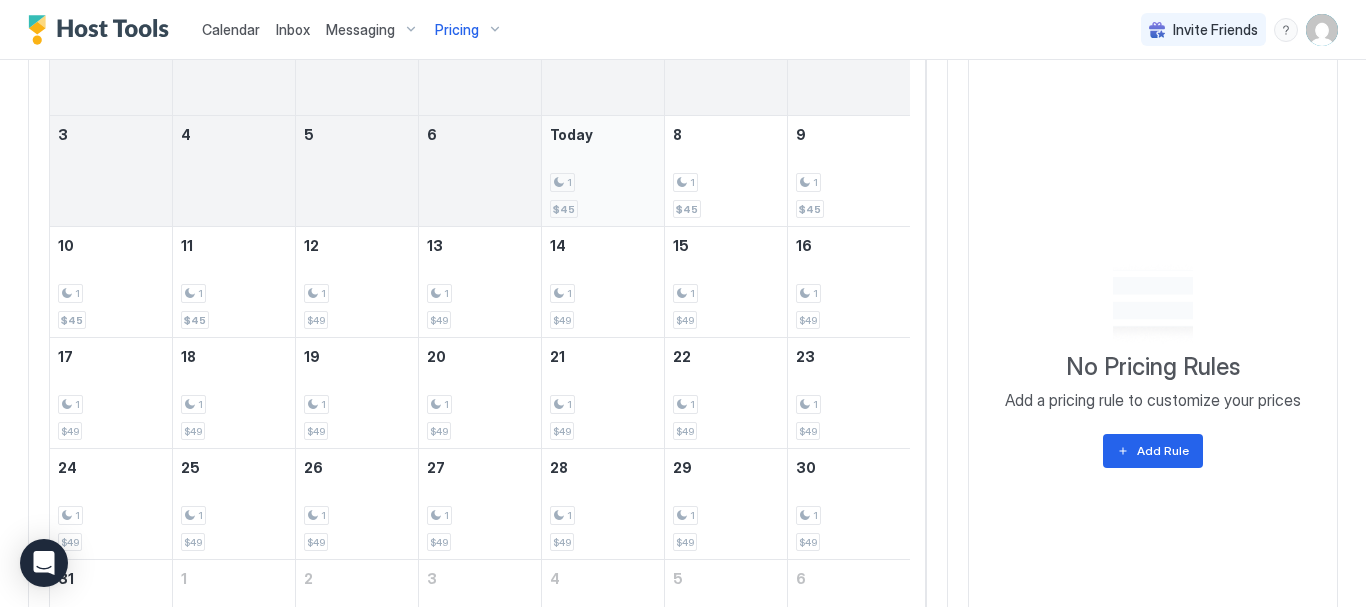 scroll, scrollTop: 700, scrollLeft: 0, axis: vertical 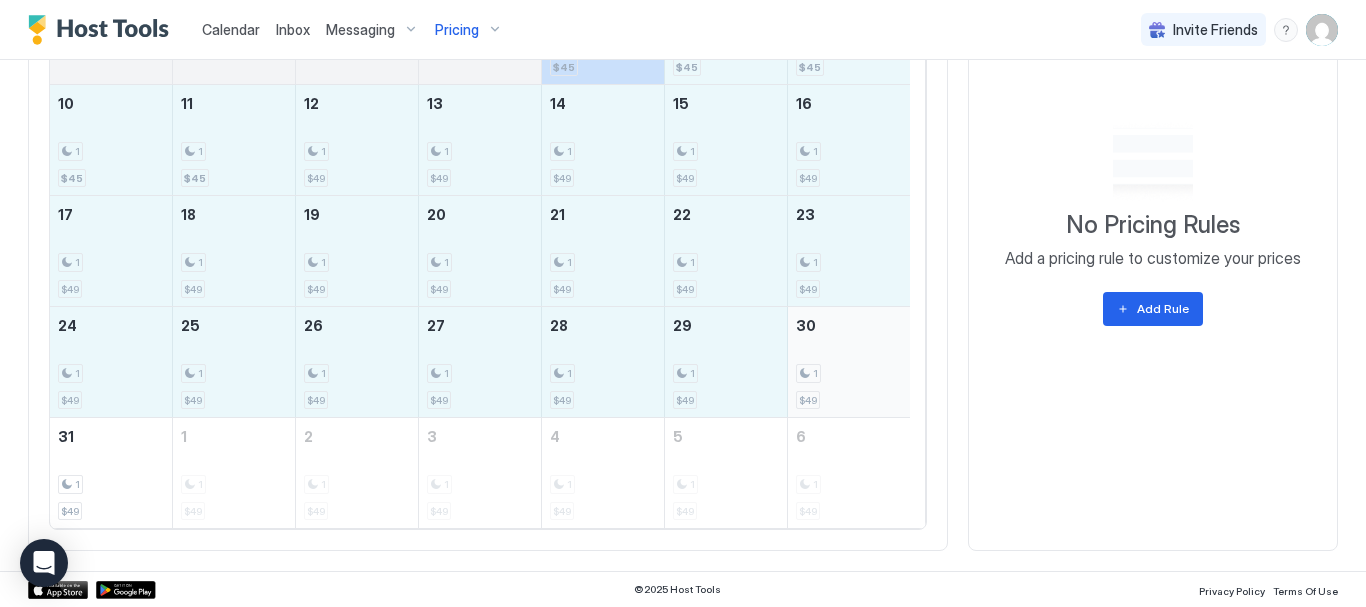 drag, startPoint x: 606, startPoint y: 222, endPoint x: 850, endPoint y: 406, distance: 305.60104 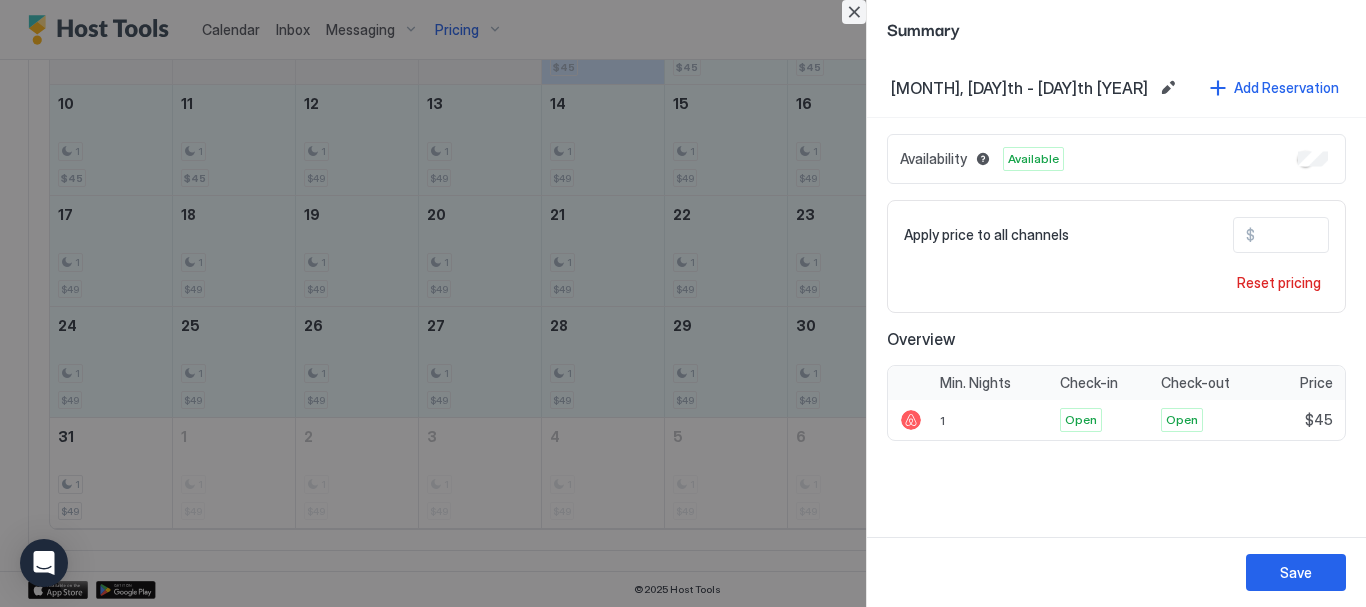 click at bounding box center (854, 12) 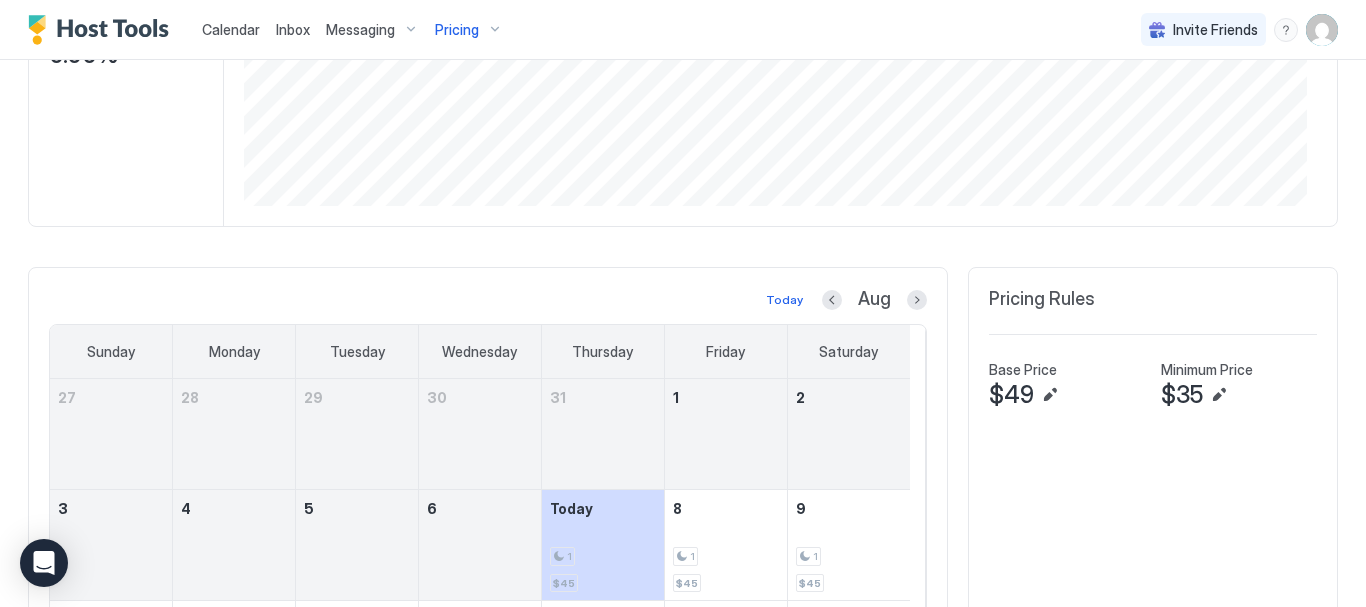scroll, scrollTop: 490, scrollLeft: 0, axis: vertical 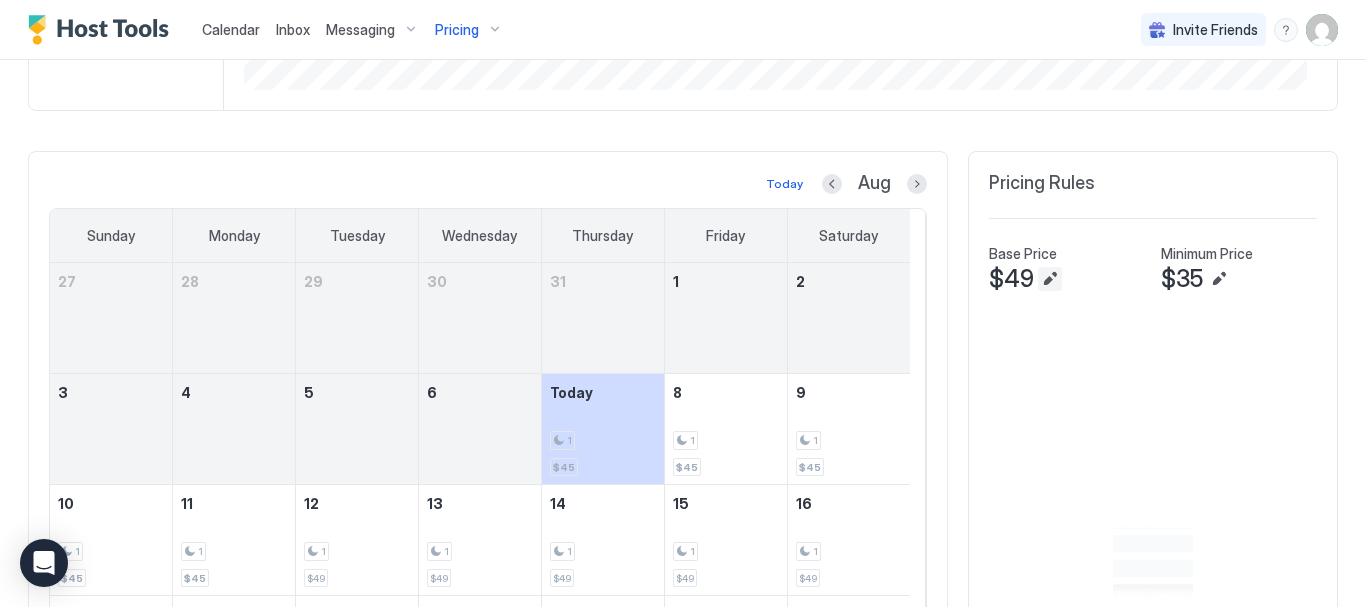 click at bounding box center (1050, 279) 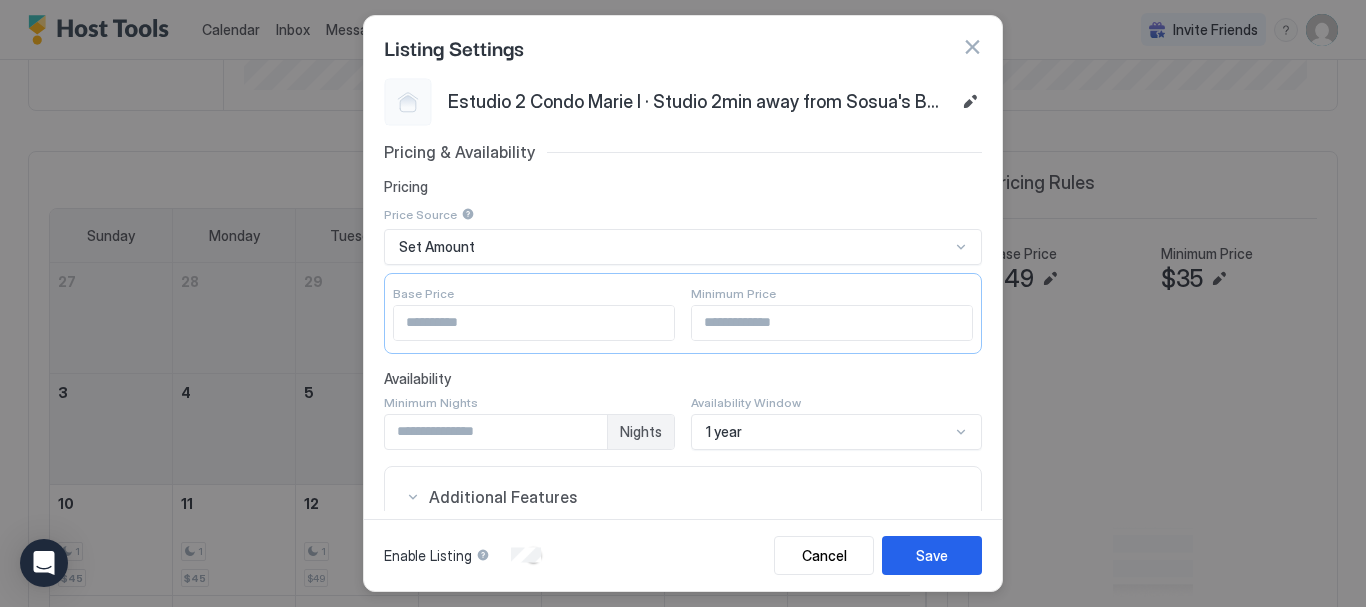 click on "**" at bounding box center [534, 323] 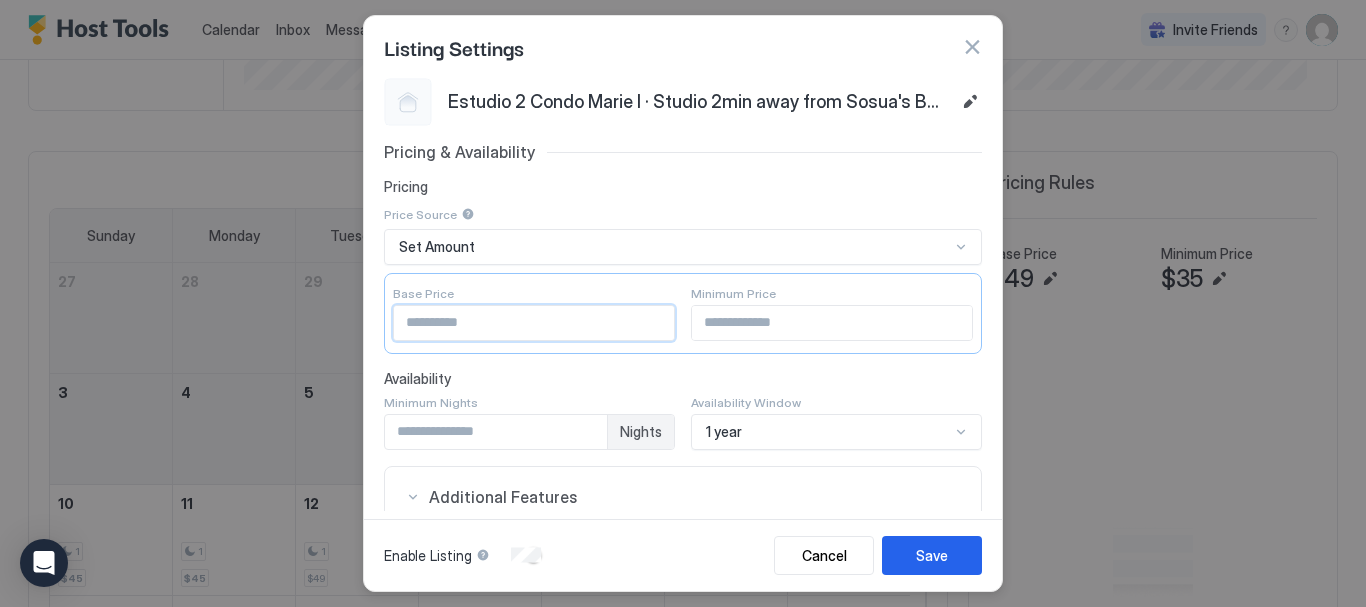 type on "**" 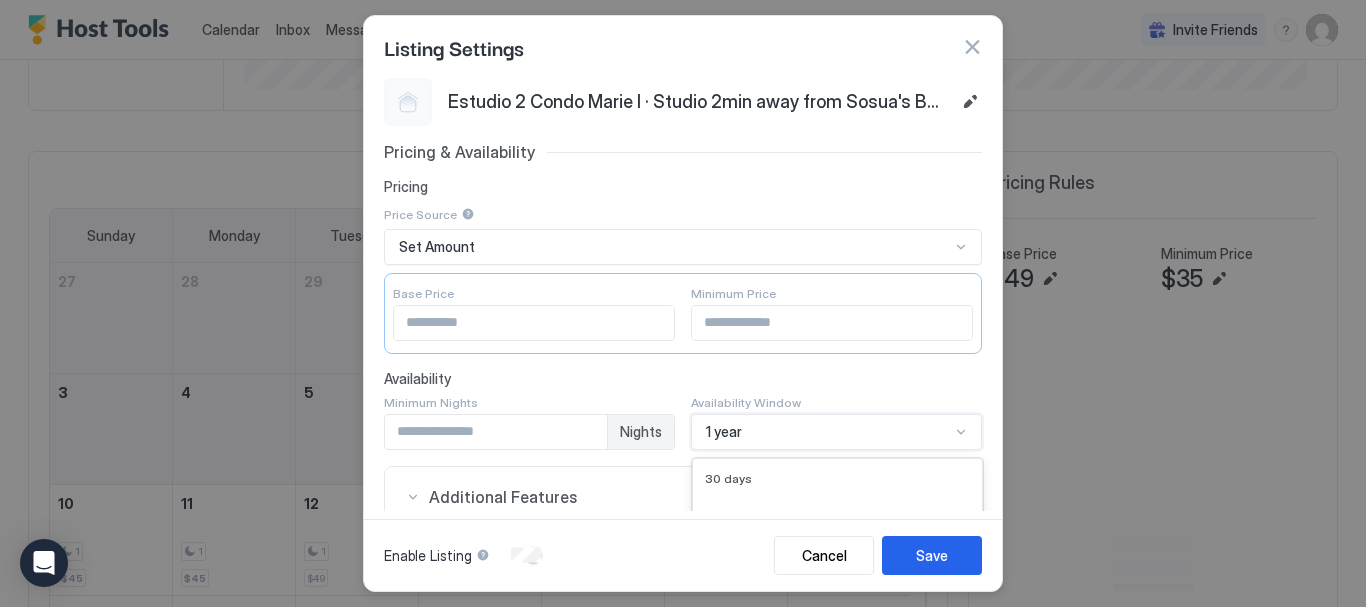 scroll, scrollTop: 335, scrollLeft: 0, axis: vertical 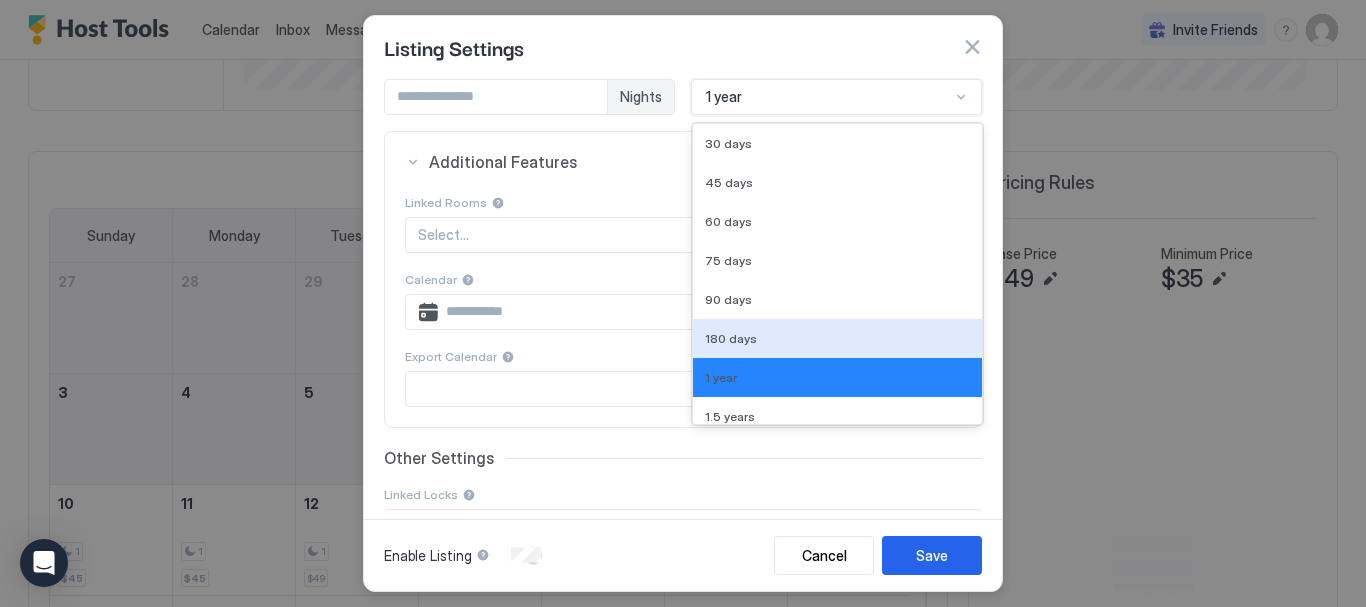 click on "180 days" at bounding box center (837, 338) 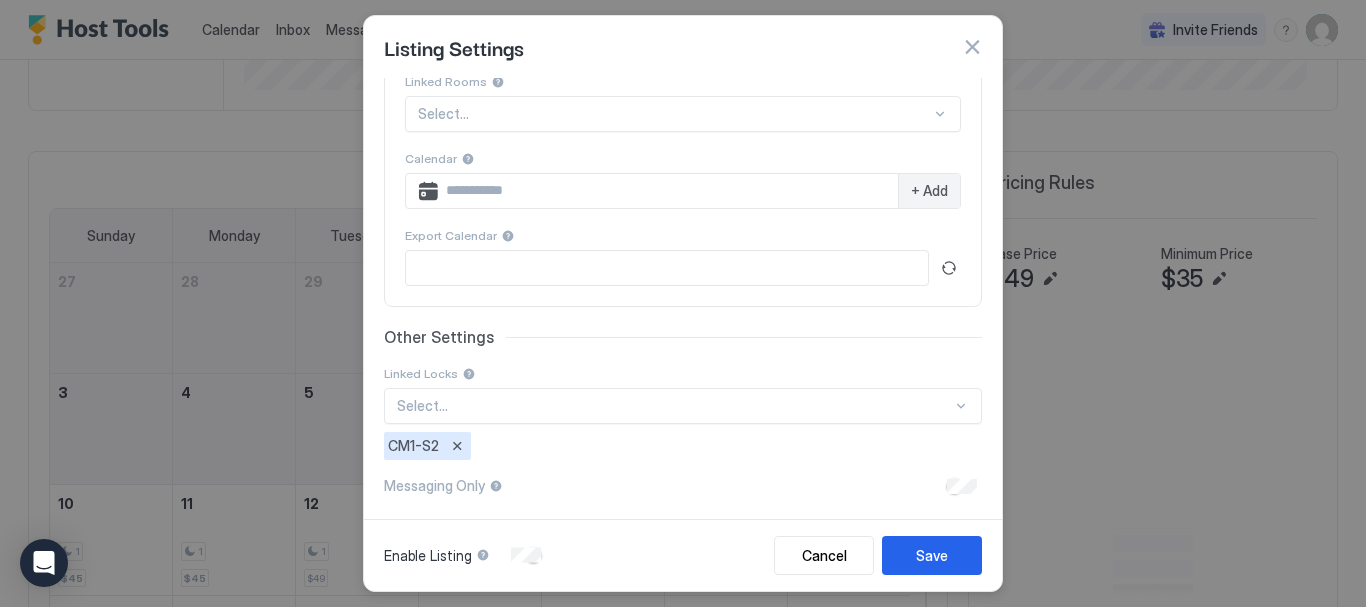 scroll, scrollTop: 461, scrollLeft: 0, axis: vertical 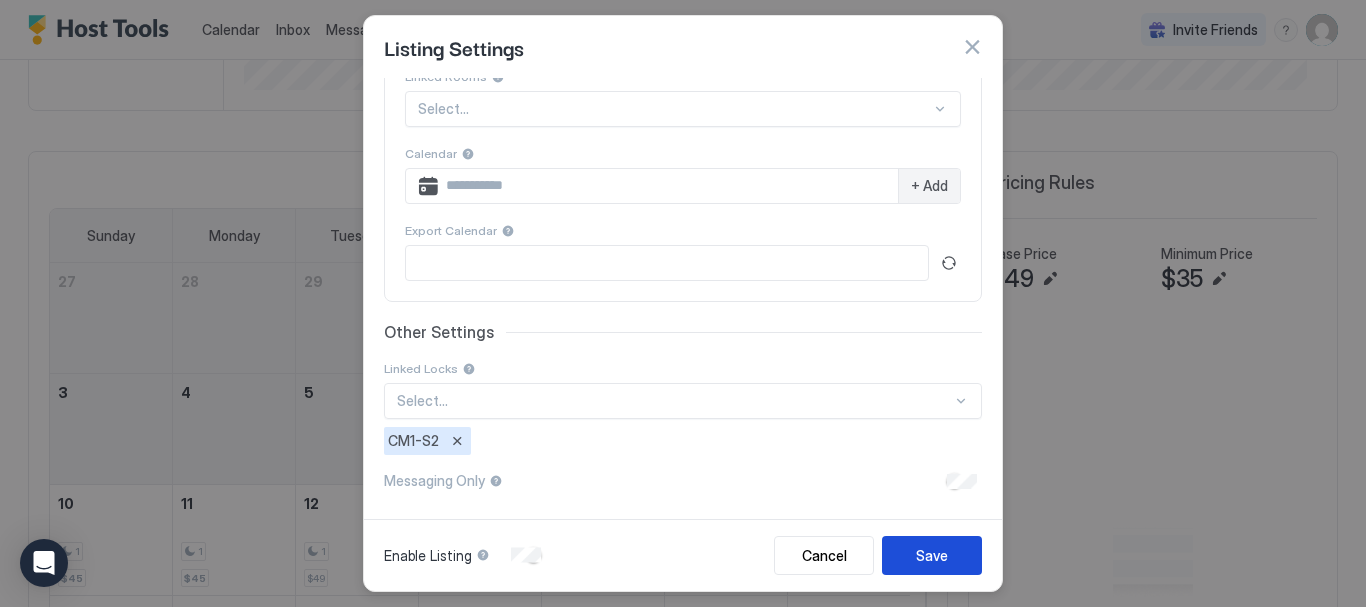 click on "Save" at bounding box center (932, 555) 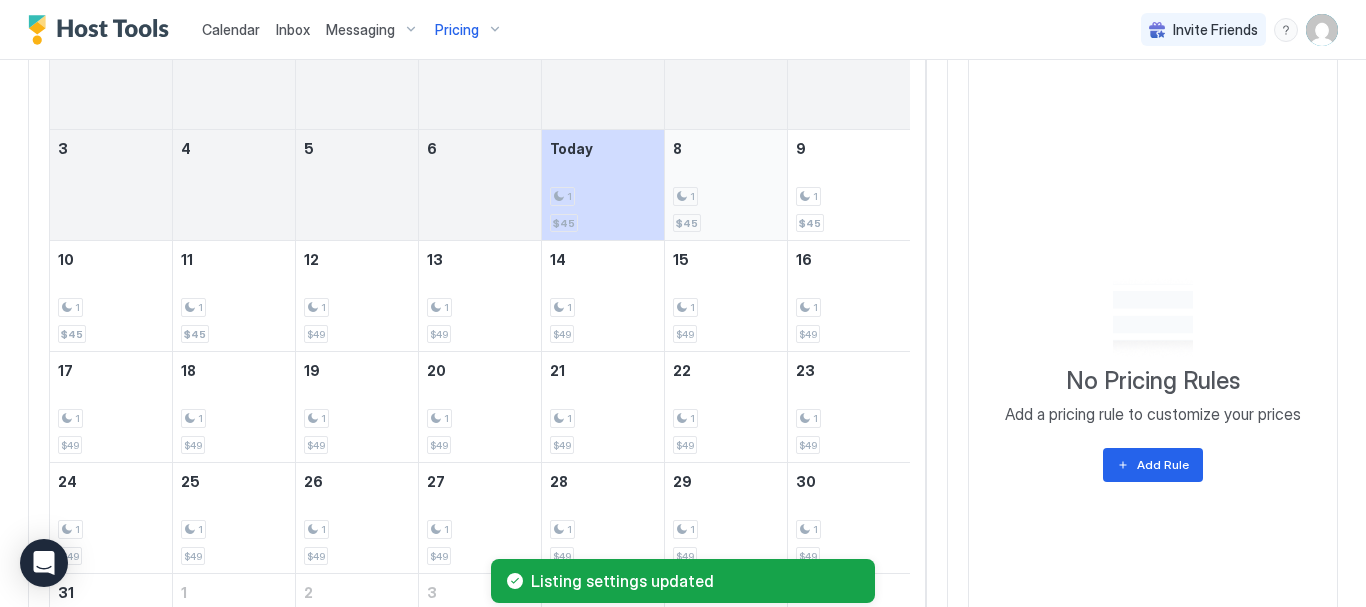 scroll, scrollTop: 790, scrollLeft: 0, axis: vertical 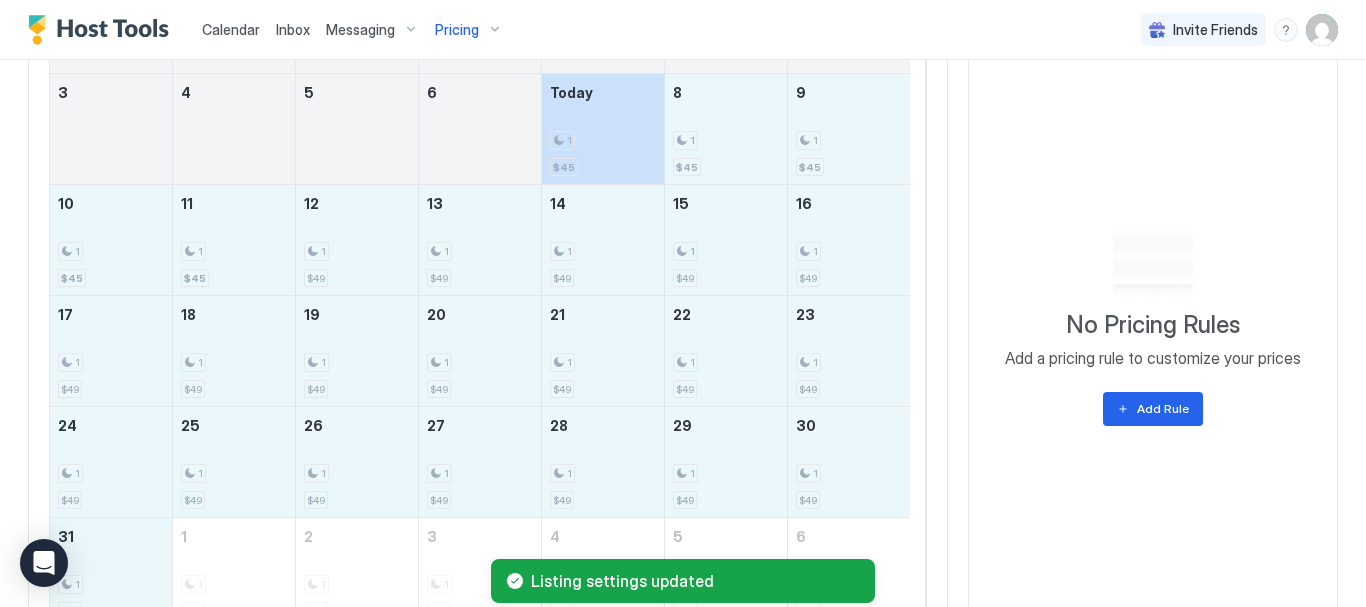 drag, startPoint x: 626, startPoint y: 162, endPoint x: 100, endPoint y: 570, distance: 665.6876 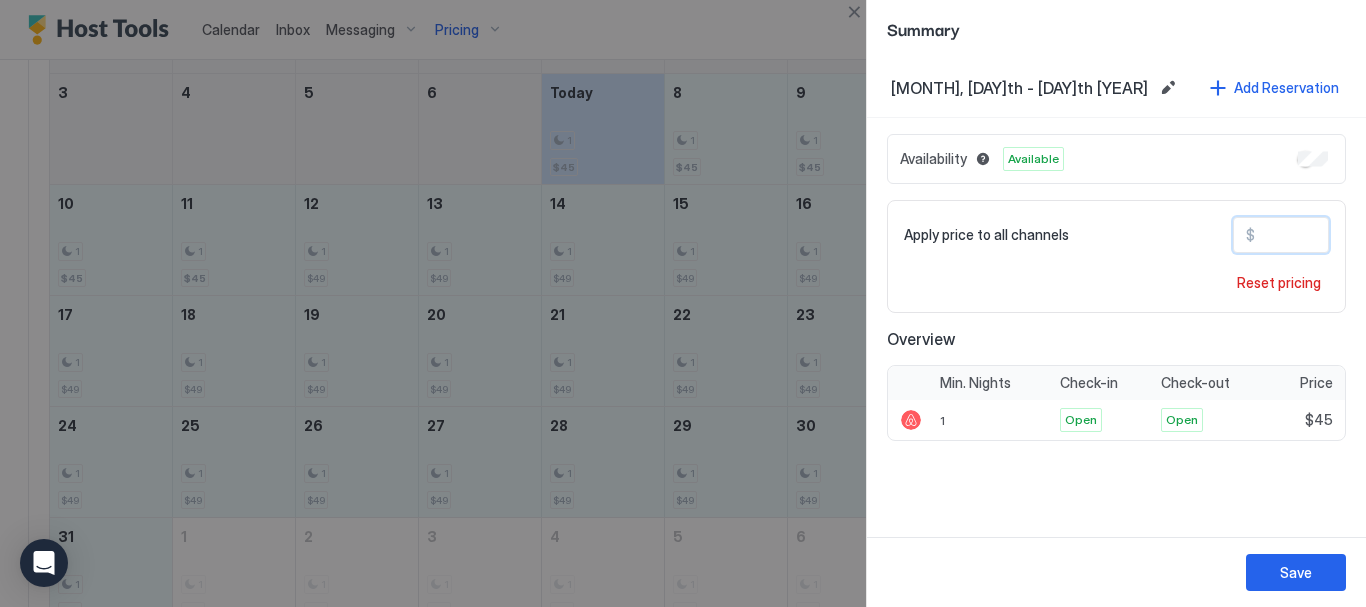 drag, startPoint x: 1311, startPoint y: 227, endPoint x: 1222, endPoint y: 230, distance: 89.050545 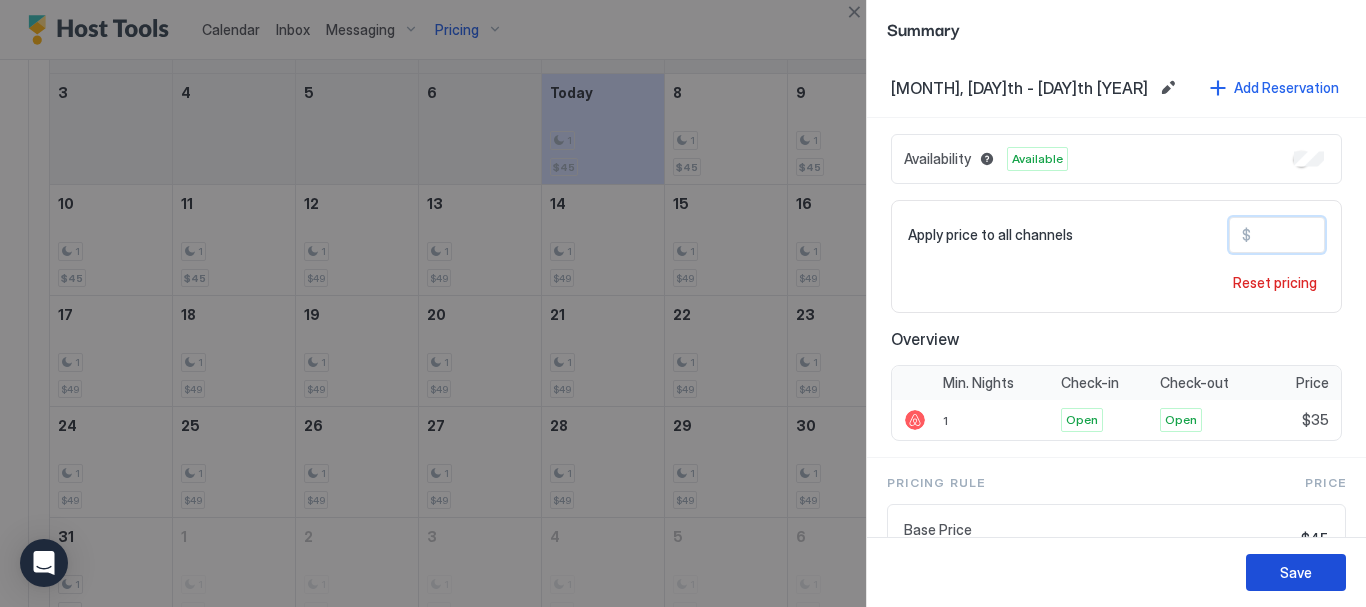 type on "**" 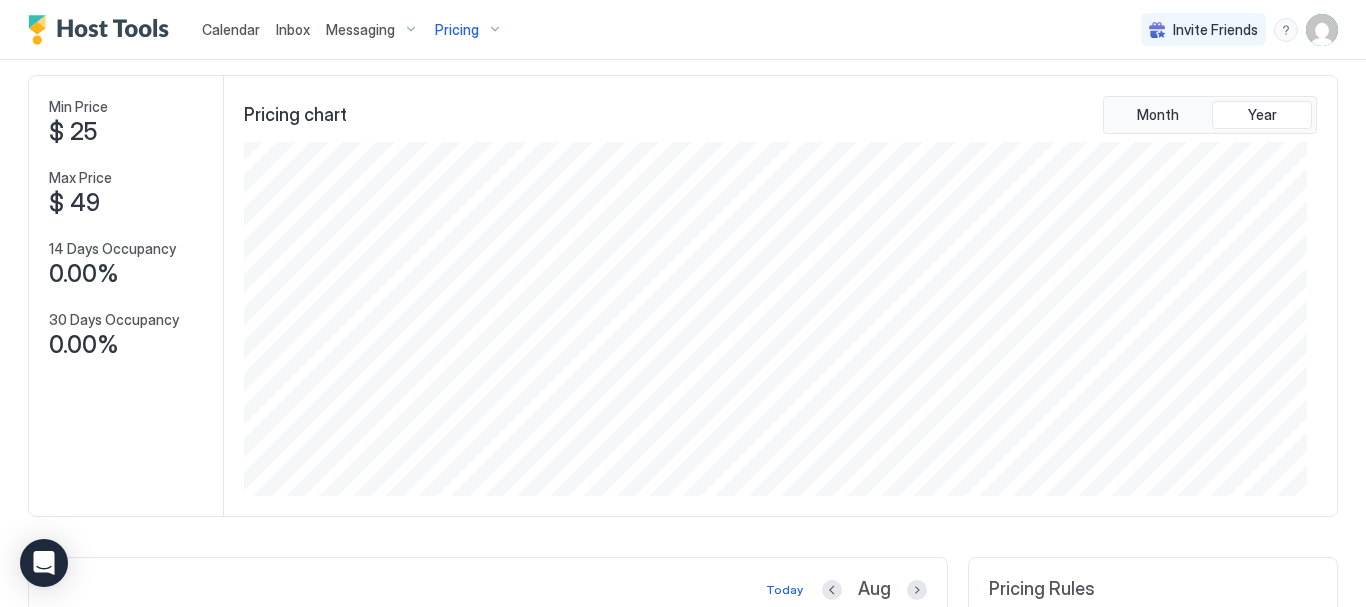 scroll, scrollTop: 0, scrollLeft: 0, axis: both 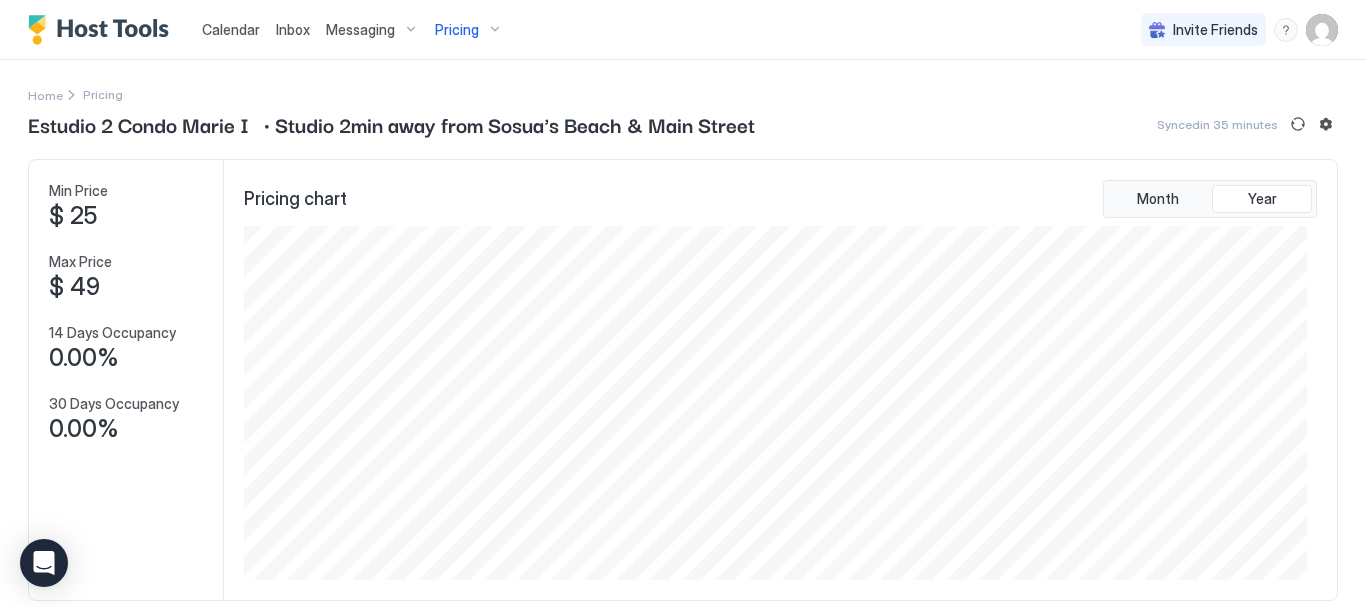 click on "Pricing" at bounding box center (469, 30) 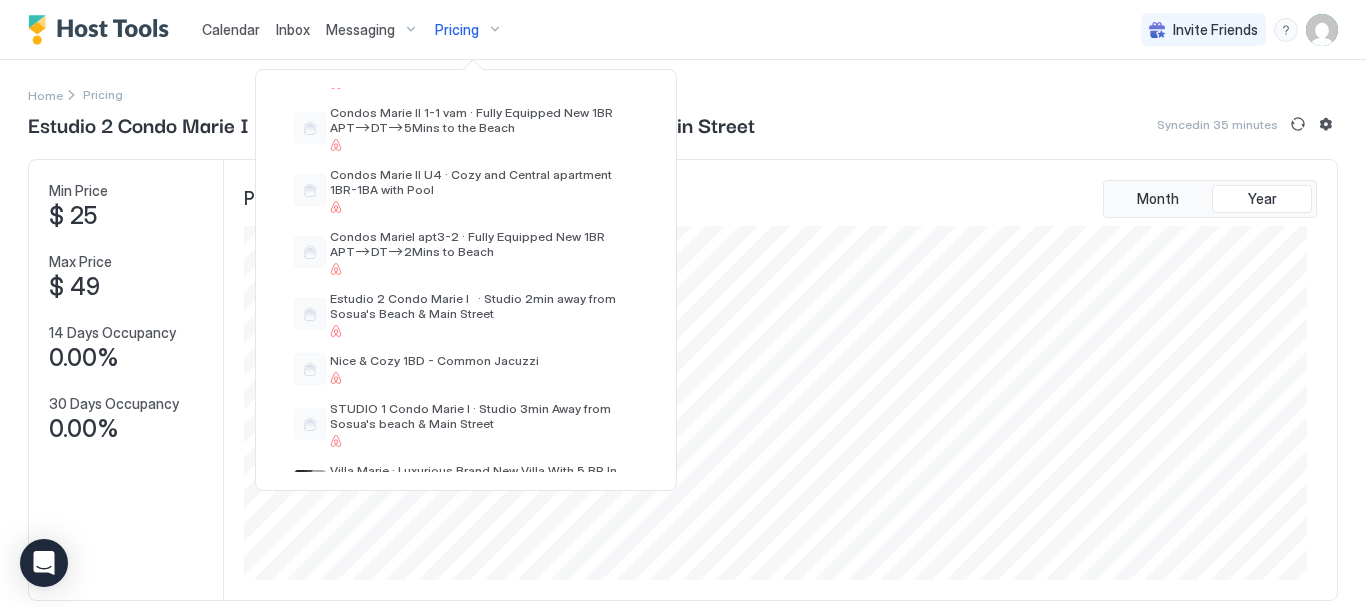 scroll, scrollTop: 744, scrollLeft: 0, axis: vertical 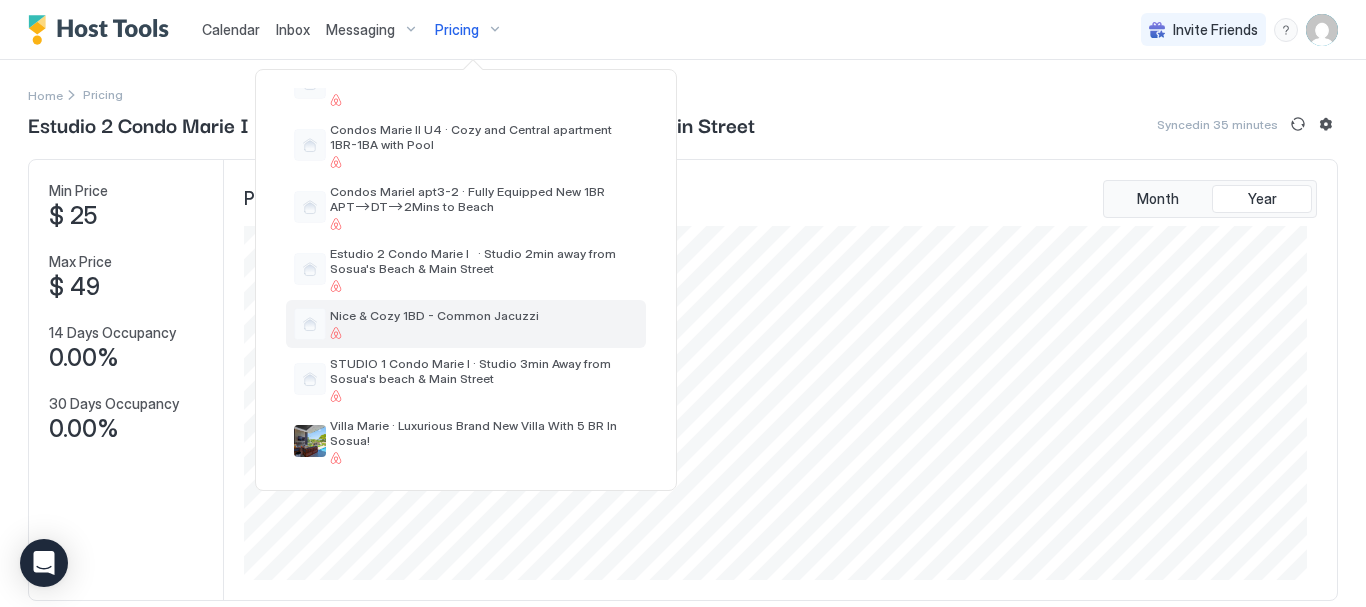 click on "Nice & Cozy 1BD - Common Jacuzzi" at bounding box center (434, 315) 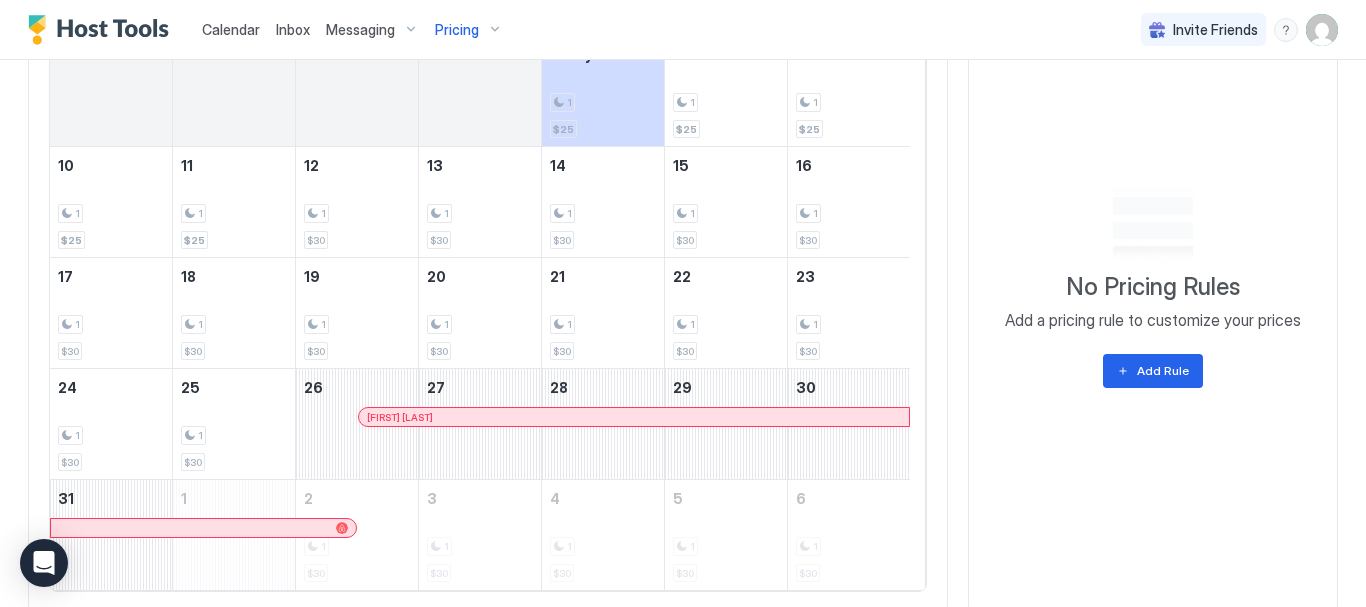 scroll, scrollTop: 690, scrollLeft: 0, axis: vertical 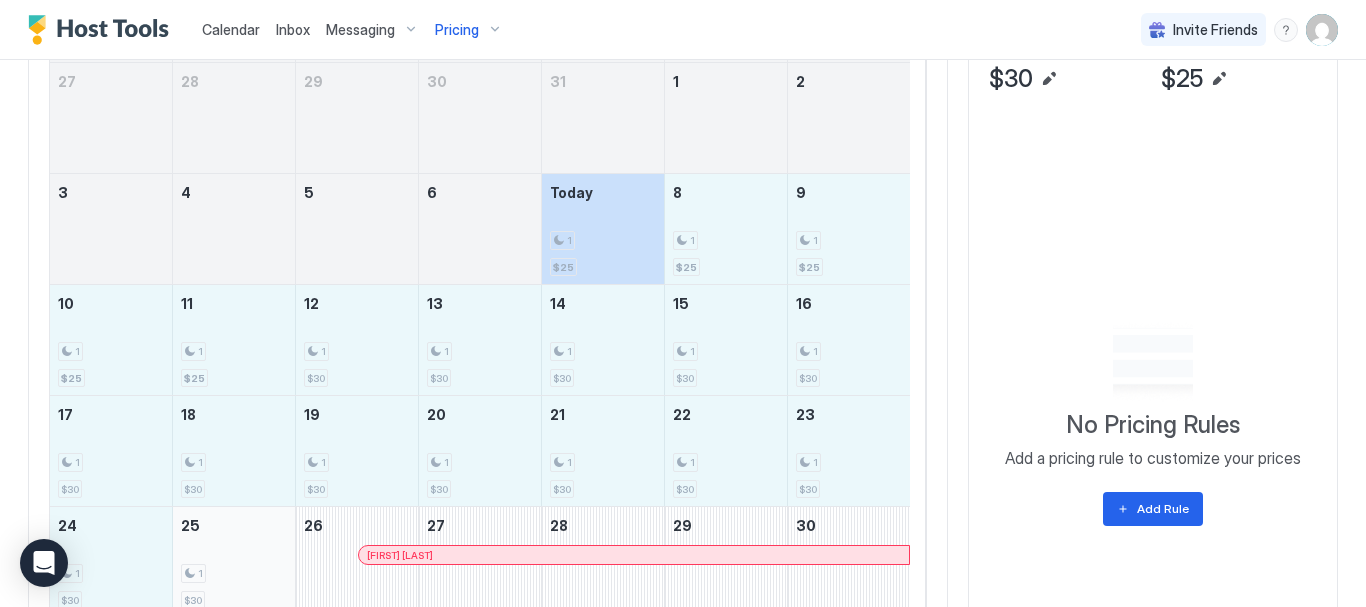 drag, startPoint x: 582, startPoint y: 267, endPoint x: 272, endPoint y: 554, distance: 422.4559 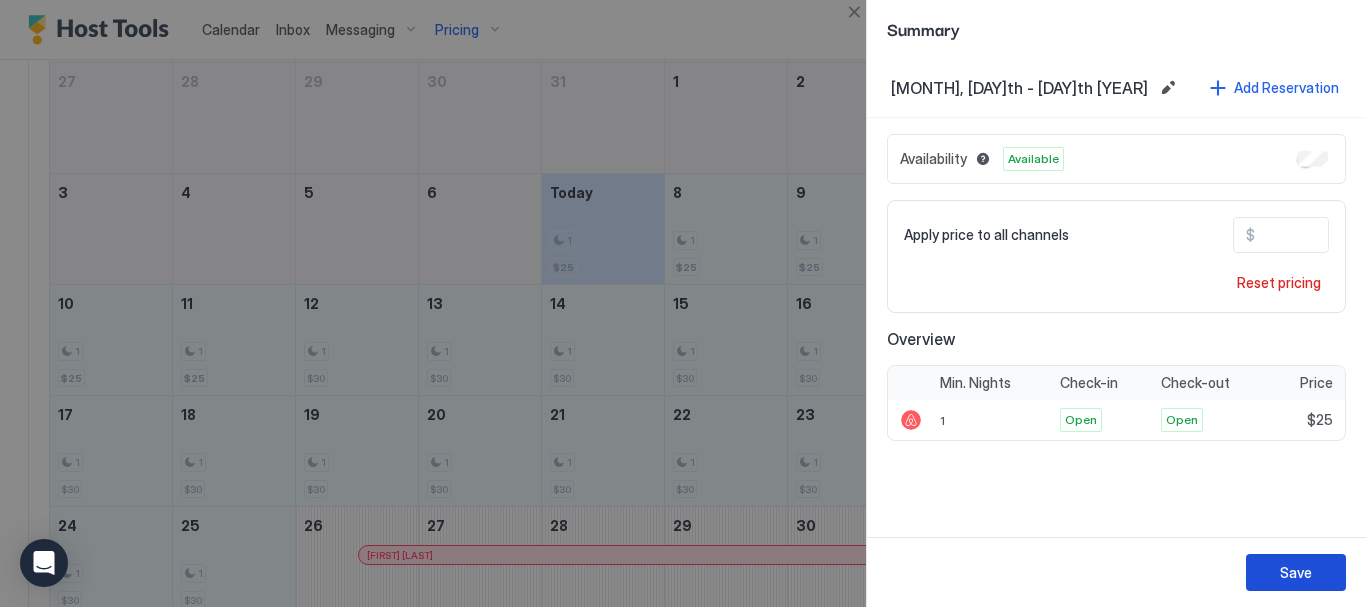 click on "Save" at bounding box center (1296, 572) 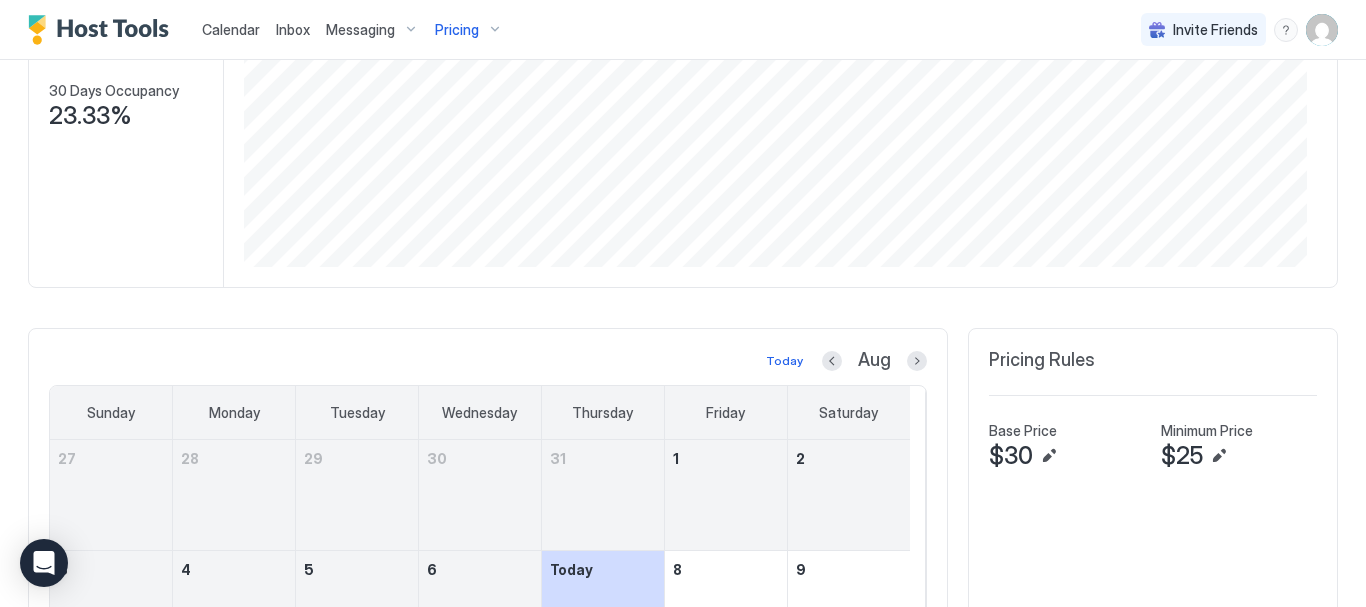 scroll, scrollTop: 400, scrollLeft: 0, axis: vertical 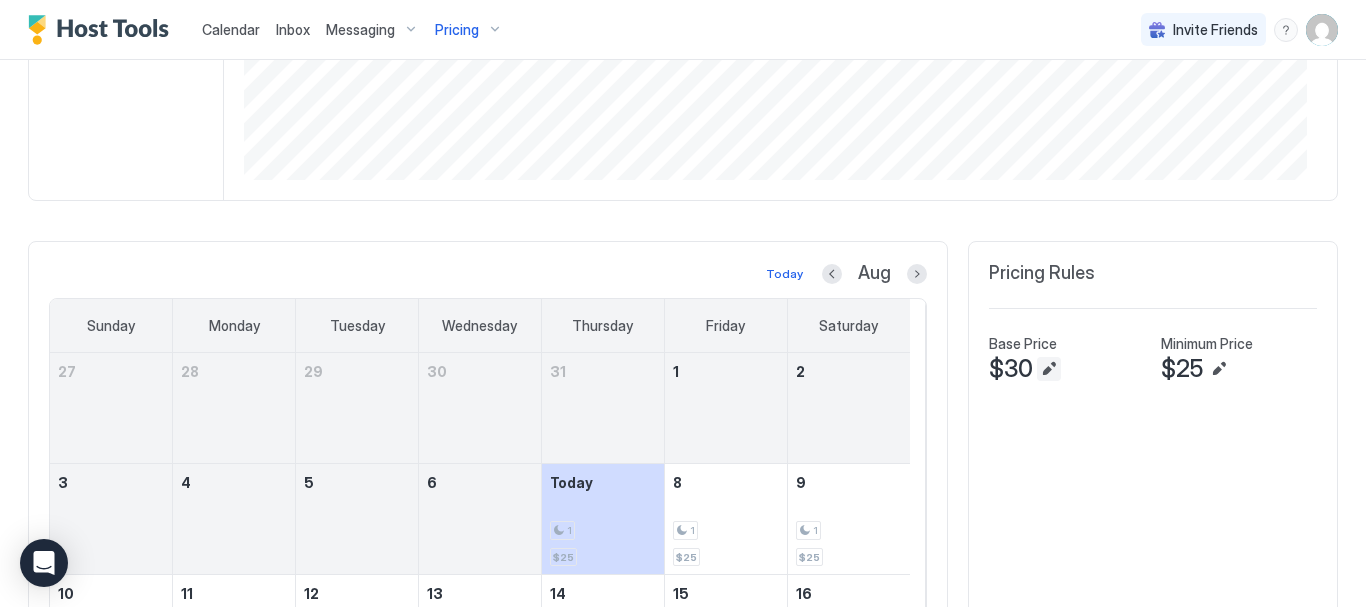 click at bounding box center (1049, 369) 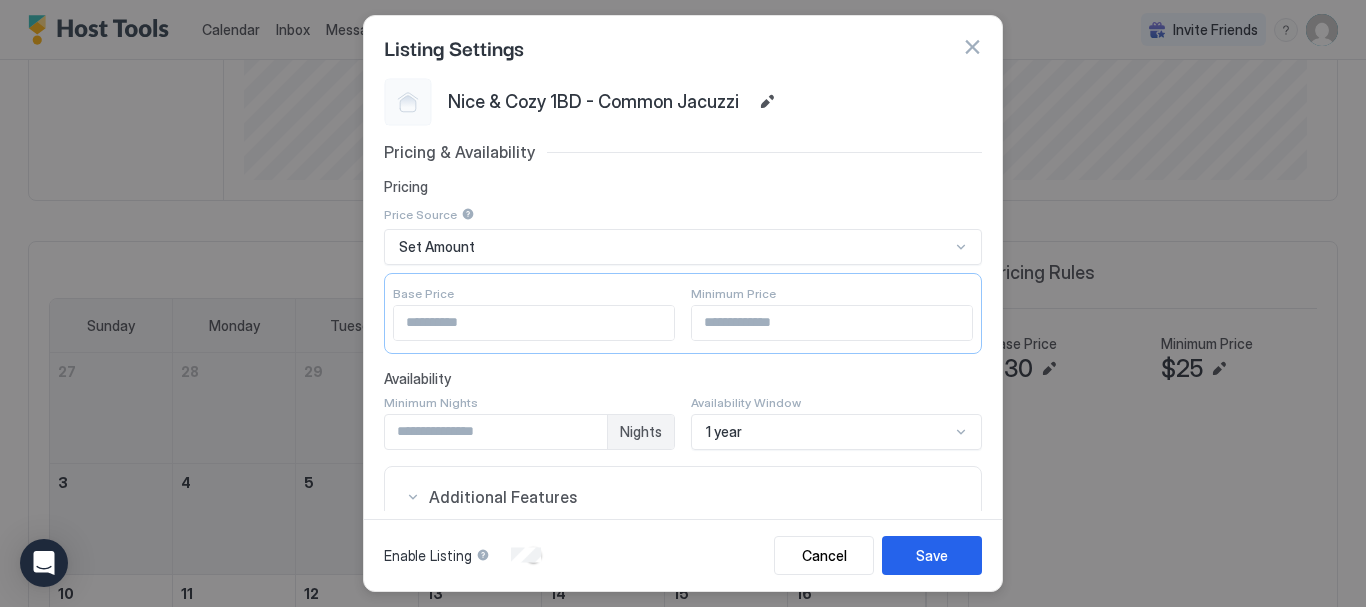 click on "Pricing & Availability Pricing Price Source   Set Amount Base Price ** Minimum Price ** Availability Minimum Nights * Nights Availability Window 1 year Additional Features Linked Rooms   Select... Calendar   + Add Export Calendar" at bounding box center (683, 452) 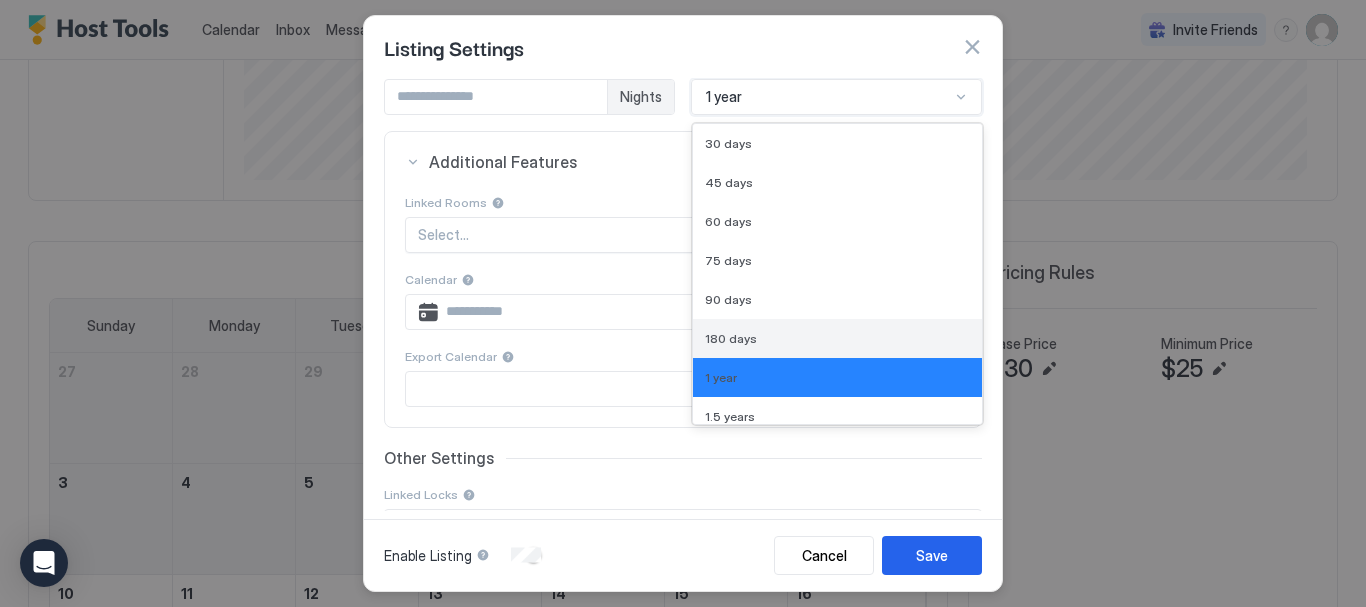 click on "180 days" at bounding box center [837, 338] 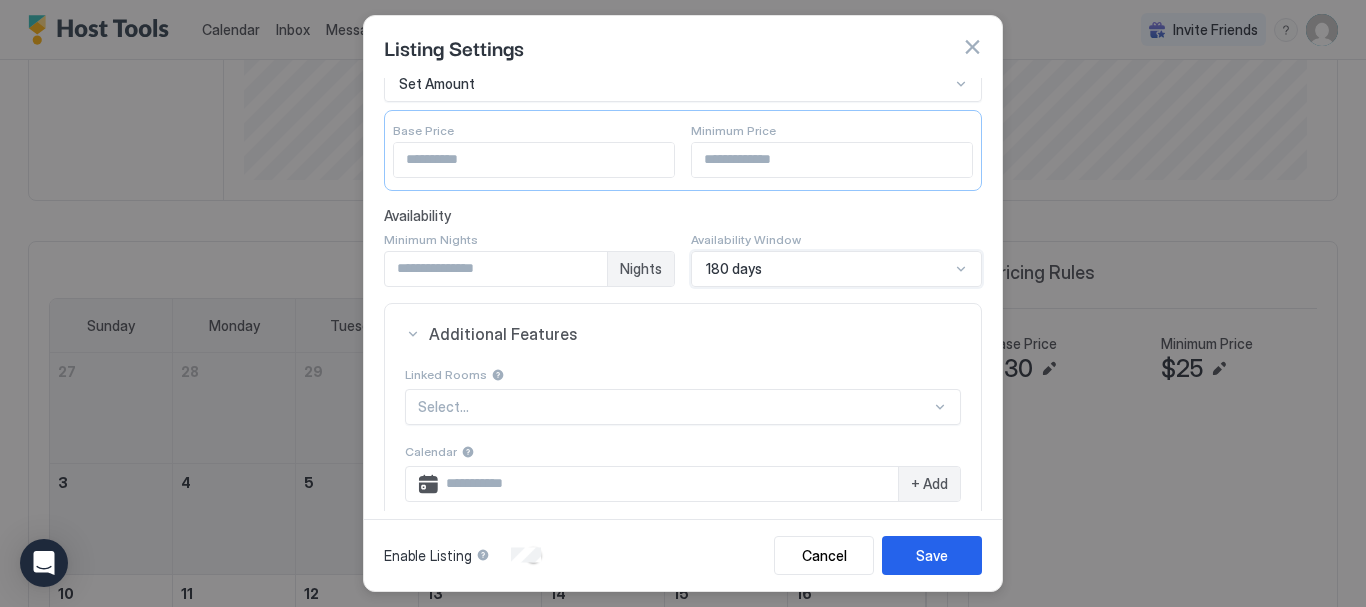 scroll, scrollTop: 161, scrollLeft: 0, axis: vertical 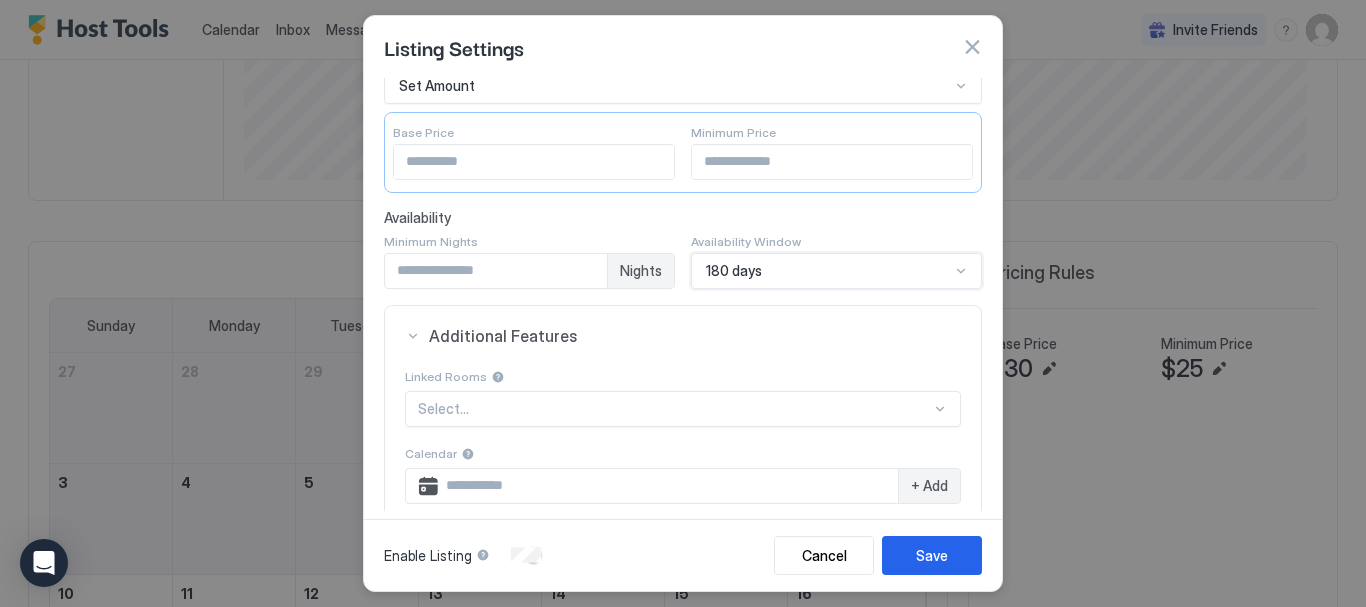 click on "Save" at bounding box center (932, 555) 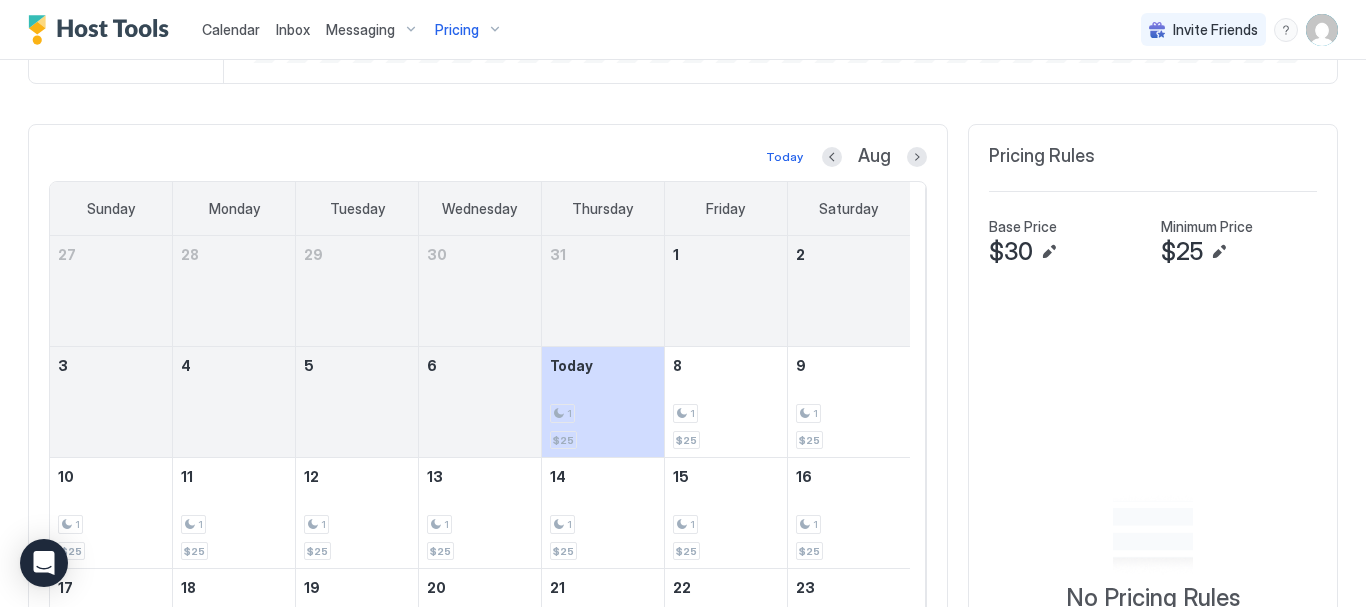 scroll, scrollTop: 290, scrollLeft: 0, axis: vertical 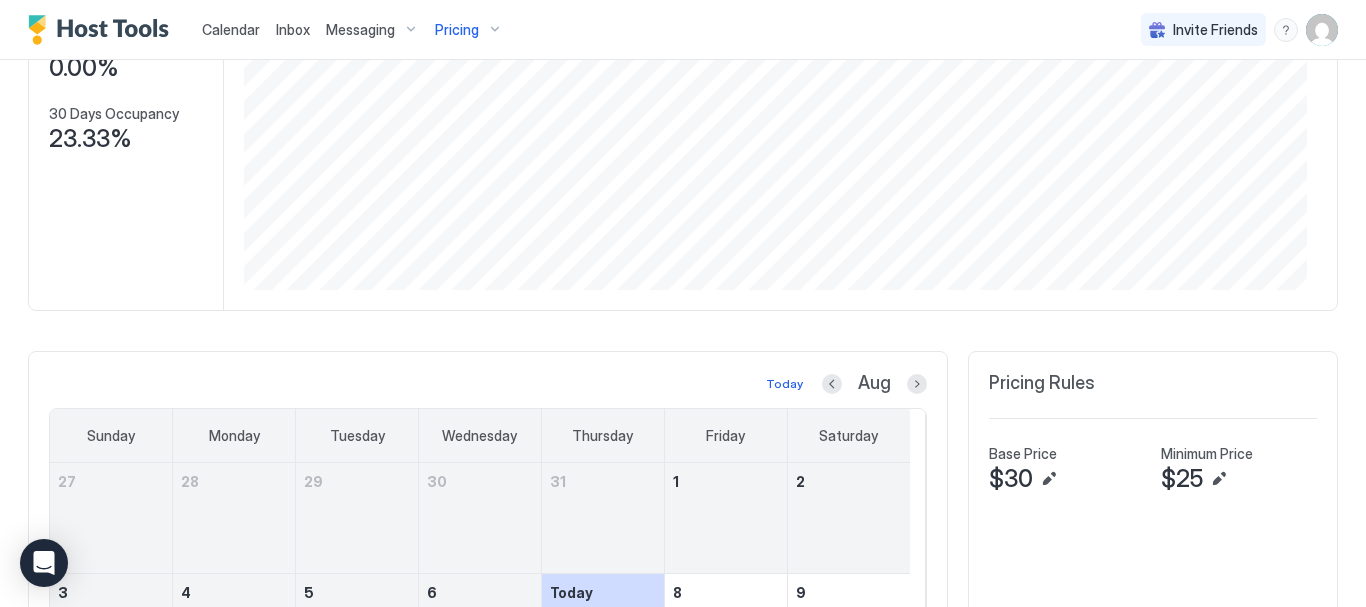 click on "Pricing" at bounding box center (457, 30) 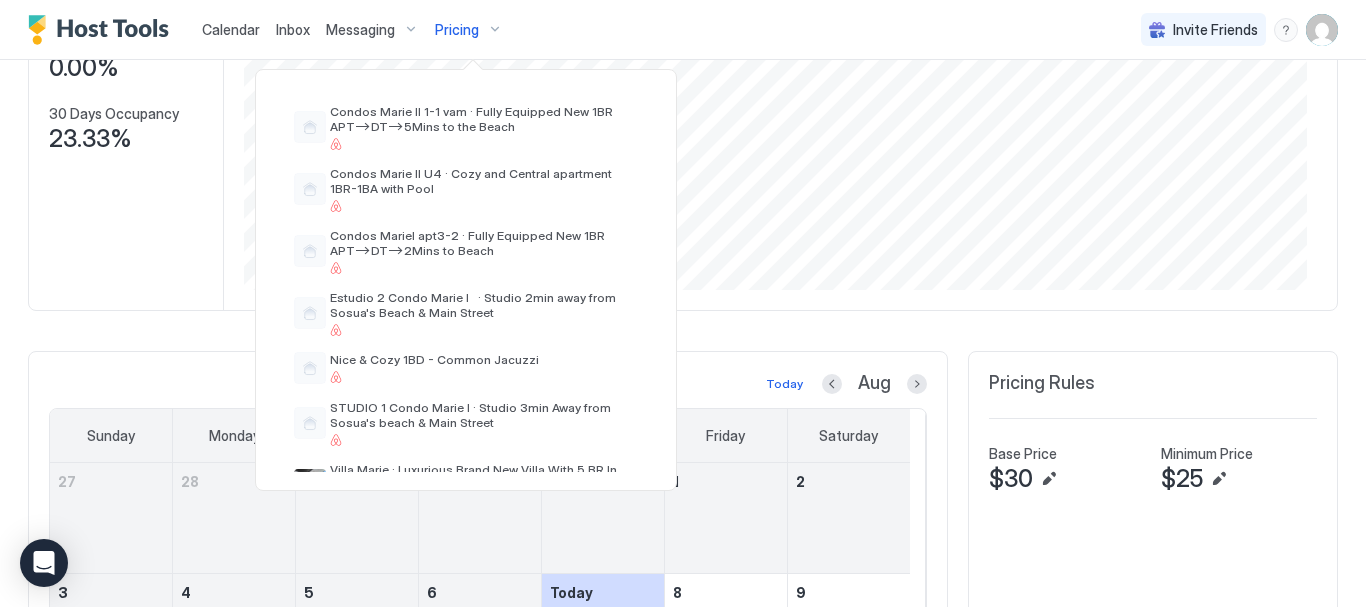 scroll, scrollTop: 744, scrollLeft: 0, axis: vertical 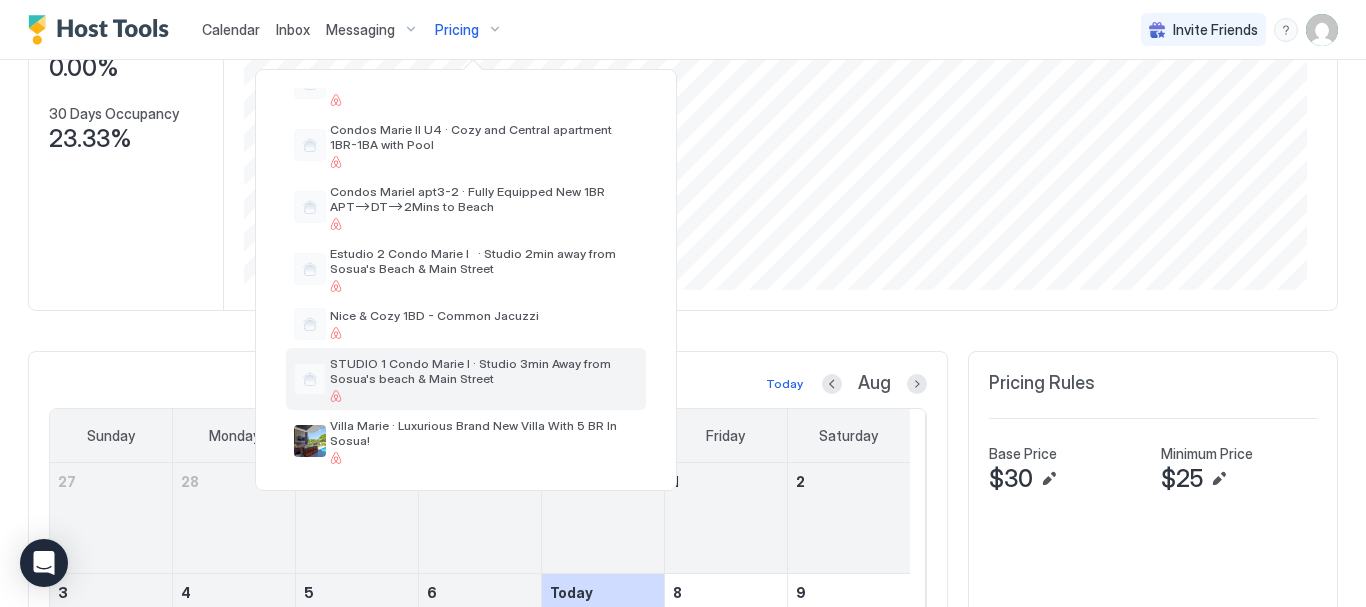 click on "STUDIO 1 Condo Marie I · Studio 3min Away from Sosua's beach & Main Street" at bounding box center [484, 371] 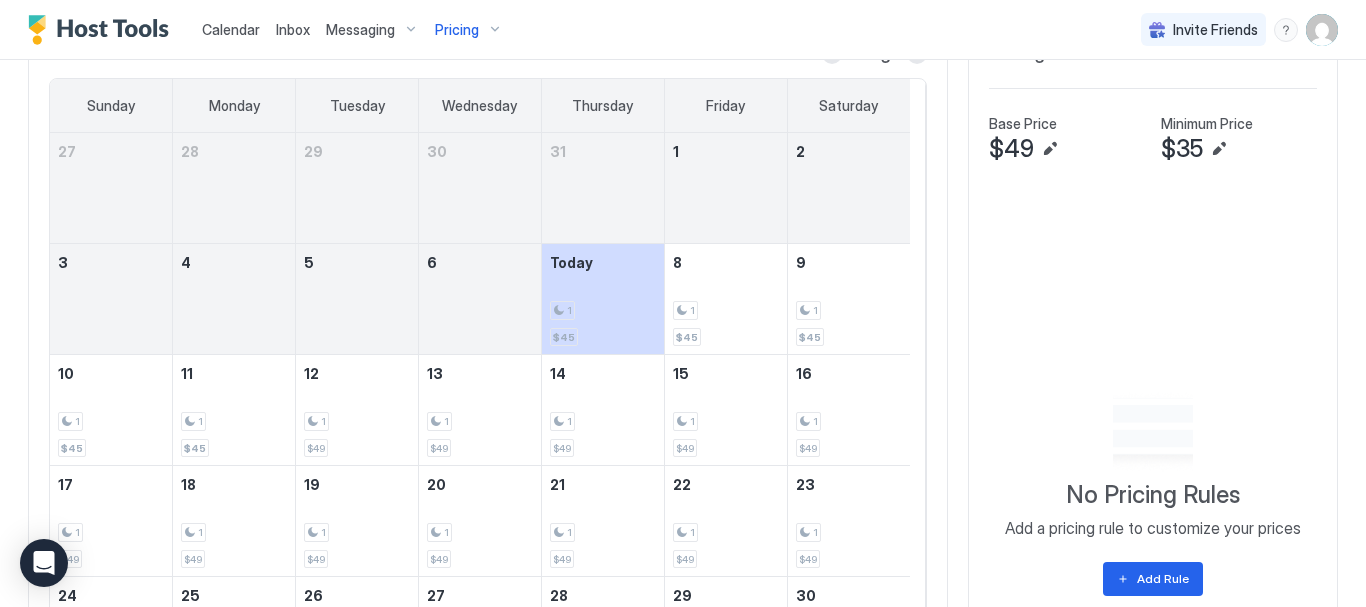 scroll, scrollTop: 600, scrollLeft: 0, axis: vertical 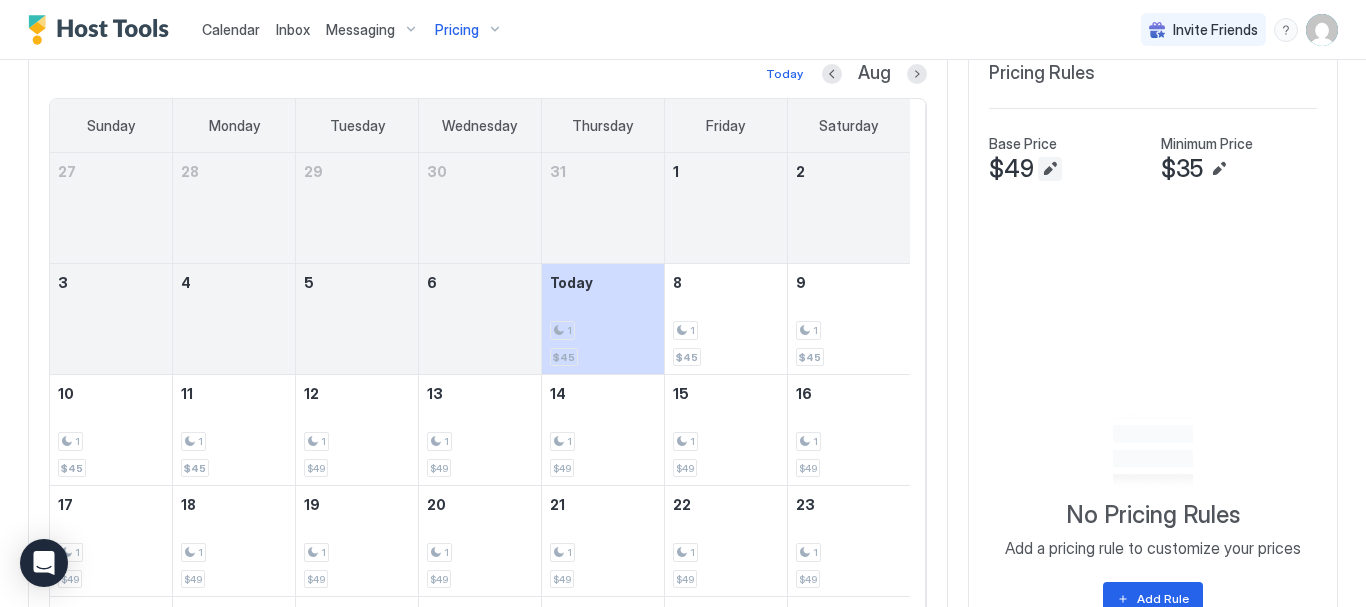 click at bounding box center [1050, 169] 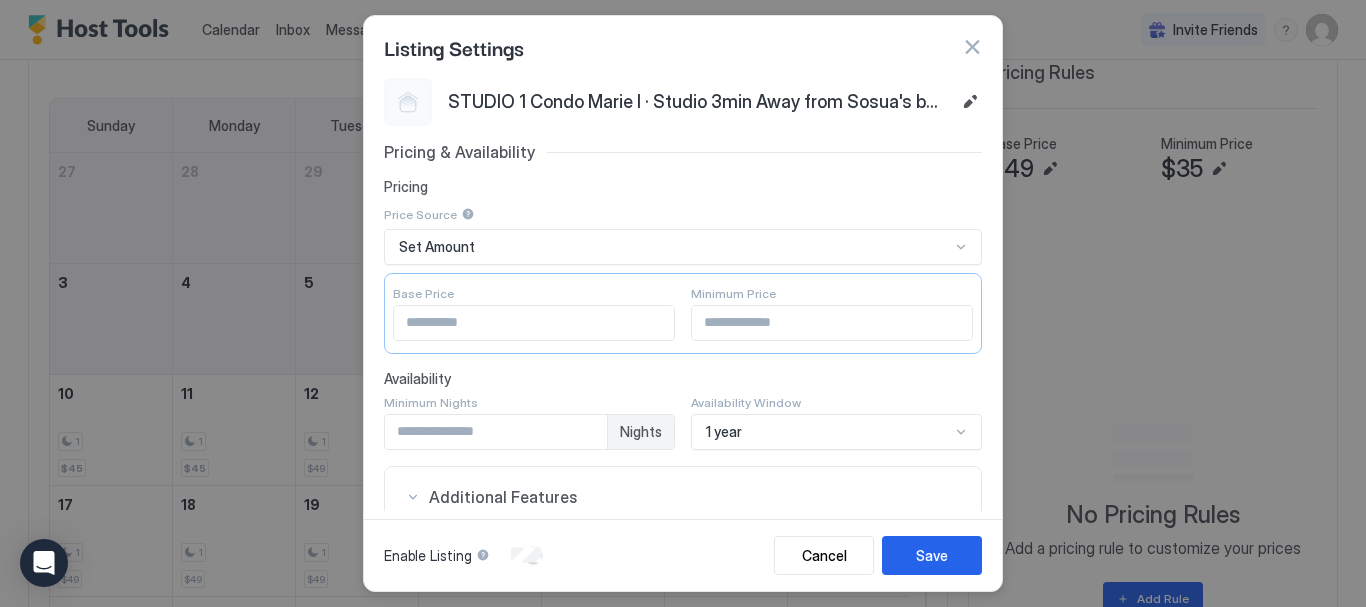 click on "**" at bounding box center [534, 323] 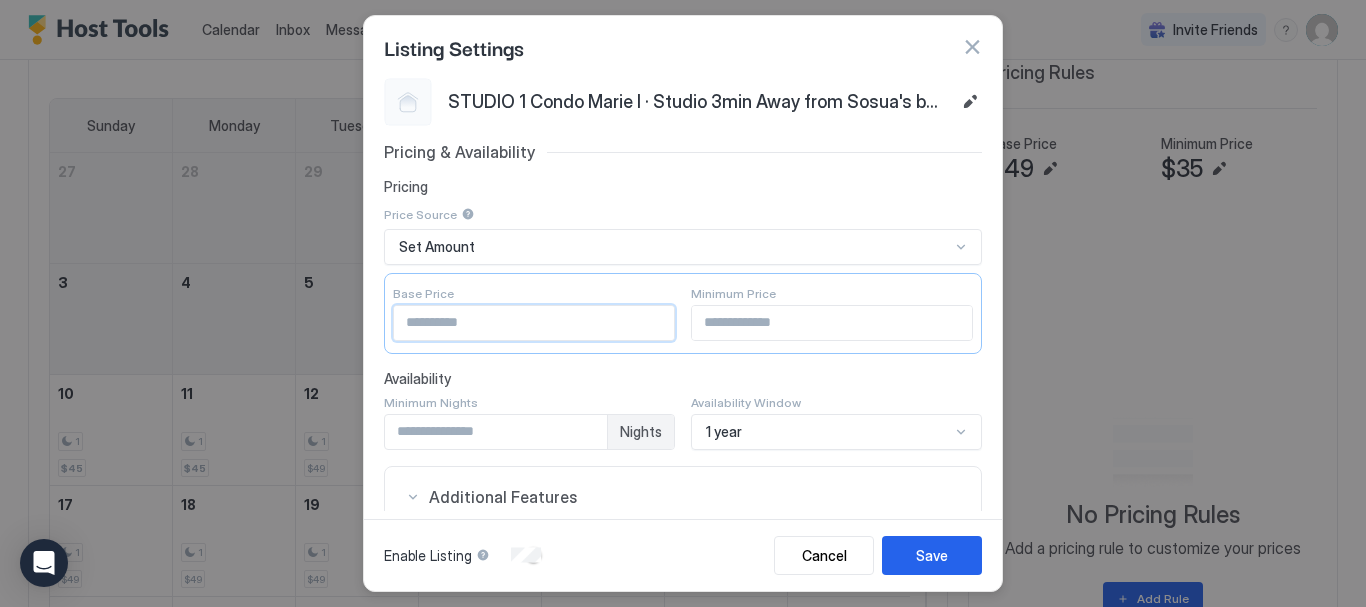 type on "**" 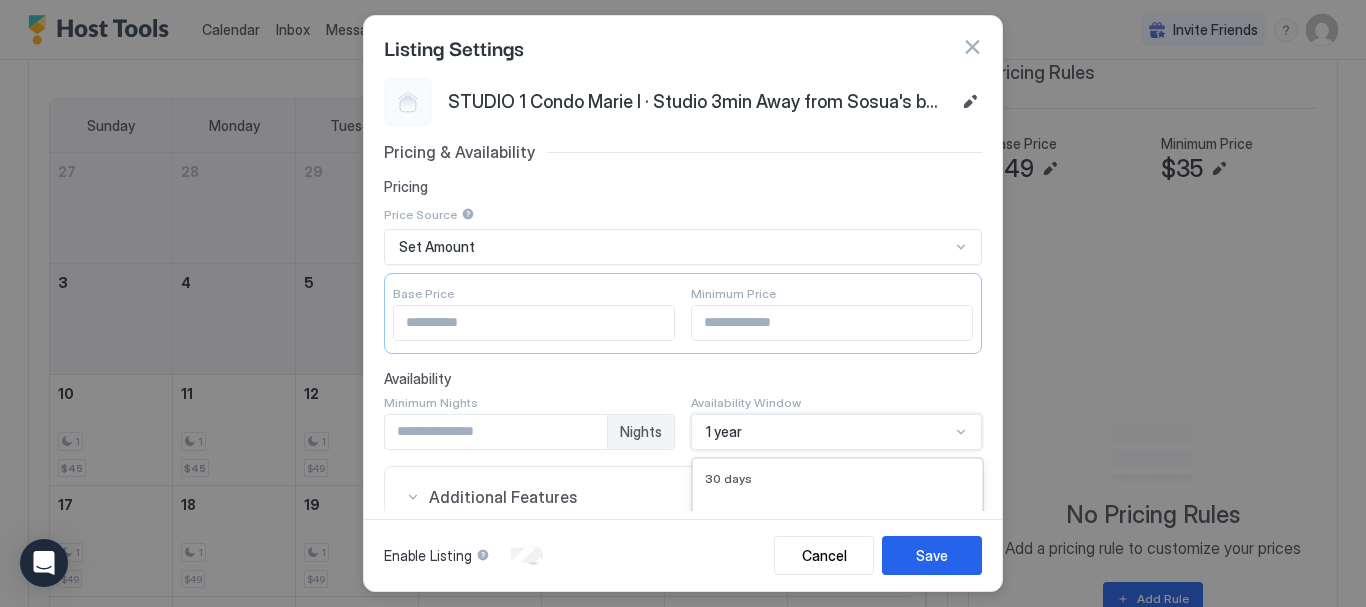 scroll, scrollTop: 335, scrollLeft: 0, axis: vertical 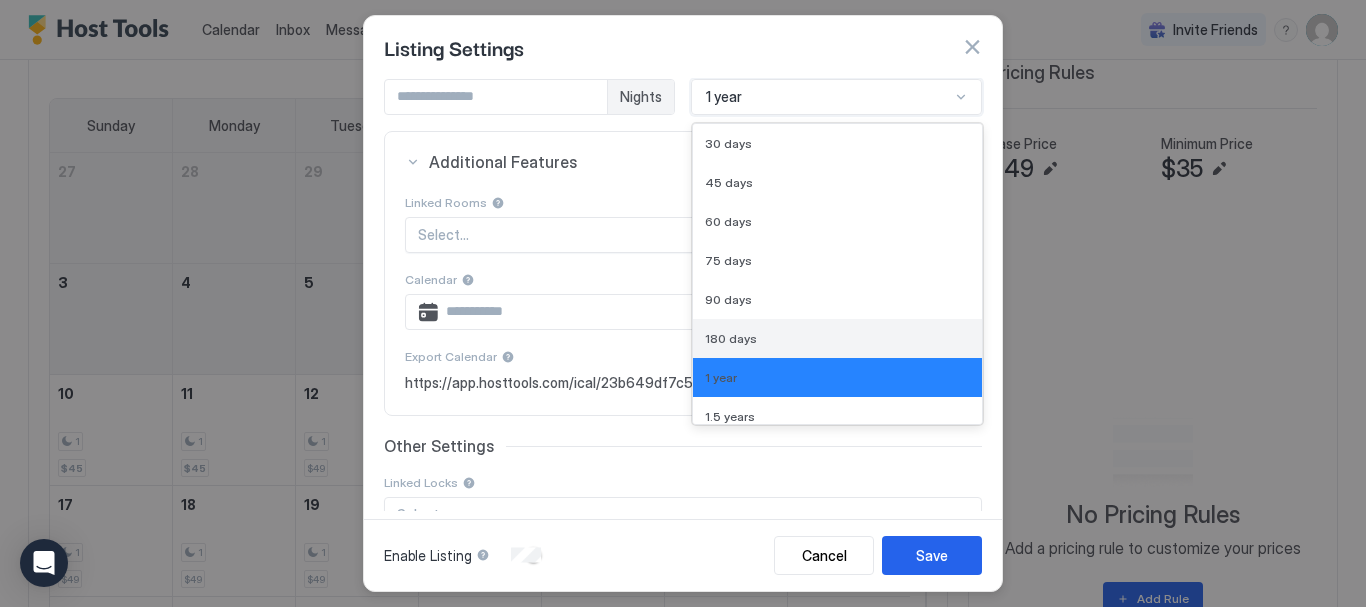 click on "180 days" at bounding box center (837, 338) 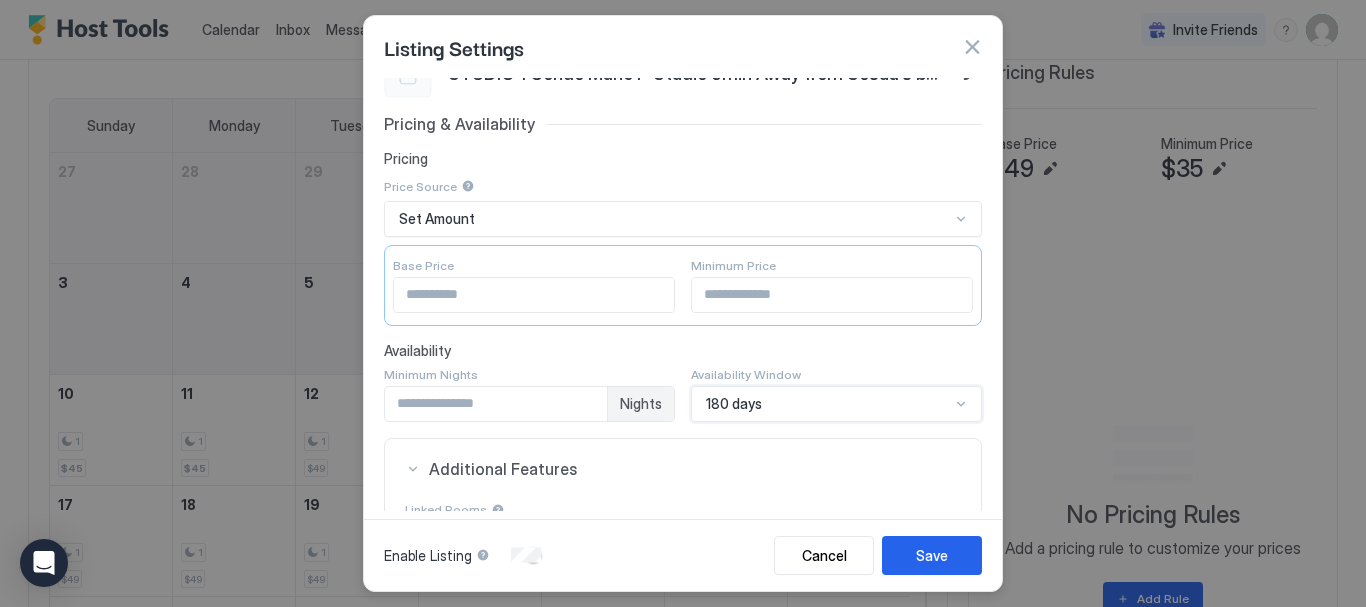 scroll, scrollTop: 100, scrollLeft: 0, axis: vertical 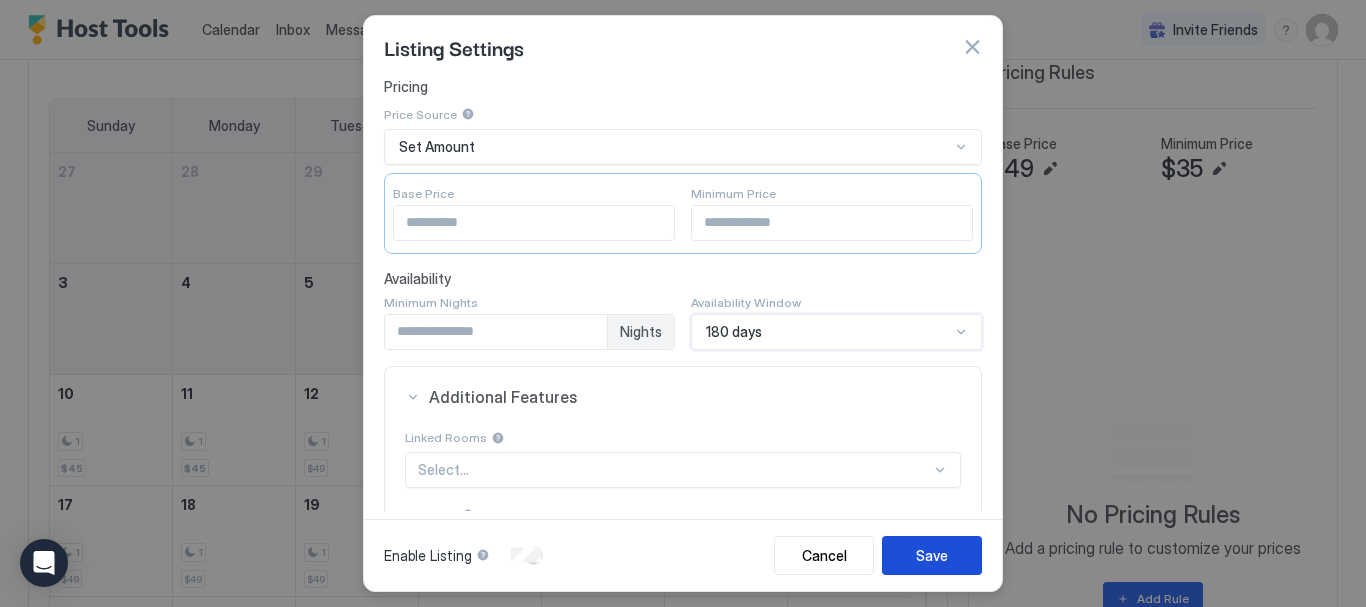 click on "Save" at bounding box center [932, 555] 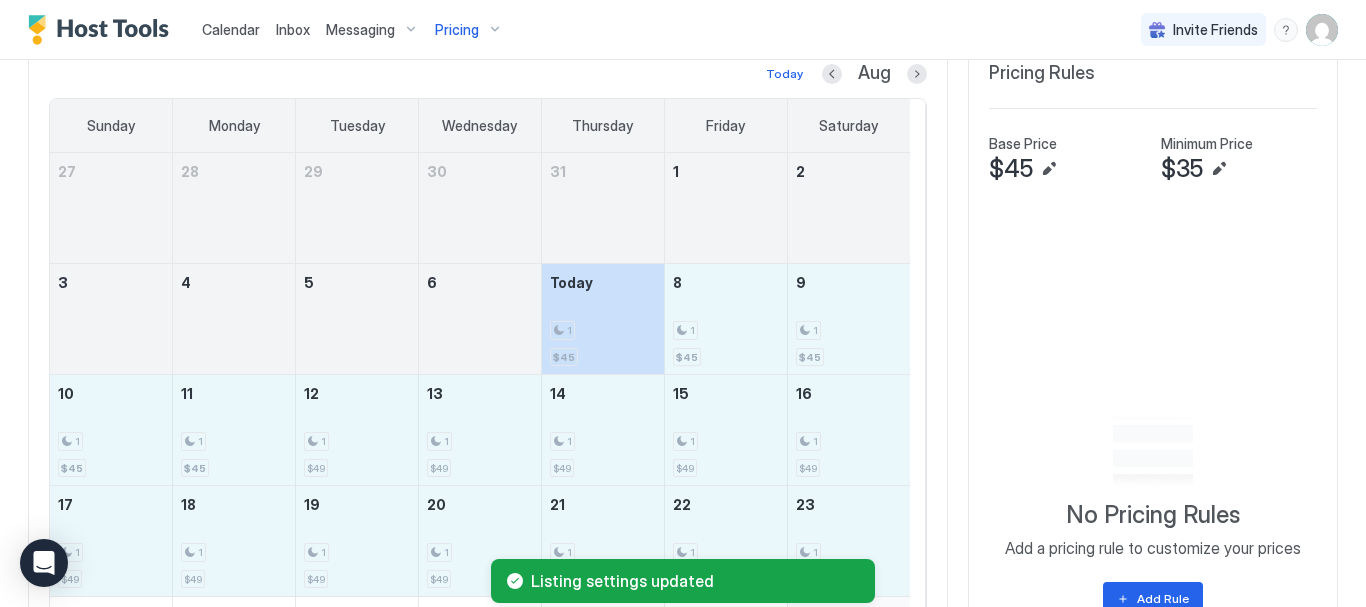 scroll, scrollTop: 890, scrollLeft: 0, axis: vertical 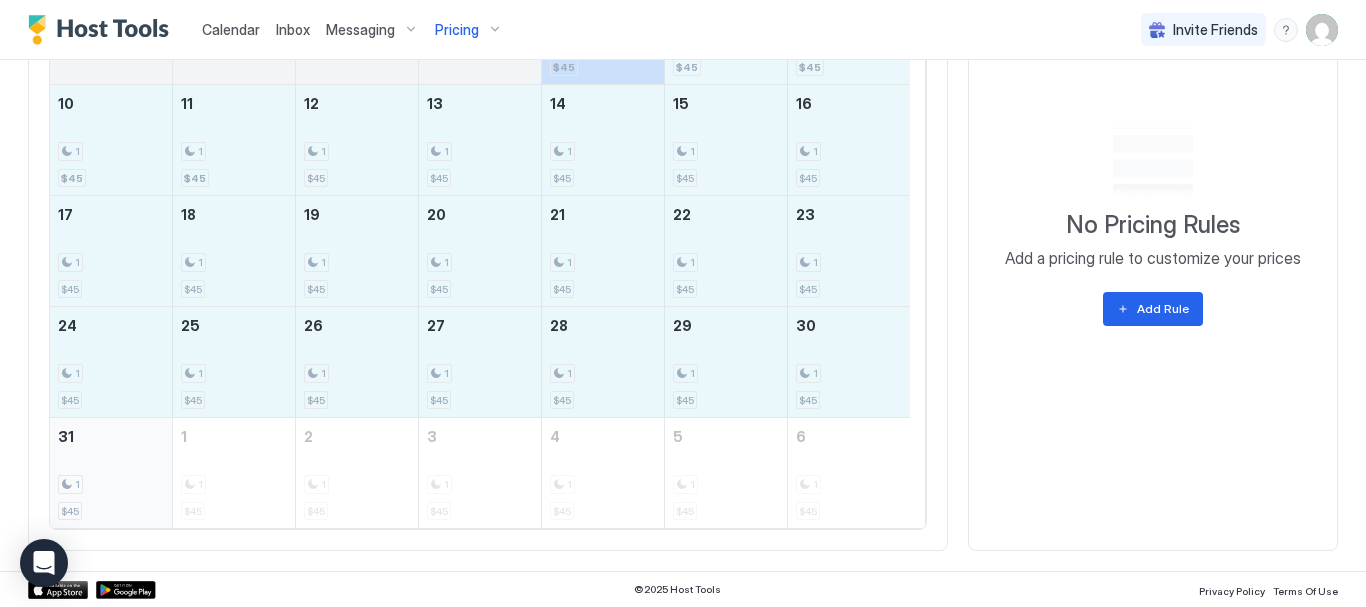 drag, startPoint x: 764, startPoint y: 482, endPoint x: 125, endPoint y: 476, distance: 639.0282 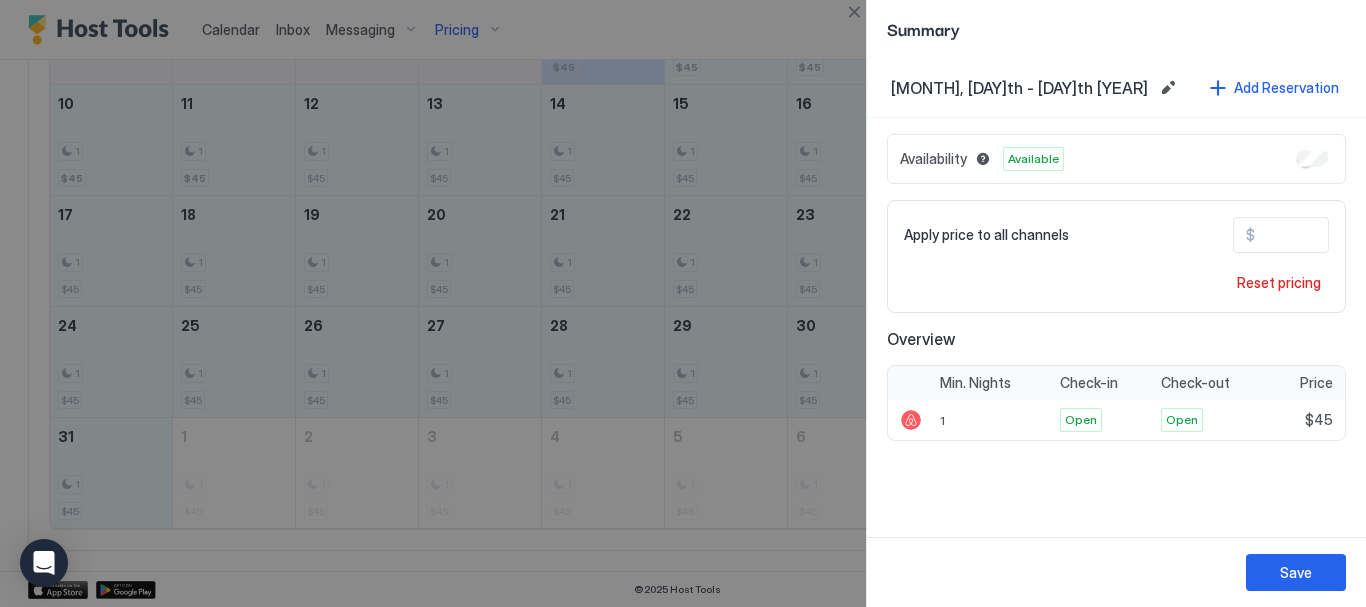 drag, startPoint x: 1268, startPoint y: 239, endPoint x: 1097, endPoint y: 221, distance: 171.94476 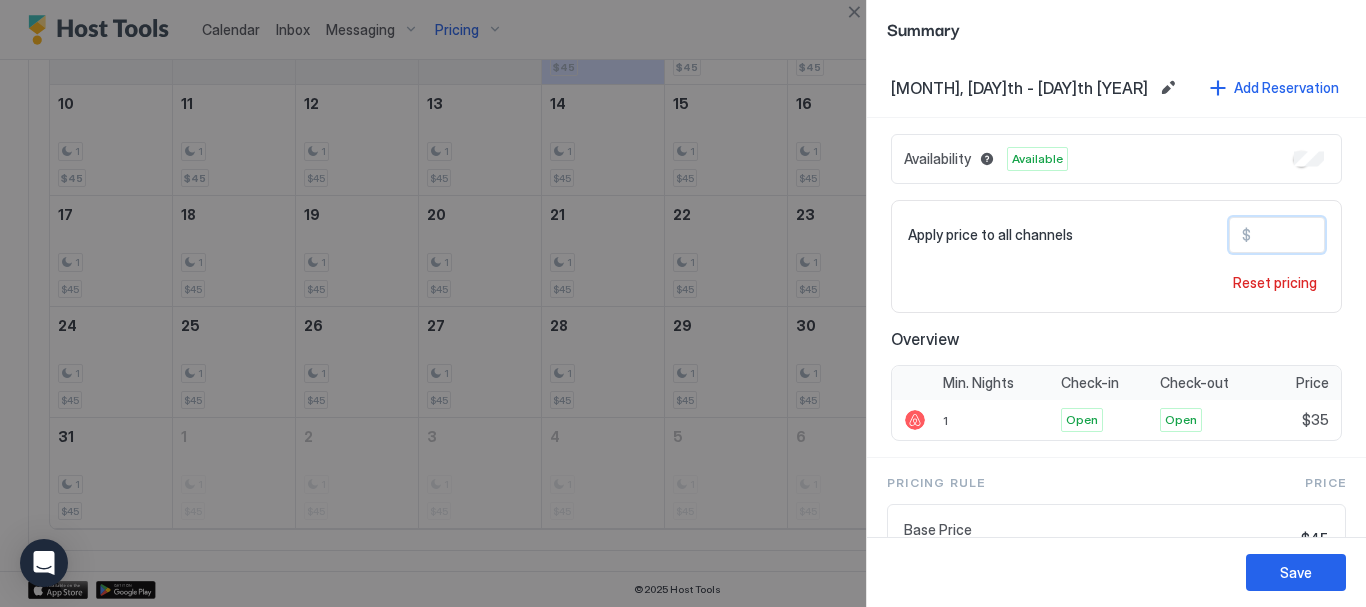 type on "**" 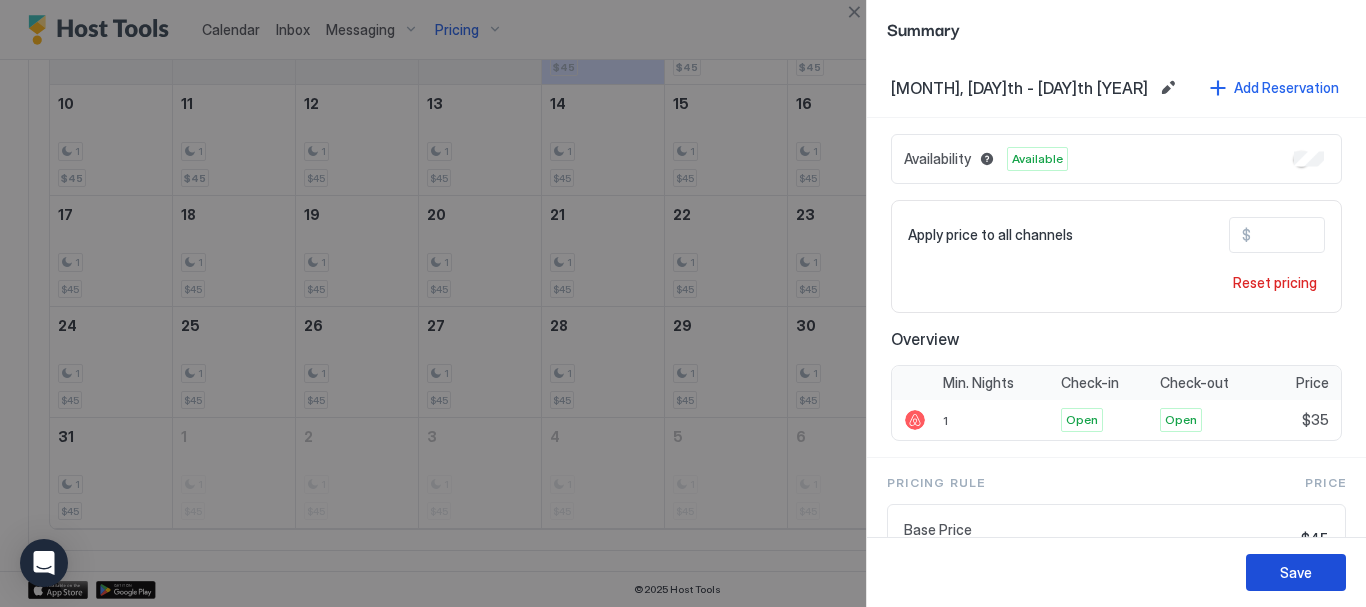 click on "Save" at bounding box center [1296, 572] 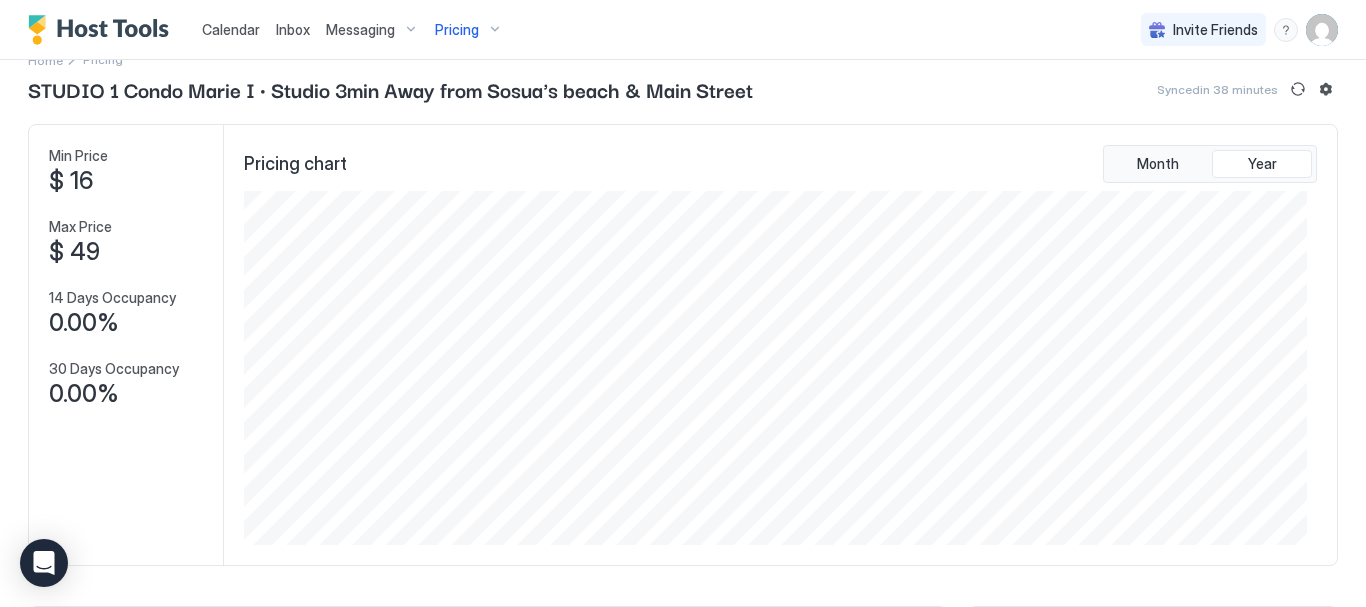 scroll, scrollTop: 0, scrollLeft: 0, axis: both 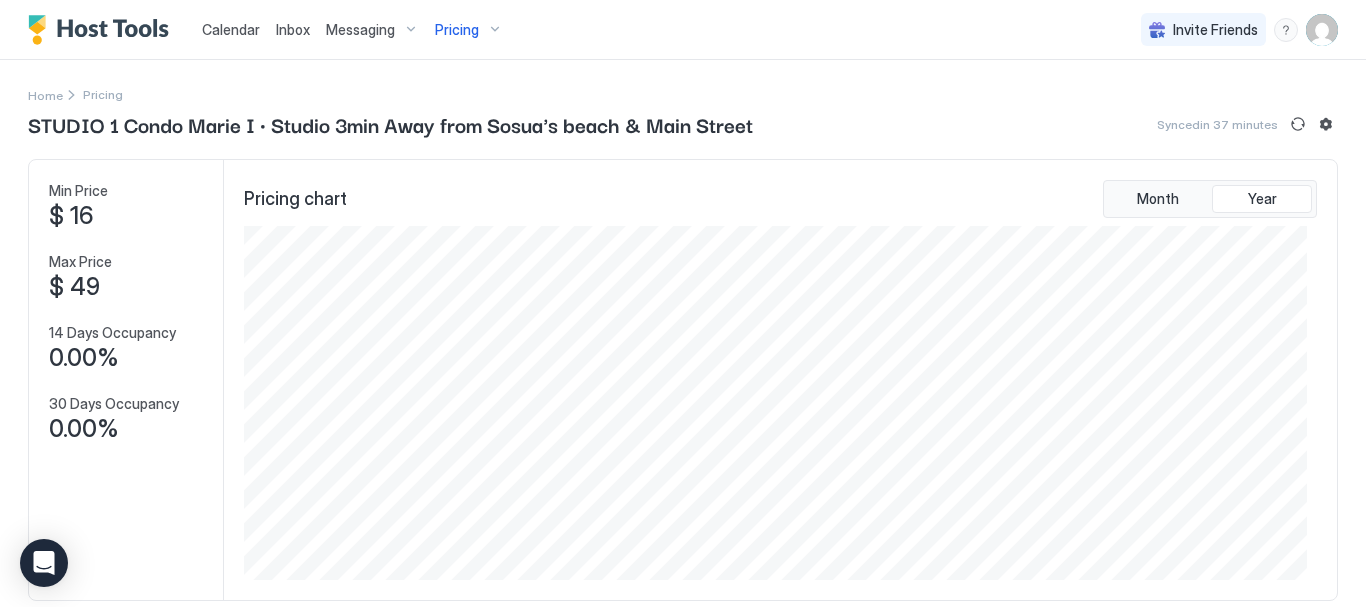 click on "Pricing" at bounding box center (469, 30) 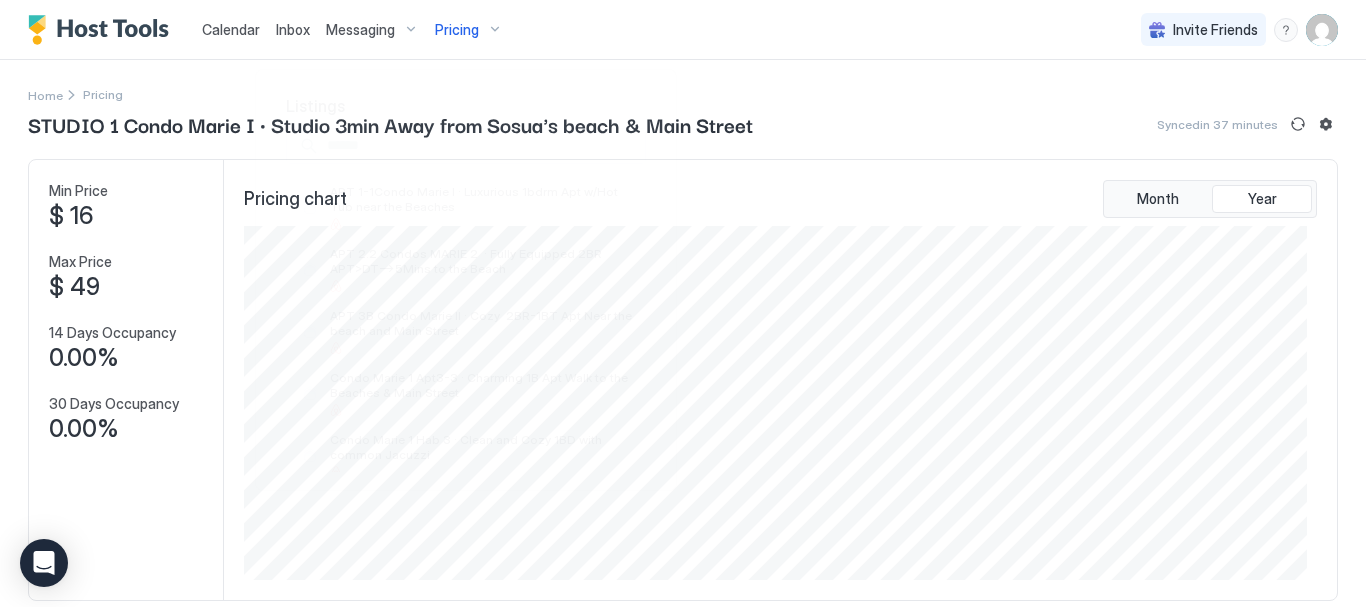 click at bounding box center [683, 303] 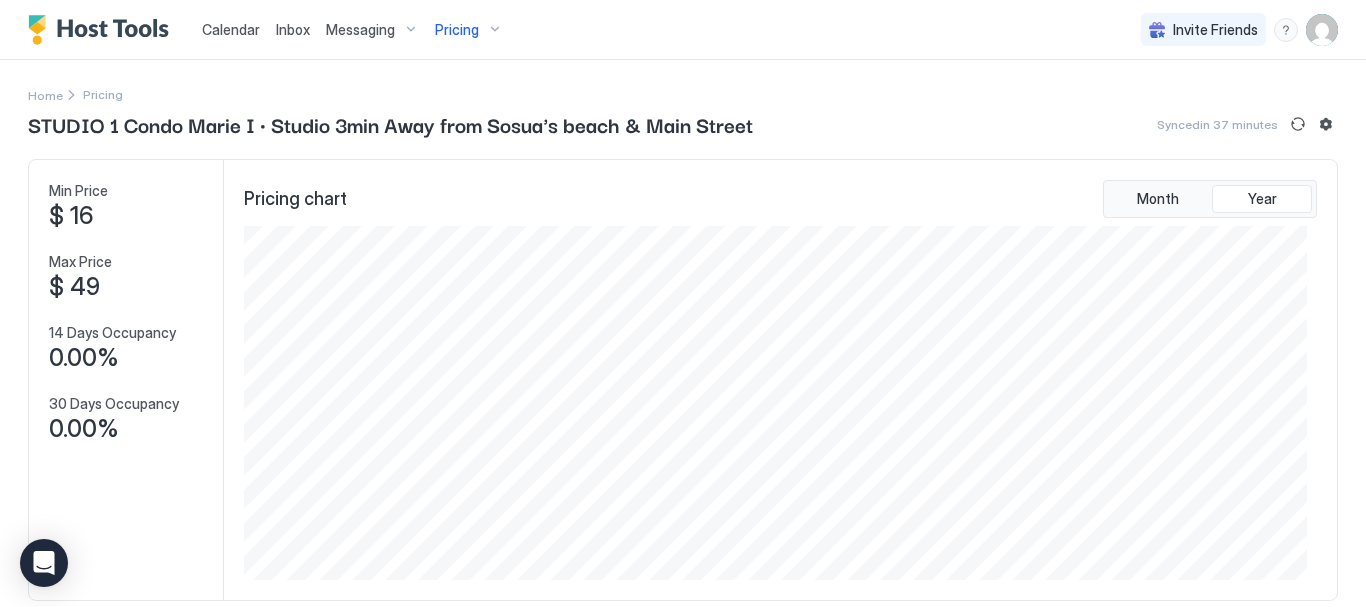 click on "Pricing" at bounding box center [469, 30] 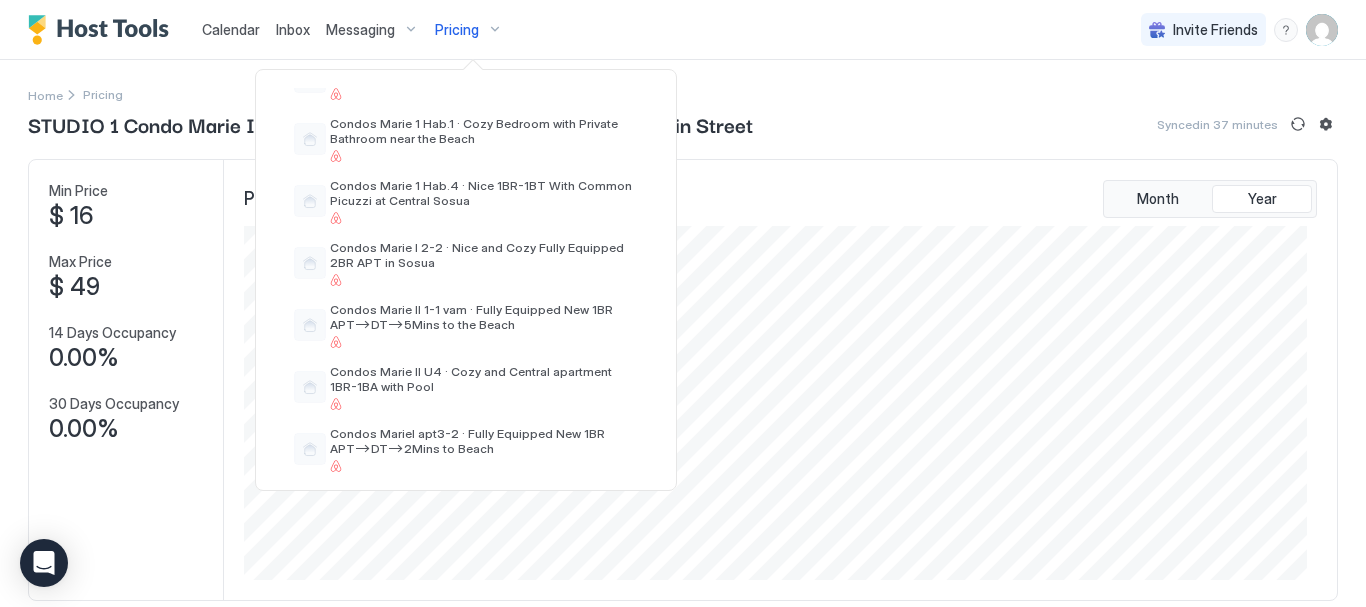 scroll, scrollTop: 744, scrollLeft: 0, axis: vertical 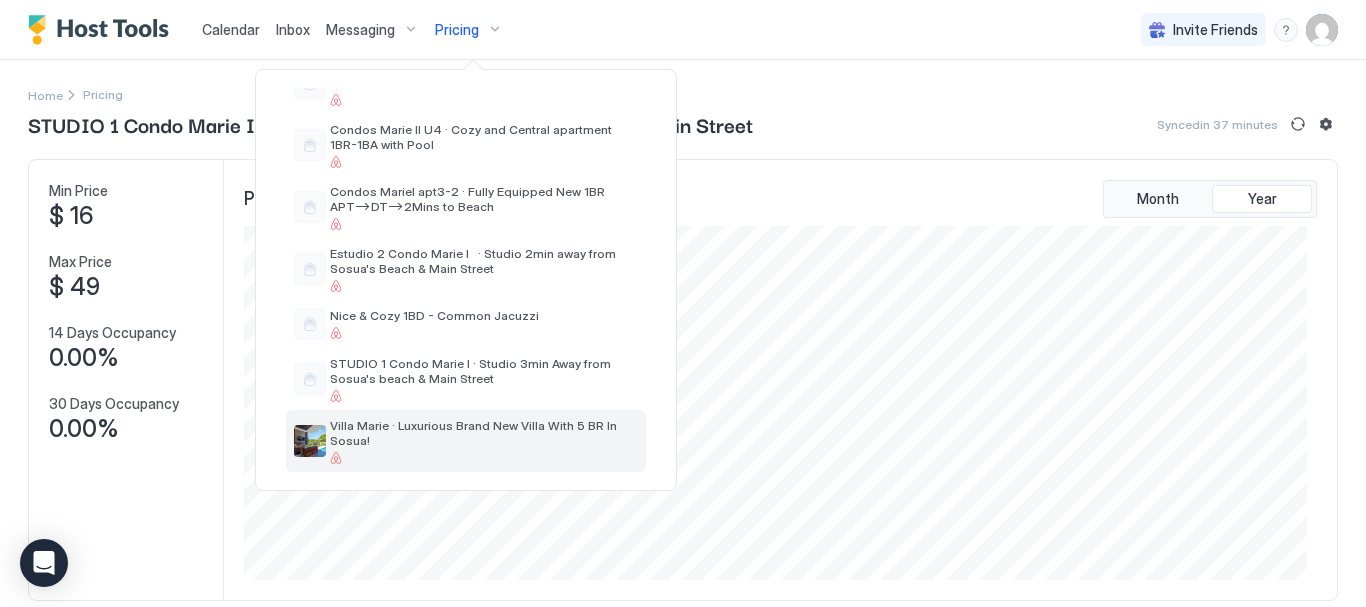 click on "Villa Marie · Luxurious Brand New Villa With 5 BR In Sosua!" at bounding box center [484, 433] 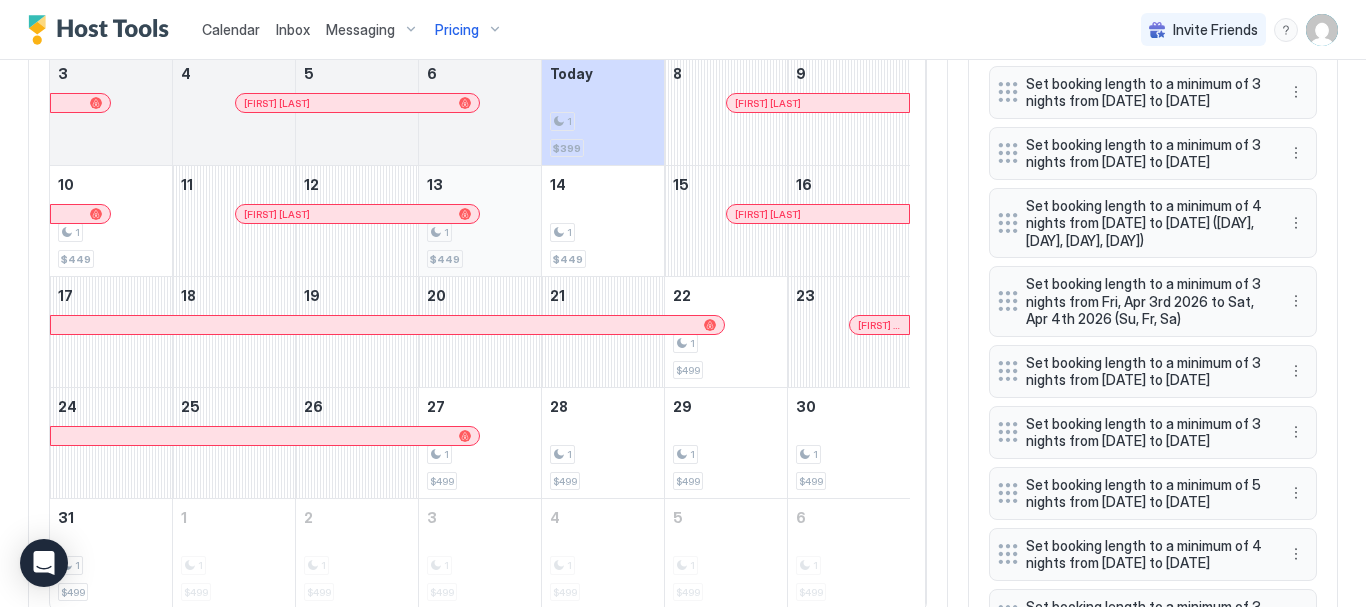 scroll, scrollTop: 800, scrollLeft: 0, axis: vertical 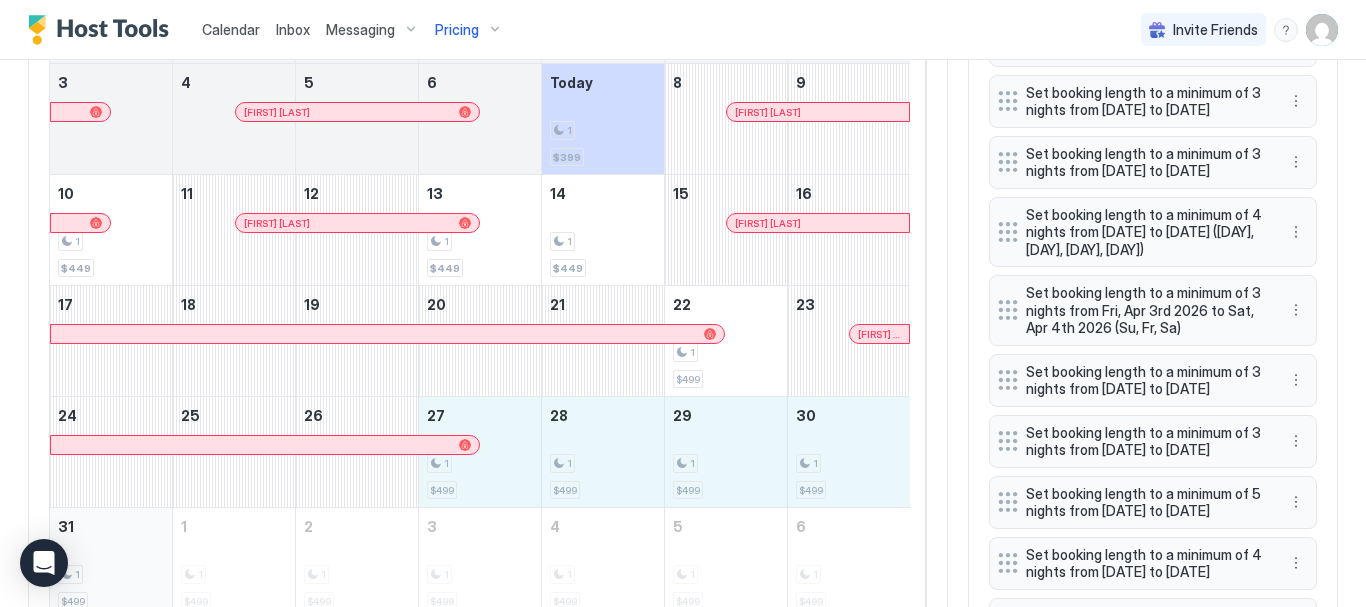 drag, startPoint x: 507, startPoint y: 476, endPoint x: 118, endPoint y: 543, distance: 394.72775 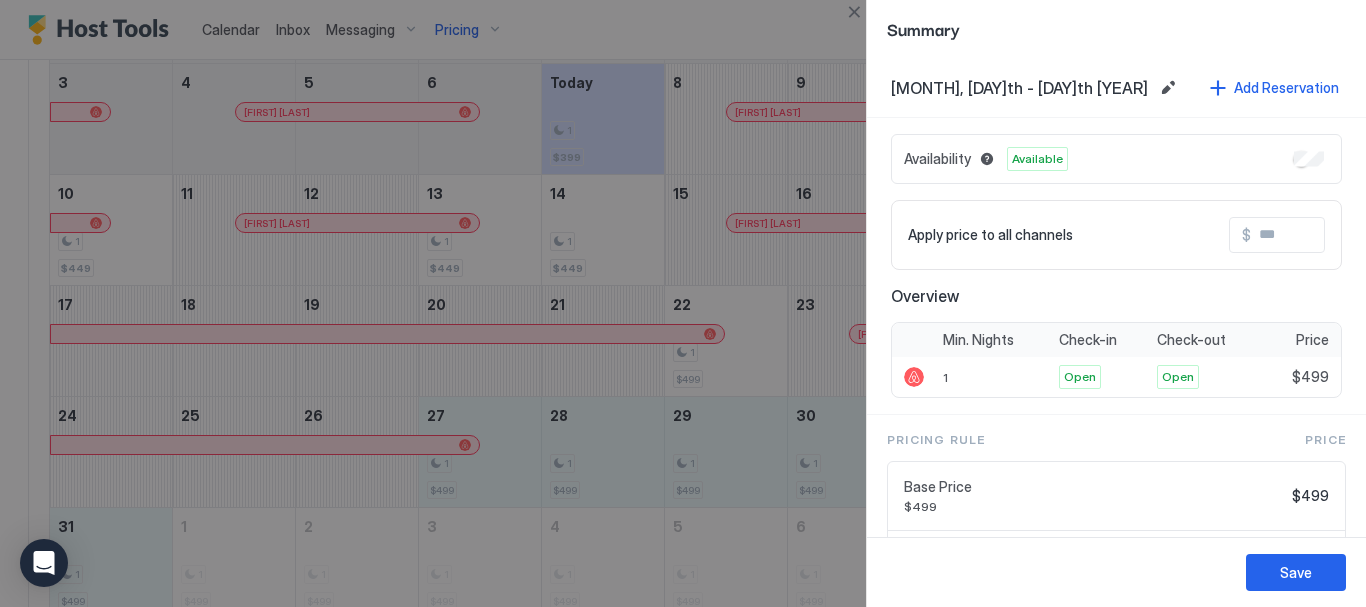 click at bounding box center (1331, 235) 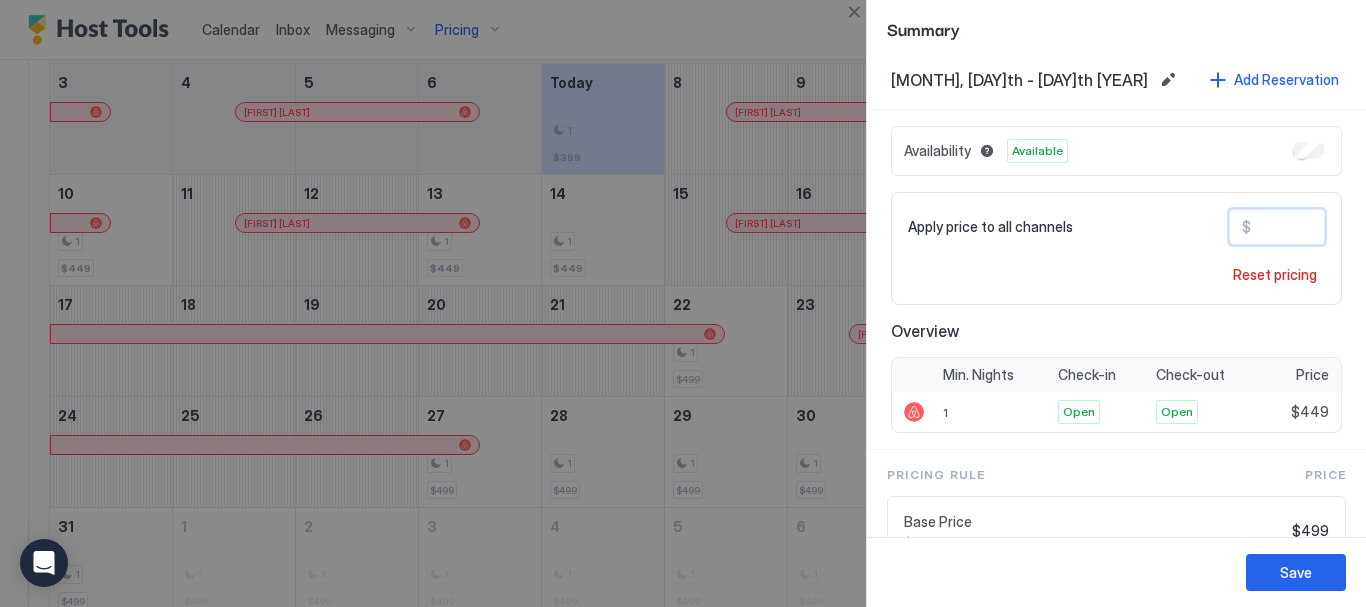 scroll, scrollTop: 0, scrollLeft: 0, axis: both 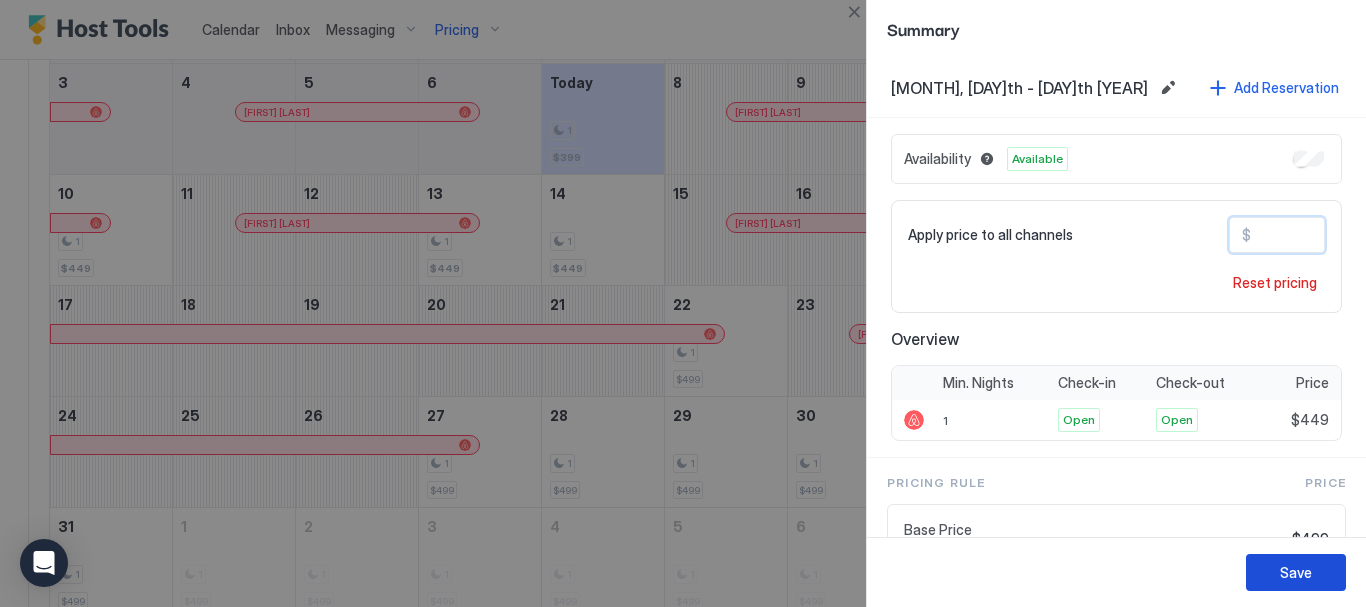 type on "***" 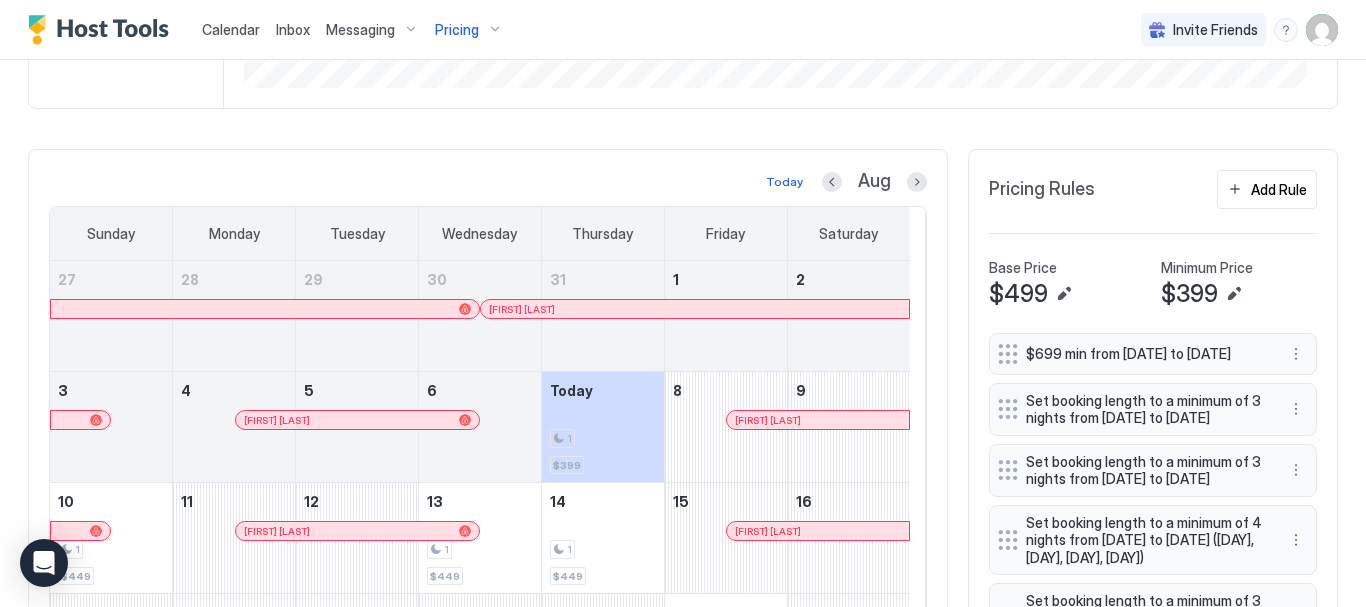 scroll, scrollTop: 400, scrollLeft: 0, axis: vertical 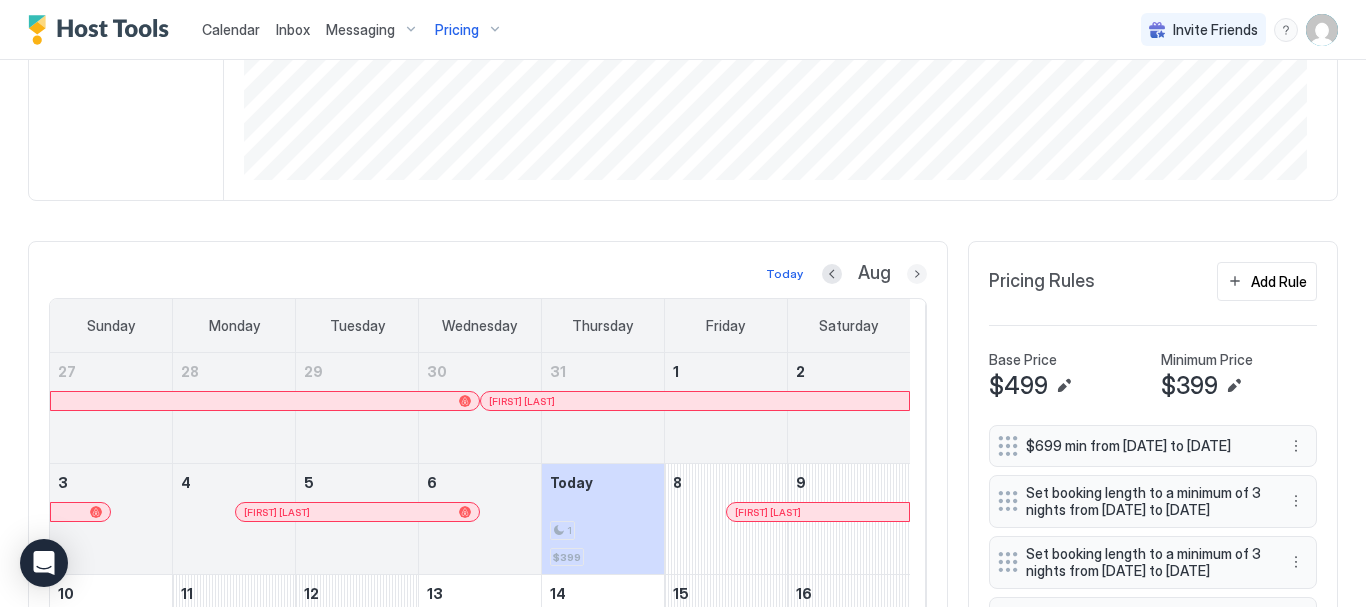 click at bounding box center (917, 274) 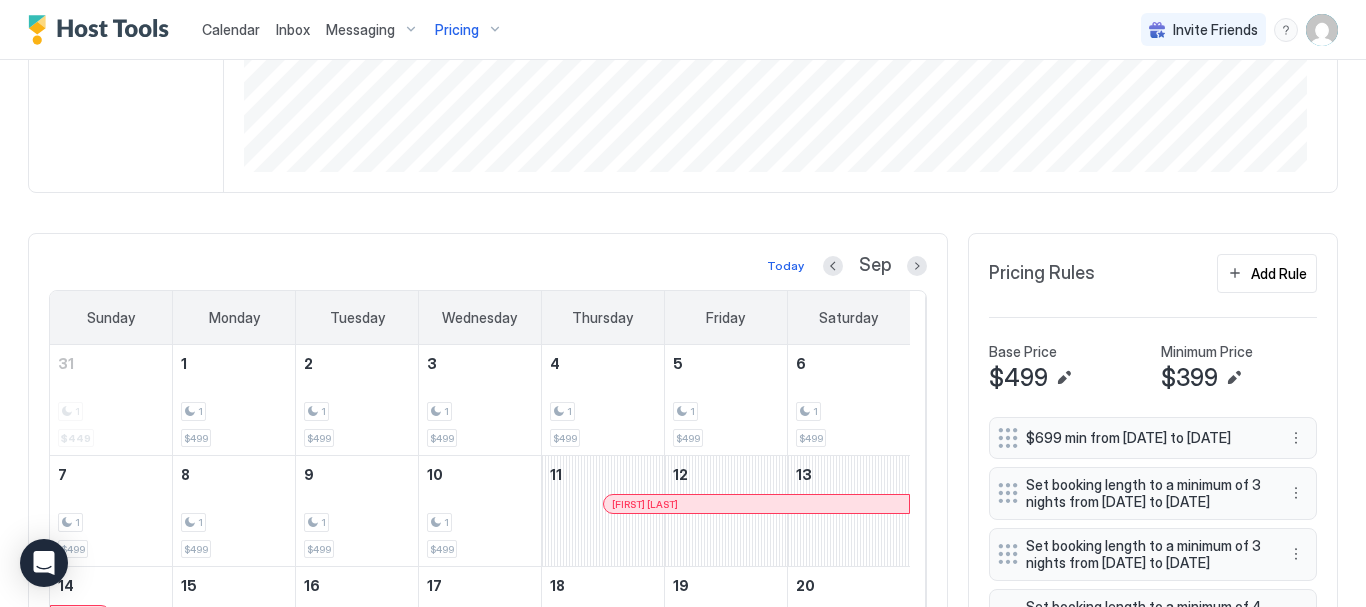 scroll, scrollTop: 400, scrollLeft: 0, axis: vertical 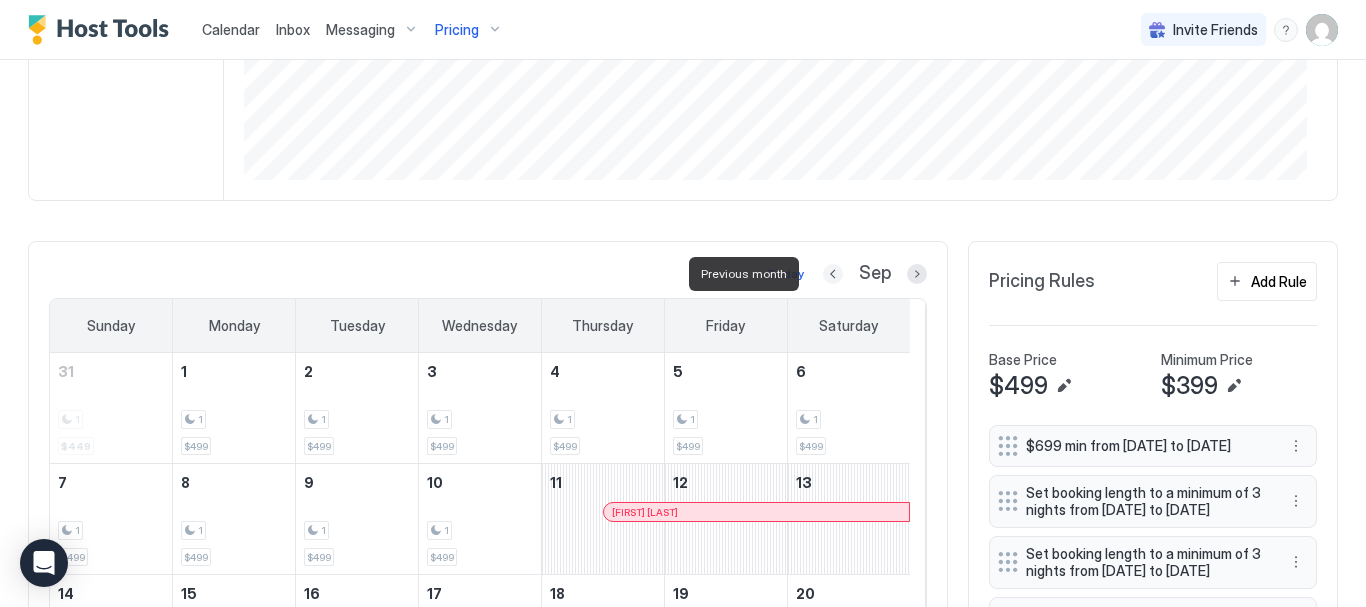 drag, startPoint x: 819, startPoint y: 275, endPoint x: 820, endPoint y: 288, distance: 13.038404 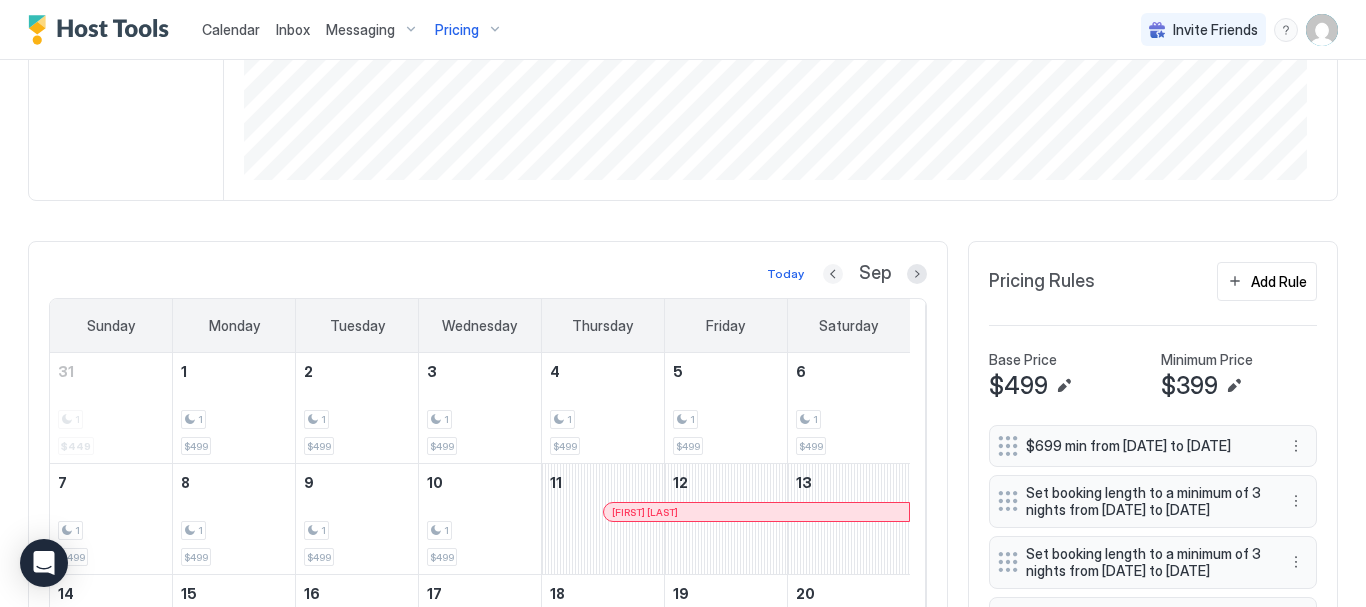 click at bounding box center [833, 274] 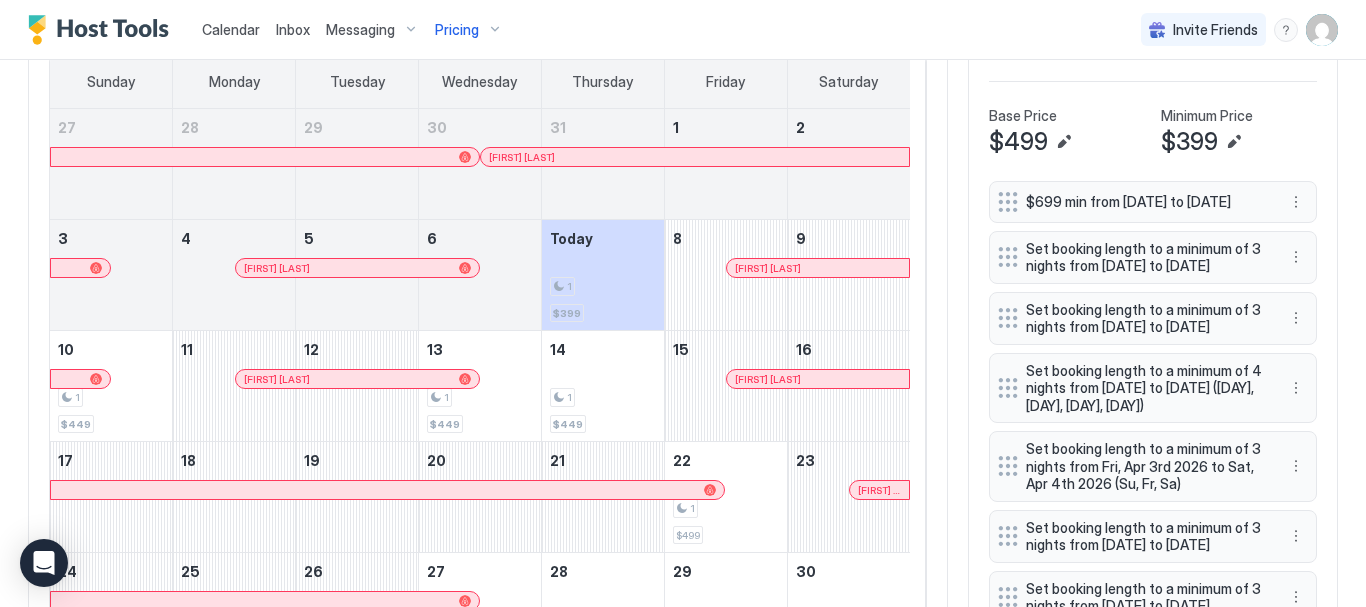 scroll, scrollTop: 600, scrollLeft: 0, axis: vertical 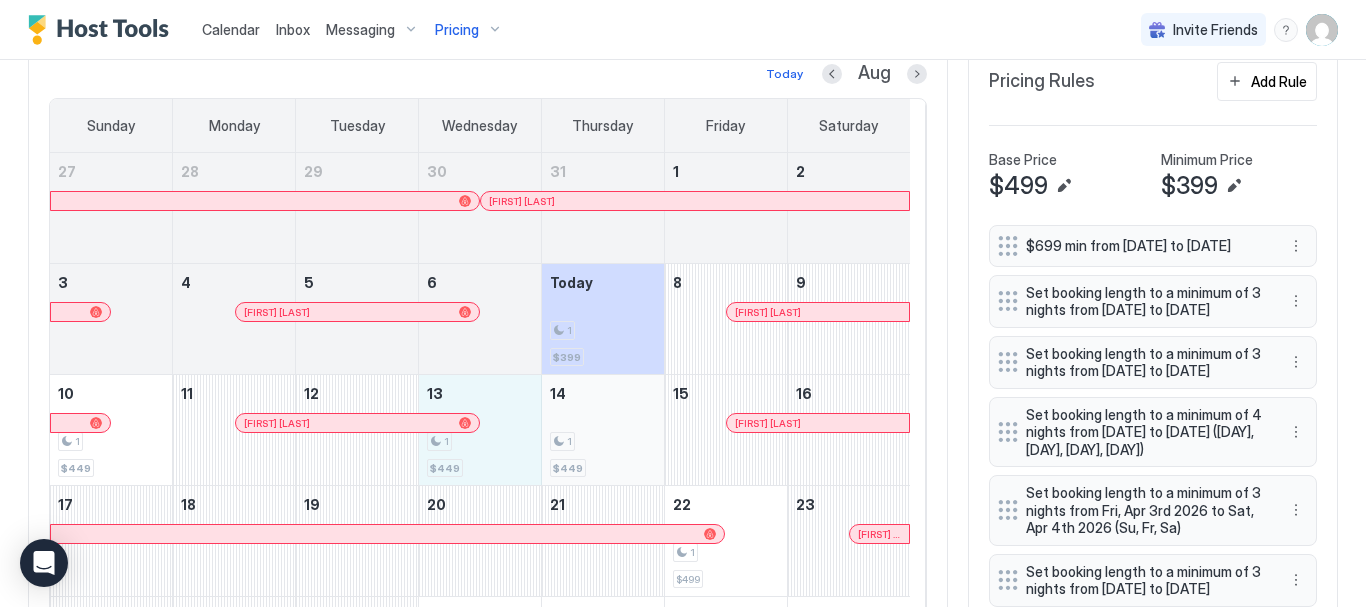 drag, startPoint x: 490, startPoint y: 461, endPoint x: 645, endPoint y: 467, distance: 155.11609 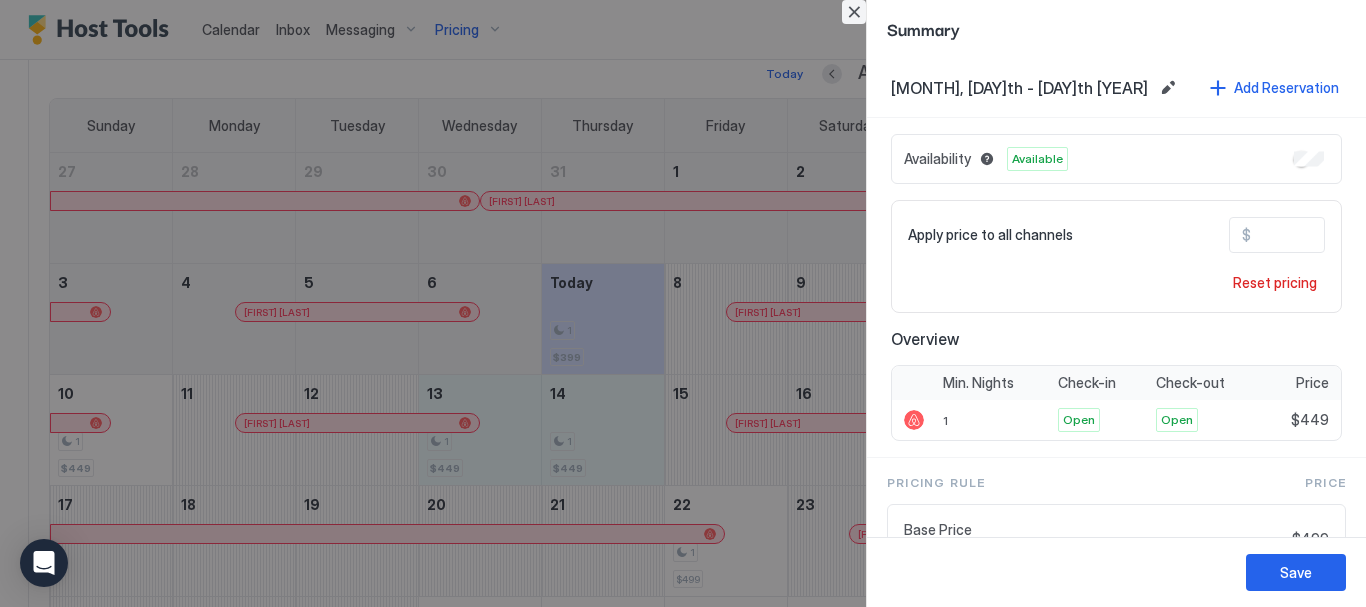 click at bounding box center [854, 12] 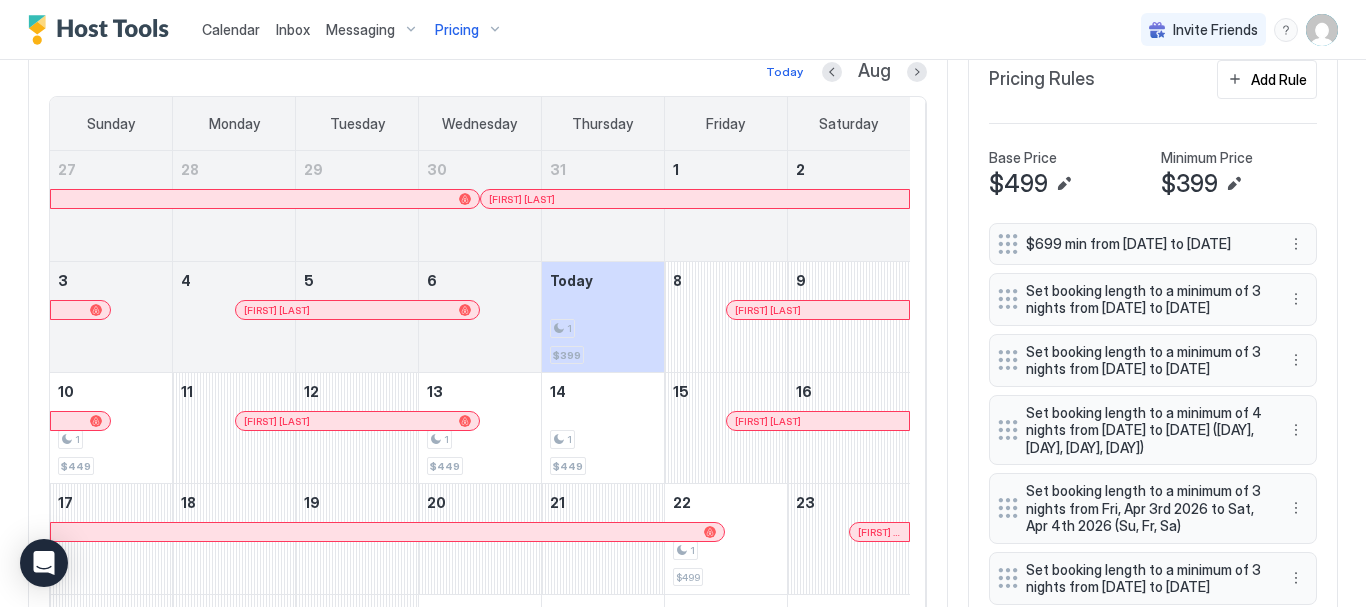 scroll, scrollTop: 600, scrollLeft: 0, axis: vertical 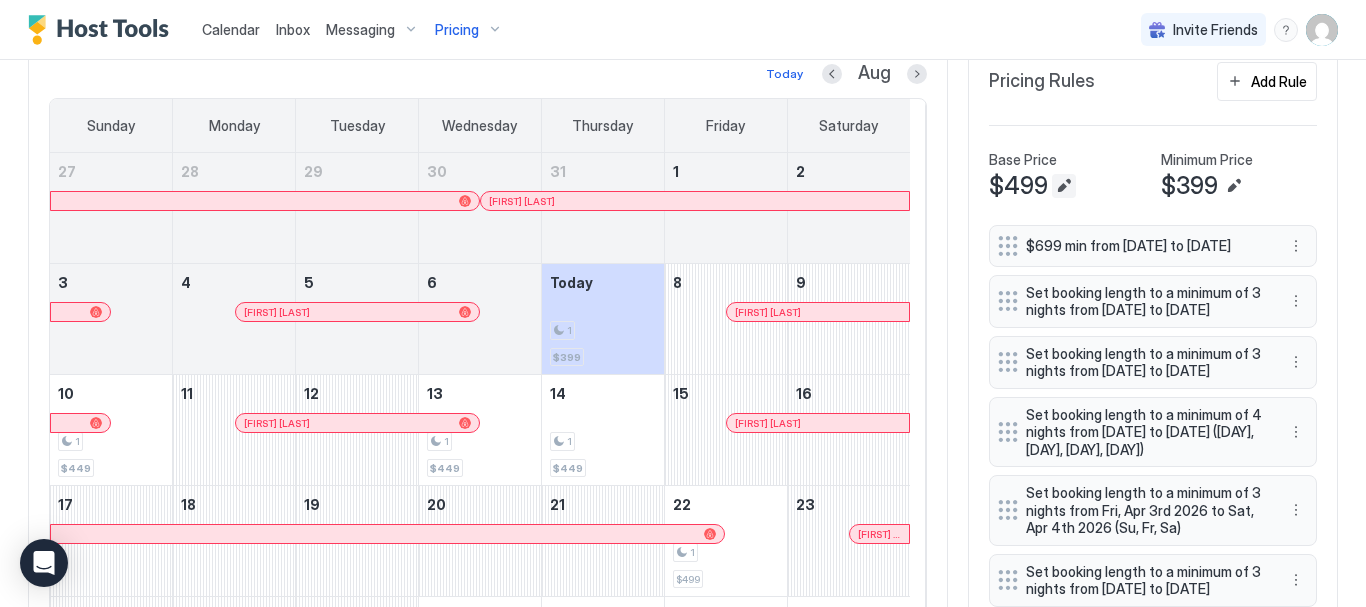 click on "$499" at bounding box center [1067, 186] 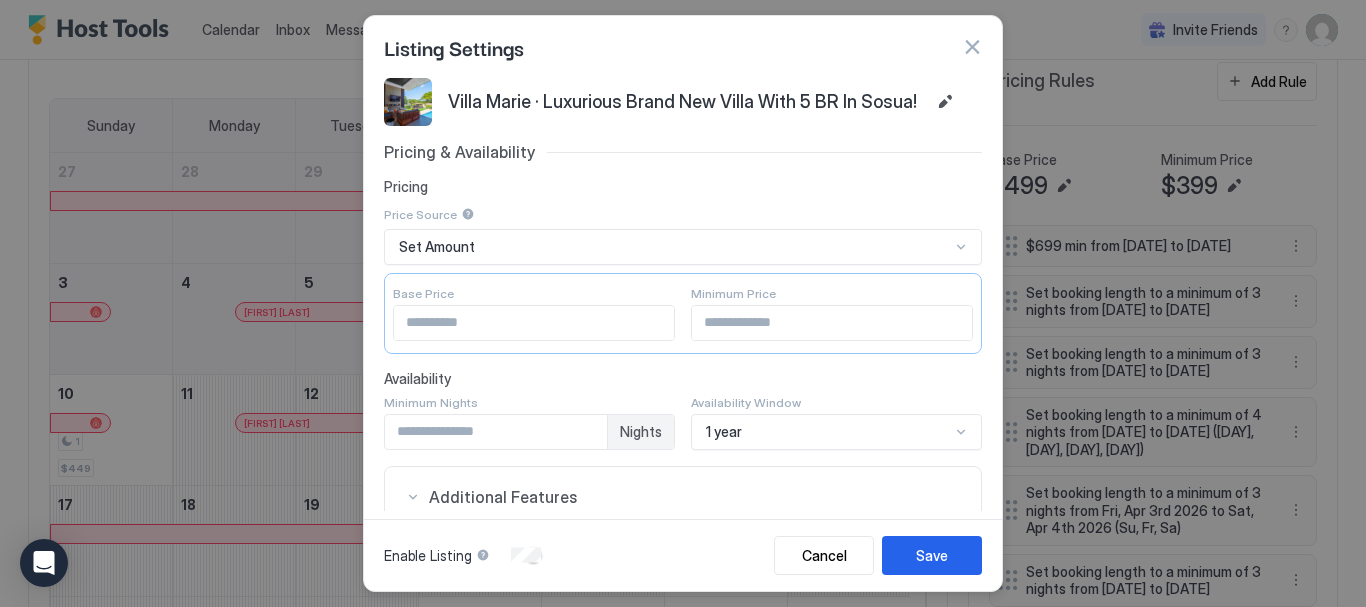 click on "Pricing & Availability Pricing Price Source   Set Amount Base Price *** Minimum Price *** Availability Minimum Nights * Nights Availability Window 1 year Additional Features Linked Rooms   Select... Calendar   + Add https://ical.your.rentals/export/ical/XQjgea0vnEoVDAnodlv6ZM1GrRxO34pz/es.ics Export Calendar" at bounding box center (683, 473) 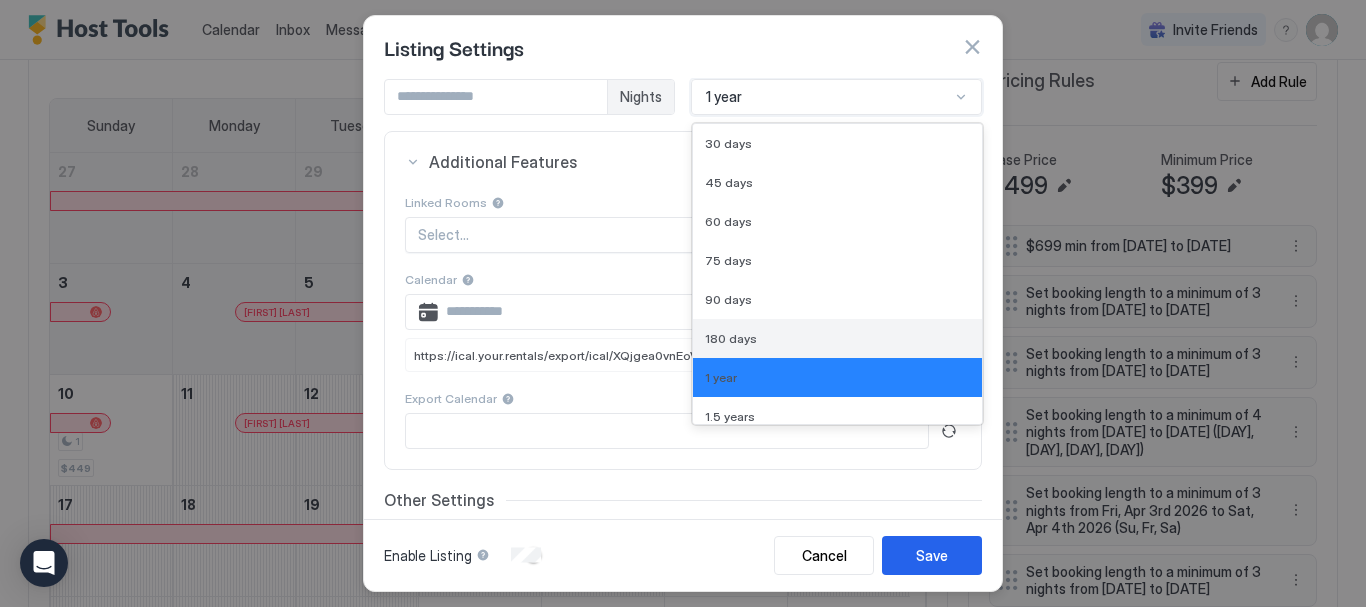 click on "180 days" at bounding box center (837, 338) 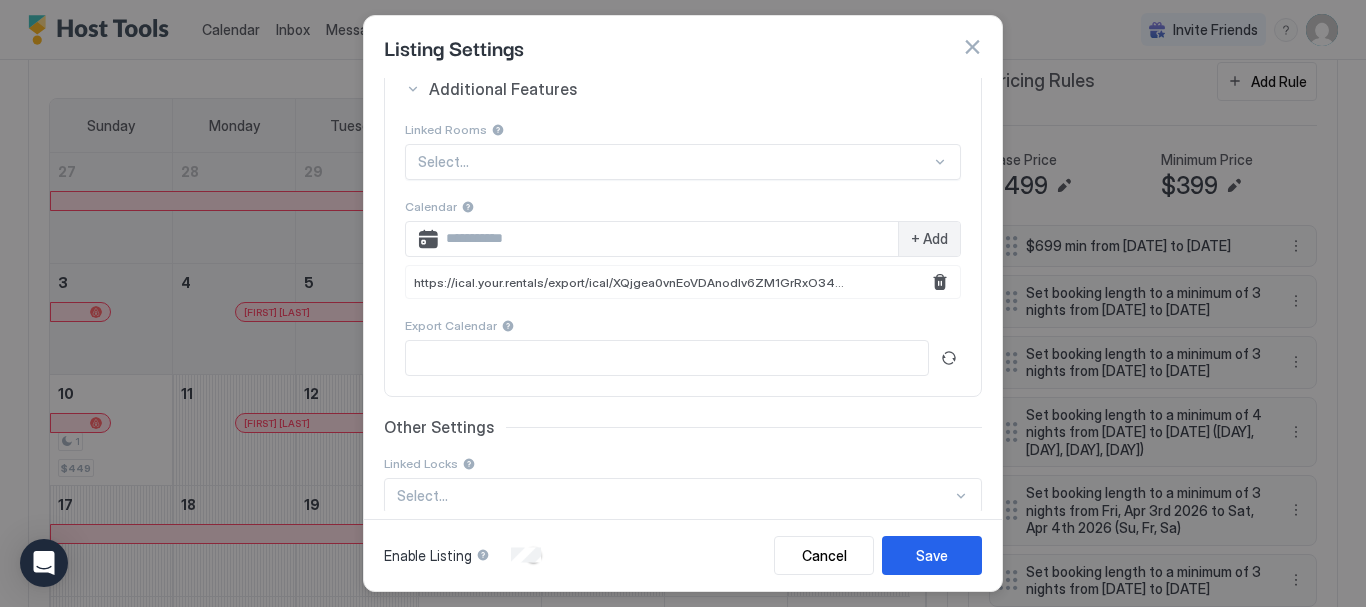 scroll, scrollTop: 503, scrollLeft: 0, axis: vertical 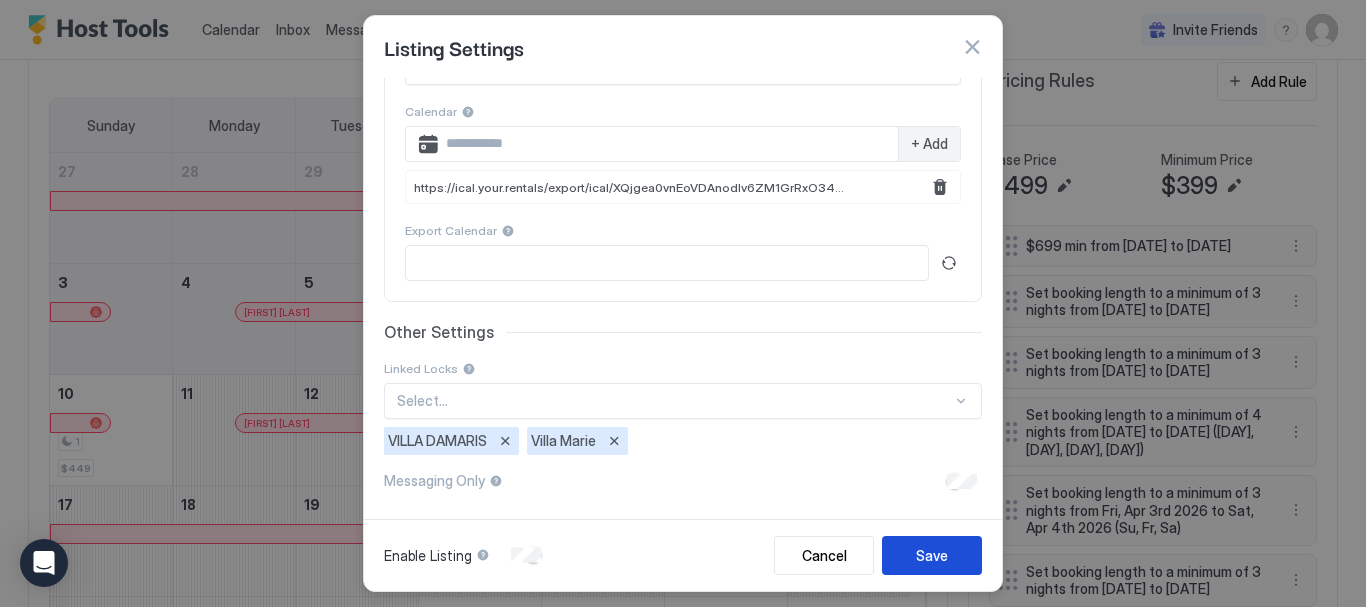 click on "Save" at bounding box center [932, 555] 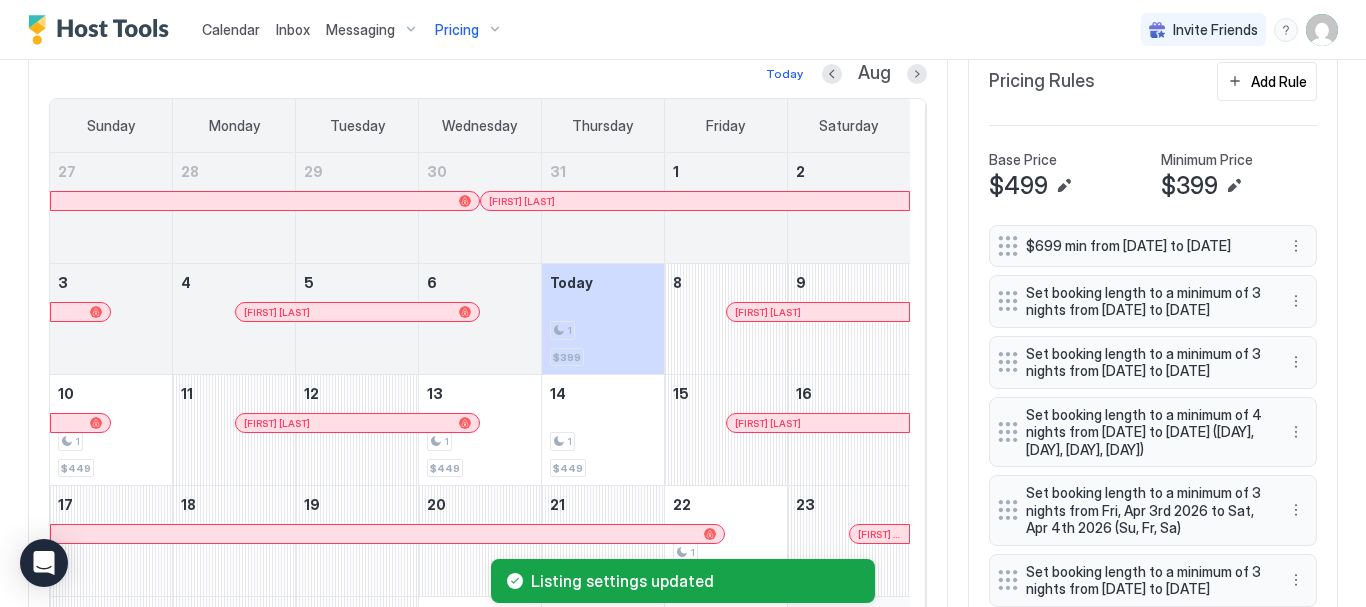 scroll, scrollTop: 700, scrollLeft: 0, axis: vertical 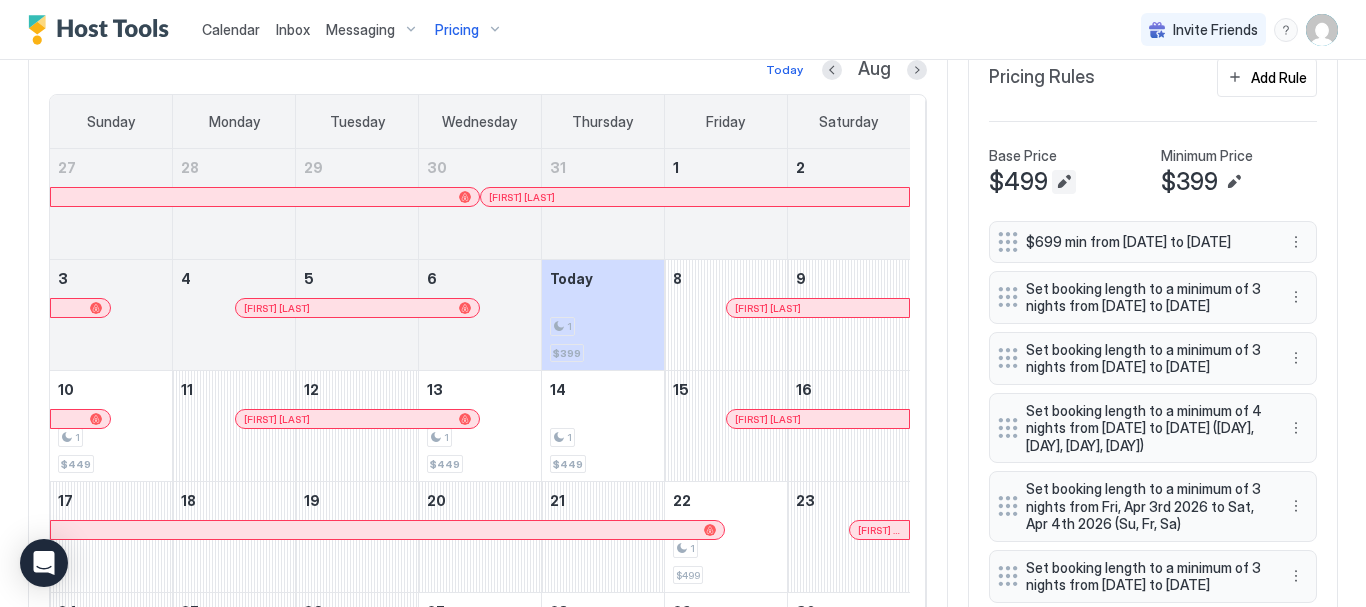 click at bounding box center [1064, 182] 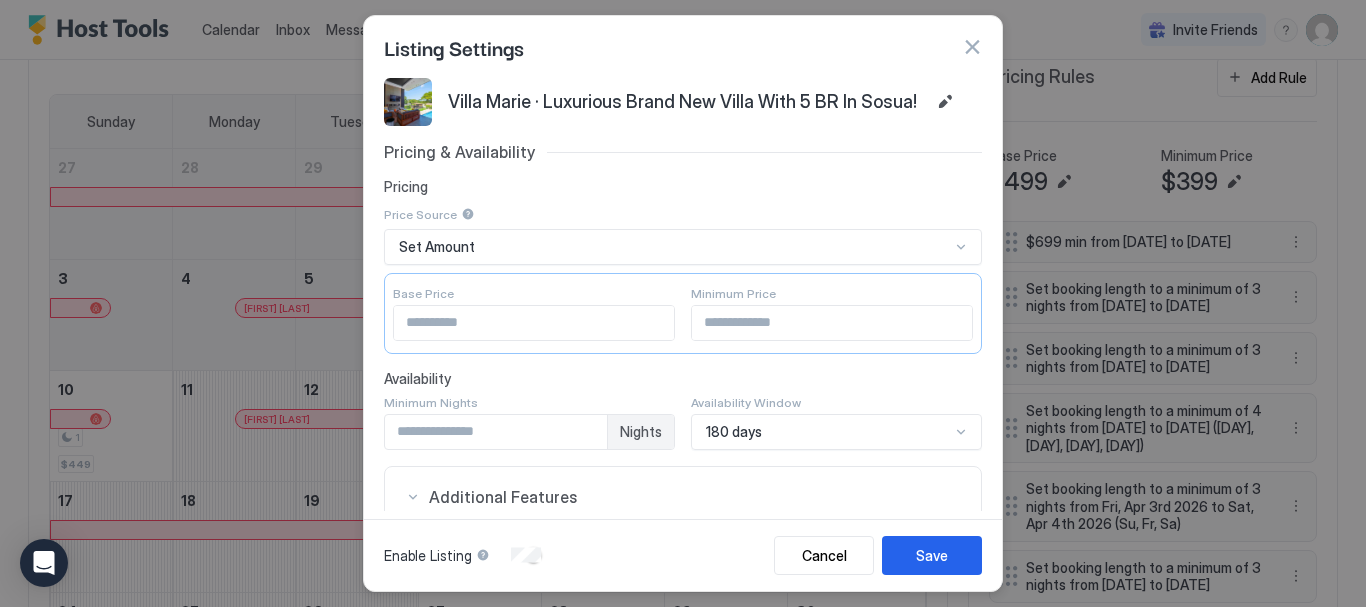 click on "Pricing & Availability Pricing Price Source   Set Amount Base Price *** Minimum Price *** Availability Minimum Nights * Nights Availability Window 180 days Additional Features Linked Rooms   Select... Calendar   + Add https://ical.your.rentals/export/ical/XQjgea0vnEoVDAnodlv6ZM1GrRxO34pz/es.ics Export Calendar" at bounding box center (683, 473) 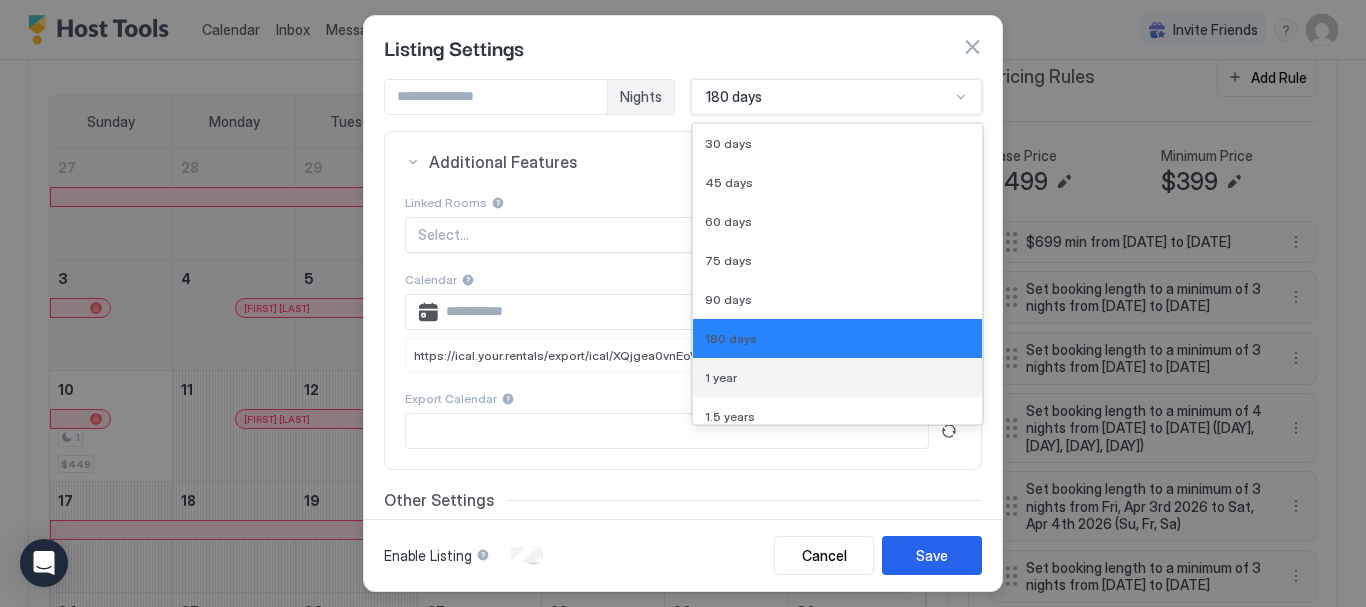 click on "1 year" at bounding box center (837, 377) 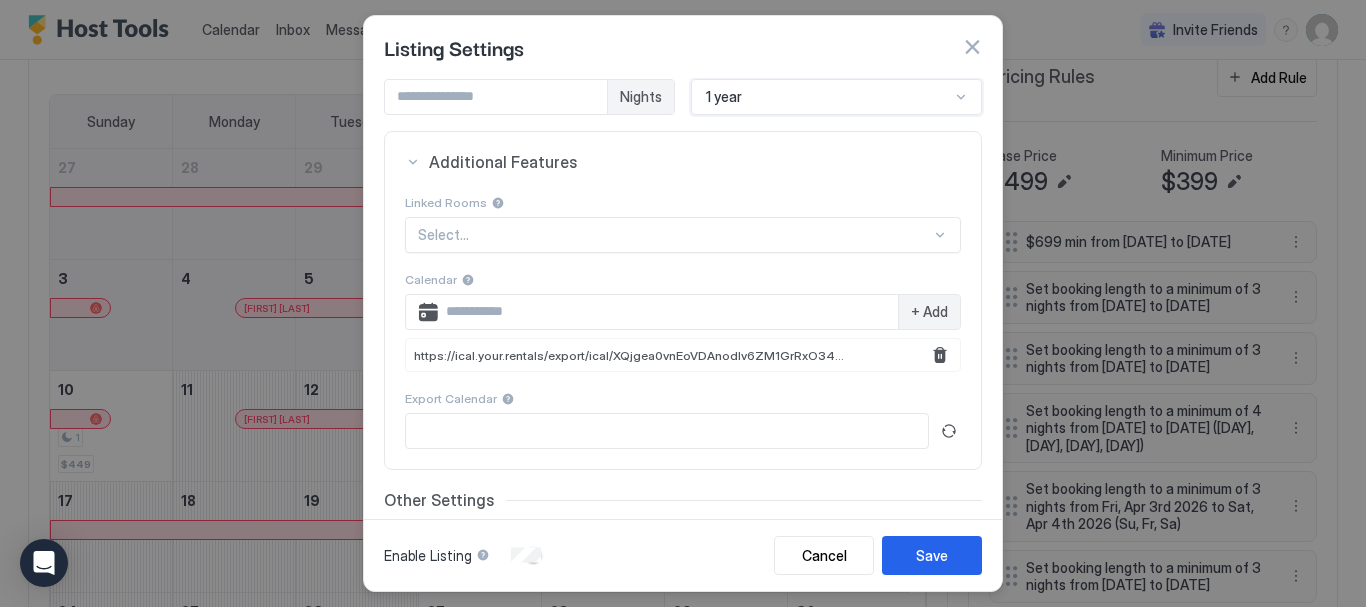 click on "Save" at bounding box center (932, 555) 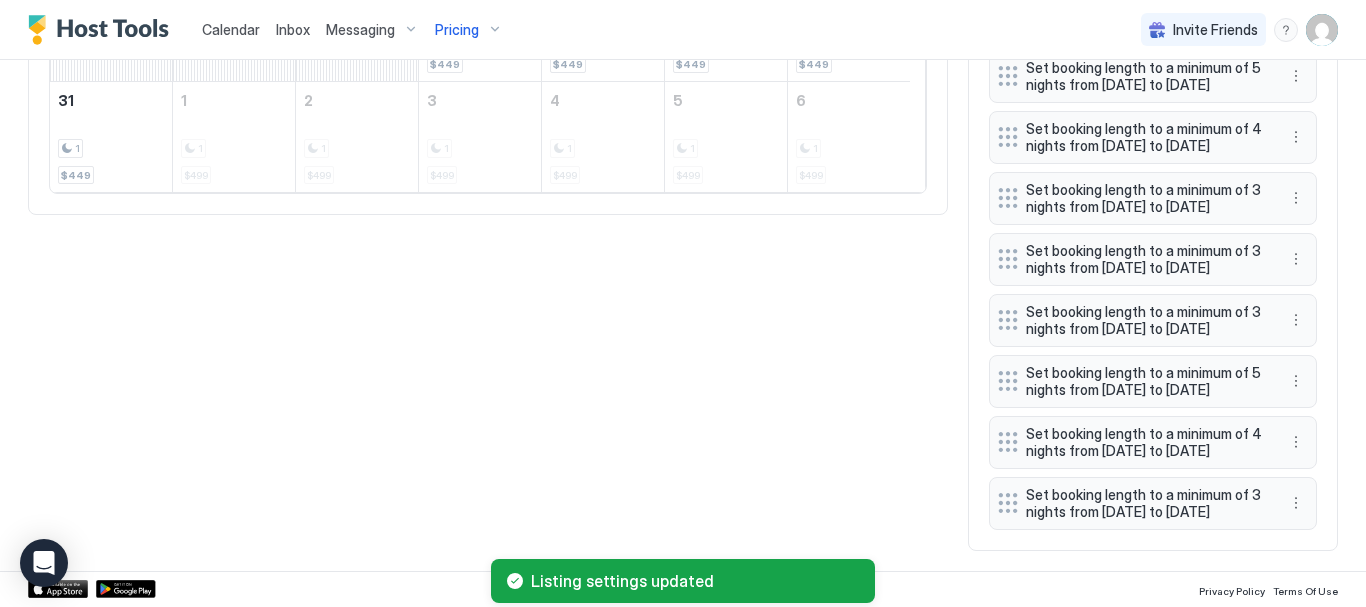 scroll, scrollTop: 1447, scrollLeft: 0, axis: vertical 